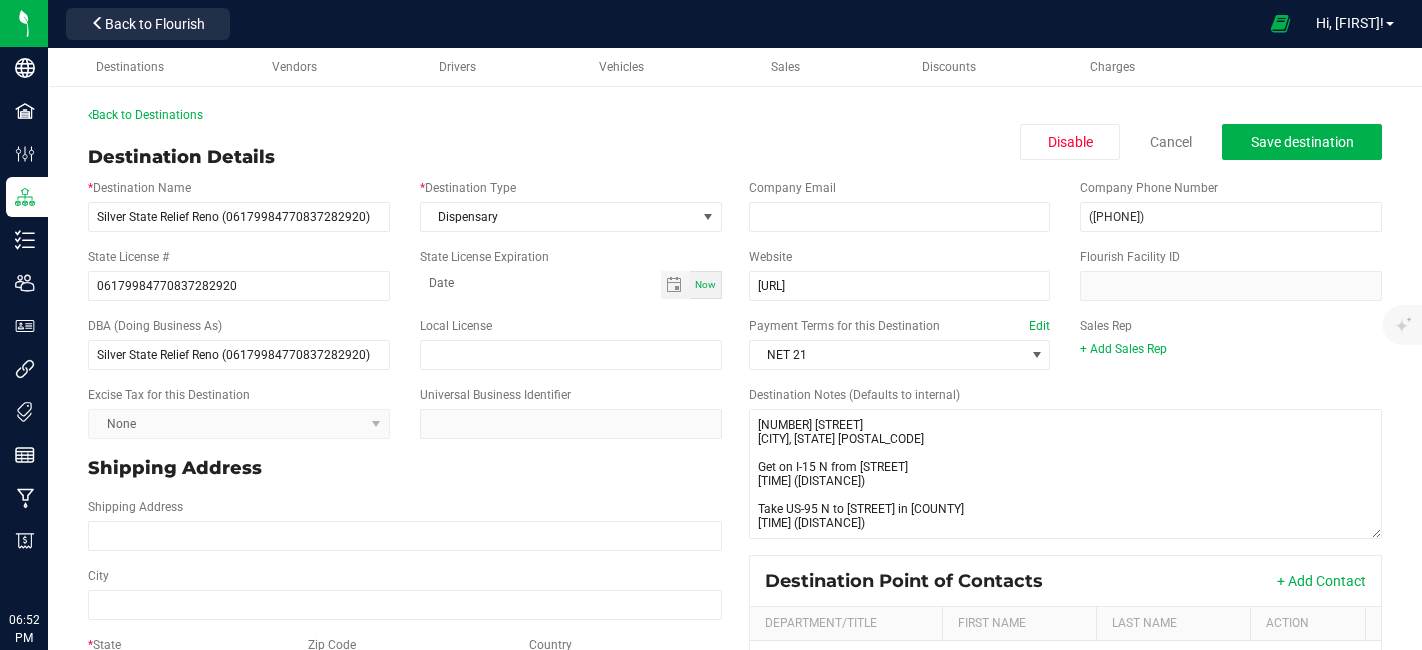 scroll, scrollTop: 0, scrollLeft: 0, axis: both 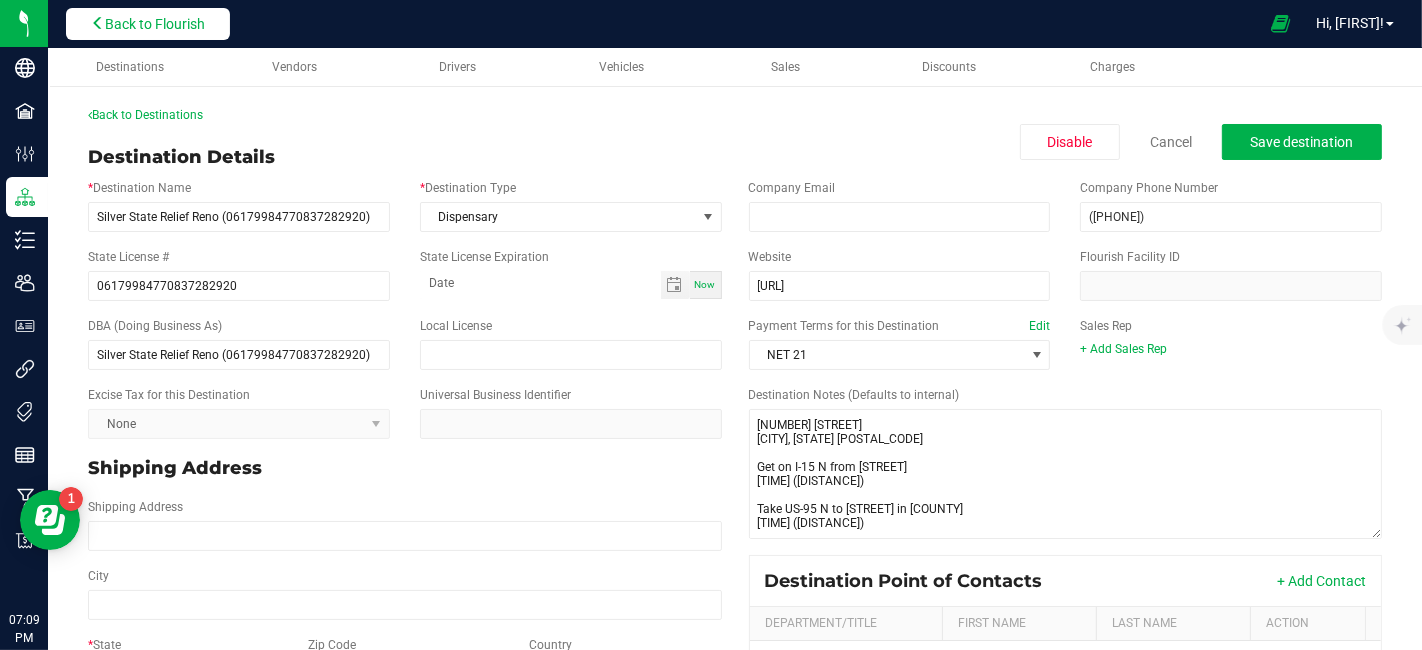 click on "Back to Flourish" at bounding box center [155, 24] 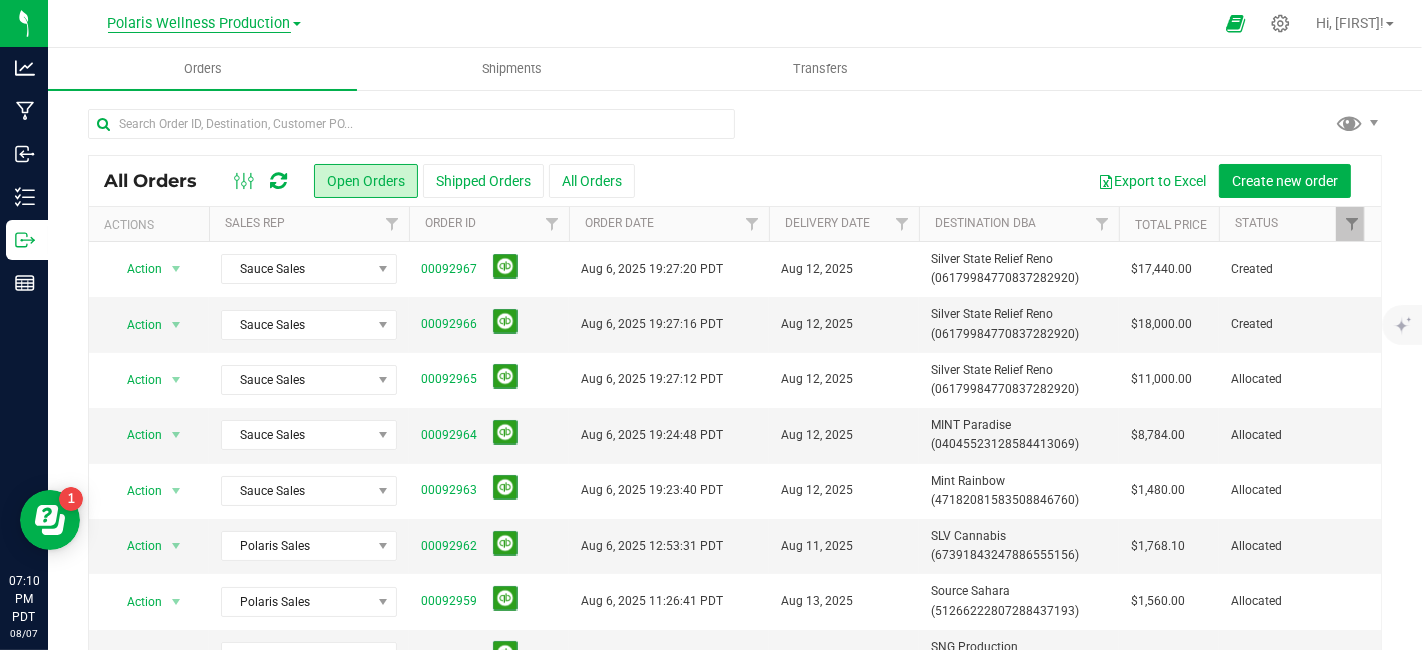 click on "Polaris Wellness Production" at bounding box center [199, 24] 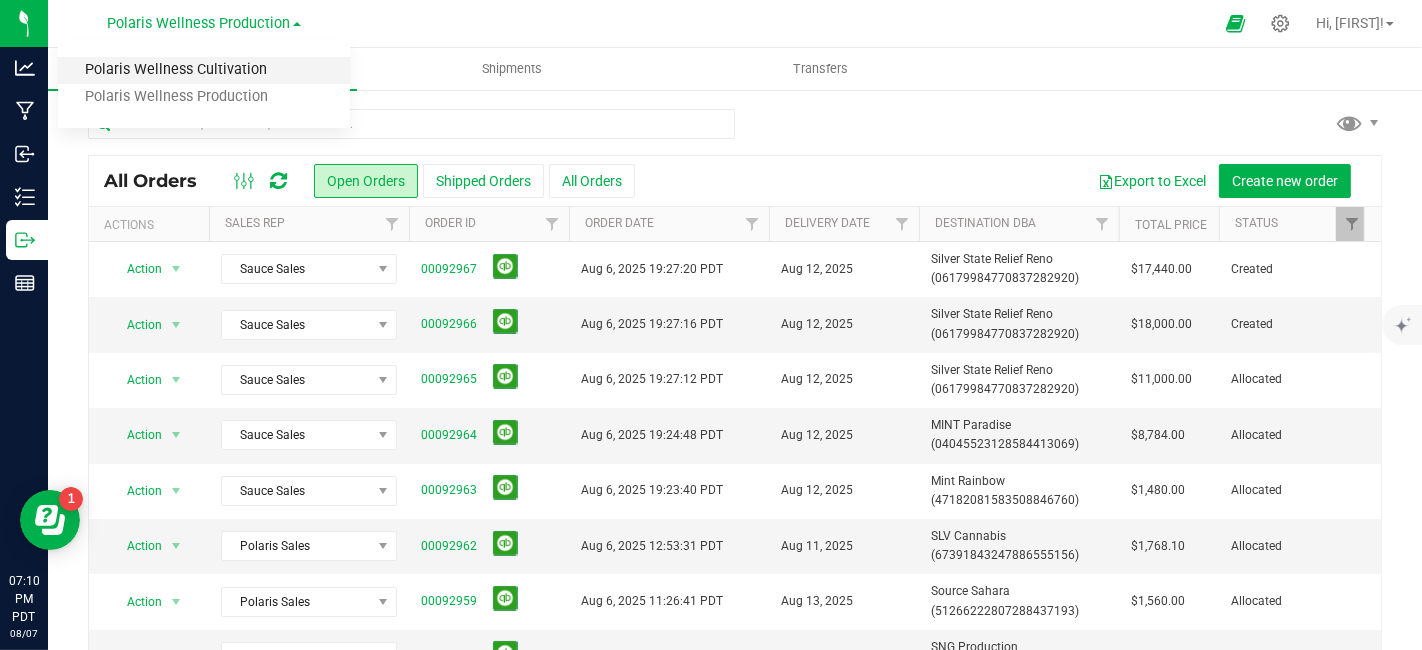 click on "Polaris Wellness Cultivation" at bounding box center (204, 70) 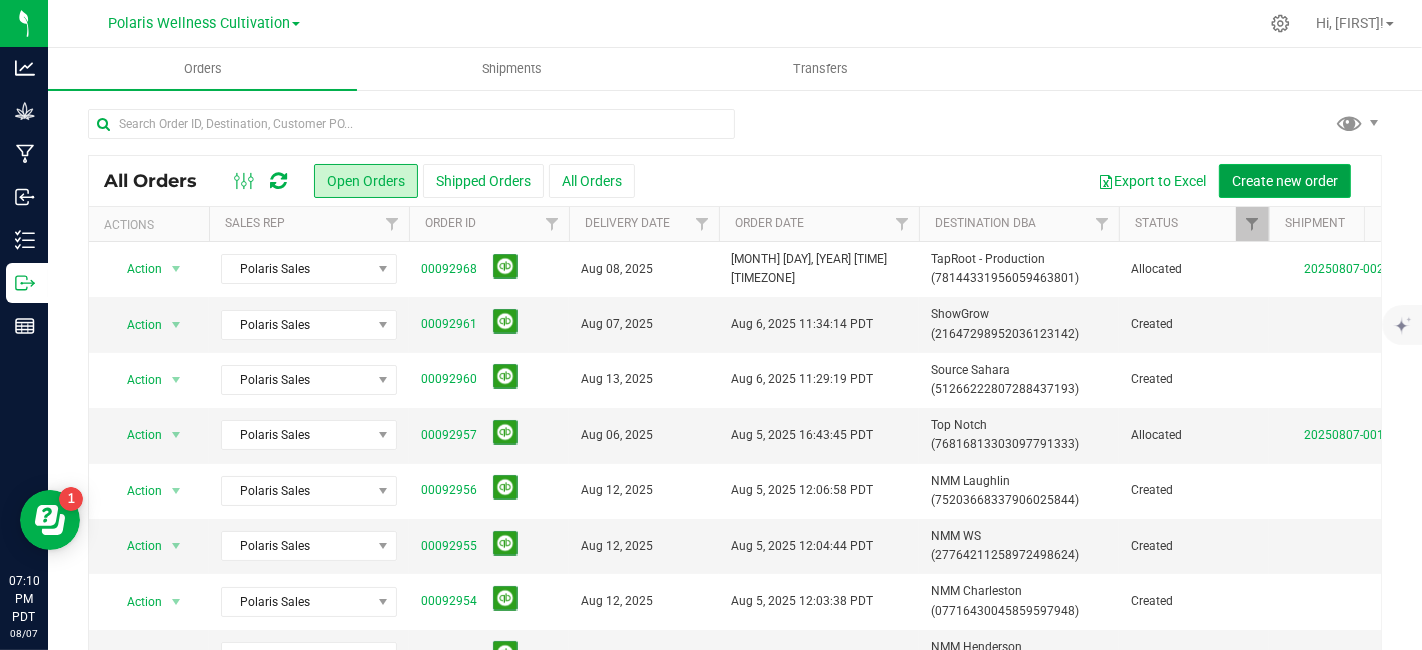 click on "Create new order" at bounding box center (1285, 181) 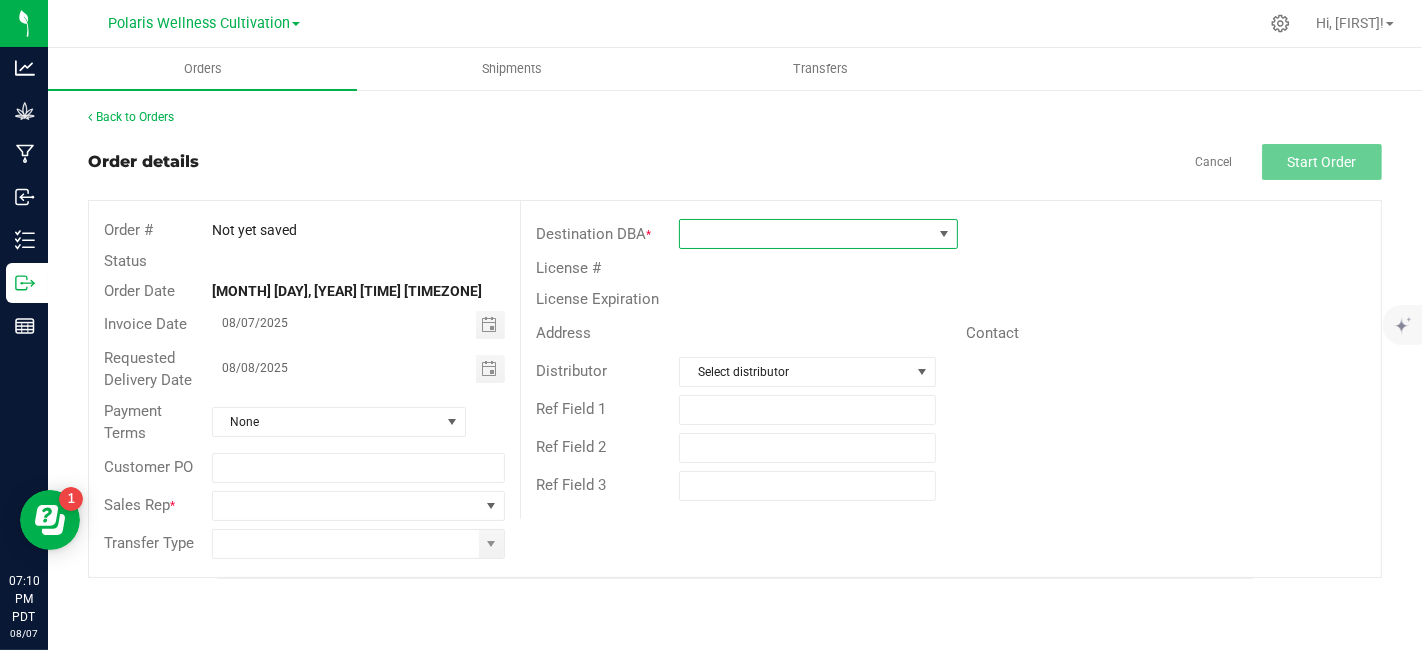 click at bounding box center (806, 234) 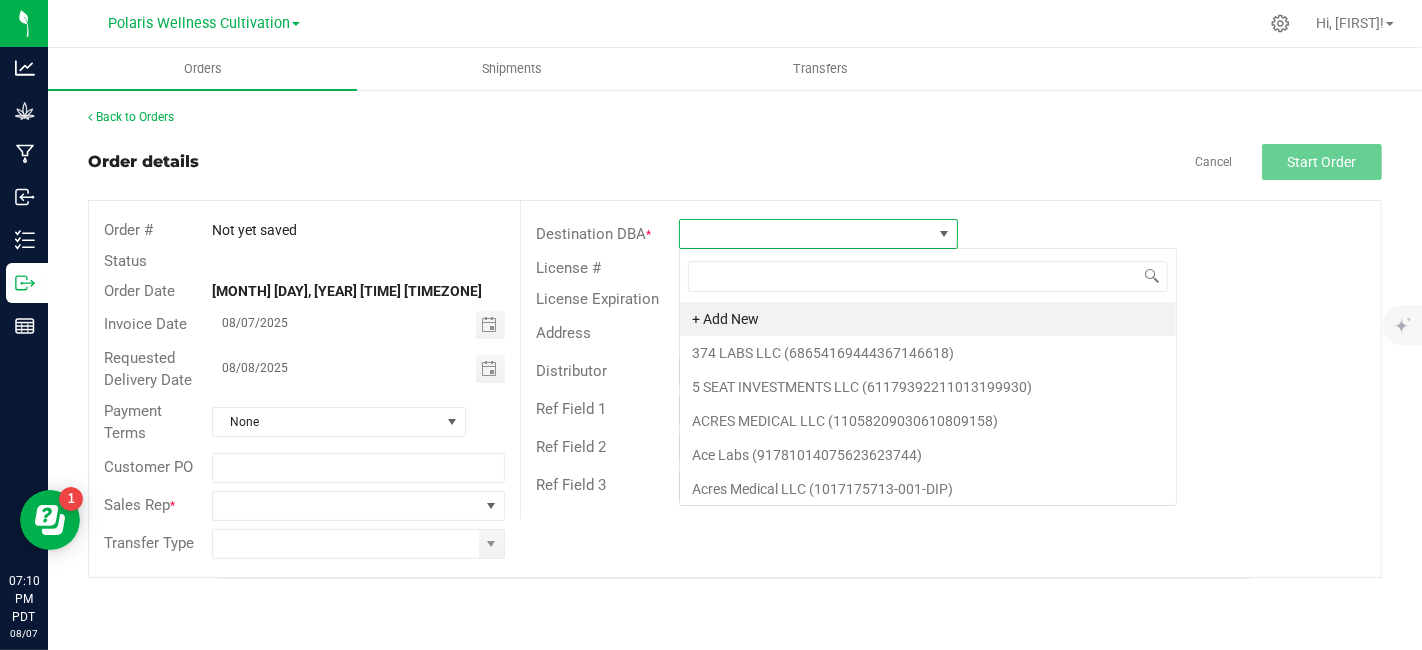 scroll, scrollTop: 99970, scrollLeft: 99720, axis: both 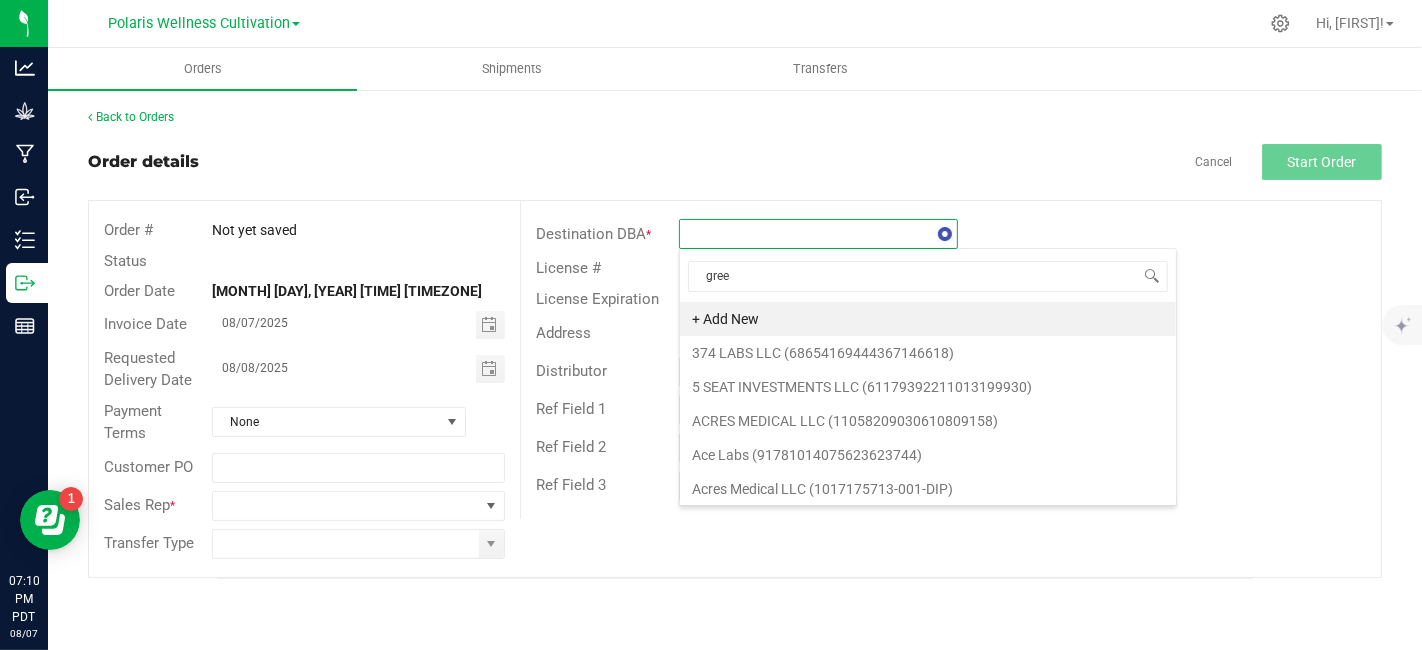 type on "green" 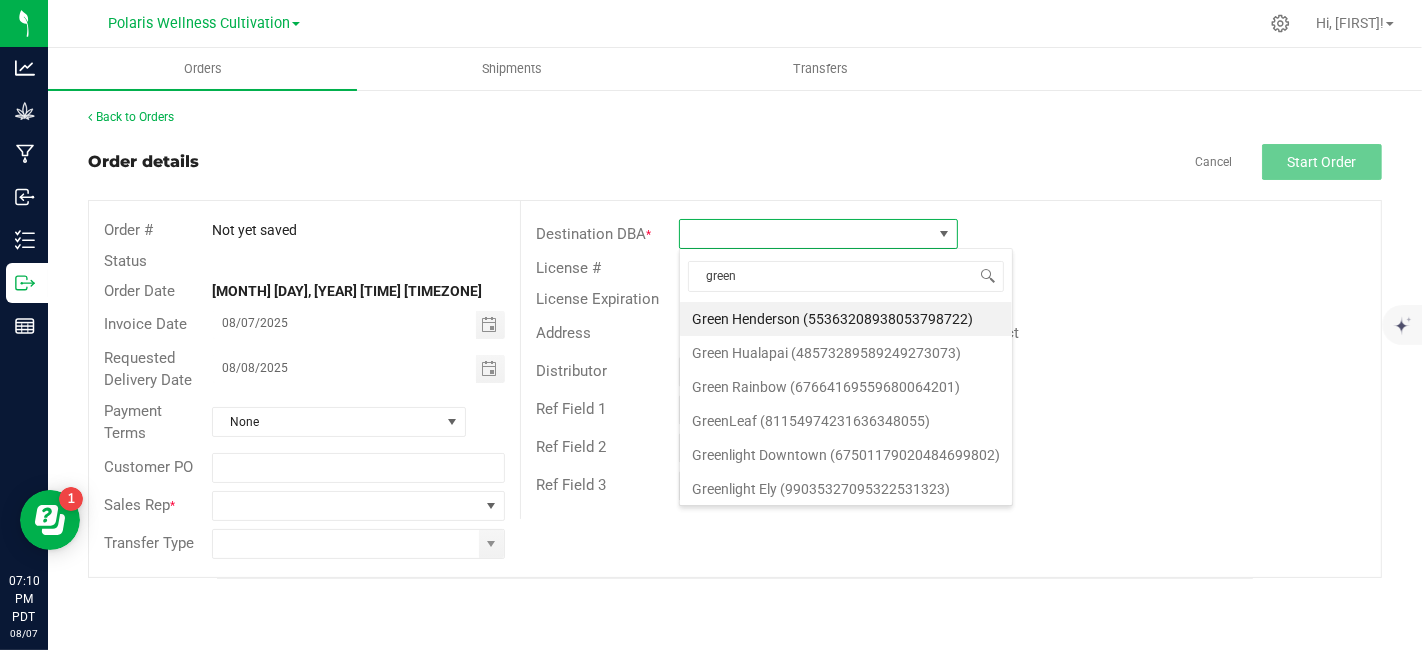 scroll, scrollTop: 34, scrollLeft: 0, axis: vertical 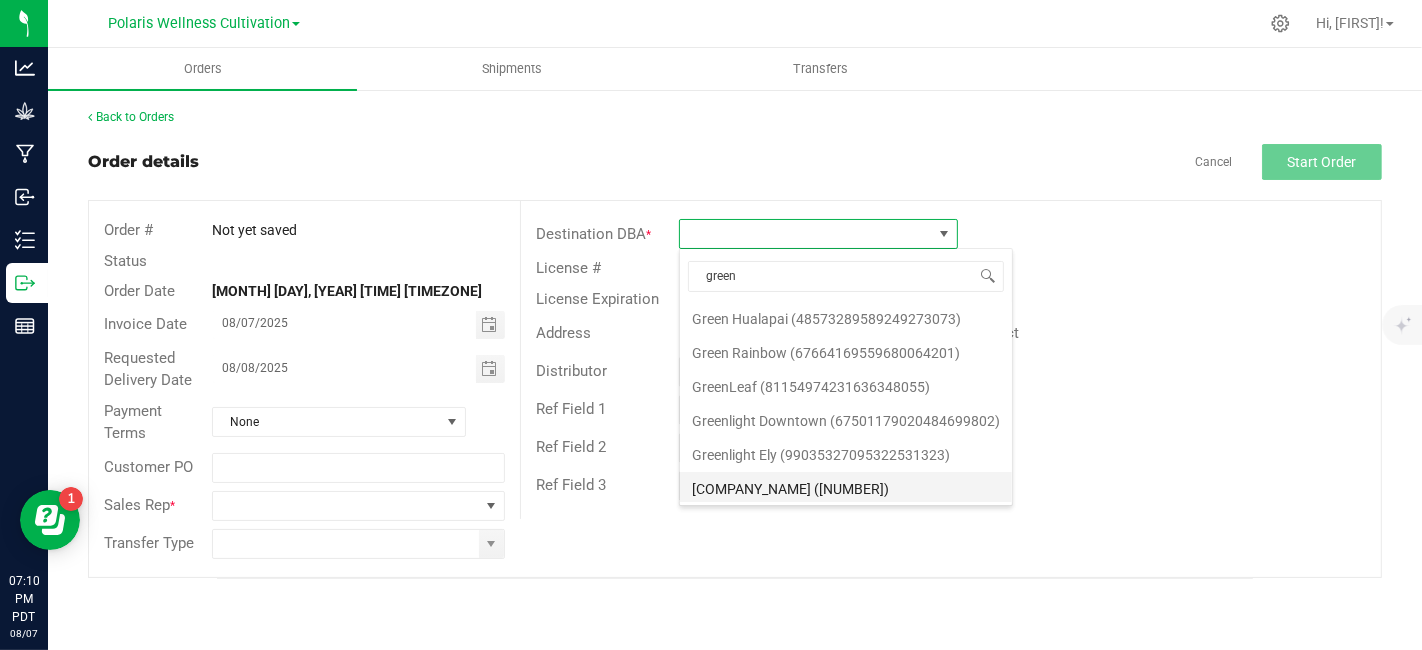 click on "[COMPANY_NAME] ([NUMBER])" at bounding box center (846, 489) 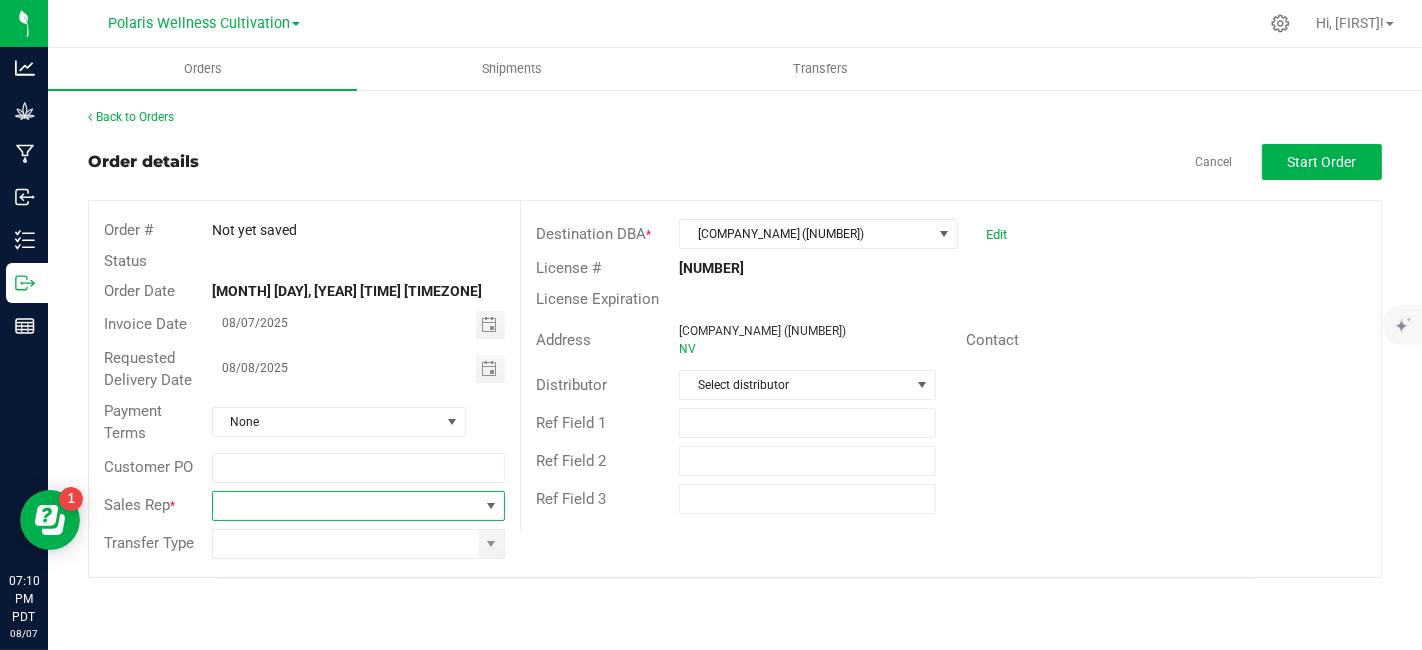 click at bounding box center (346, 506) 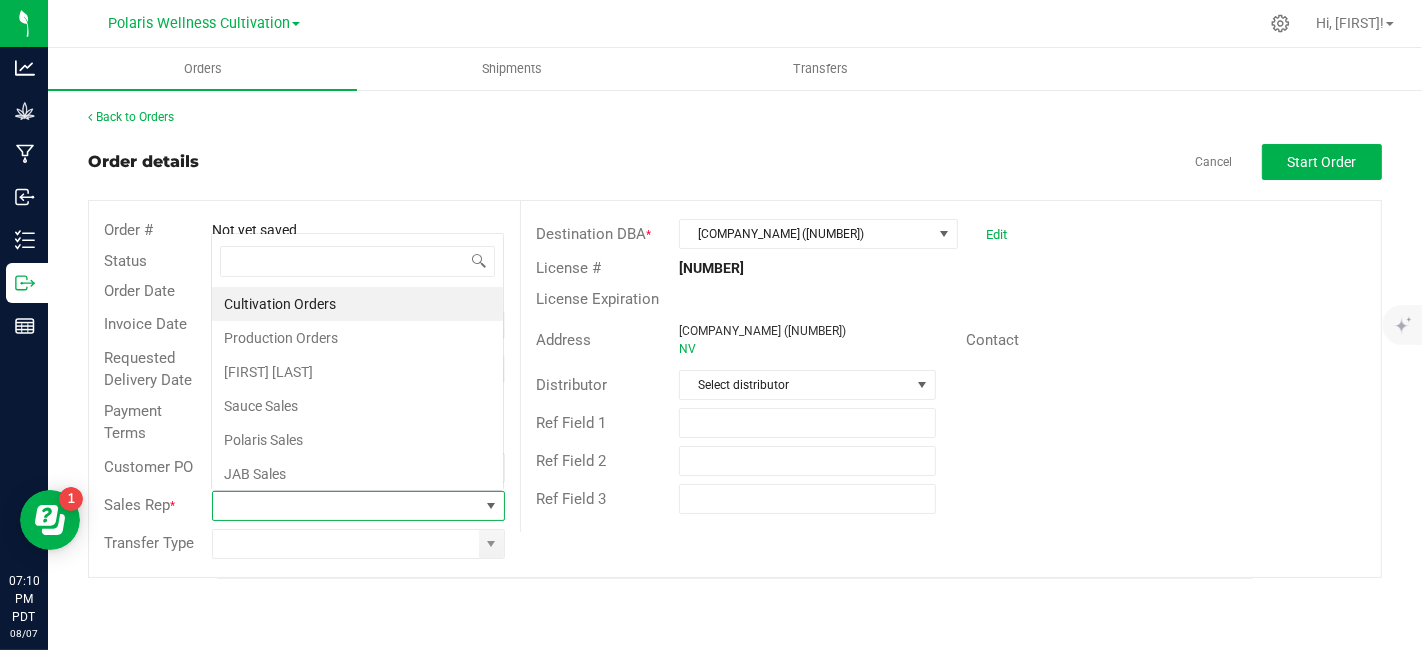 scroll, scrollTop: 0, scrollLeft: 0, axis: both 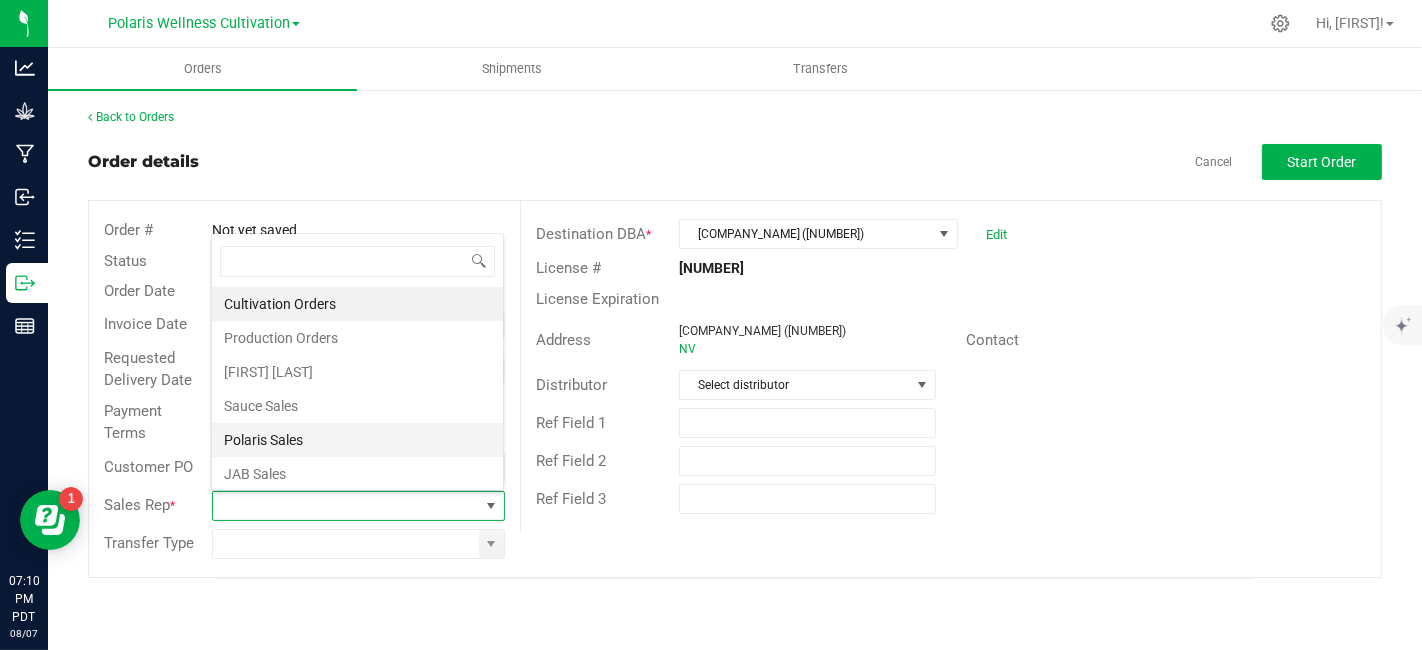 click on "Polaris Sales" at bounding box center [357, 440] 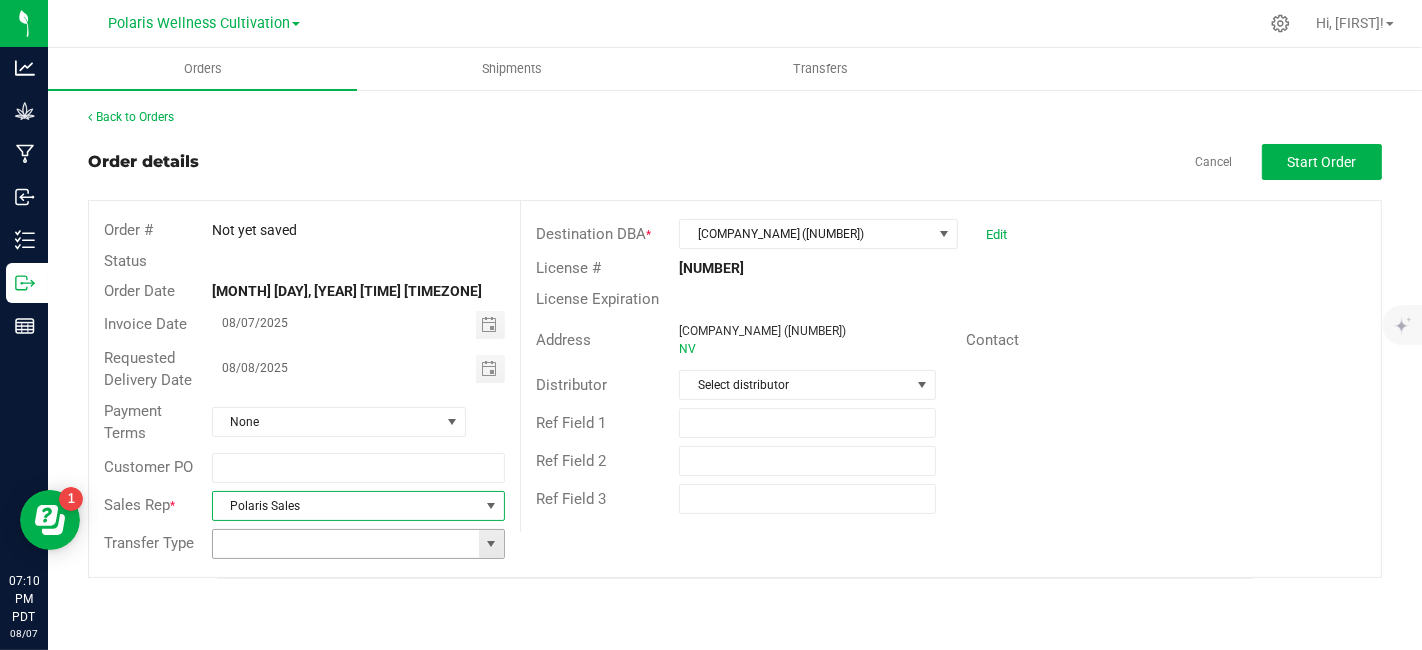 click at bounding box center [491, 544] 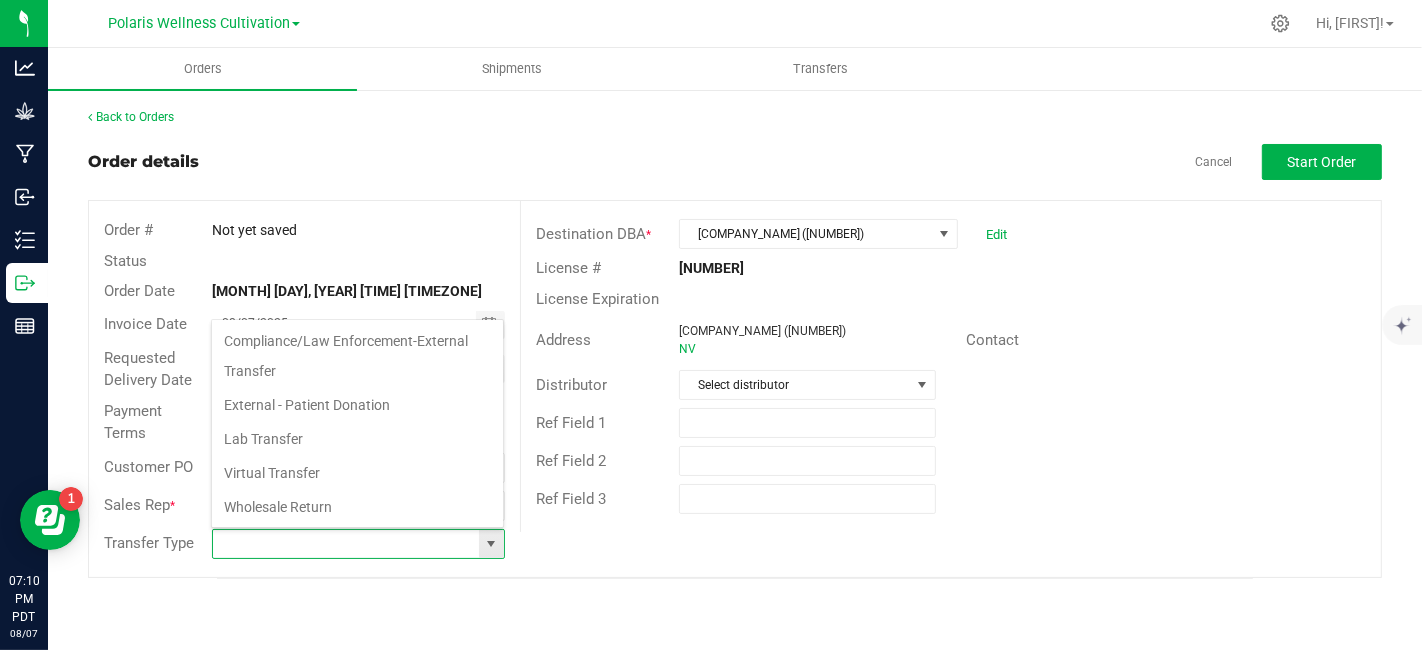 scroll, scrollTop: 99970, scrollLeft: 99706, axis: both 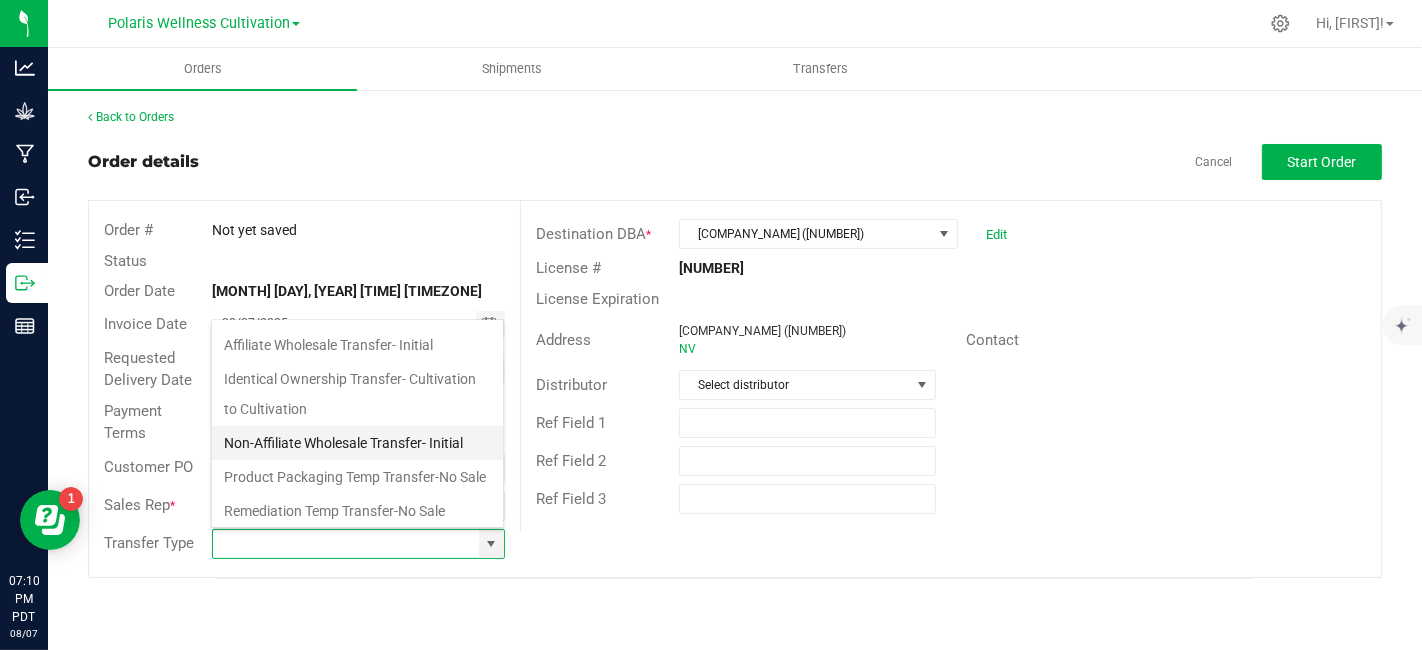 click on "Non-Affiliate Wholesale Transfer- Initial" at bounding box center (357, 443) 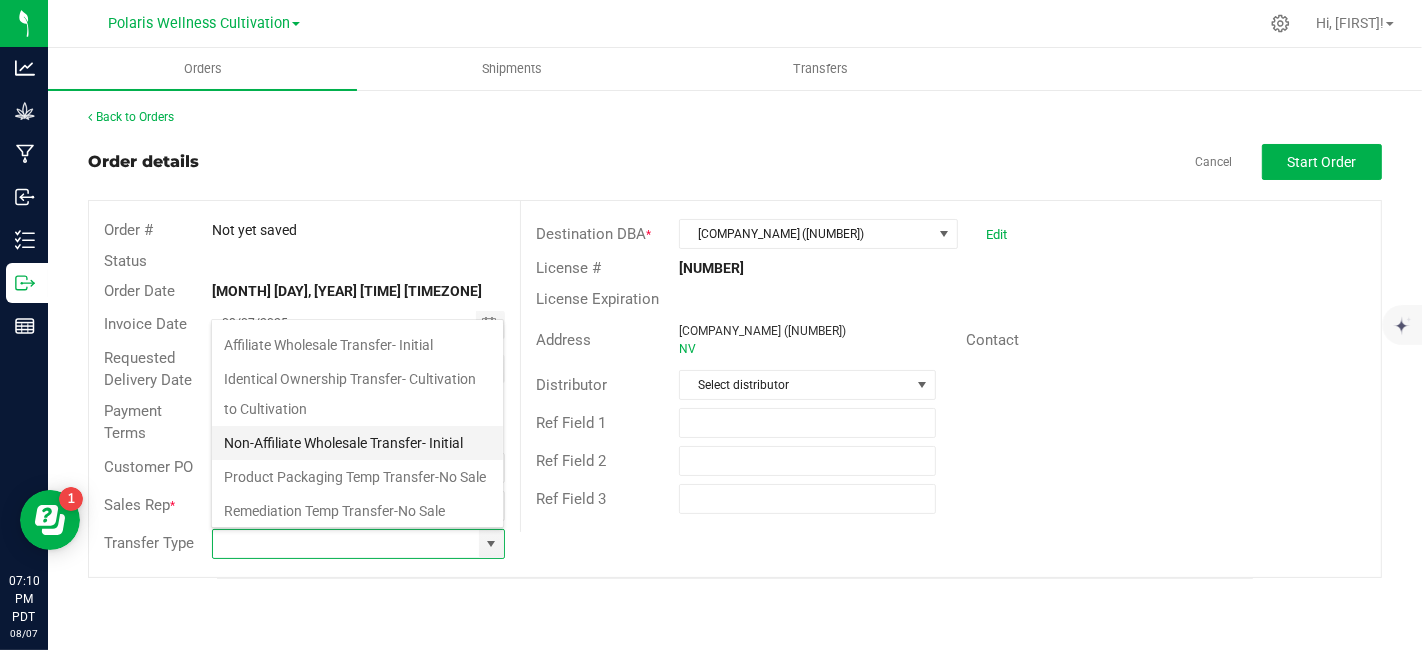 type on "Non-Affiliate Wholesale Transfer- Initial" 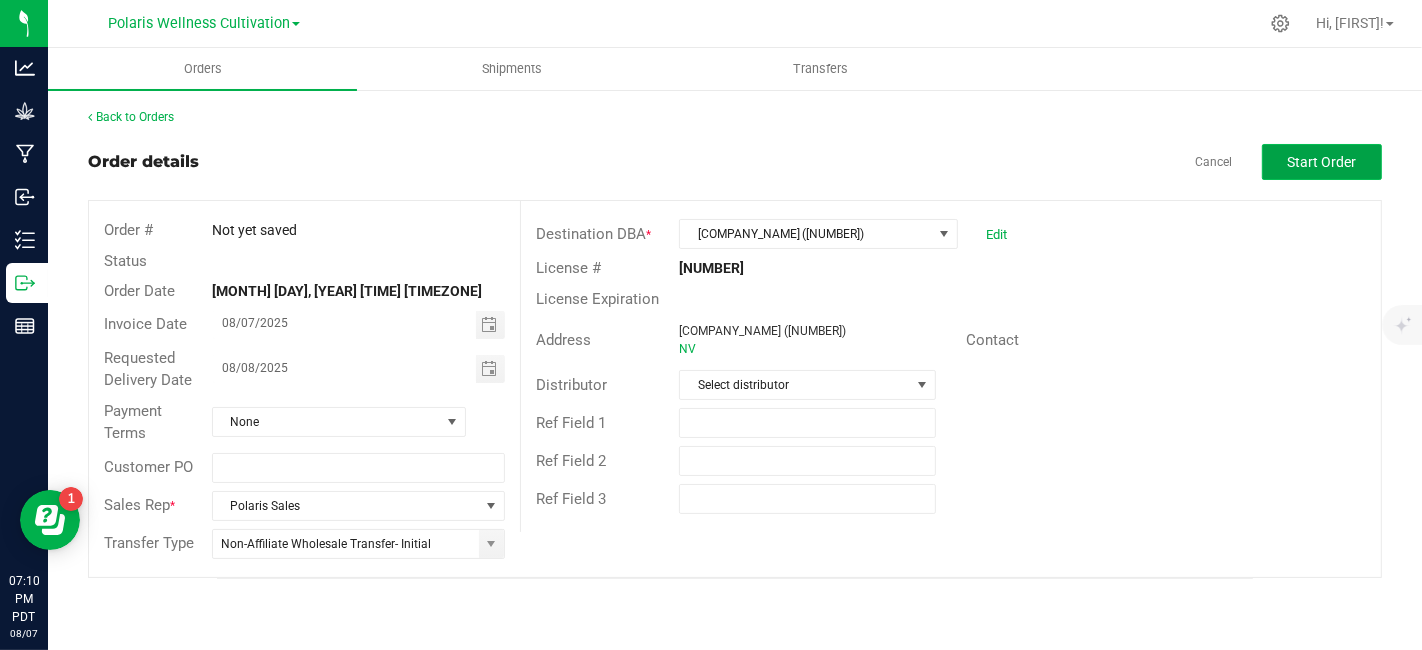 click on "Start Order" at bounding box center [1322, 162] 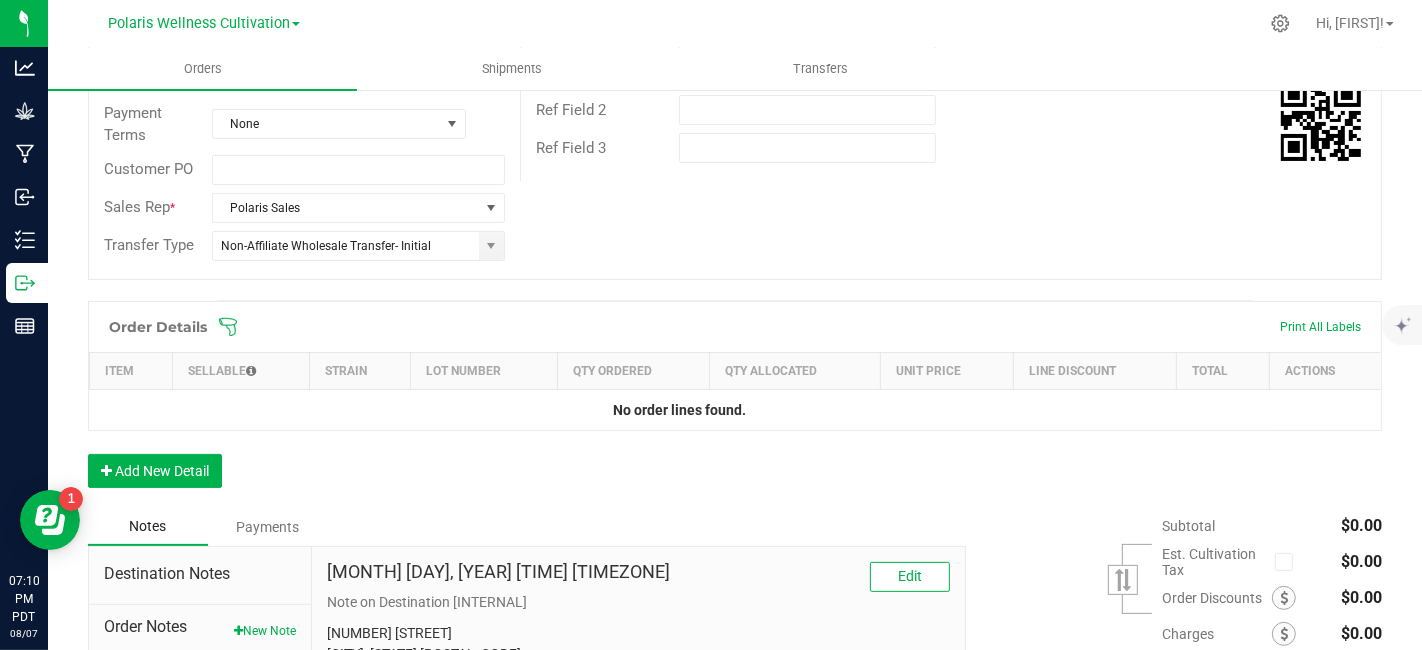 scroll, scrollTop: 368, scrollLeft: 0, axis: vertical 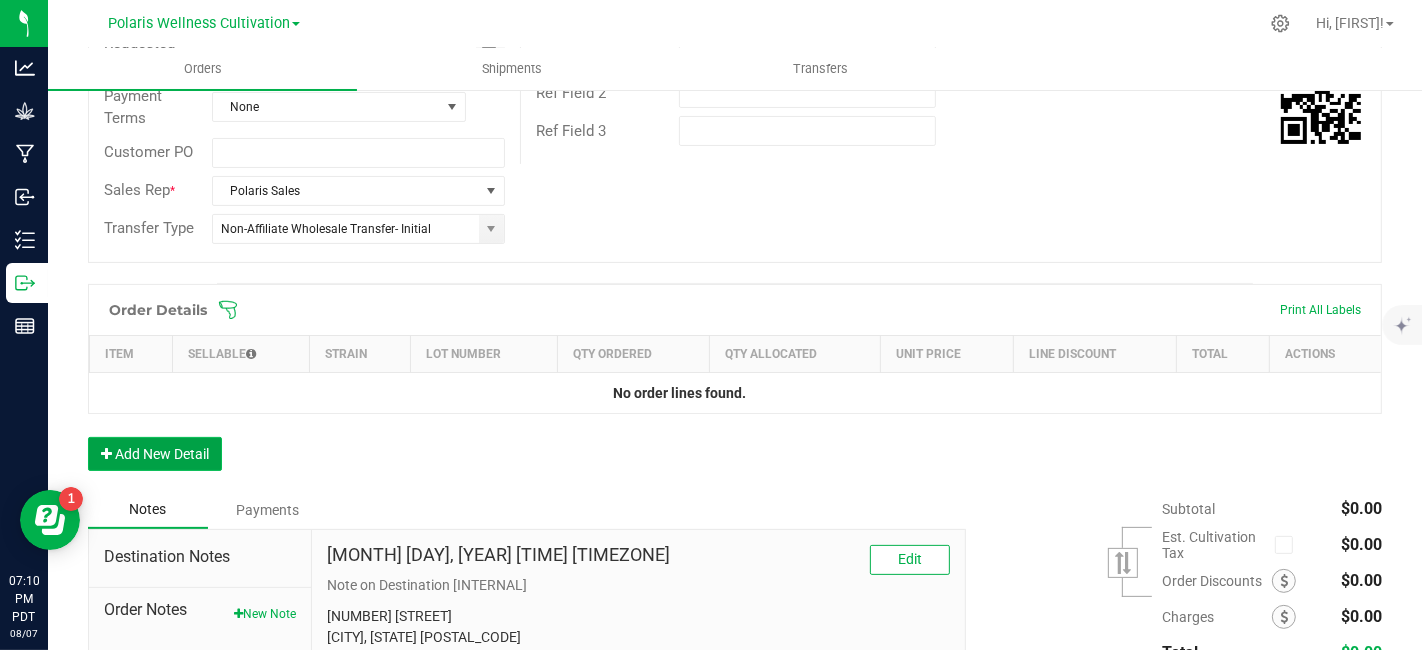 click on "Add New Detail" at bounding box center [155, 454] 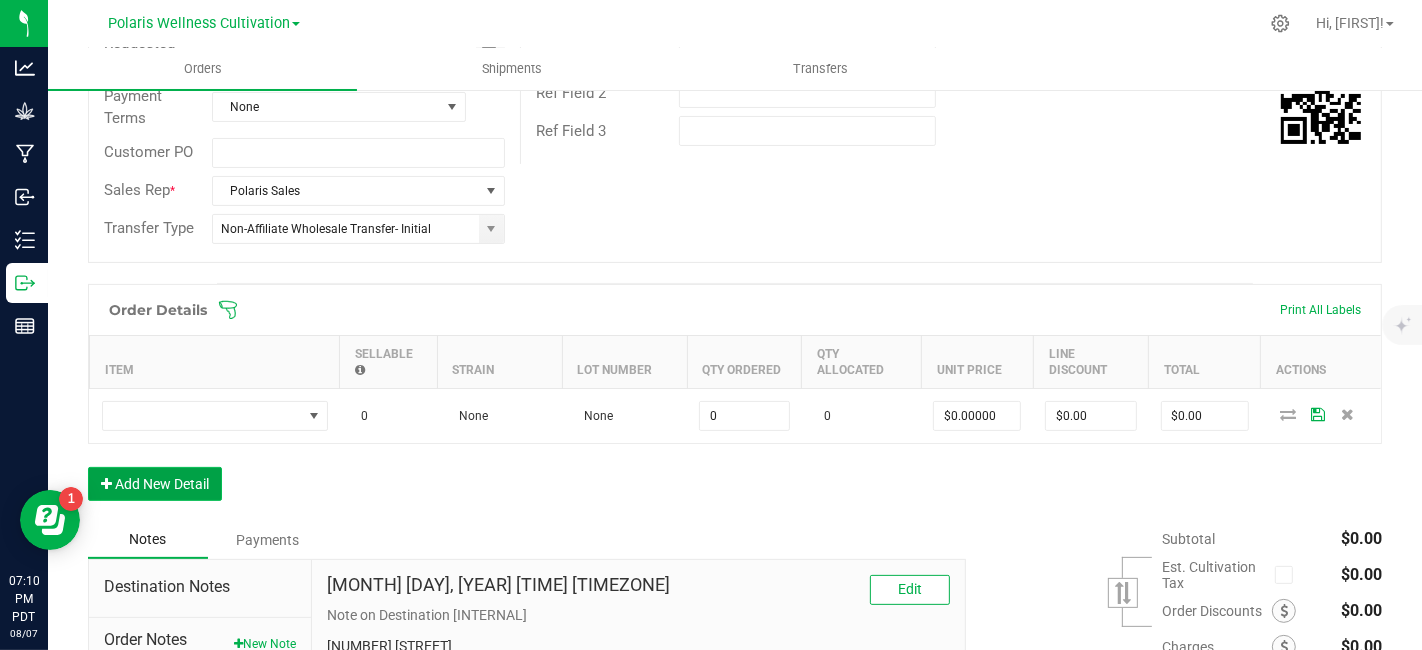 click on "Add New Detail" at bounding box center (155, 484) 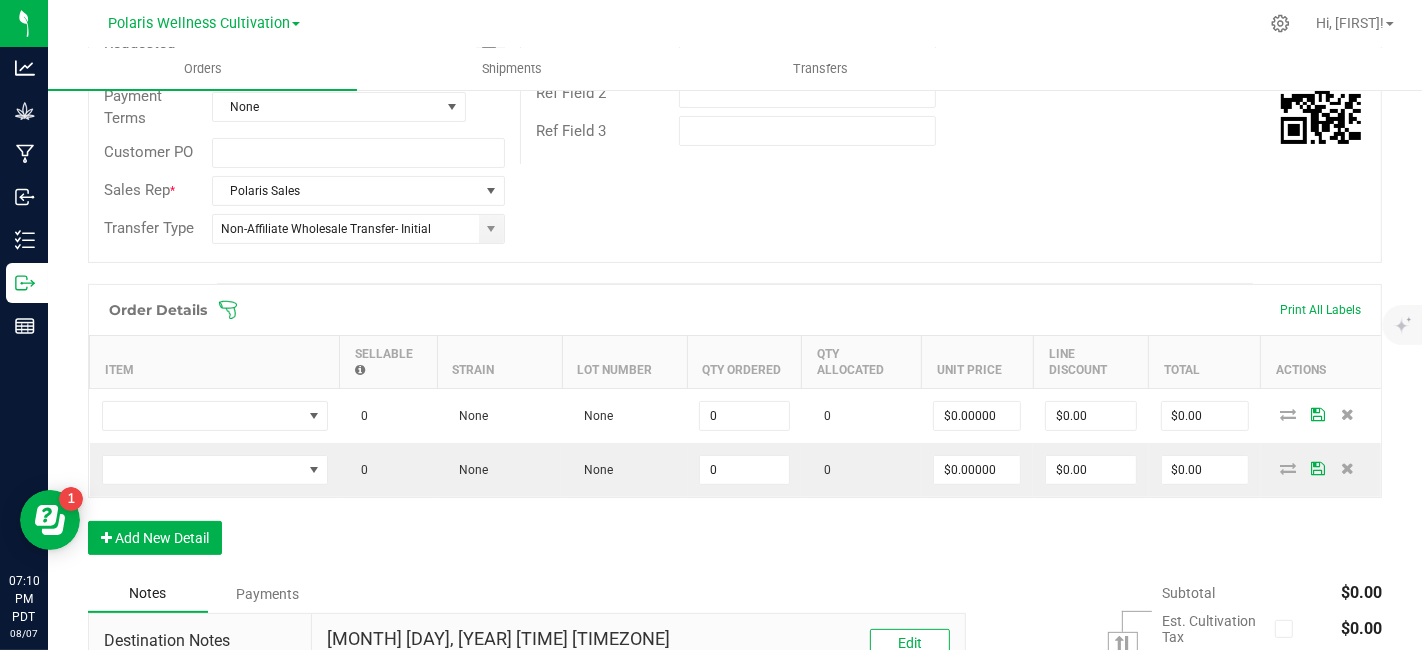 click on "Order Details Print All Labels Item  Sellable  Strain  Lot Number  Qty Ordered Qty Allocated Unit Price Line Discount Total Actions  0    None   None  0  0   $0.00000 $0.00 $0.00  0    None   None  0  0   $0.00000 $0.00 $0.00
Add New Detail" at bounding box center (735, 429) 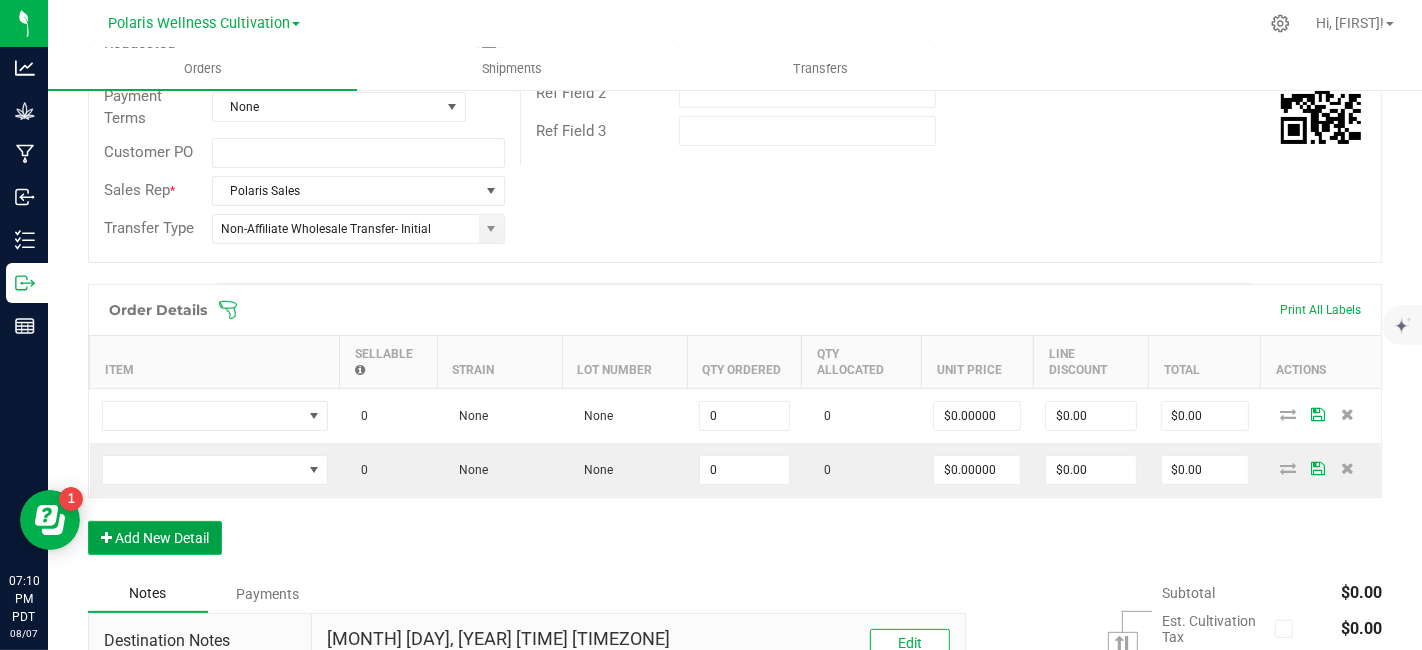 click on "Add New Detail" at bounding box center (155, 538) 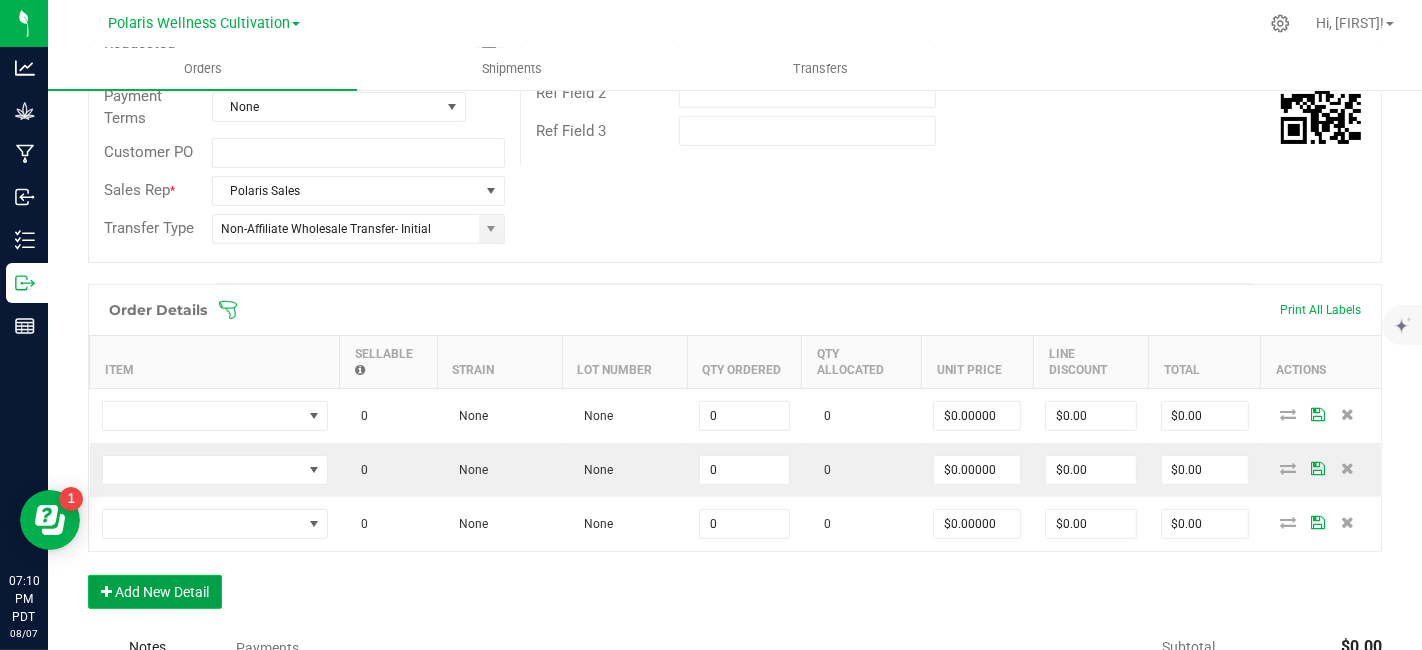 click on "Add New Detail" at bounding box center (155, 592) 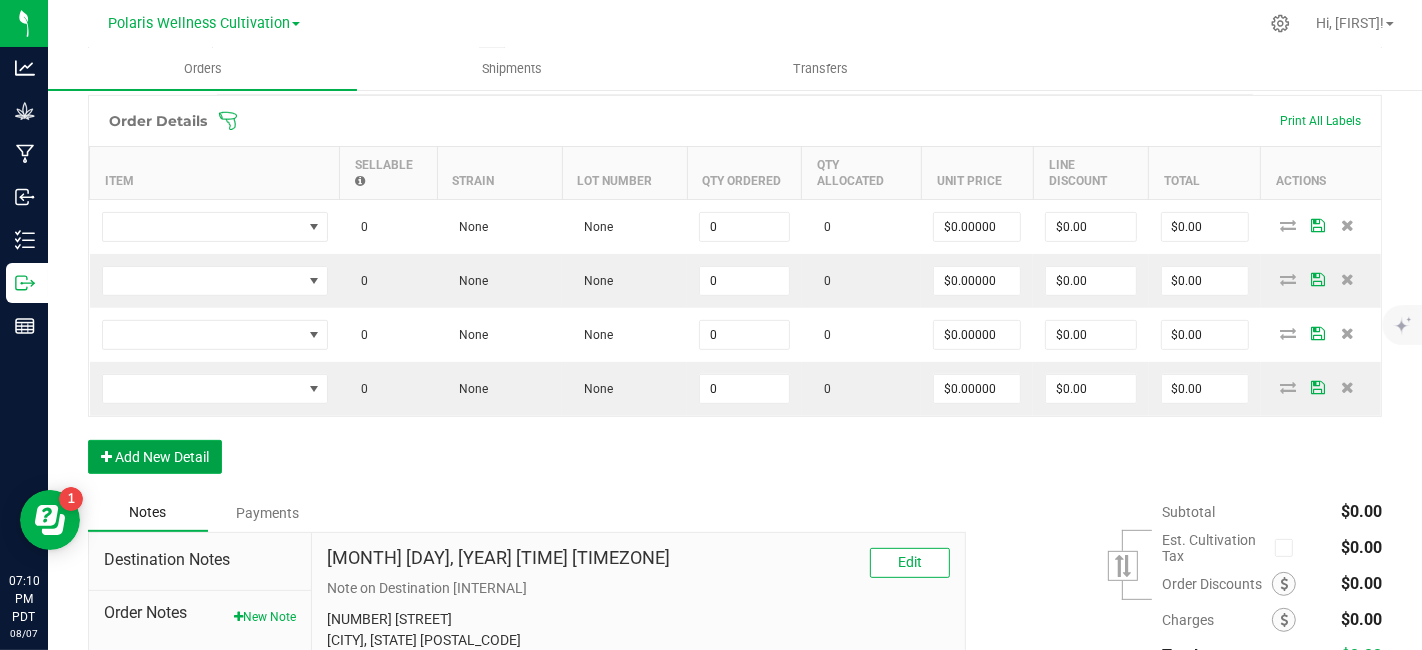 scroll, scrollTop: 591, scrollLeft: 0, axis: vertical 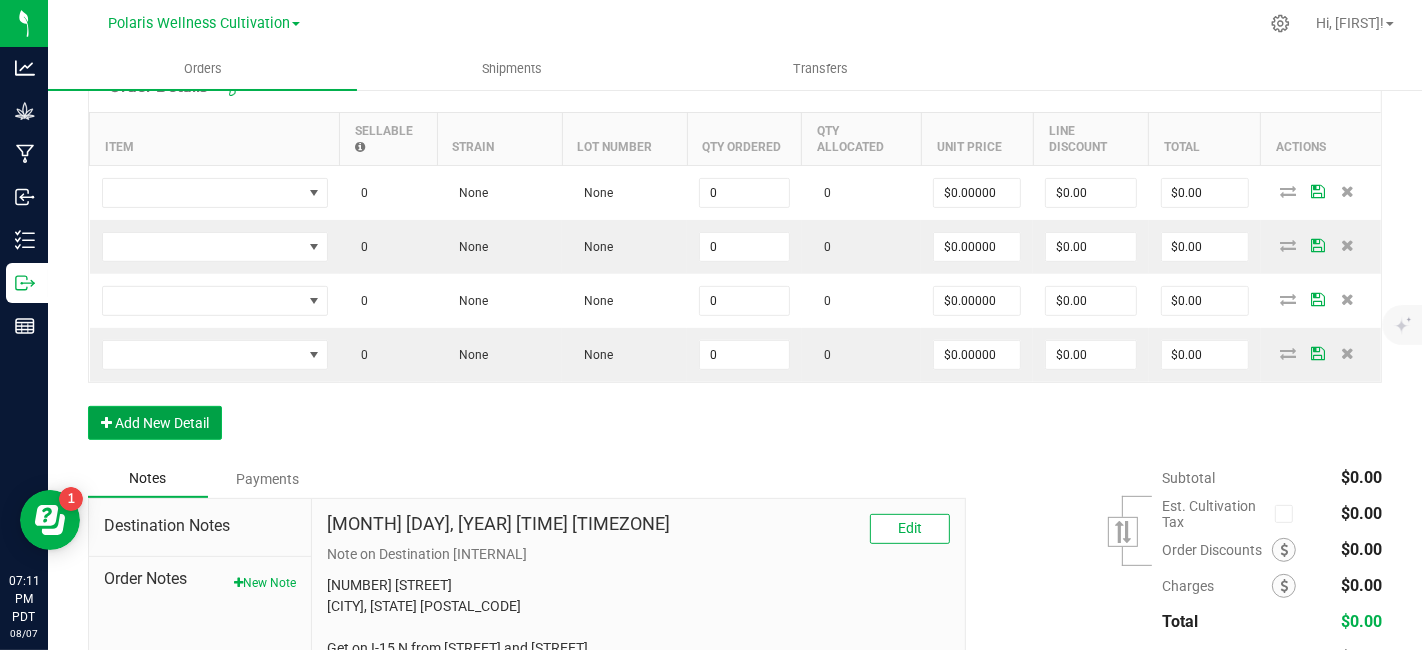 click on "Add New Detail" at bounding box center [155, 423] 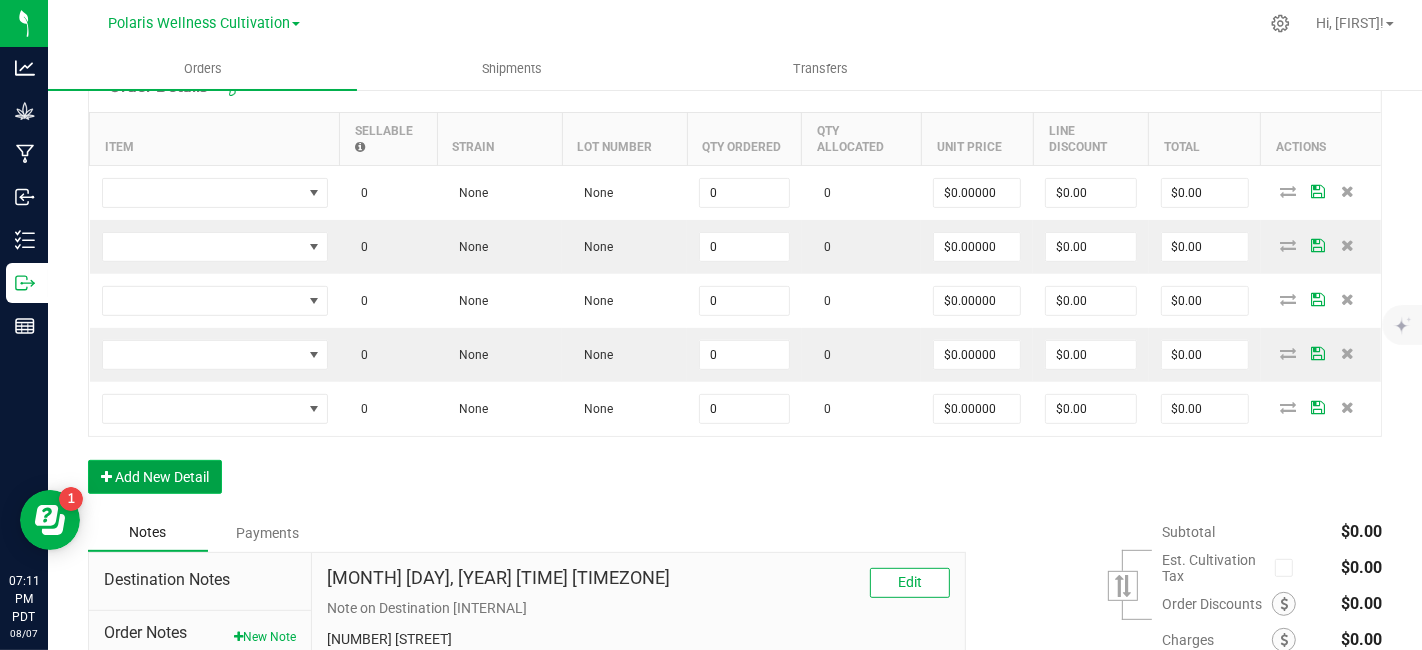 click on "Add New Detail" at bounding box center [155, 477] 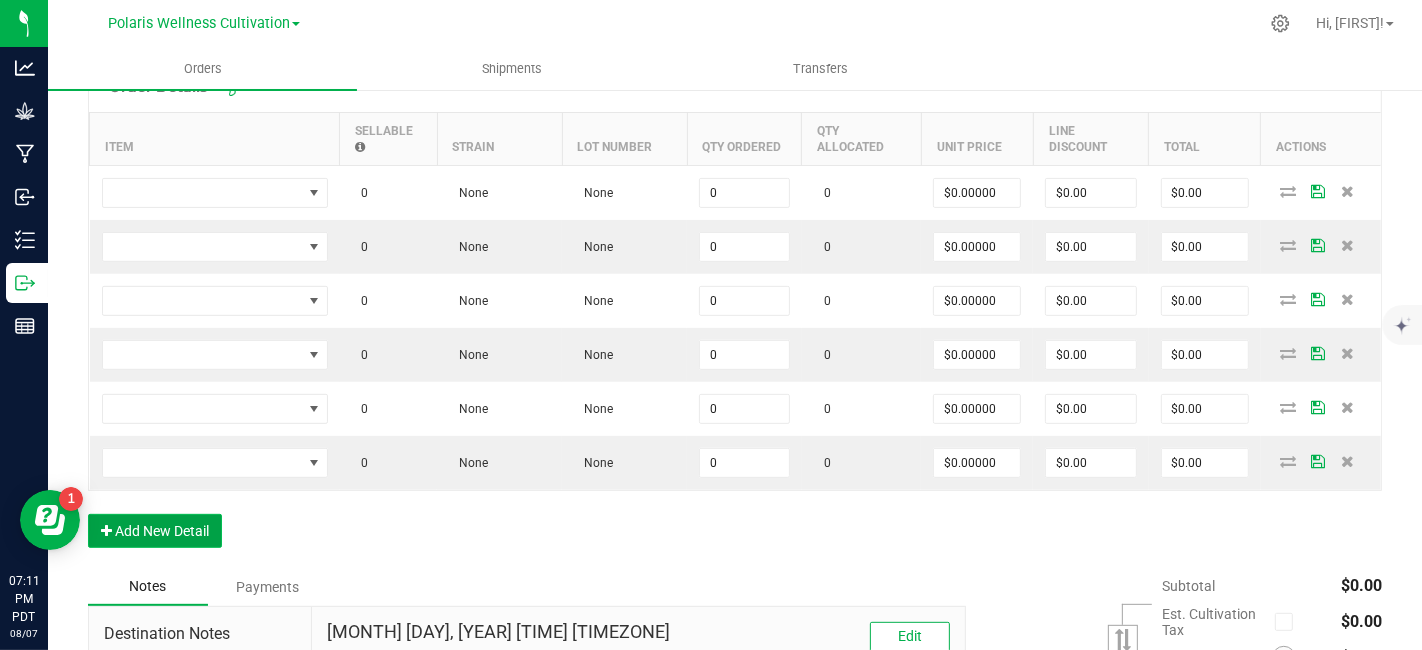 click on "Add New Detail" at bounding box center (155, 531) 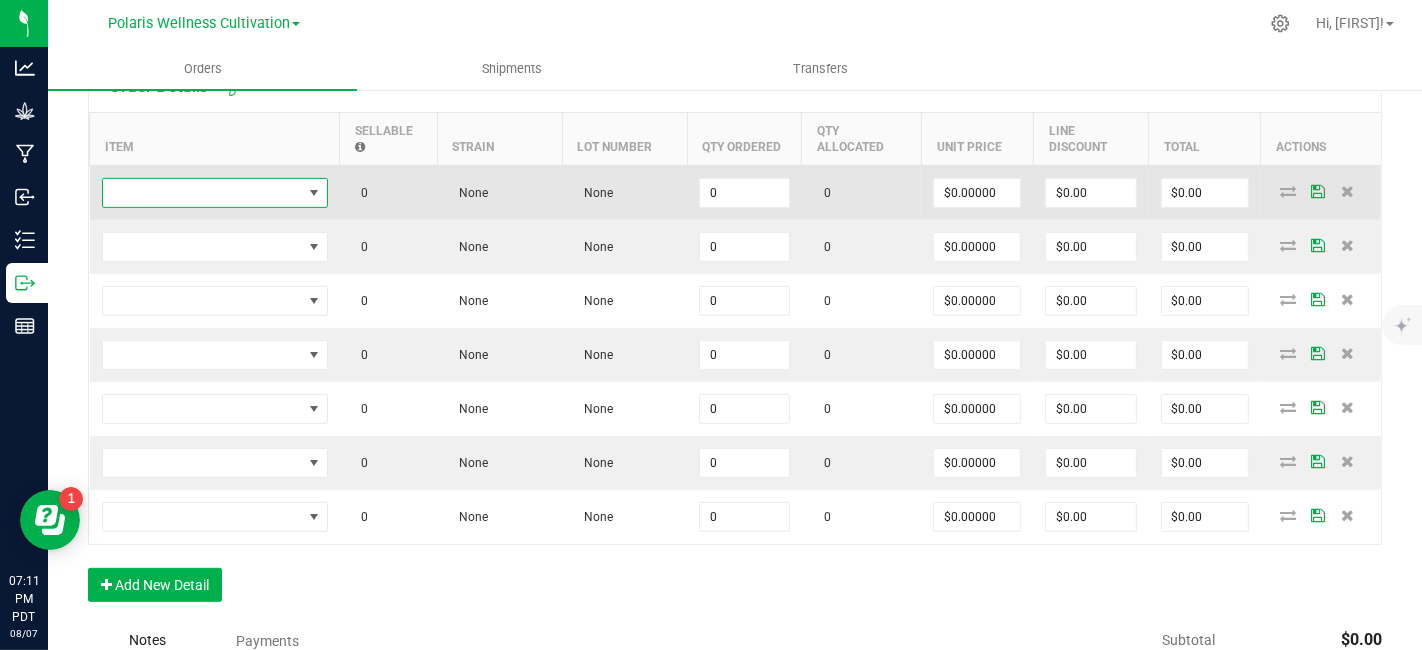 click at bounding box center (202, 193) 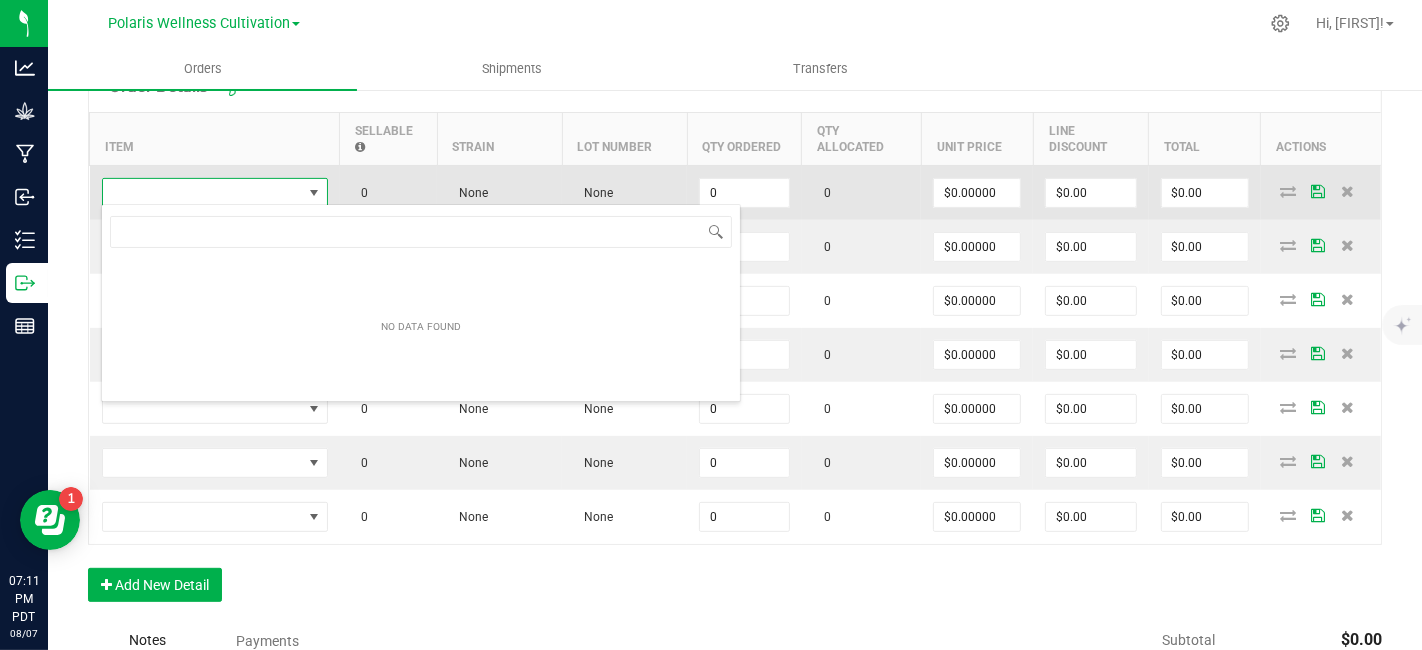 scroll, scrollTop: 99970, scrollLeft: 99774, axis: both 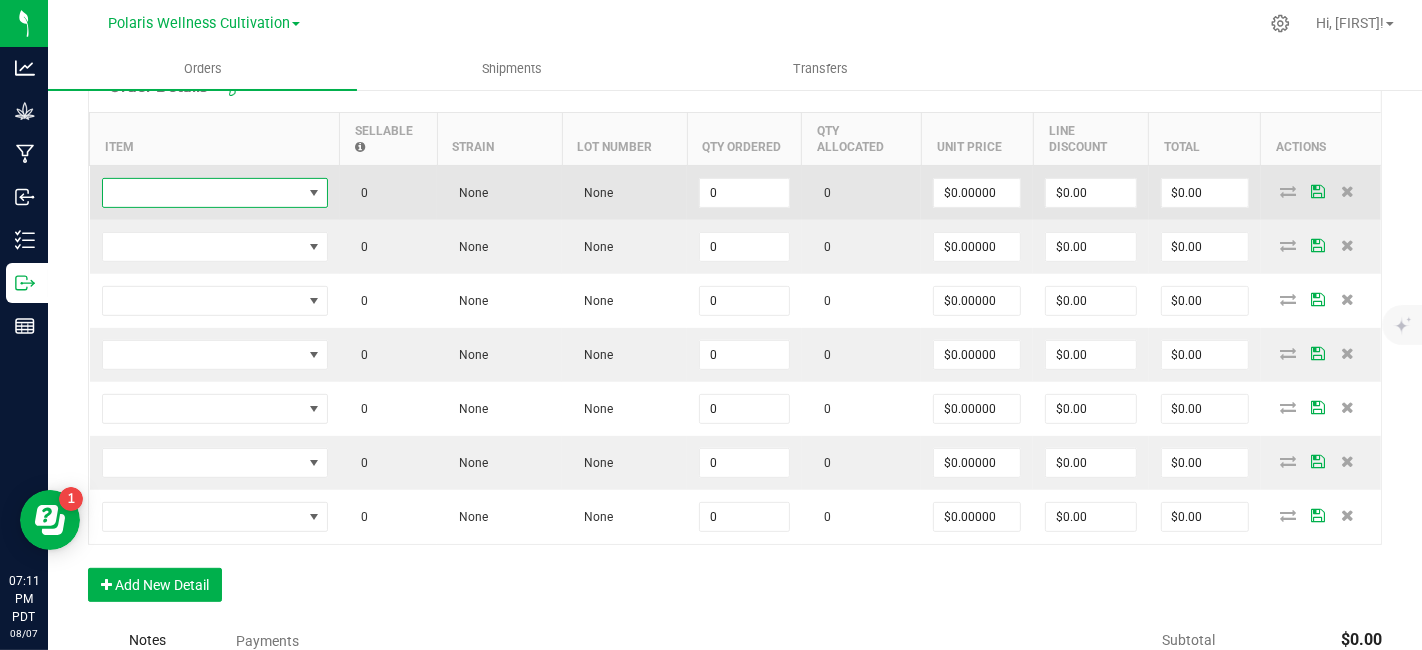 click at bounding box center (202, 193) 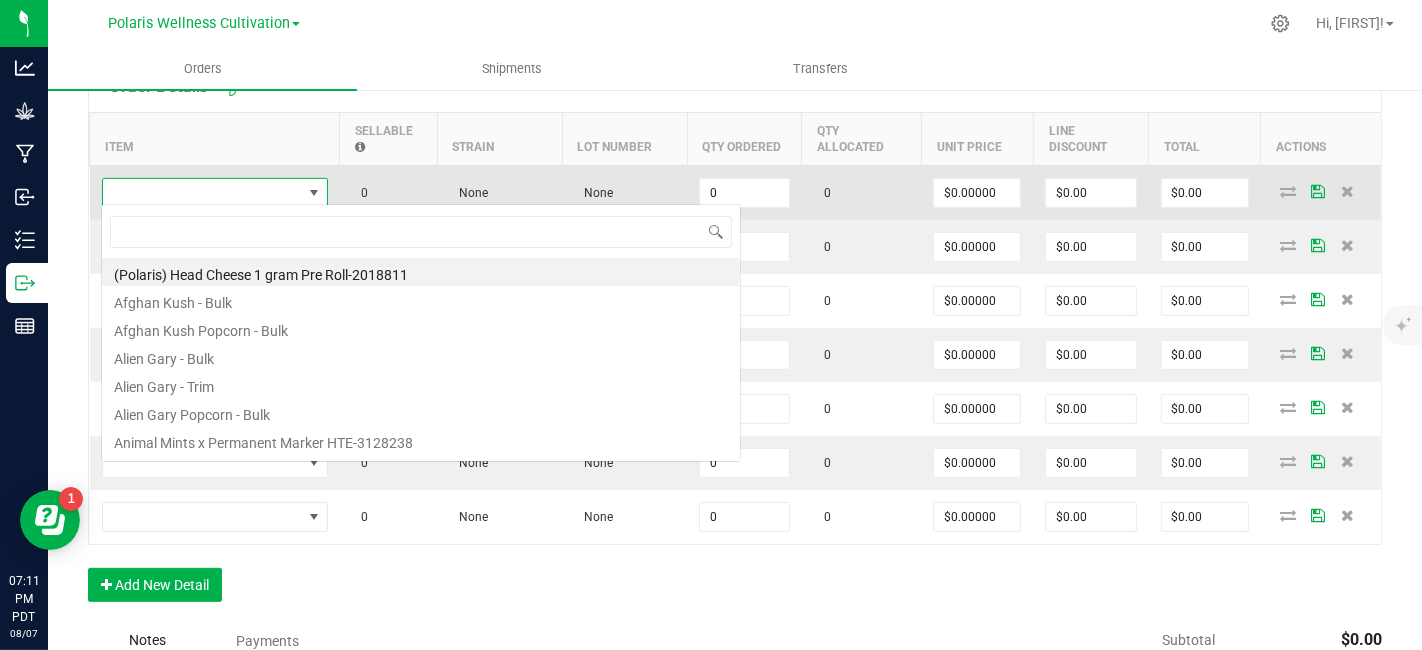 scroll, scrollTop: 99970, scrollLeft: 99774, axis: both 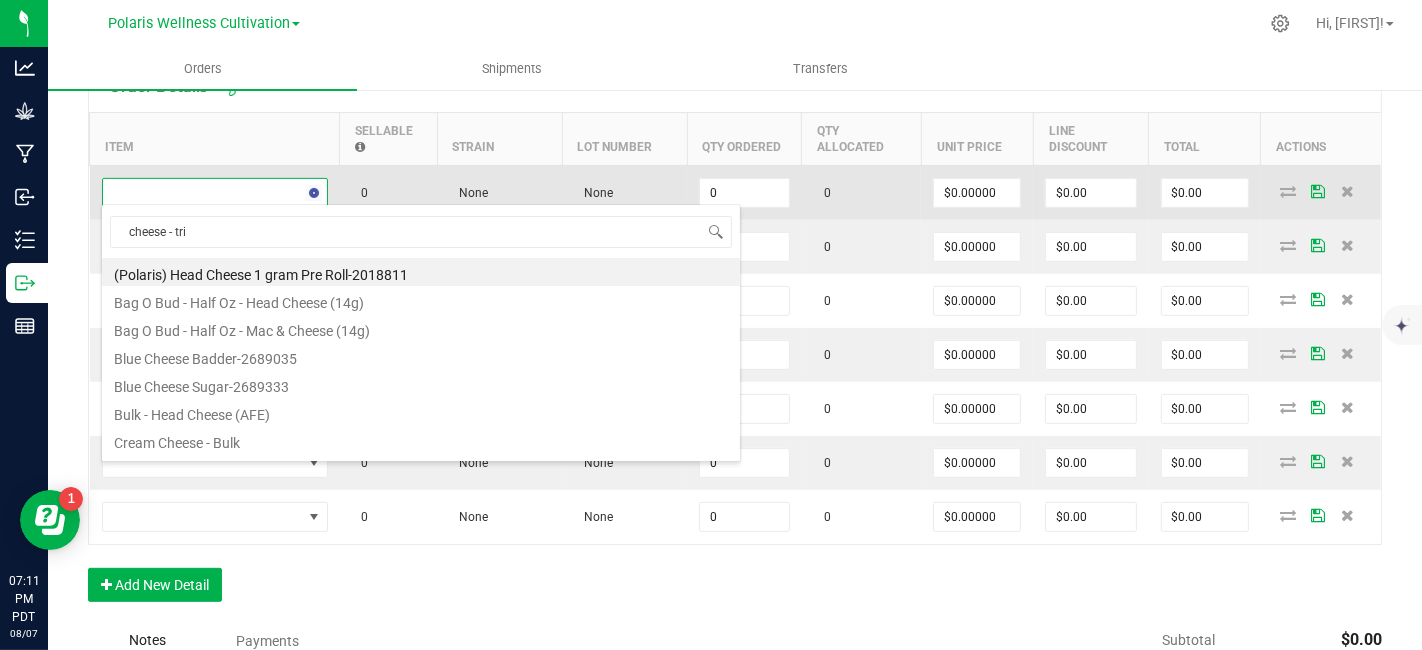type on "[PRODUCT_NAME] - [PRODUCT_NAME]" 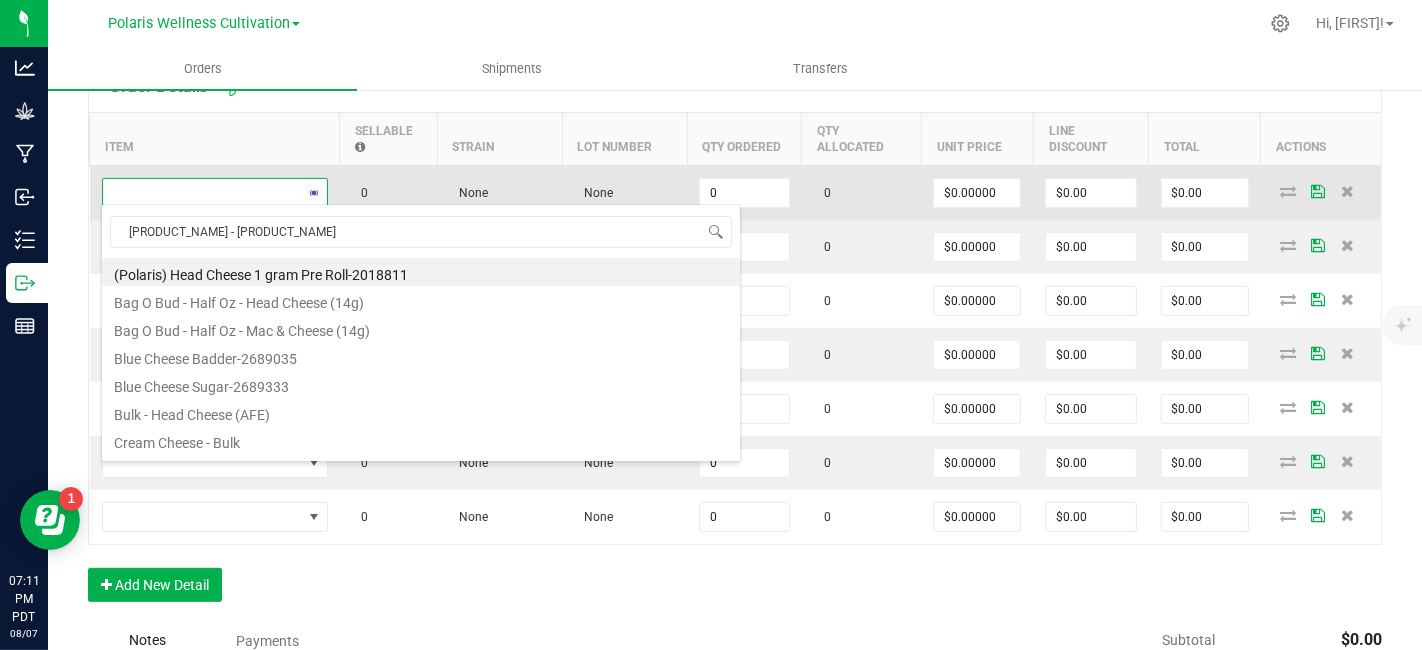 type on "0 ea" 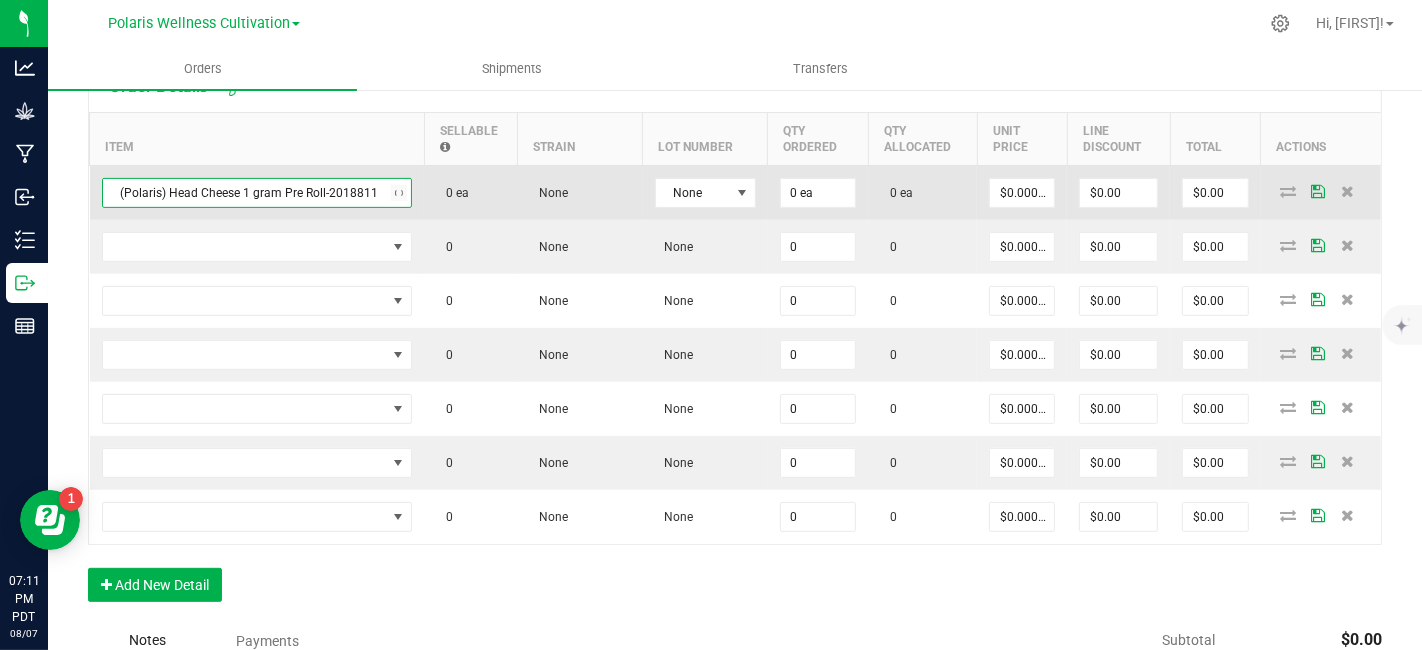 click on "(Polaris) Head Cheese 1 gram Pre Roll-2018811" at bounding box center [245, 193] 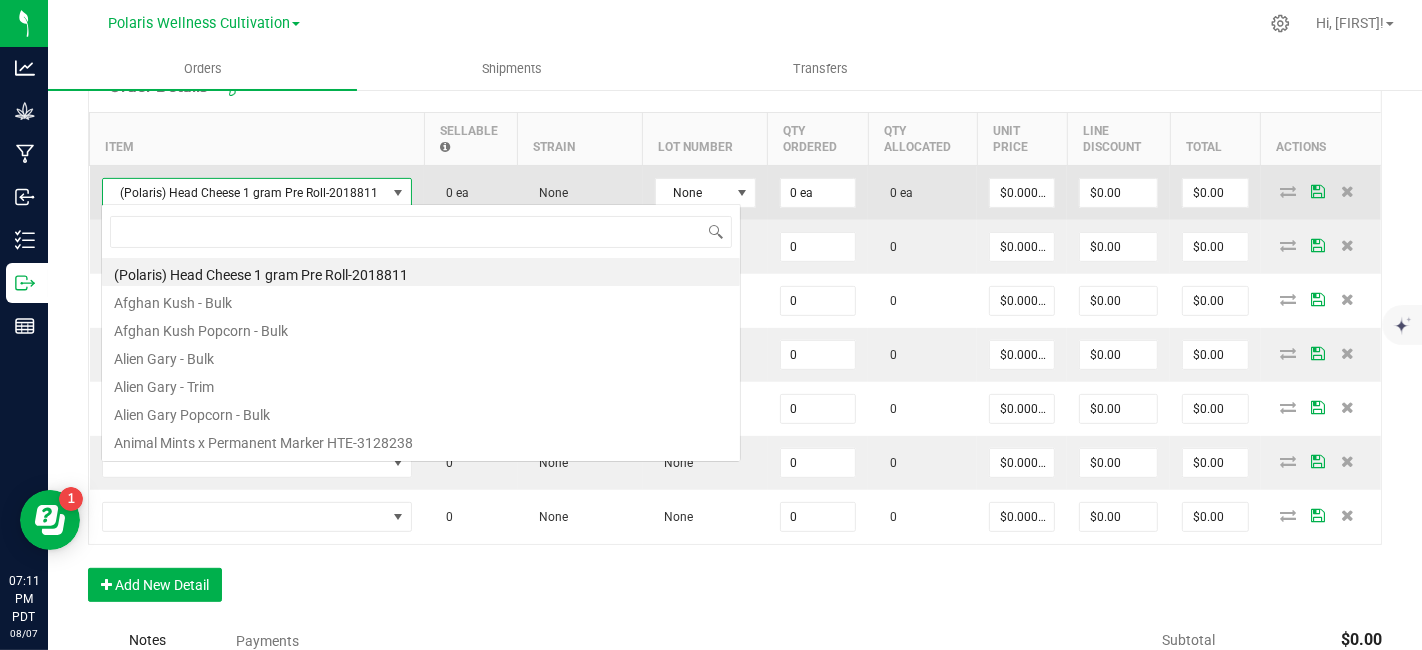 scroll, scrollTop: 99970, scrollLeft: 99694, axis: both 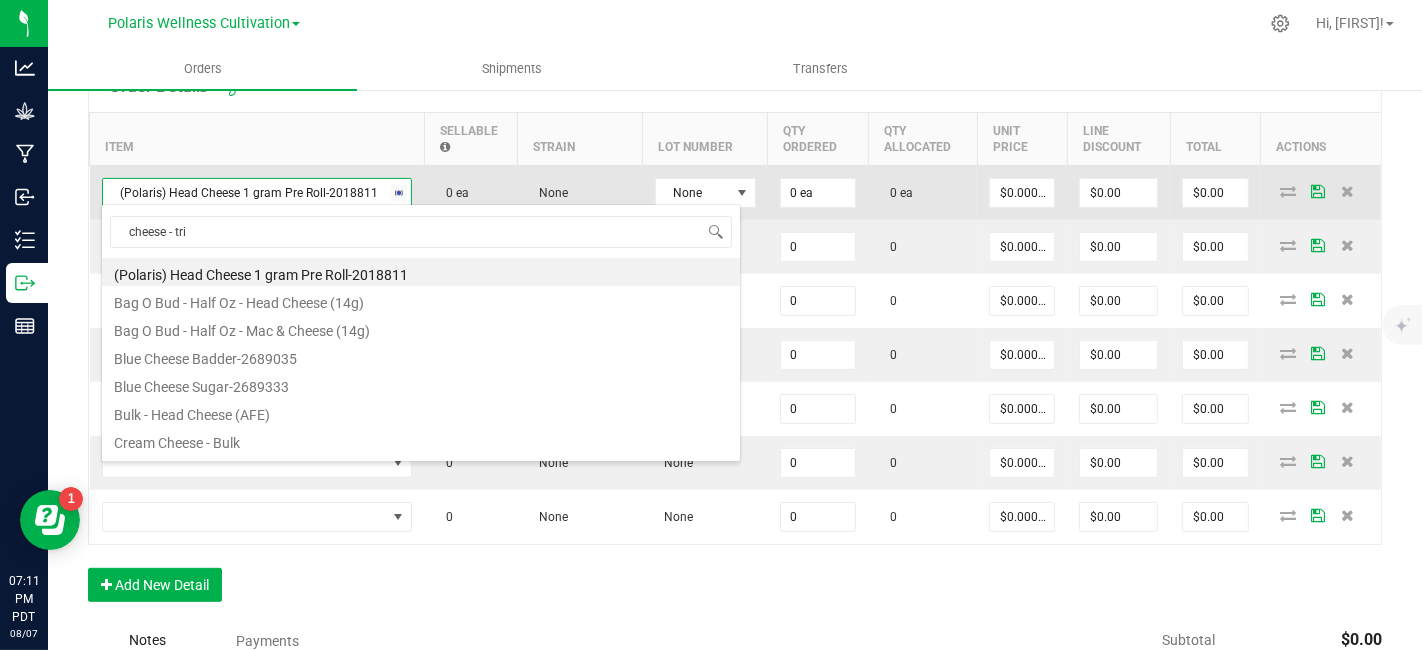type on "[PRODUCT_NAME] - [PRODUCT_NAME]" 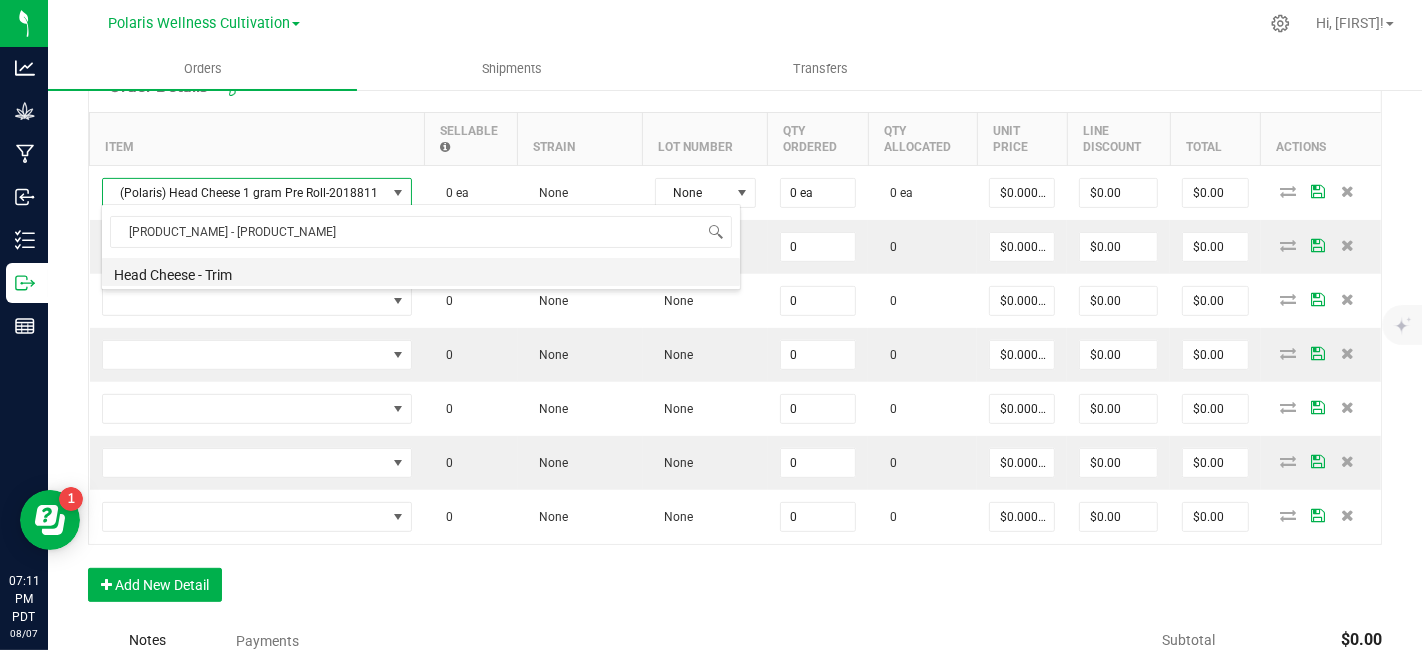 click on "Head Cheese - Trim" at bounding box center (421, 272) 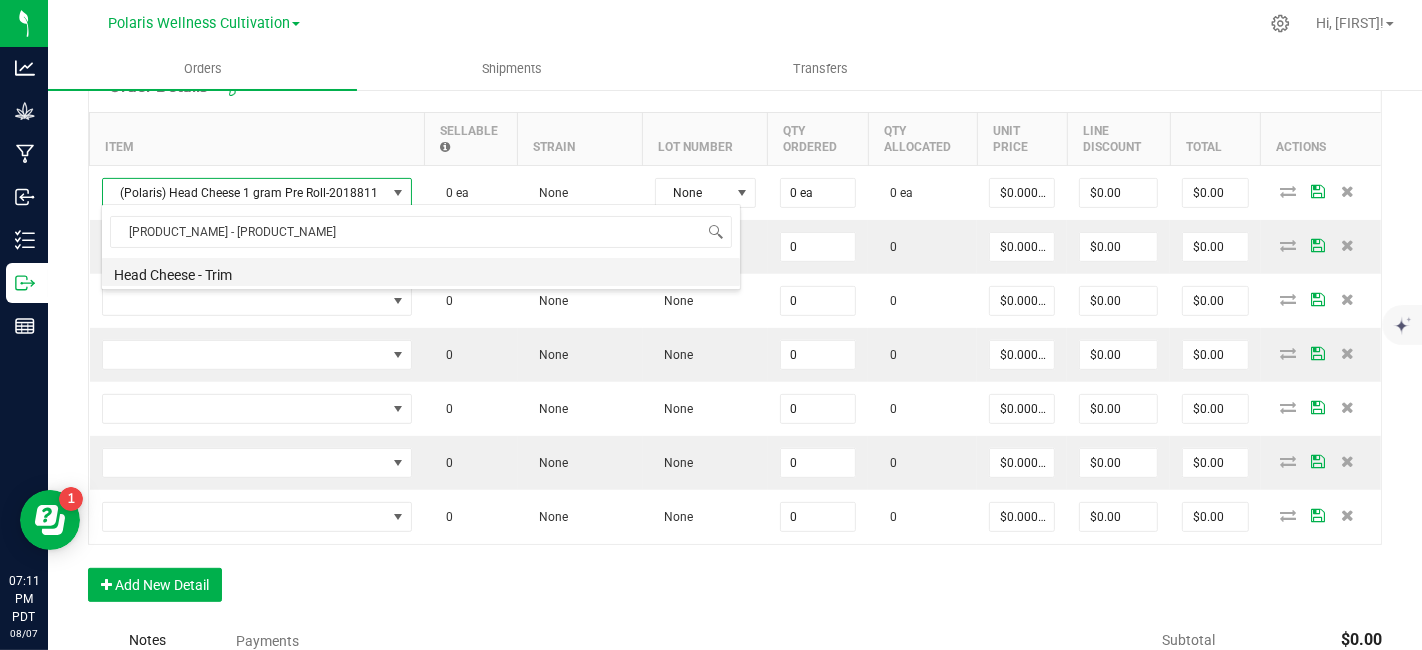 type on "0.0000 g" 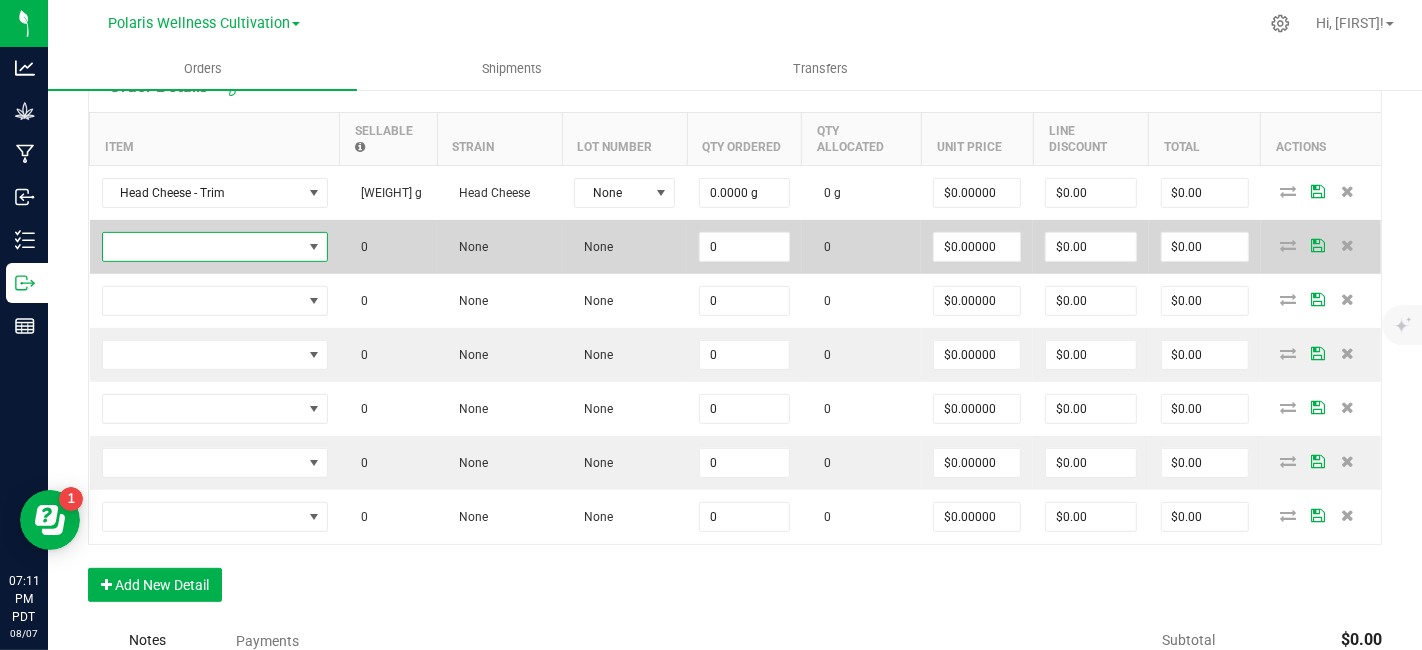 click at bounding box center [202, 247] 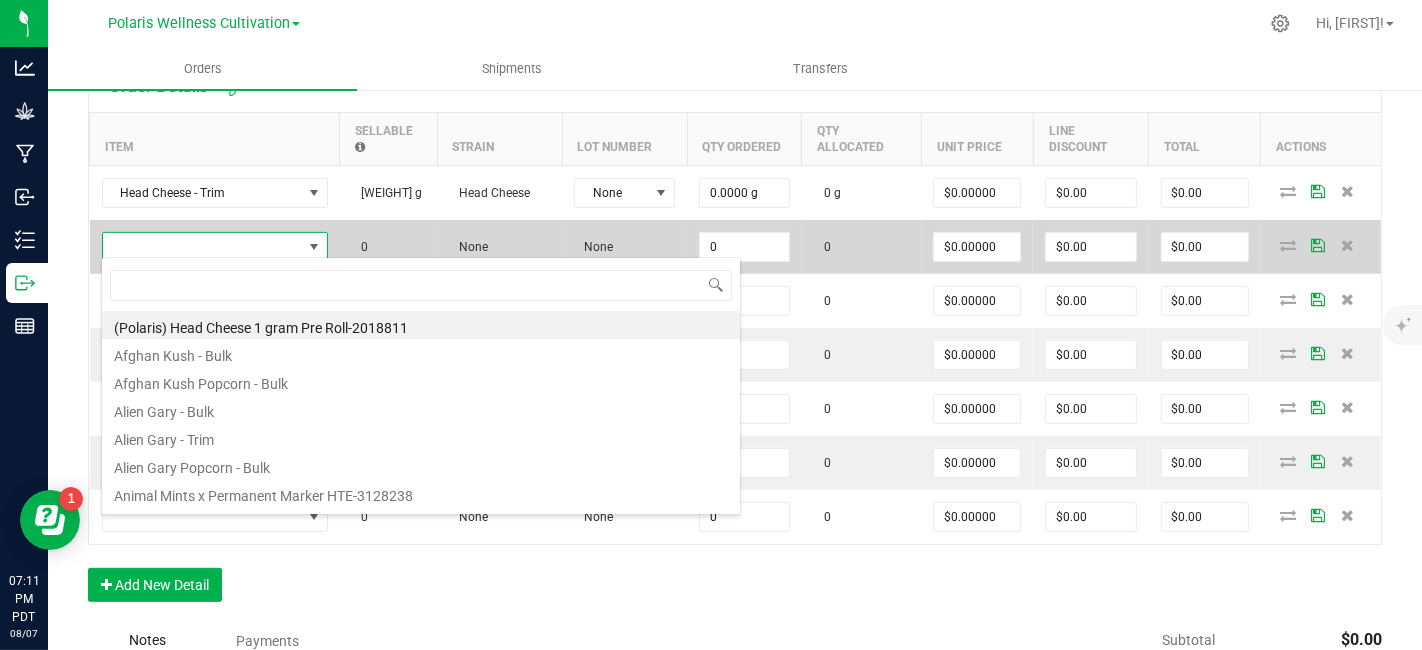 scroll, scrollTop: 99970, scrollLeft: 99774, axis: both 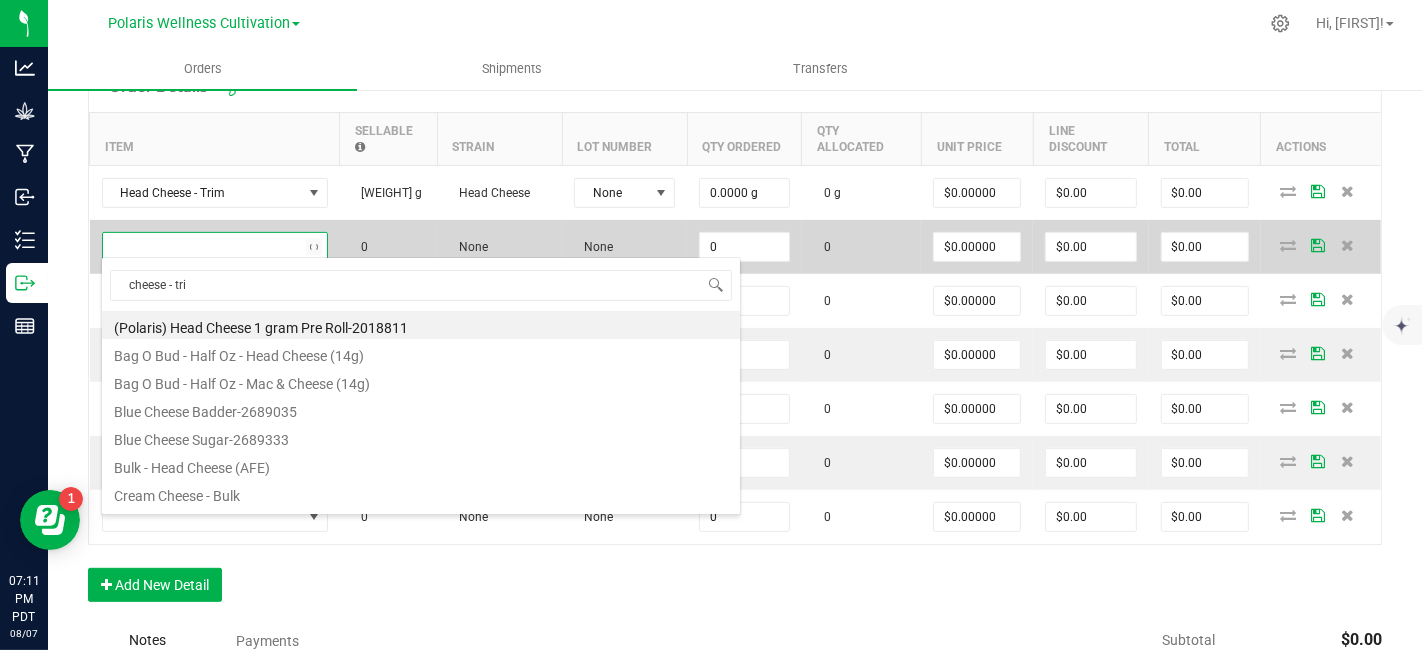type on "[PRODUCT_NAME] - [PRODUCT_NAME]" 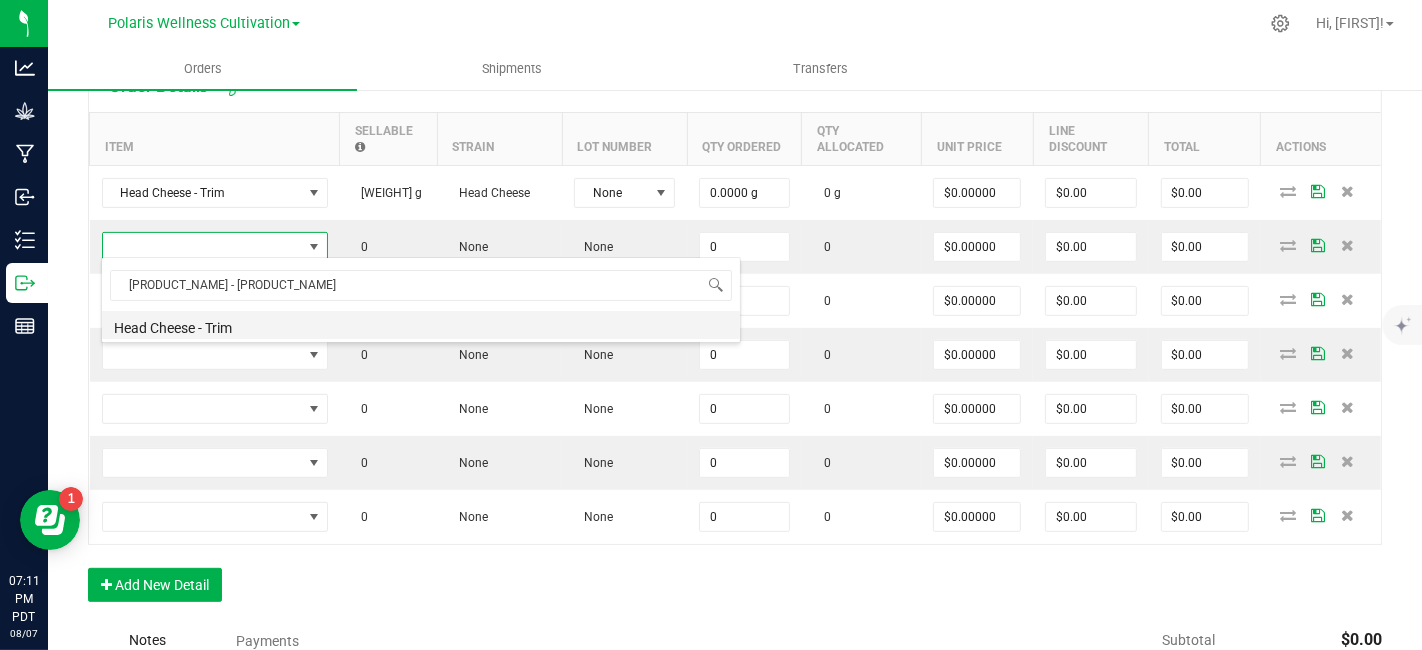 click on "Head Cheese - Trim" at bounding box center (421, 325) 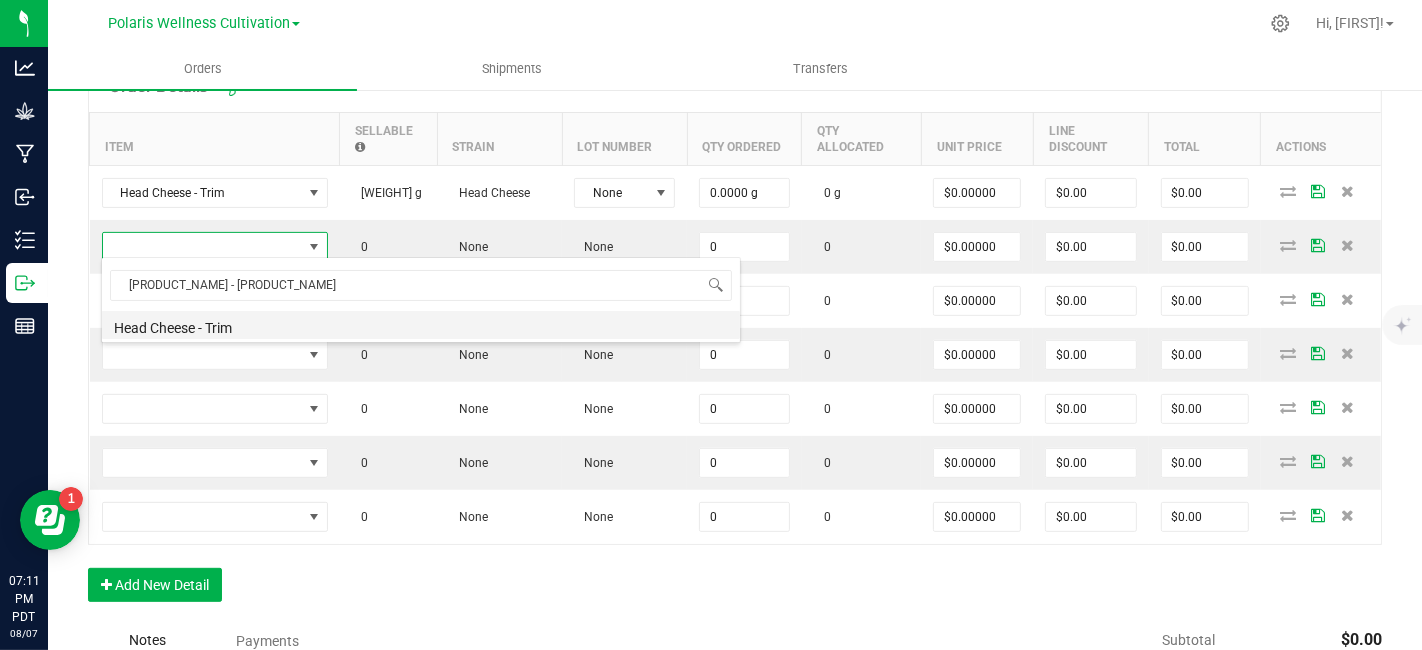 type on "0.0000 g" 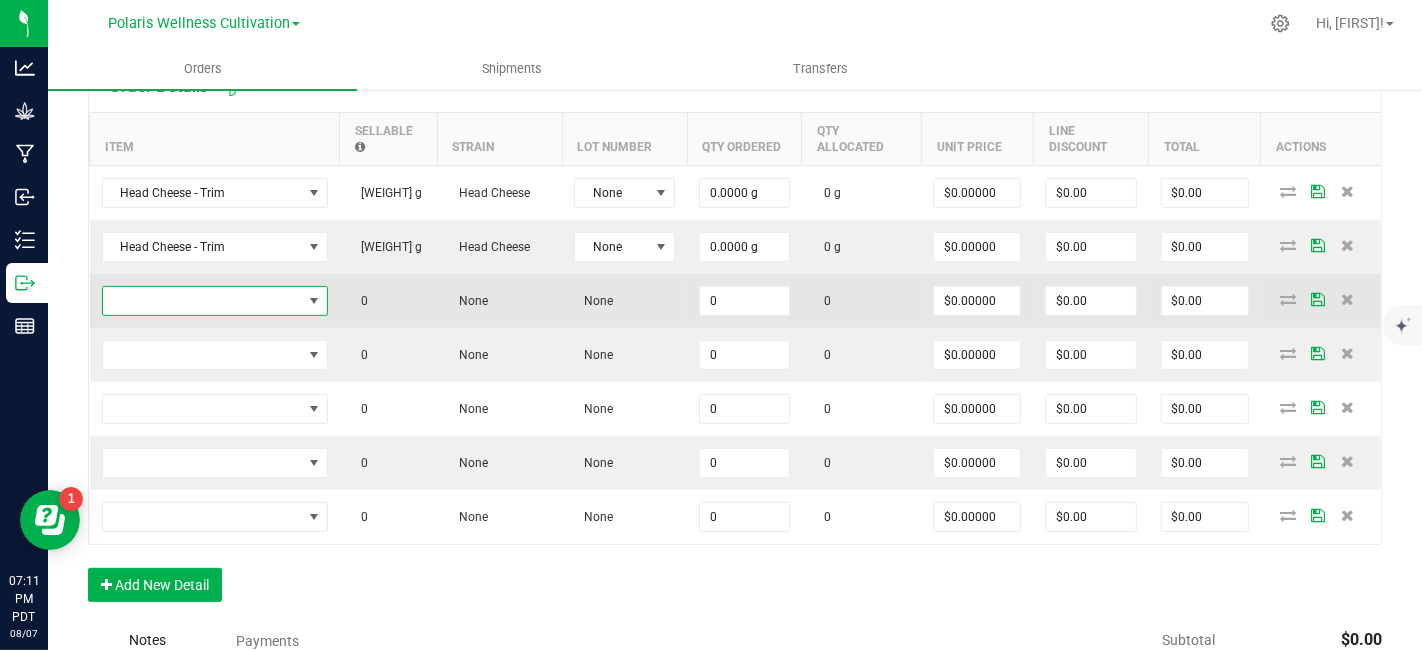 click at bounding box center (202, 301) 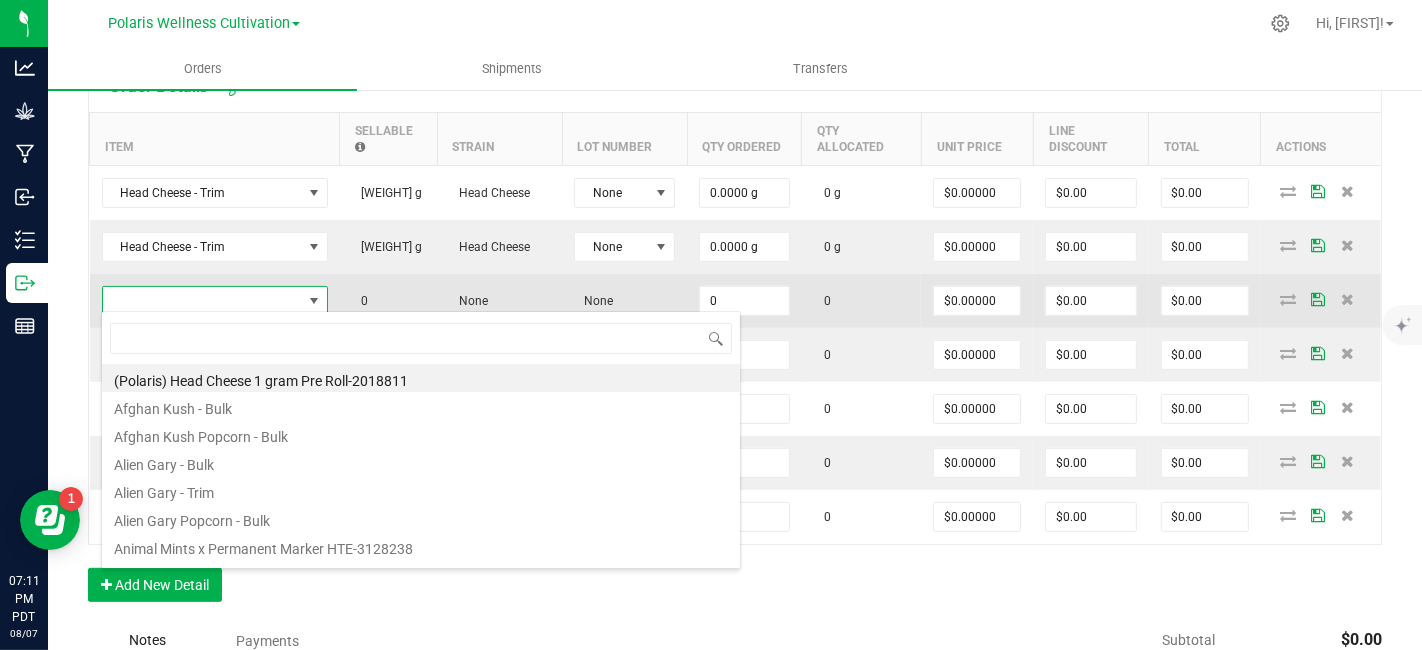 scroll, scrollTop: 99970, scrollLeft: 99774, axis: both 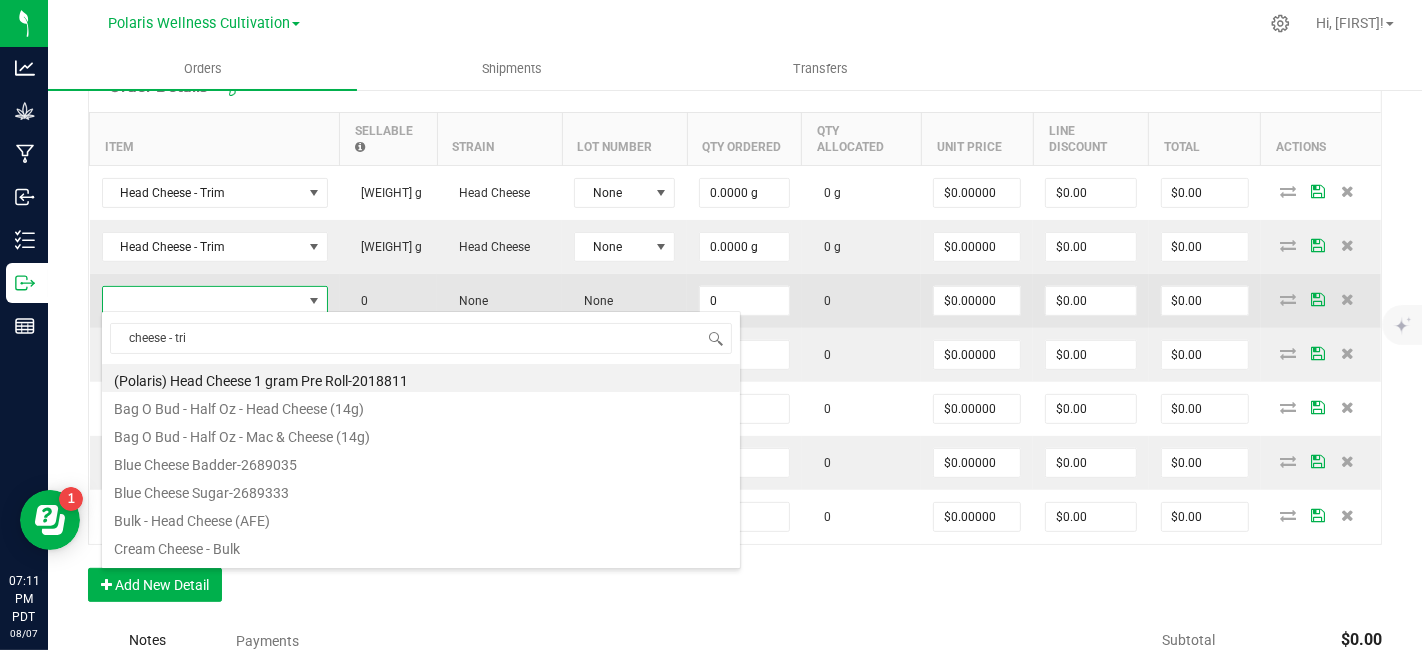 type on "[PRODUCT_NAME] - [PRODUCT_NAME]" 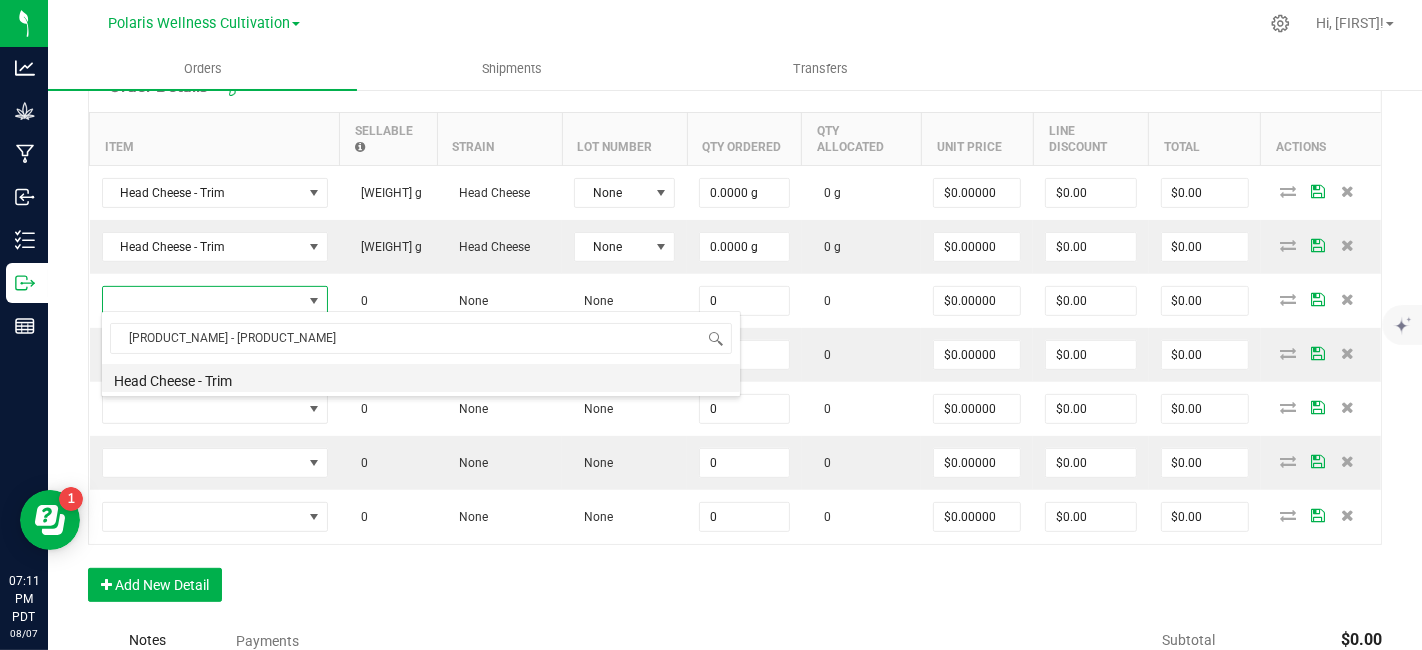 click on "Head Cheese - Trim" at bounding box center (421, 378) 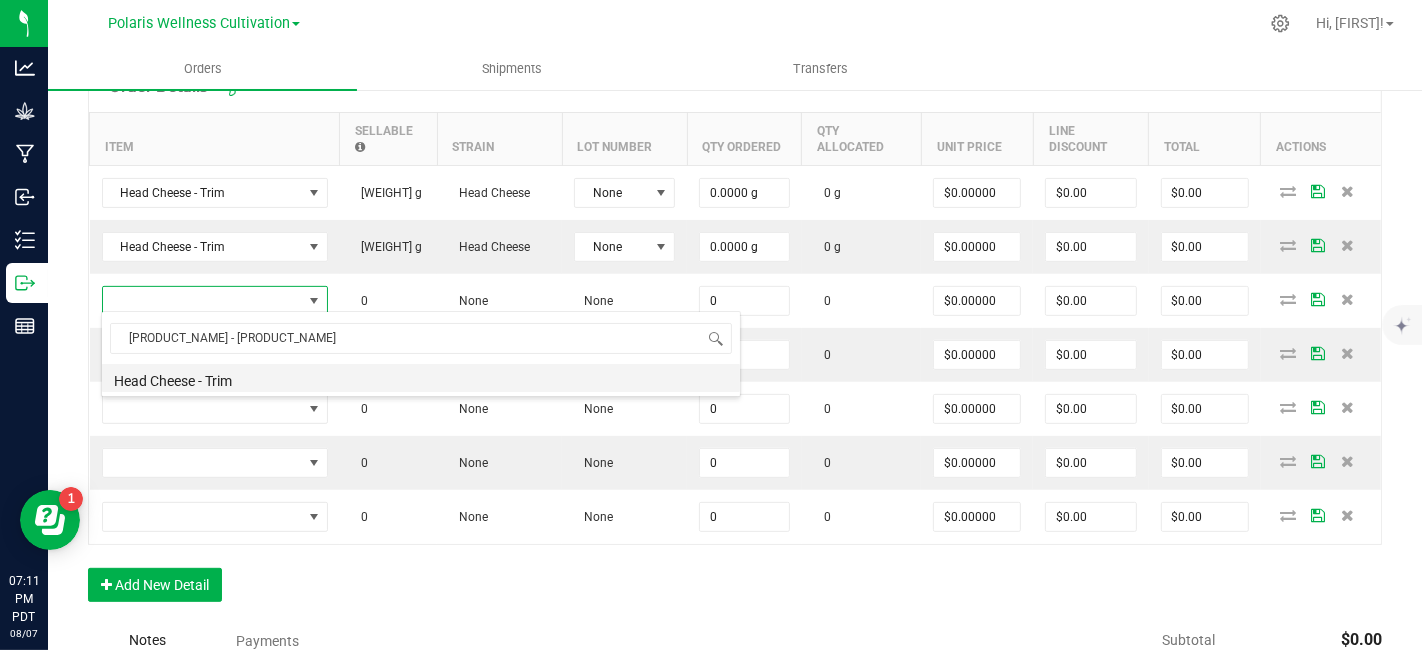 type on "0.0000 g" 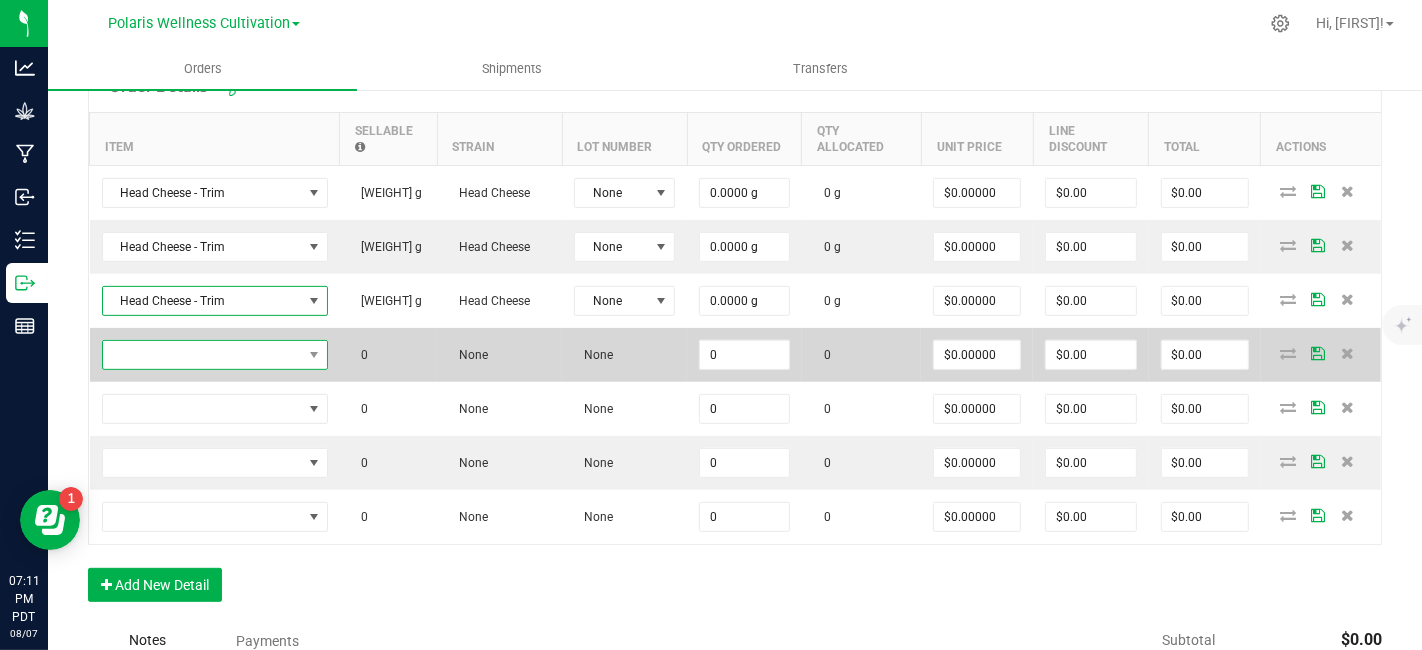 click at bounding box center (202, 355) 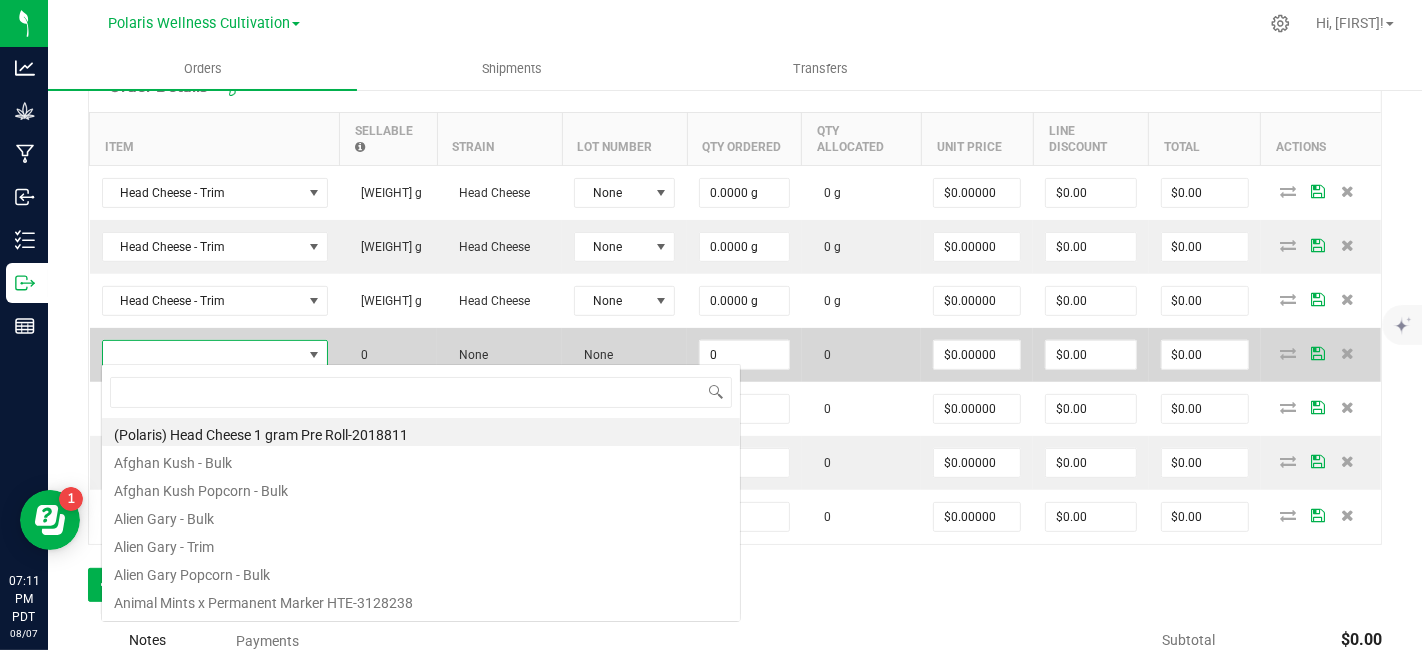 scroll, scrollTop: 99970, scrollLeft: 99774, axis: both 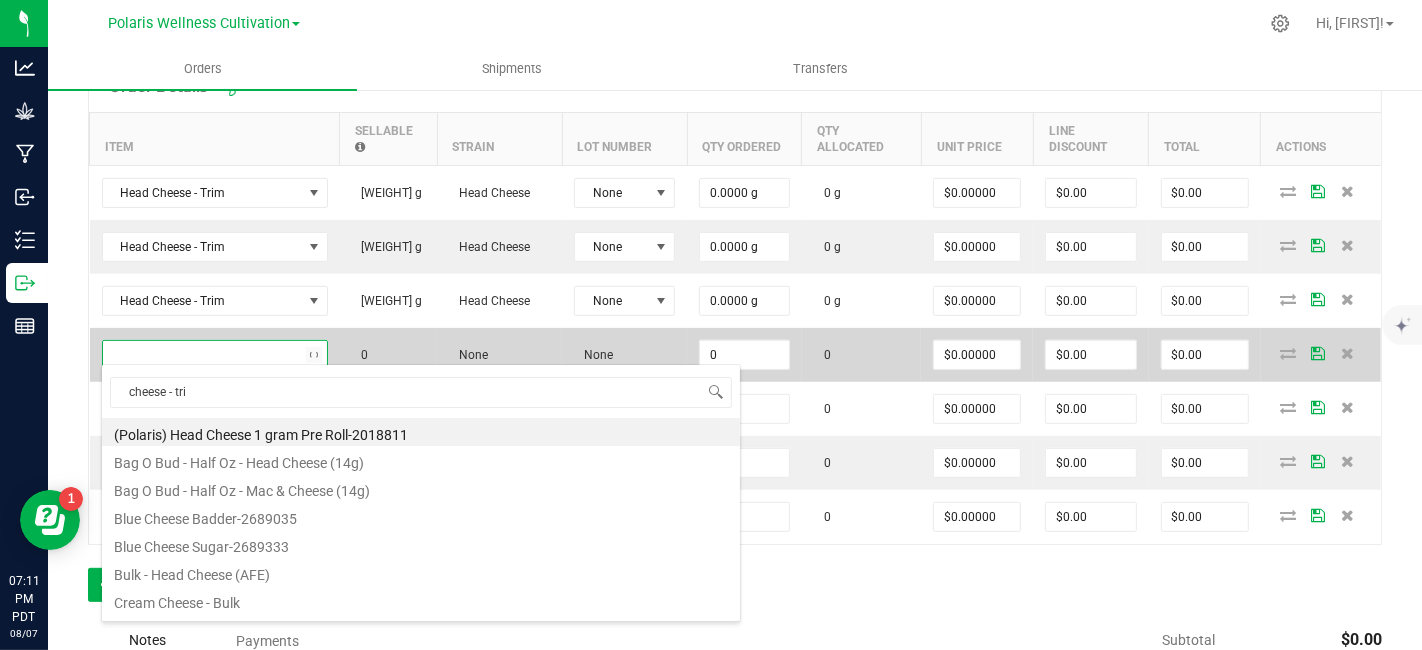 type on "[PRODUCT_NAME] - [PRODUCT_NAME]" 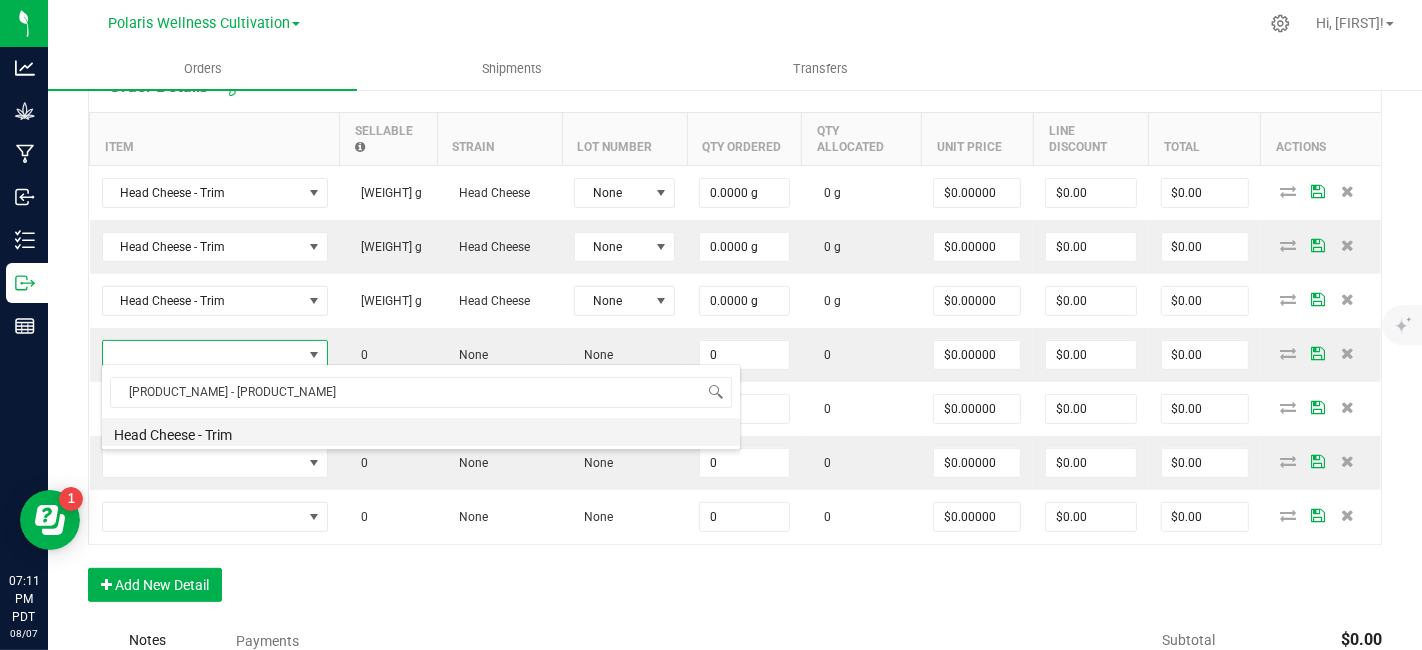 click on "Head Cheese - Trim" at bounding box center [421, 432] 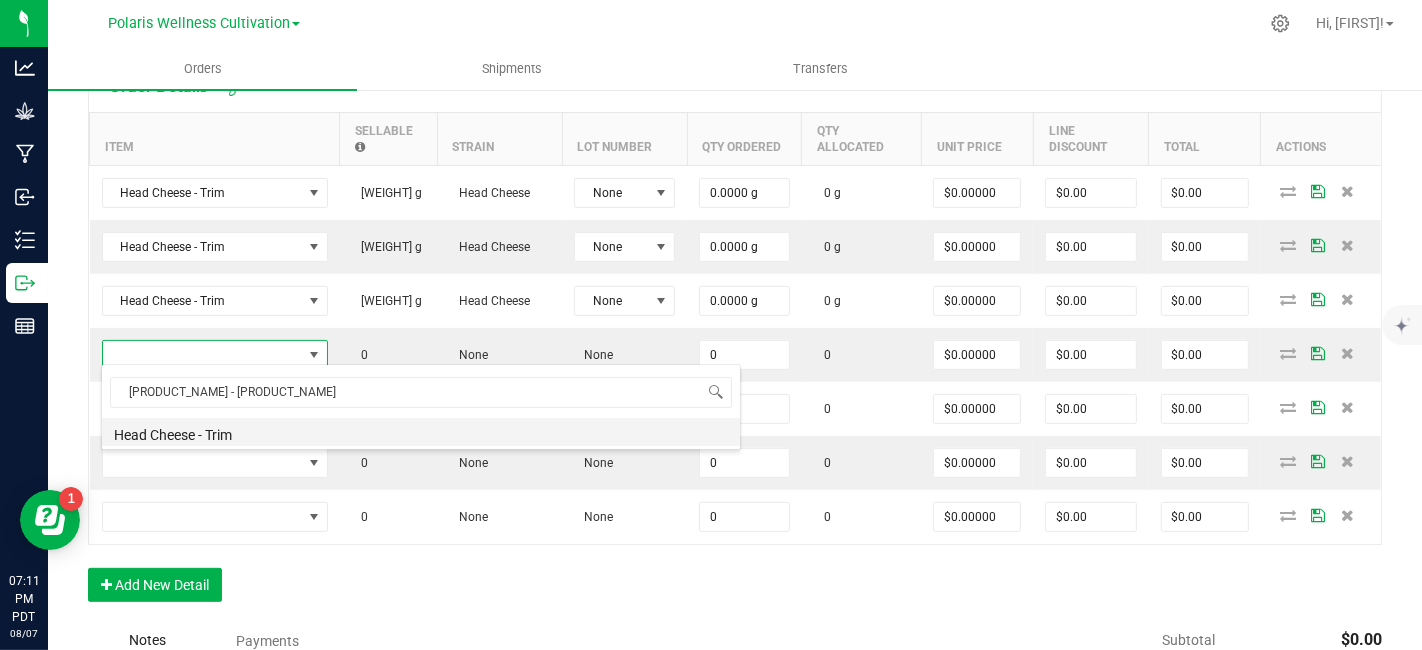 type on "0.0000 g" 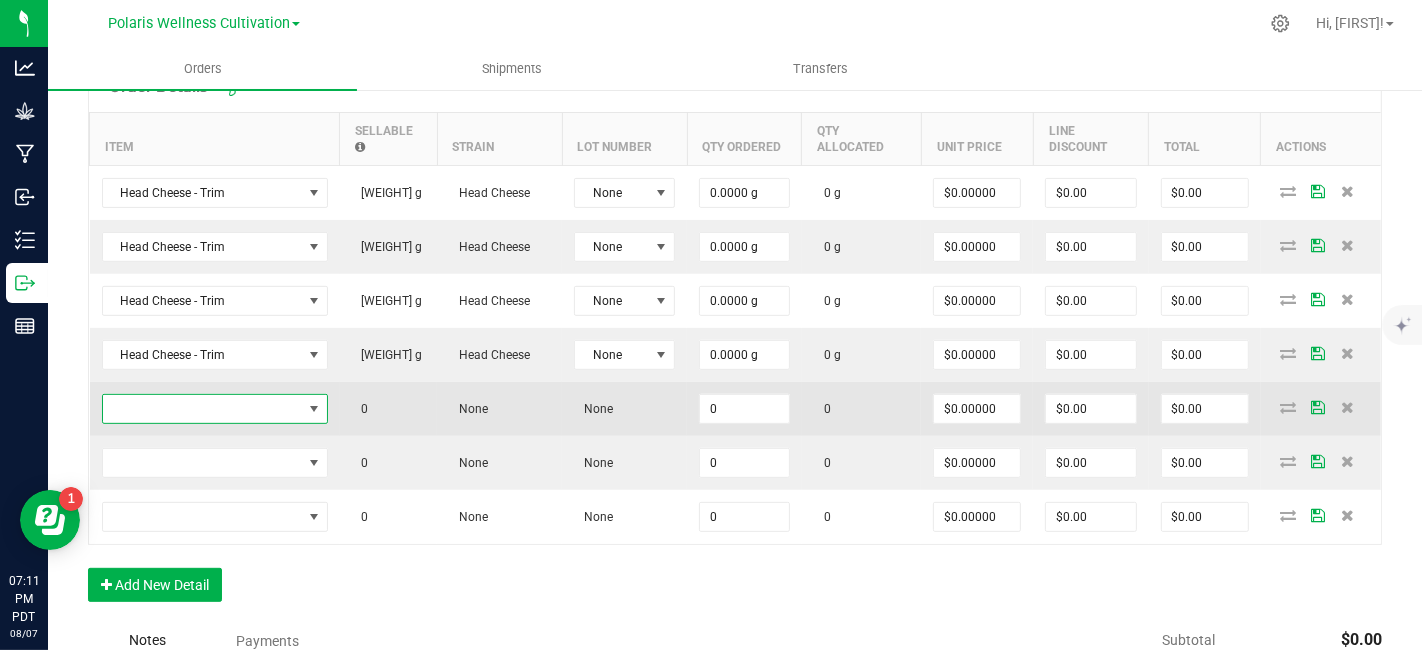 click at bounding box center (202, 409) 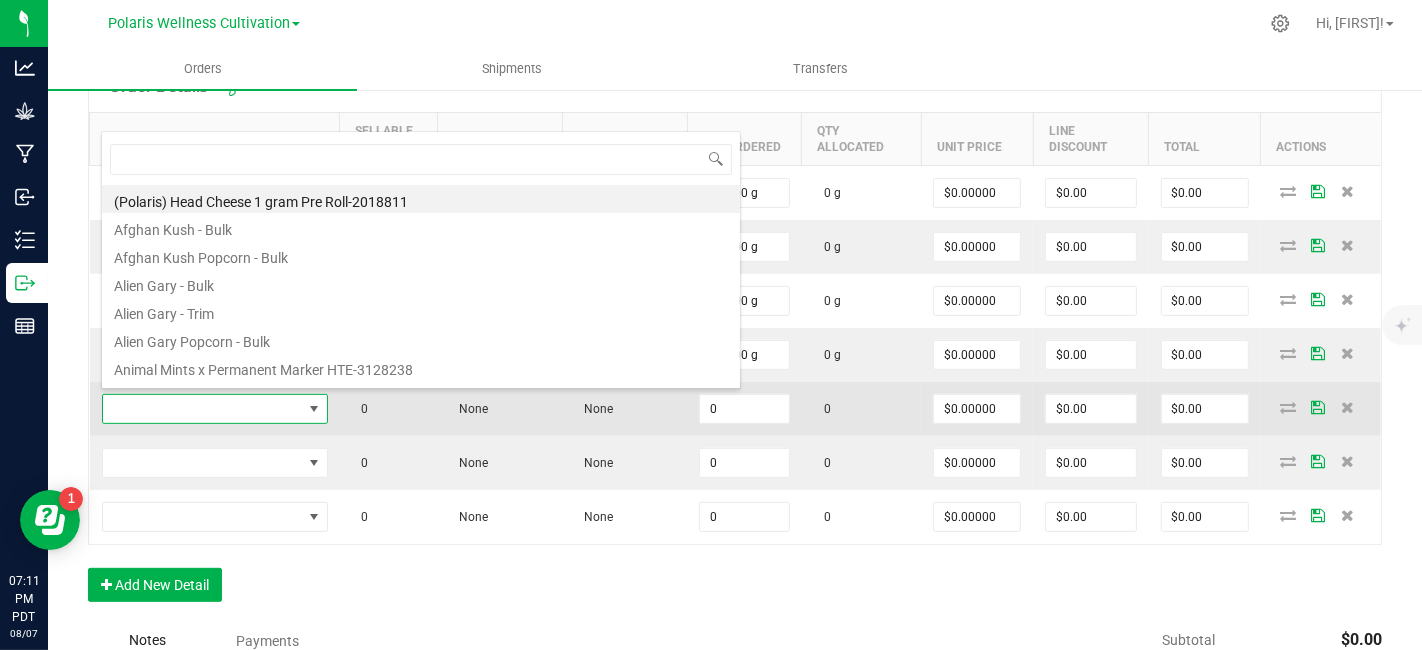 scroll, scrollTop: 99970, scrollLeft: 99774, axis: both 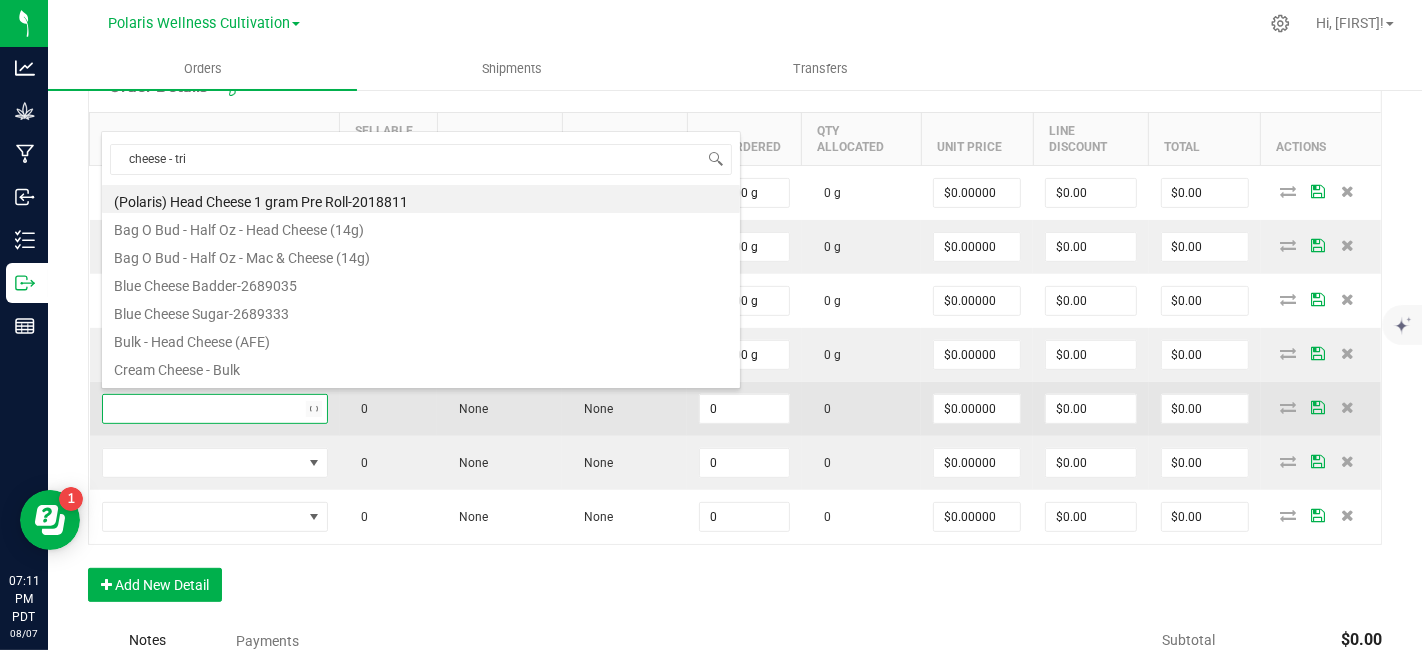 type on "[PRODUCT_NAME] - [PRODUCT_NAME]" 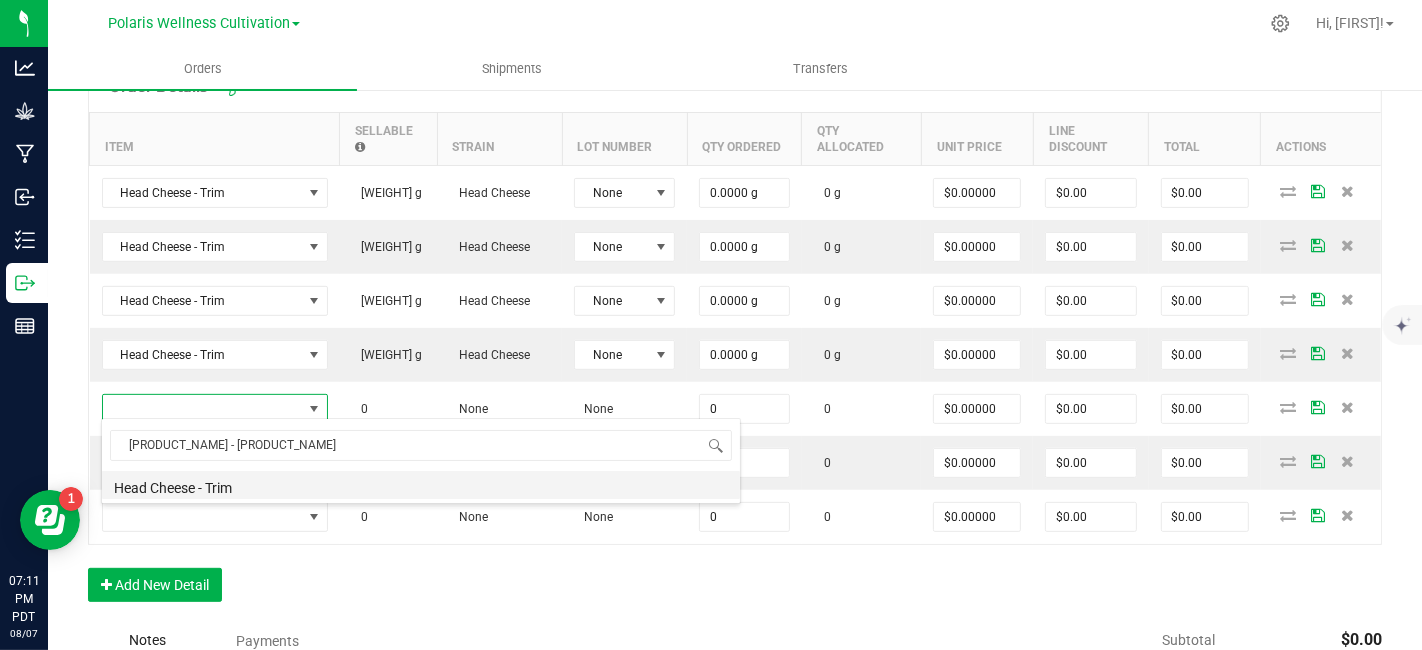 click on "Head Cheese - Trim" at bounding box center (421, 485) 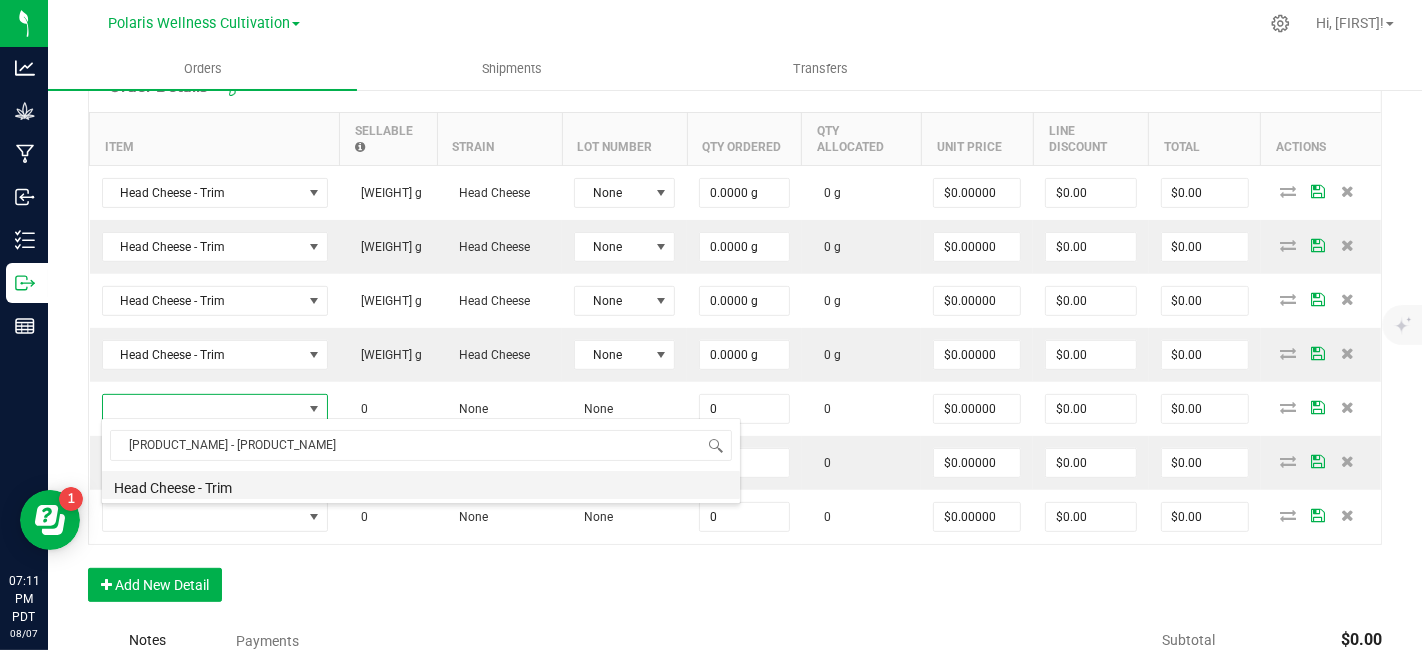 type on "0.0000 g" 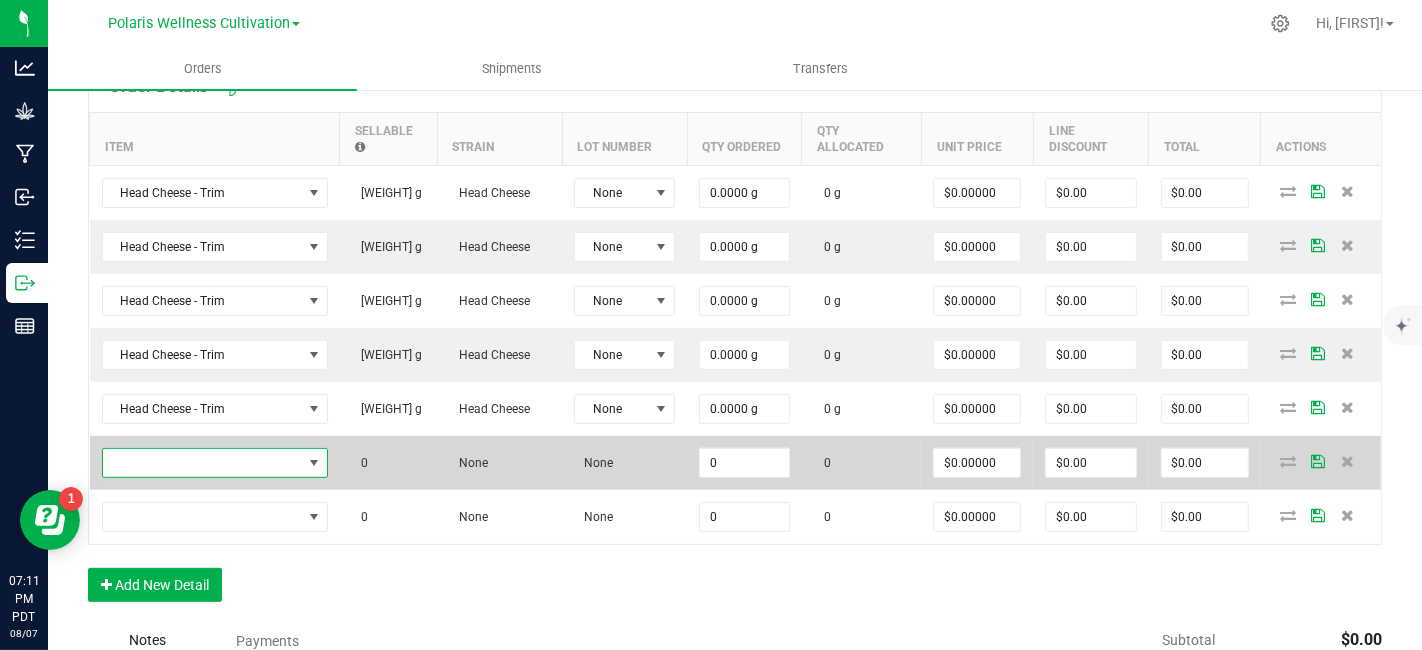 click at bounding box center [202, 463] 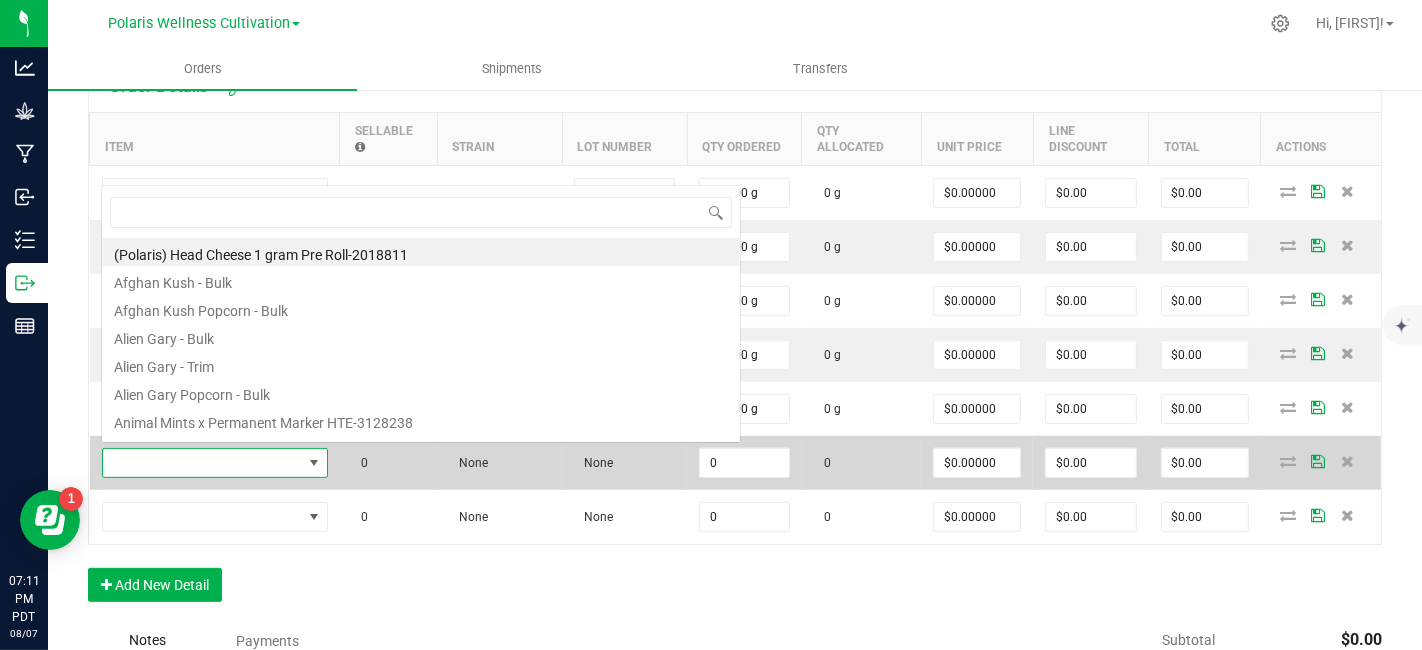 scroll, scrollTop: 0, scrollLeft: 0, axis: both 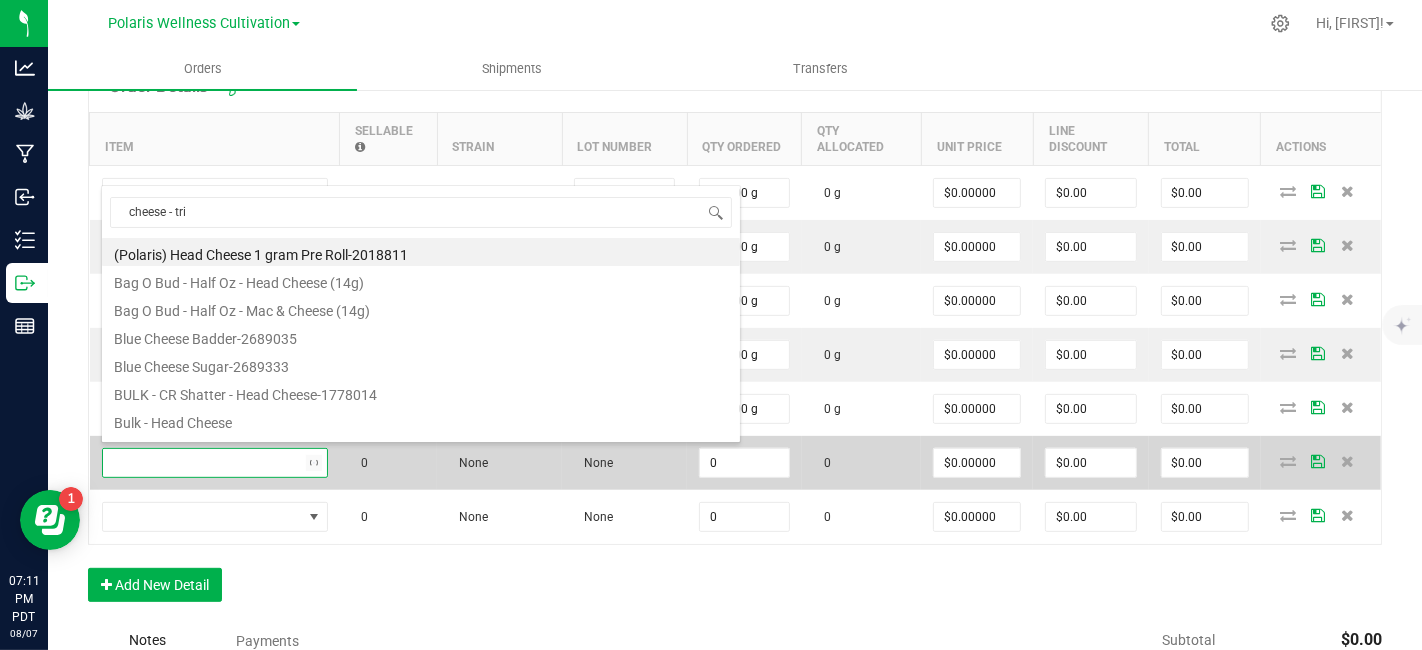 type on "[PRODUCT_NAME] - [PRODUCT_NAME]" 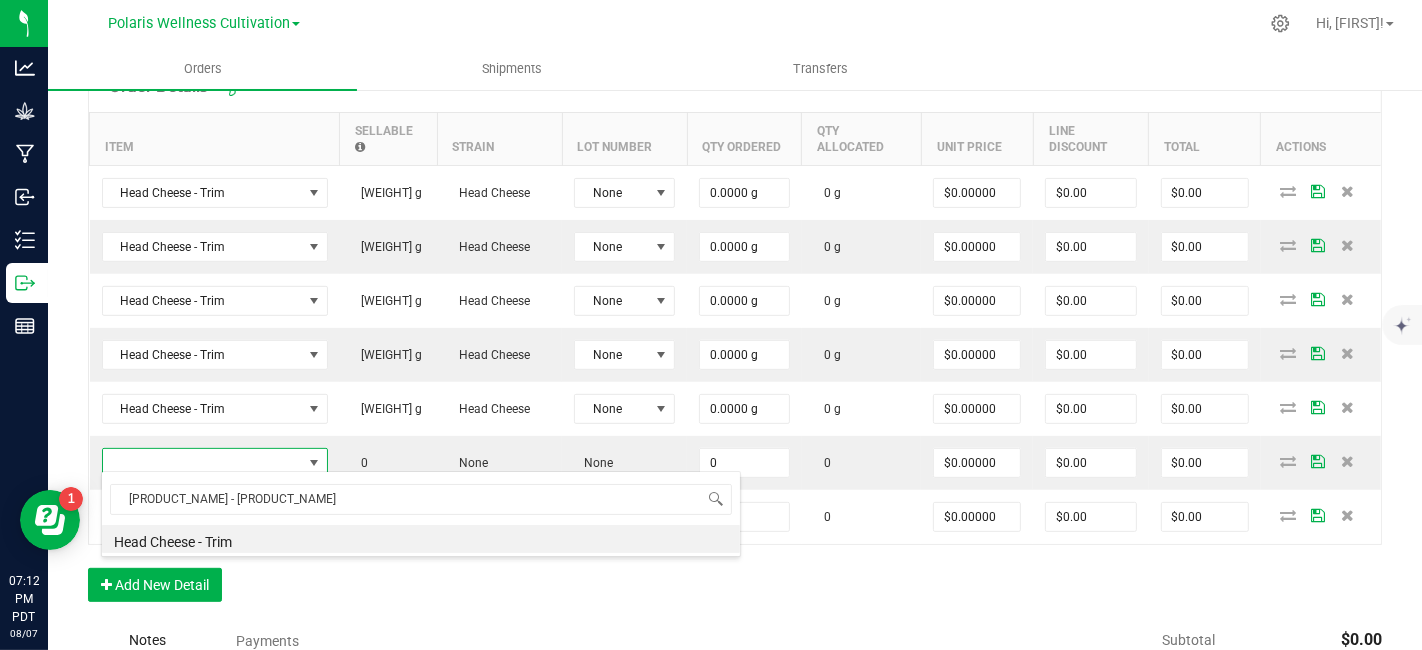 click on "[PRODUCT_NAME] - [PRODUCT_NAME] [PRODUCT_NAME] - [PRODUCT_NAME]" at bounding box center [421, 514] 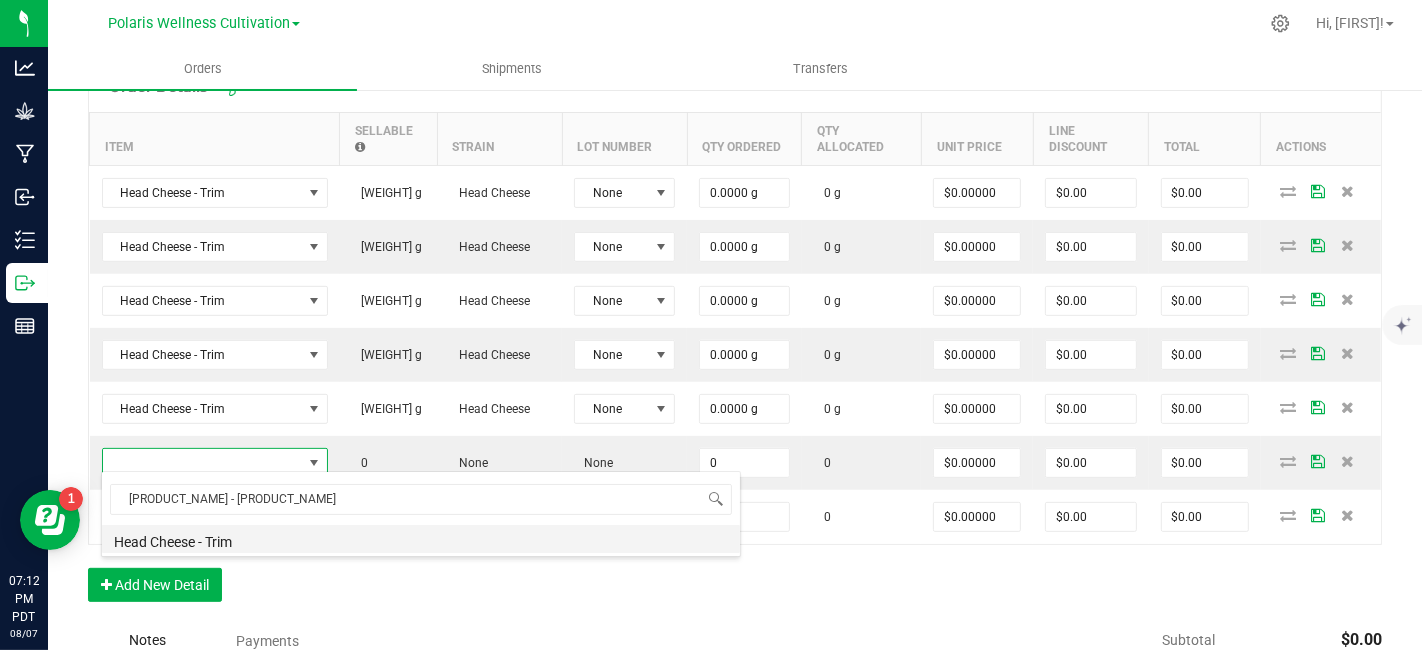 click on "Head Cheese - Trim" at bounding box center (421, 539) 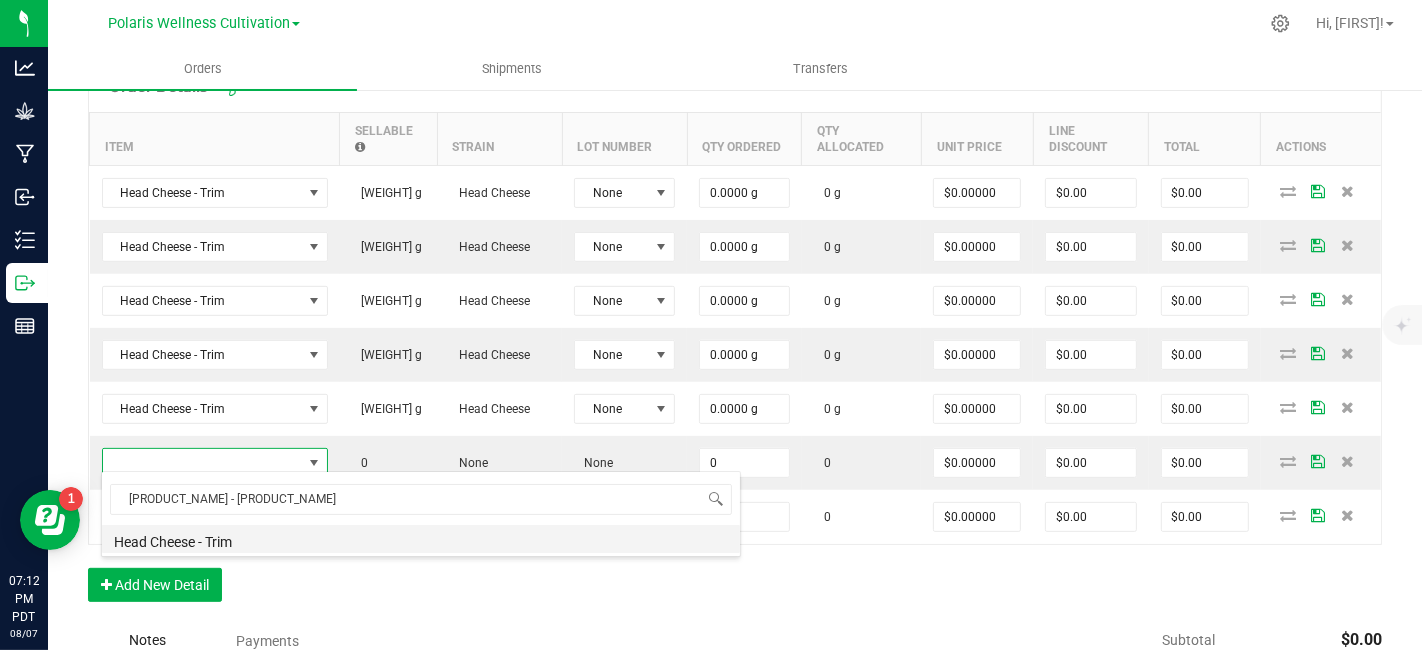 type on "0.0000 g" 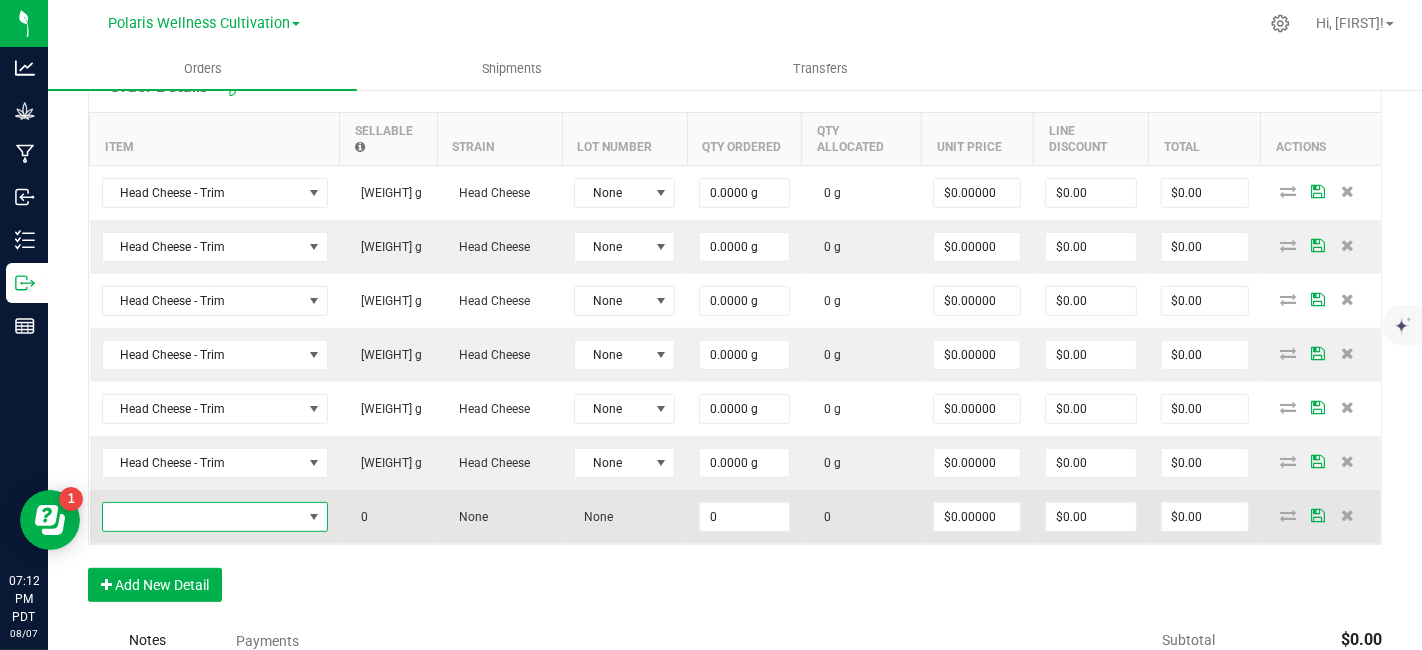 click at bounding box center (202, 517) 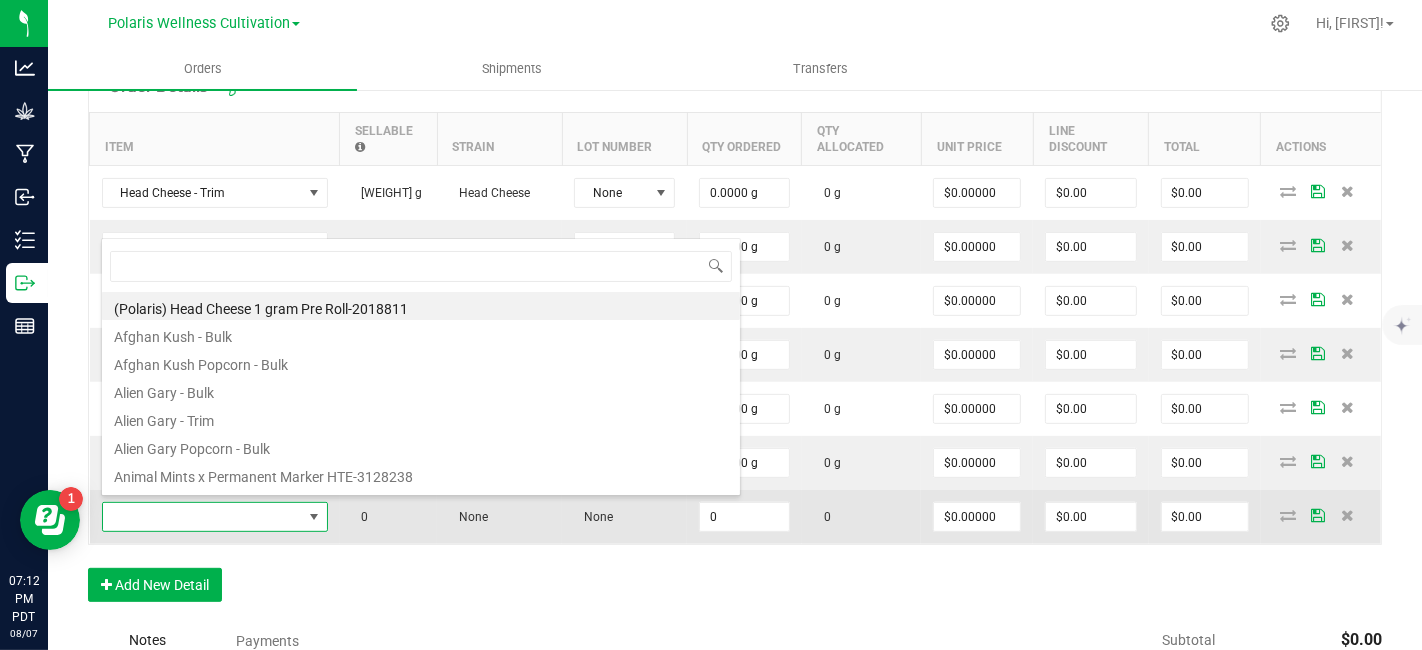 scroll, scrollTop: 99970, scrollLeft: 99774, axis: both 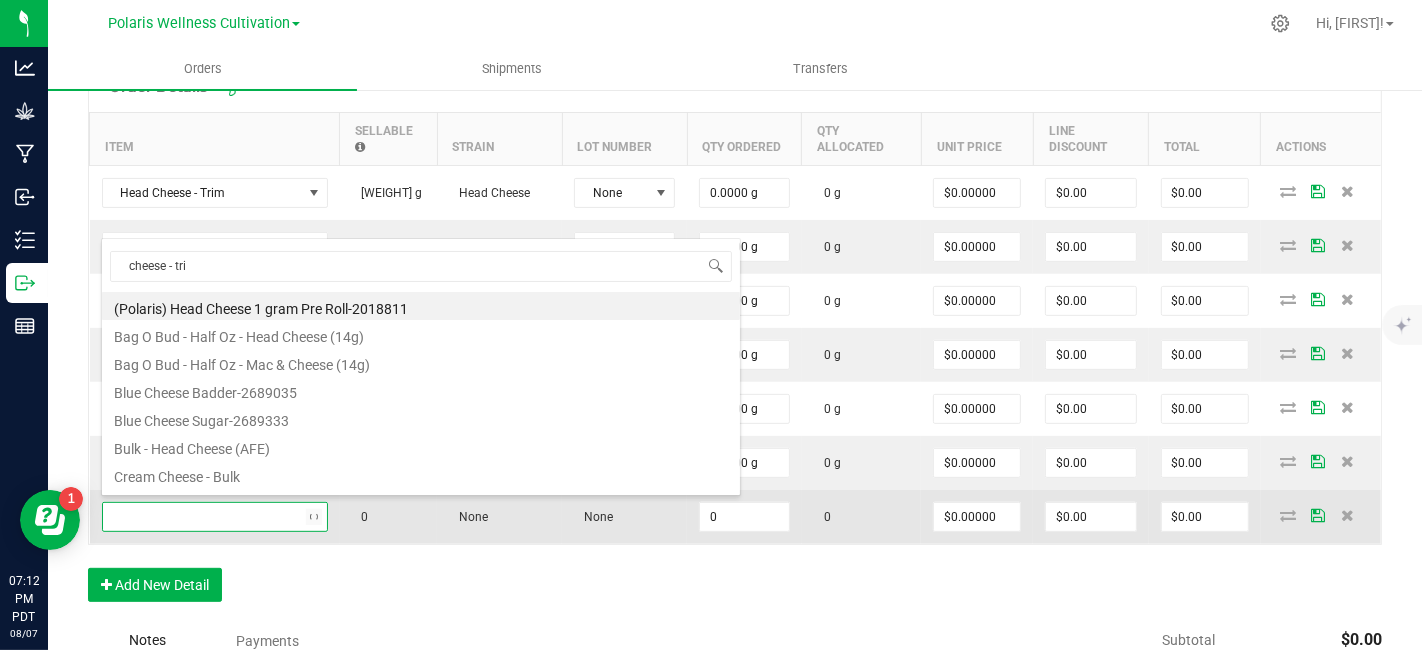 type on "[PRODUCT_NAME] - [PRODUCT_NAME]" 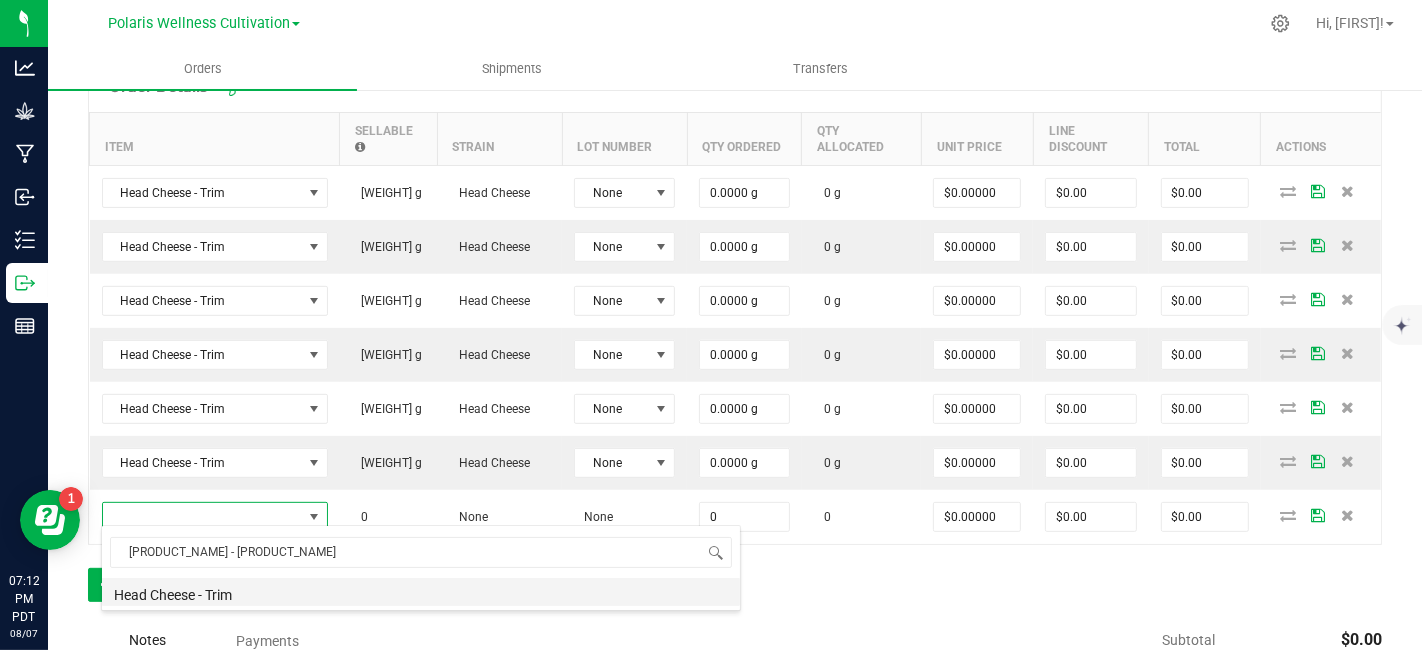 click on "Head Cheese - Trim" at bounding box center (421, 592) 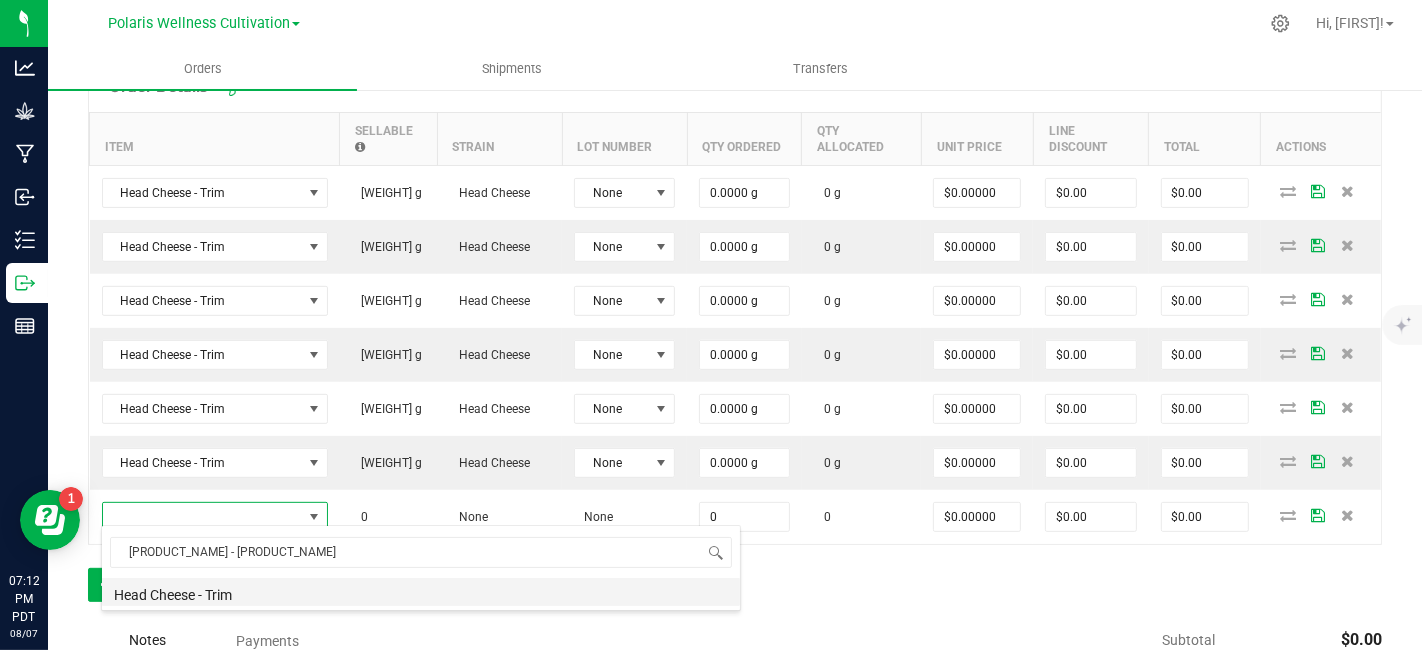 type on "0.0000 g" 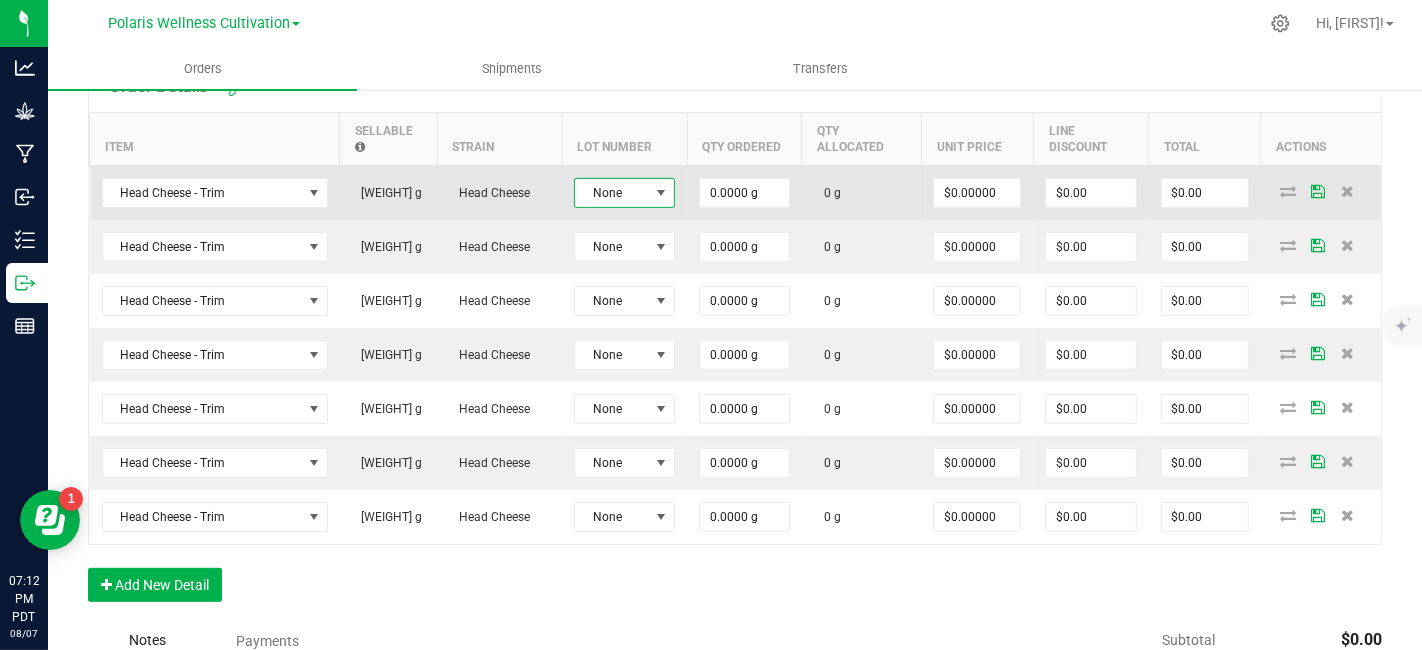 click at bounding box center [661, 193] 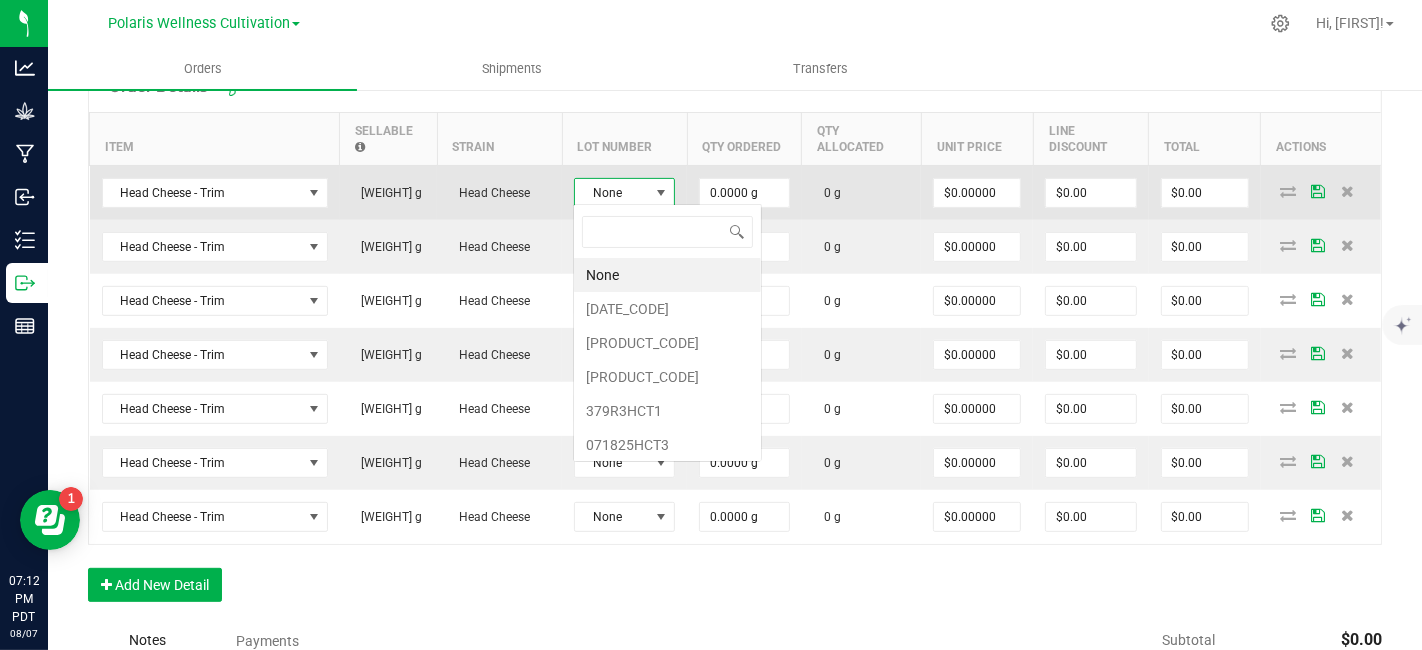 scroll, scrollTop: 99970, scrollLeft: 99899, axis: both 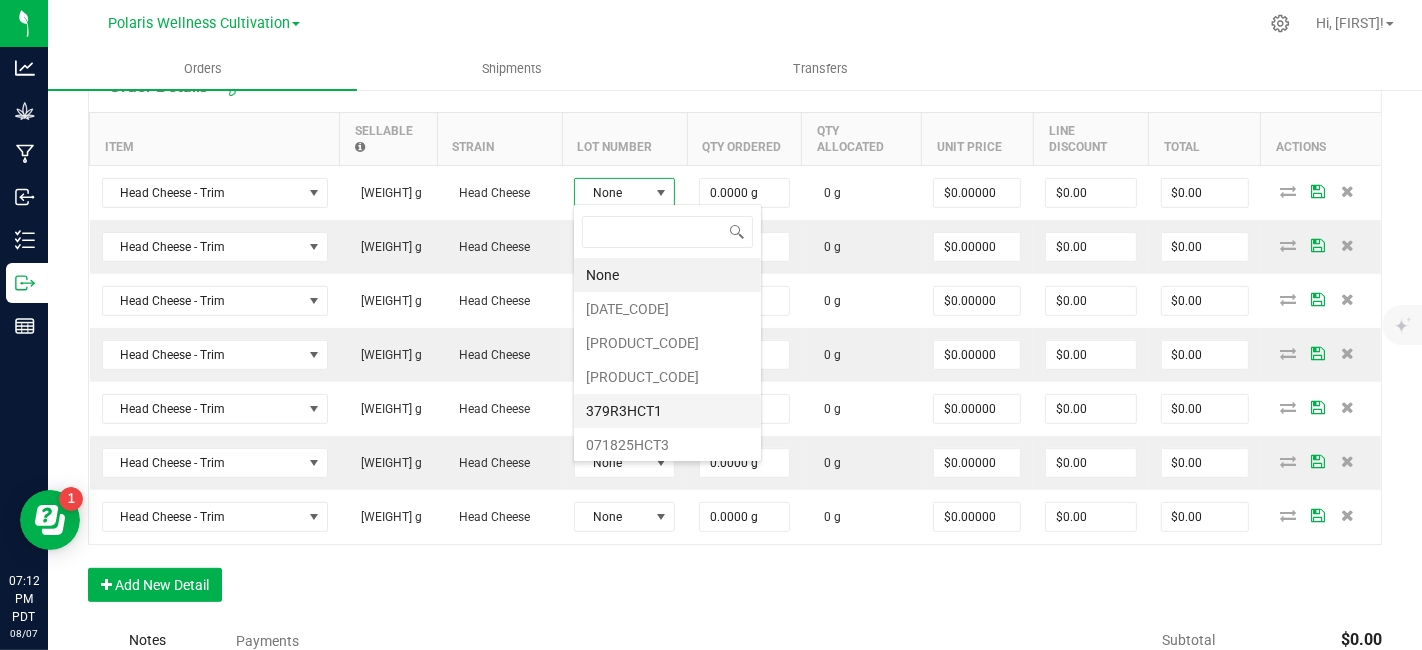 click on "379R3HCT1" at bounding box center (667, 411) 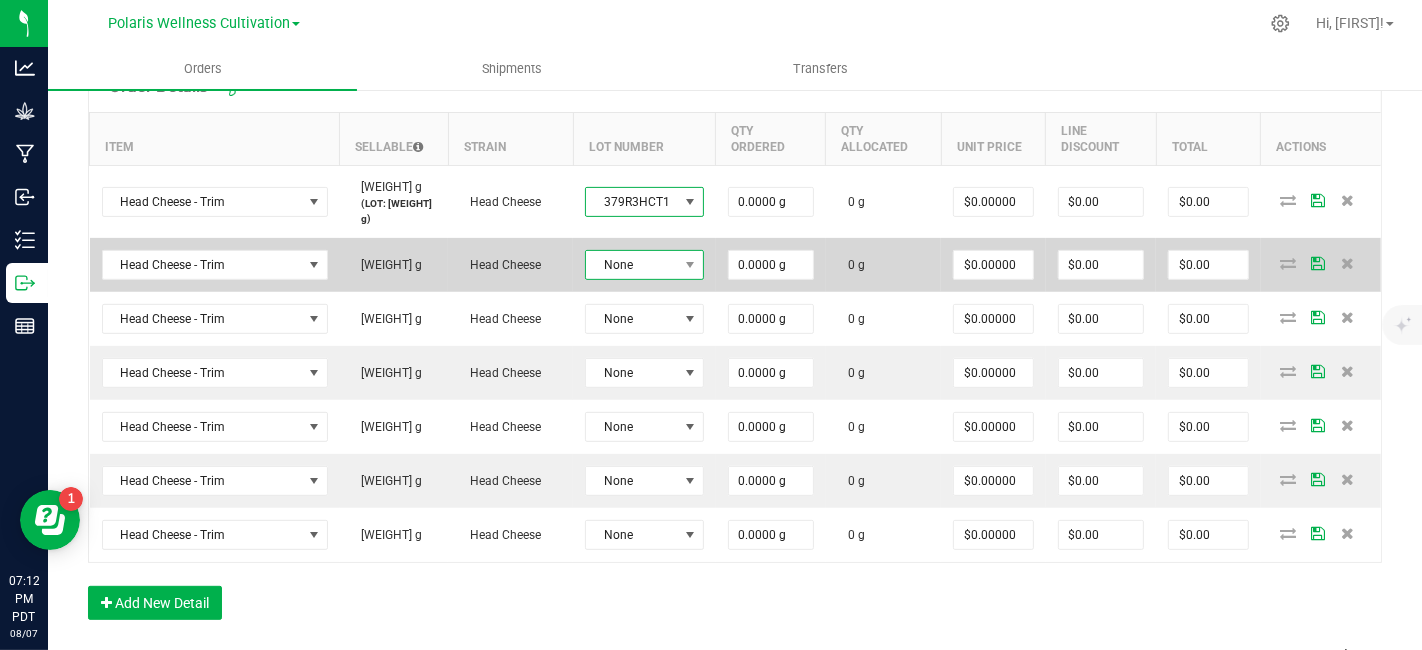 click at bounding box center [690, 265] 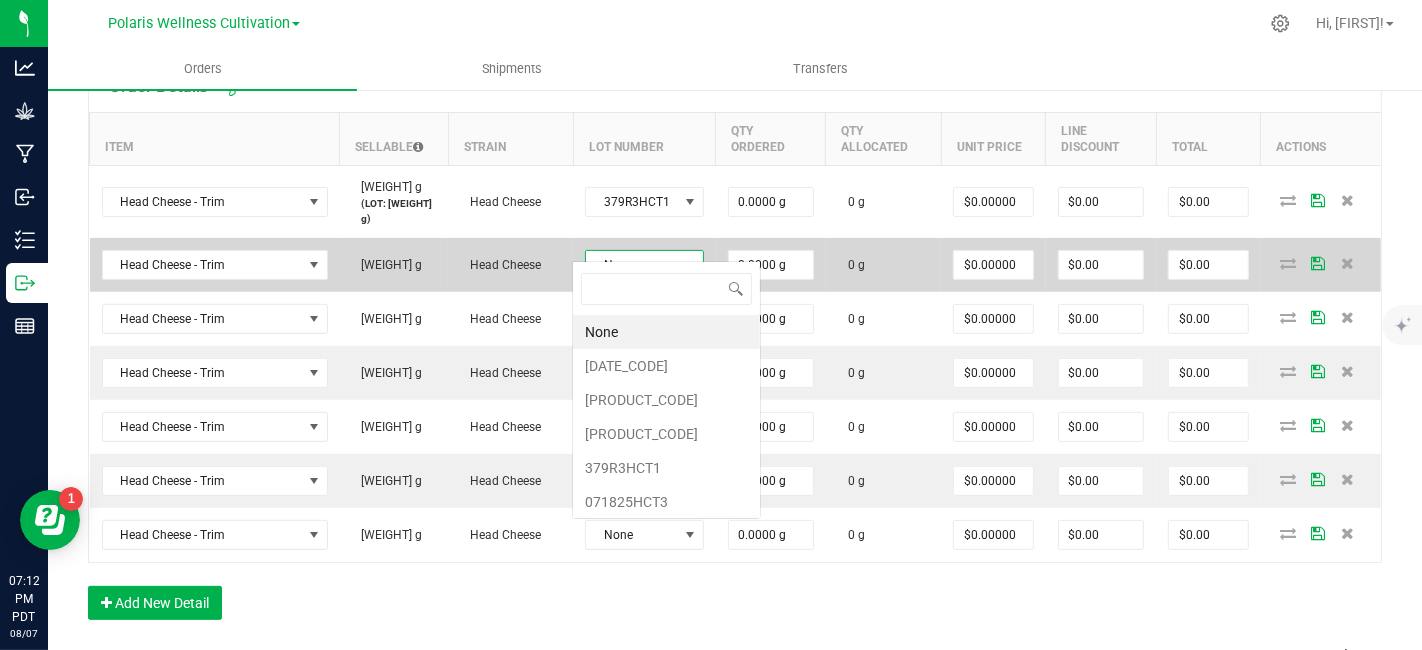 scroll, scrollTop: 99970, scrollLeft: 99883, axis: both 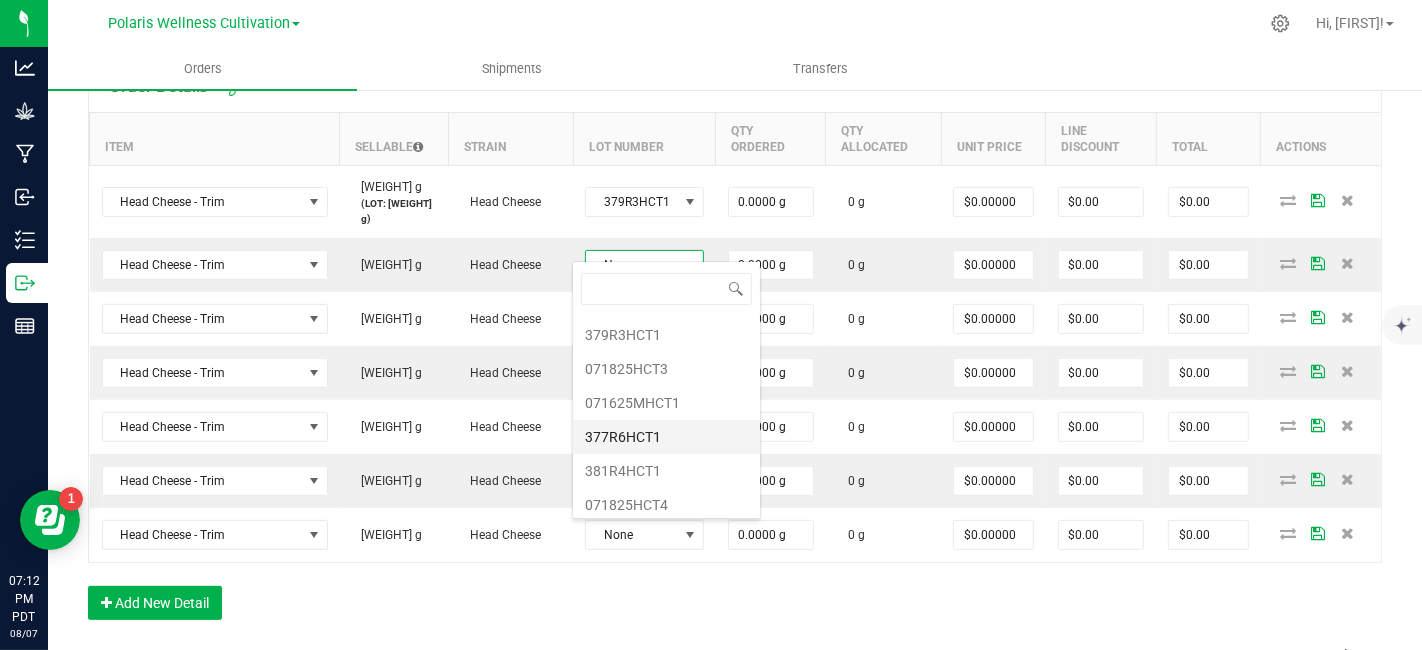 click on "377R6HCT1" at bounding box center (666, 437) 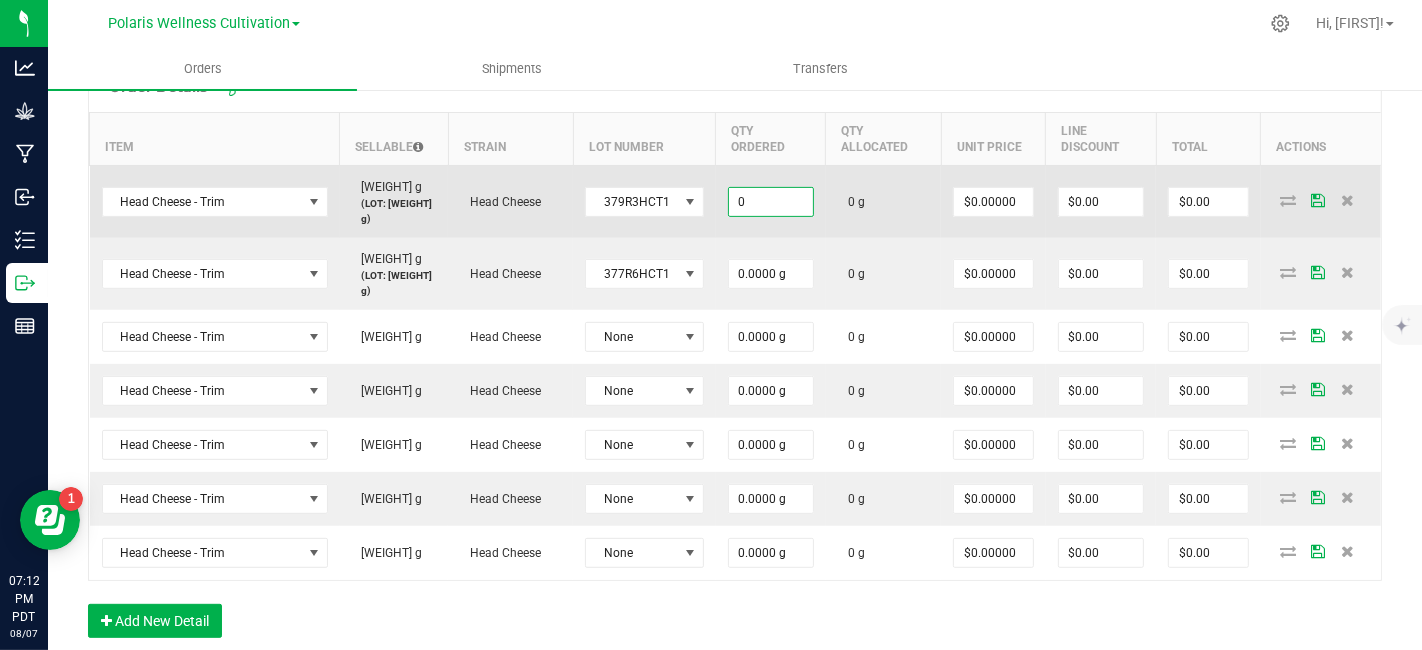 click on "0" at bounding box center (771, 202) 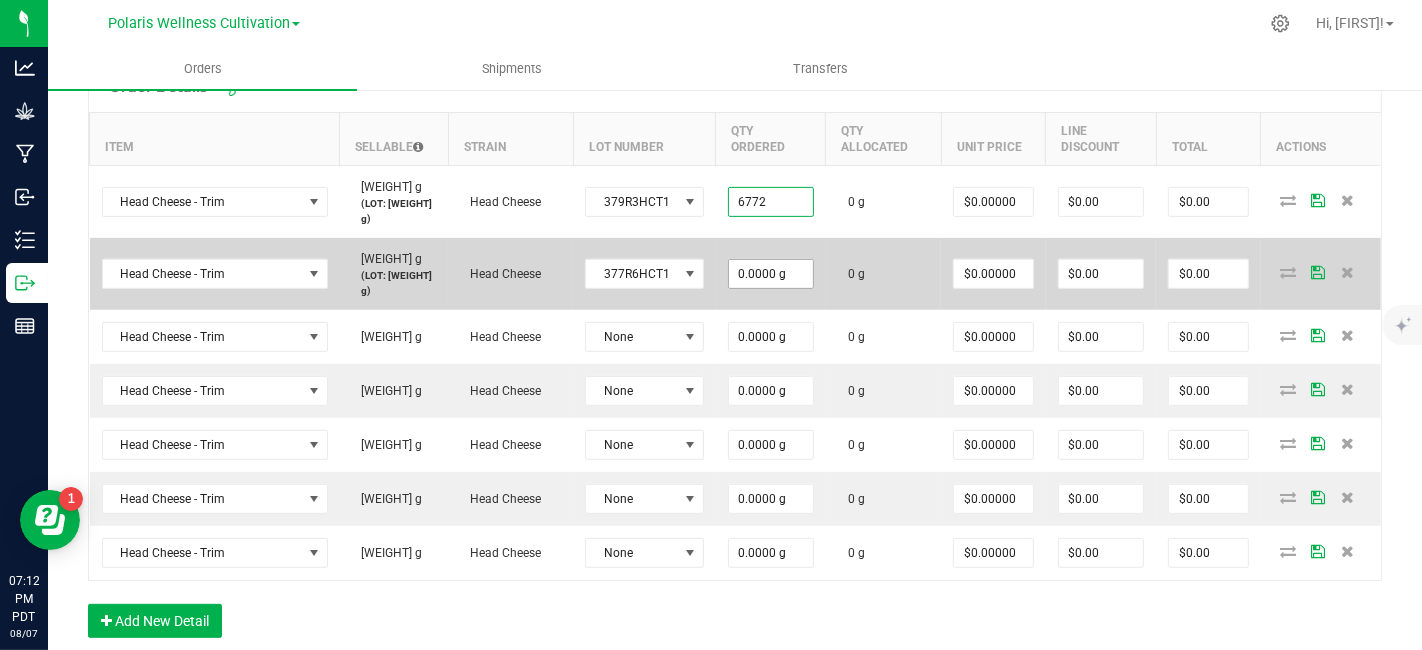type on "[WEIGHT] g" 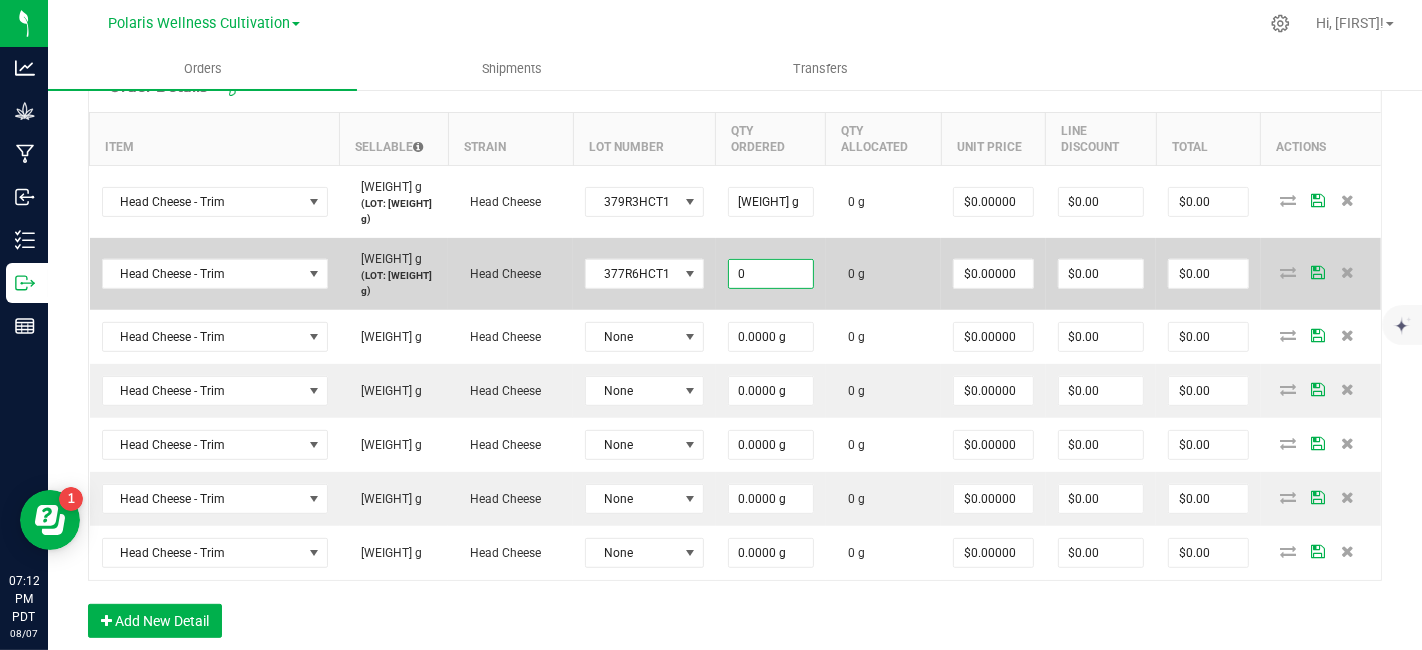 click on "0" at bounding box center [771, 274] 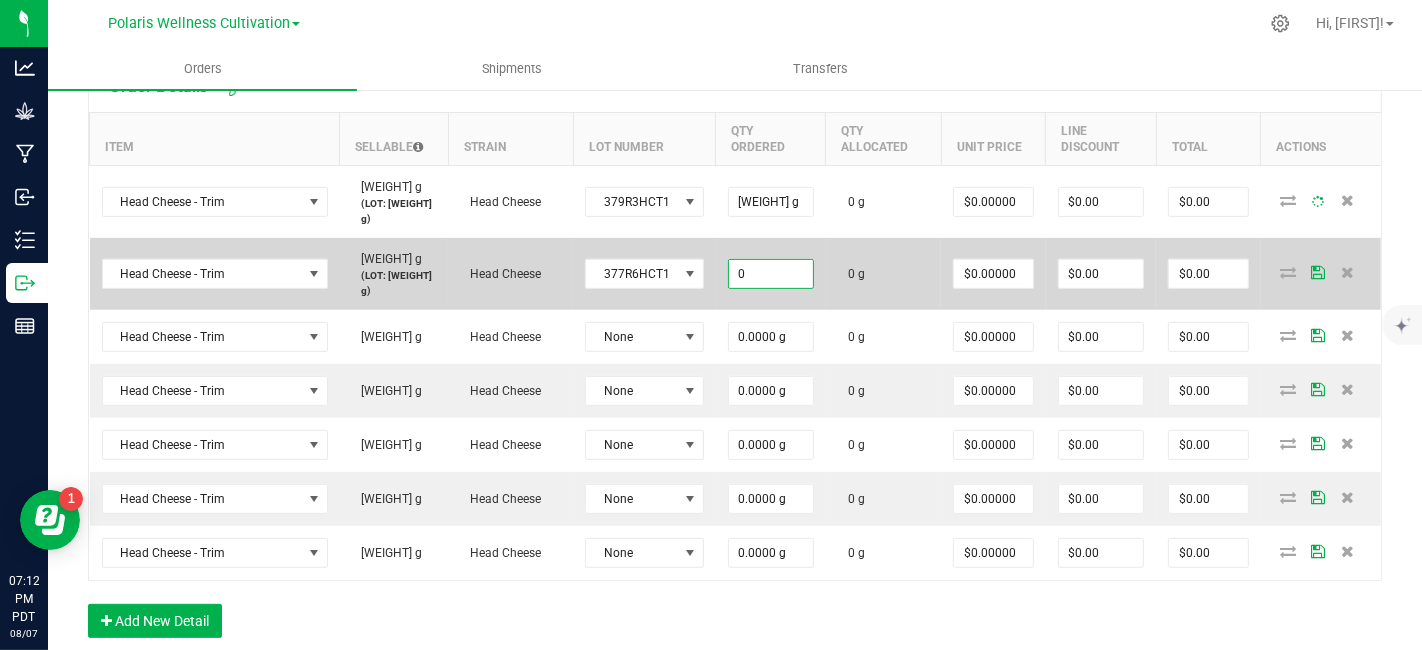 scroll, scrollTop: 606, scrollLeft: 0, axis: vertical 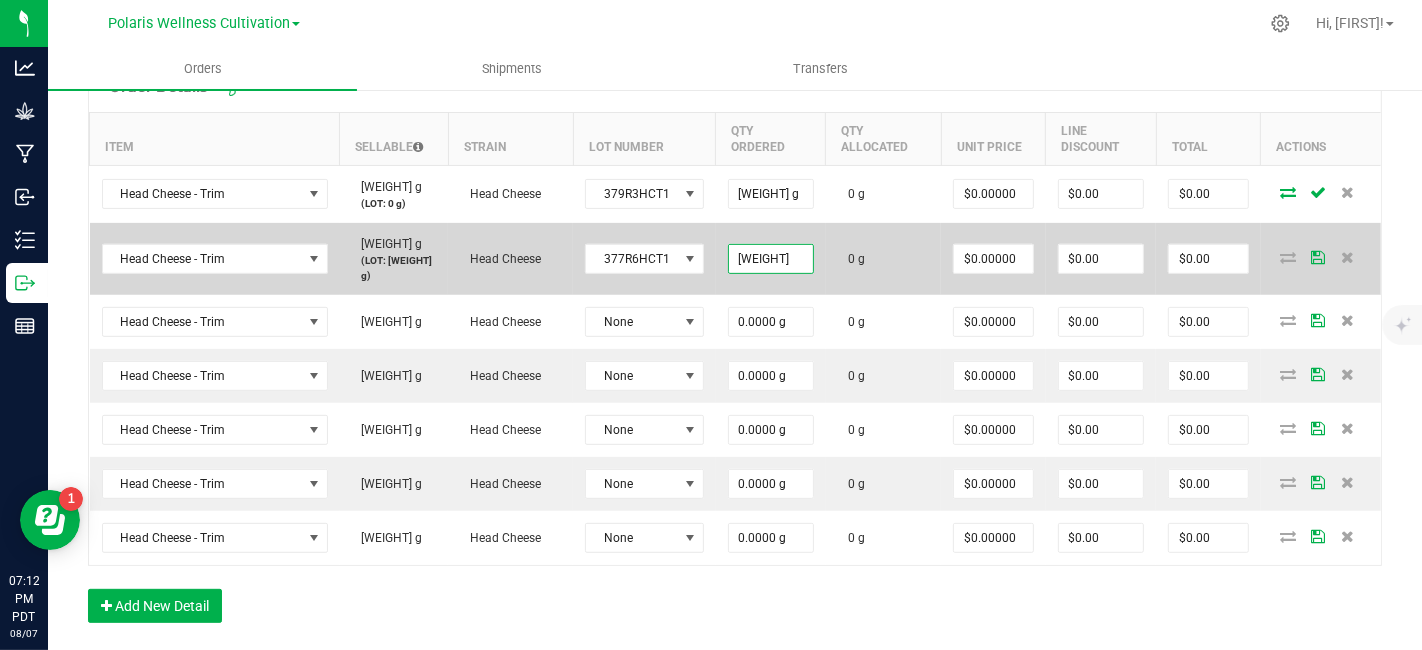 type on "[WEIGHT] g" 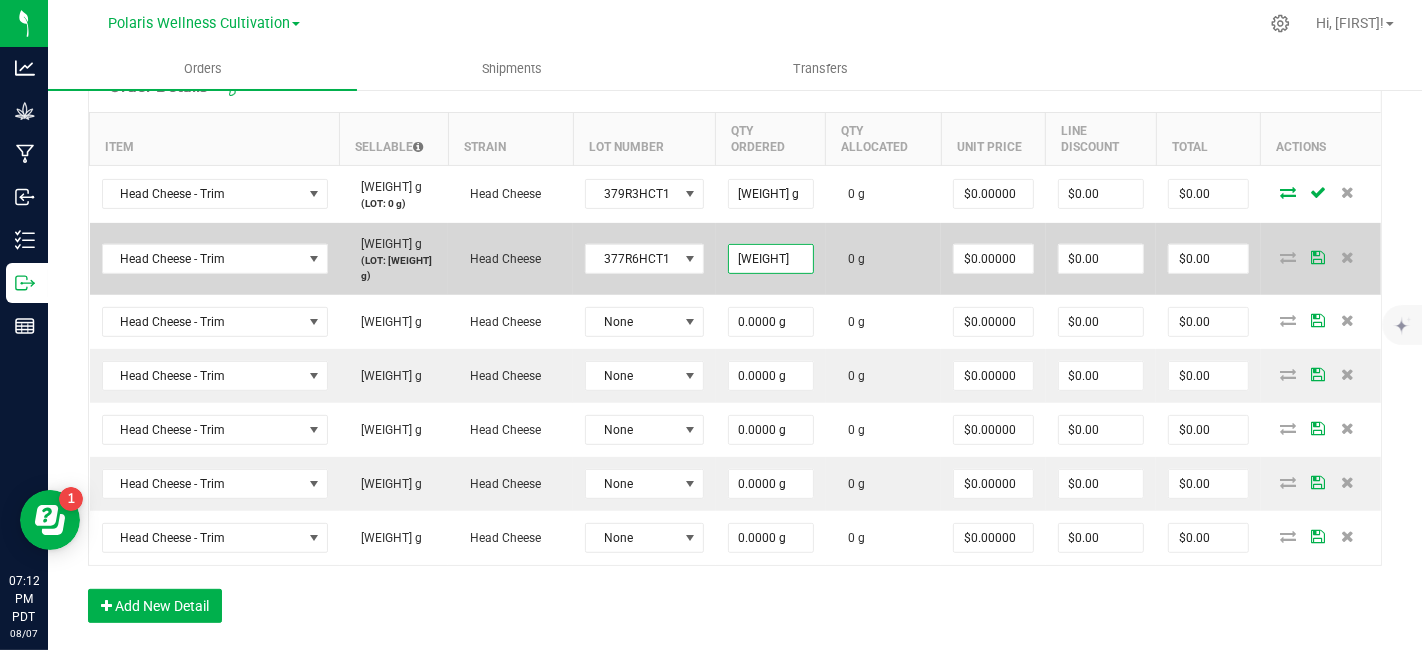 type on "0" 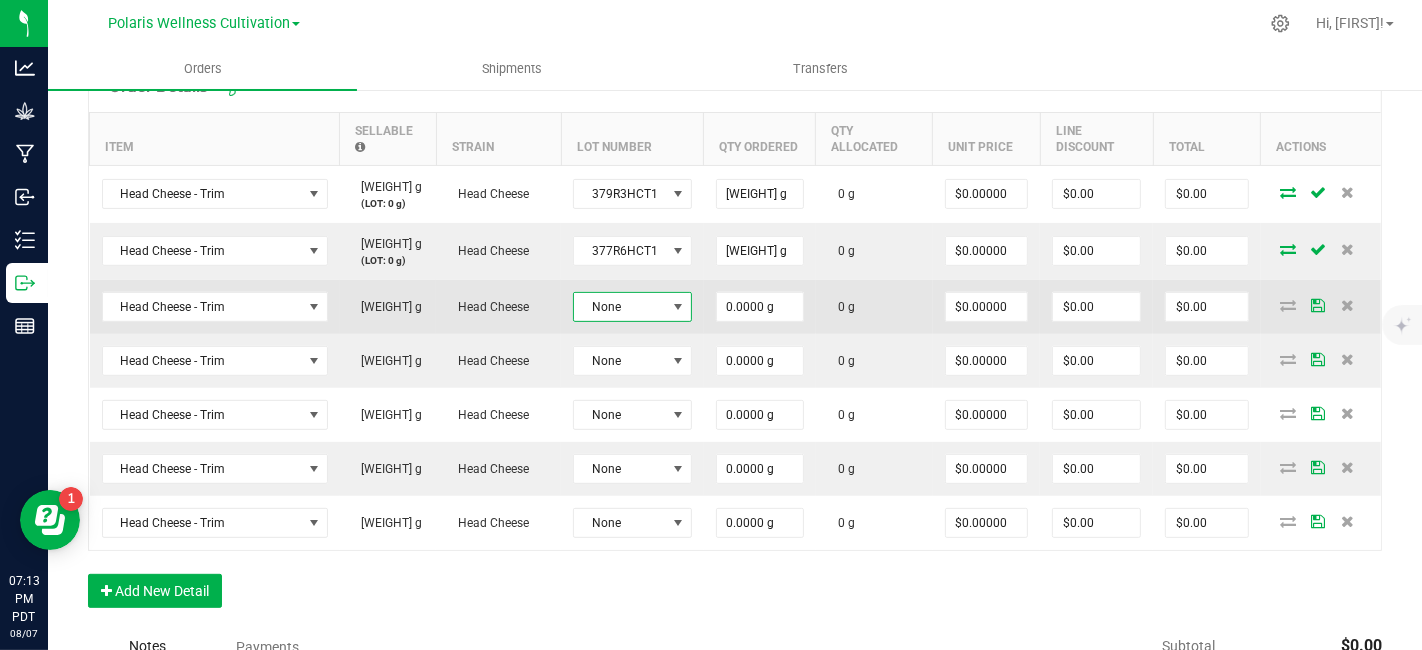 click at bounding box center (678, 307) 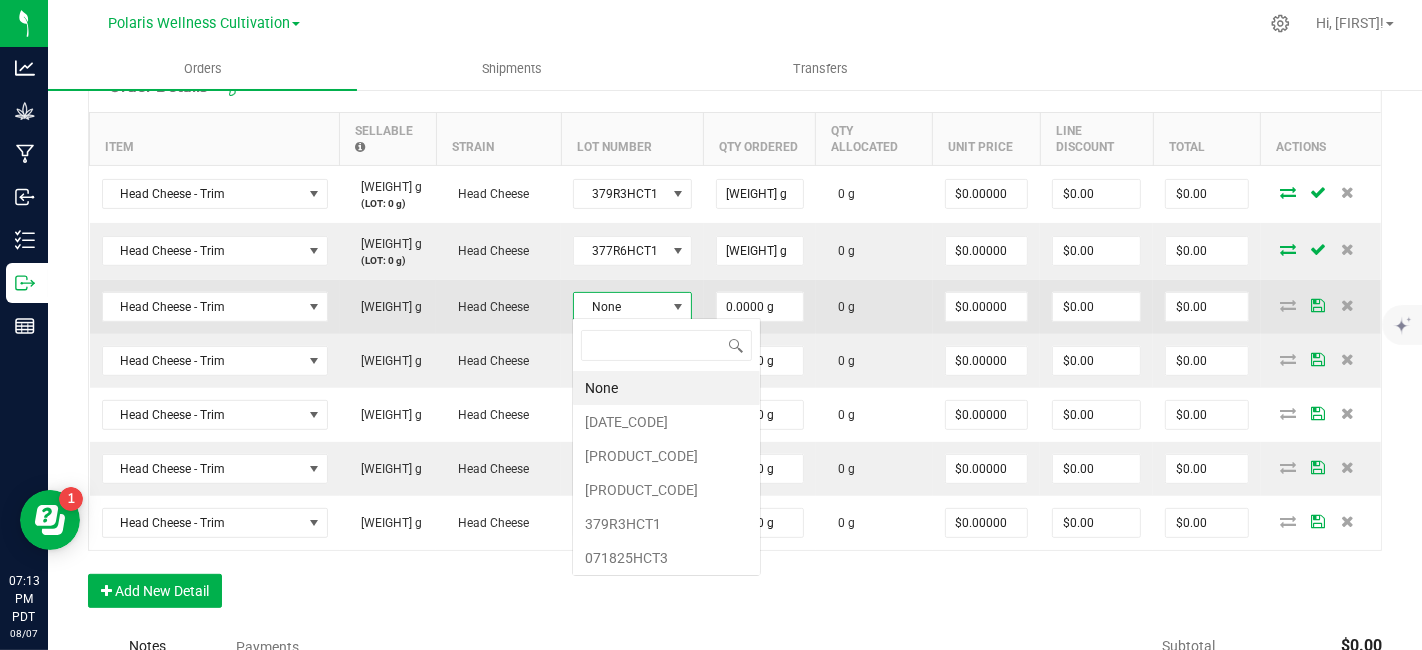 scroll, scrollTop: 99970, scrollLeft: 99883, axis: both 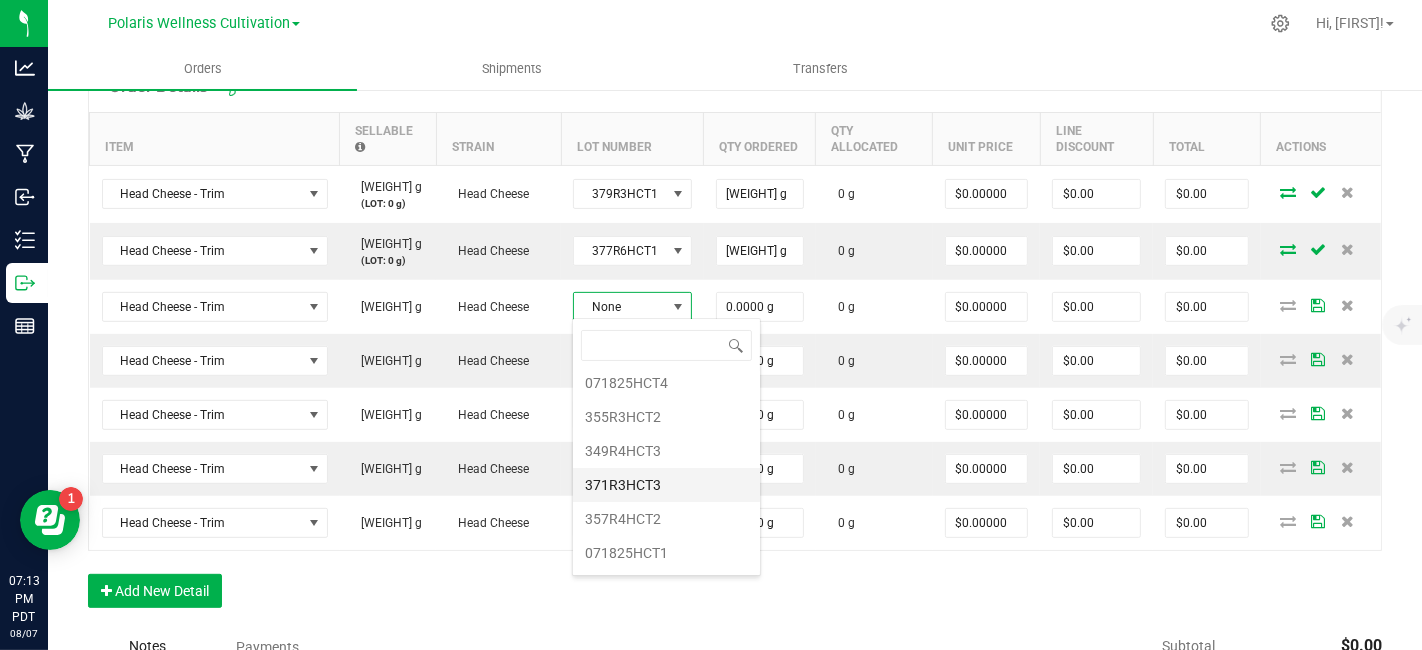 click on "371R3HCT3" at bounding box center [666, 485] 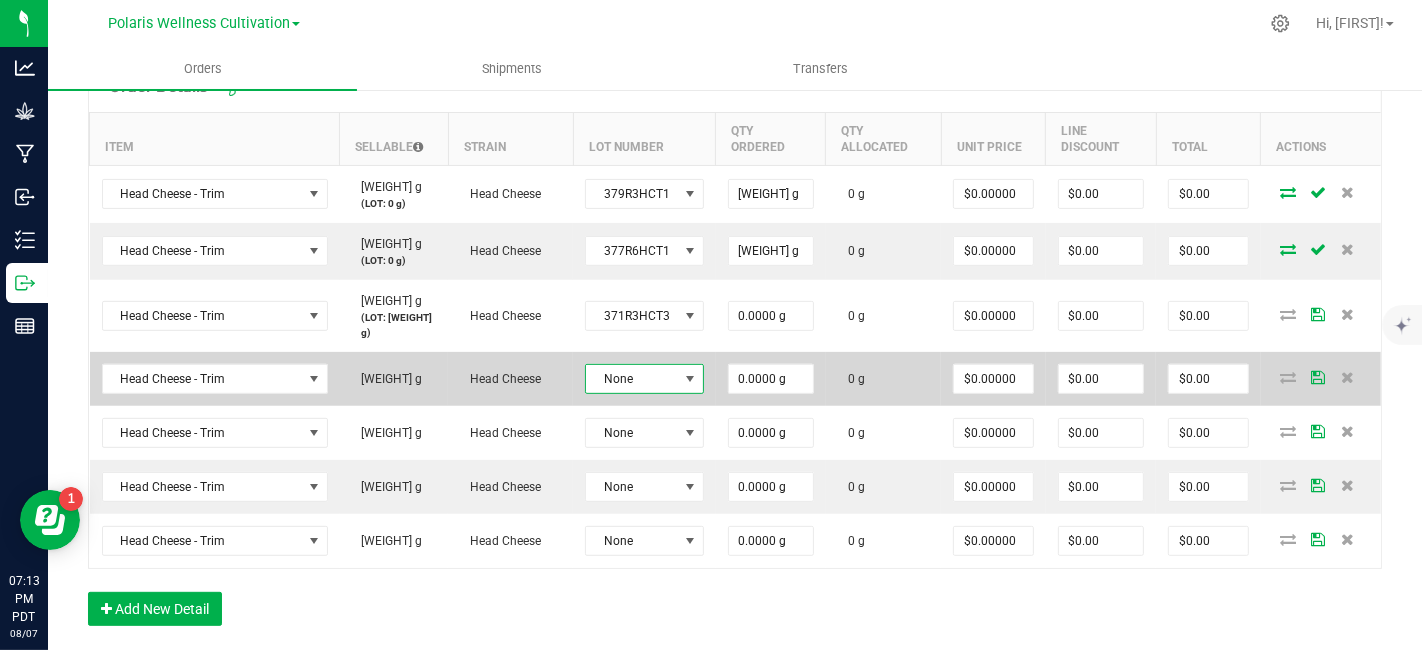 click at bounding box center (690, 379) 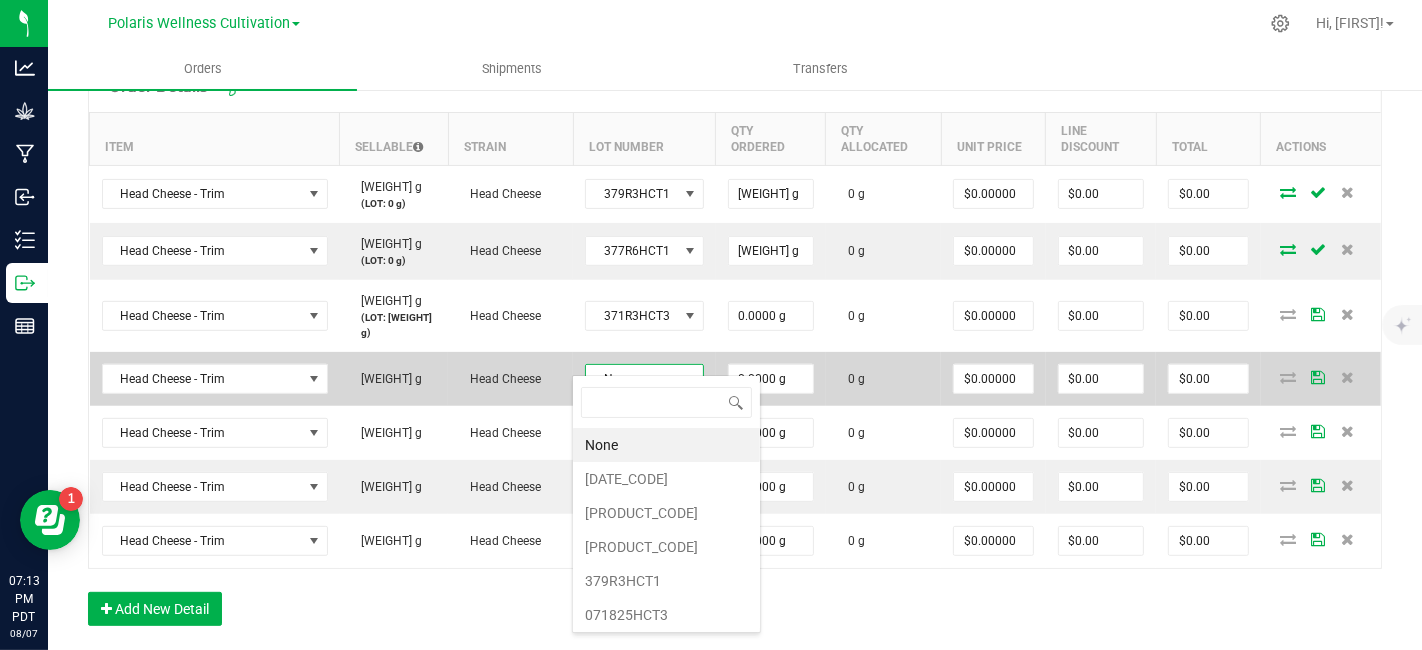 scroll, scrollTop: 99970, scrollLeft: 99883, axis: both 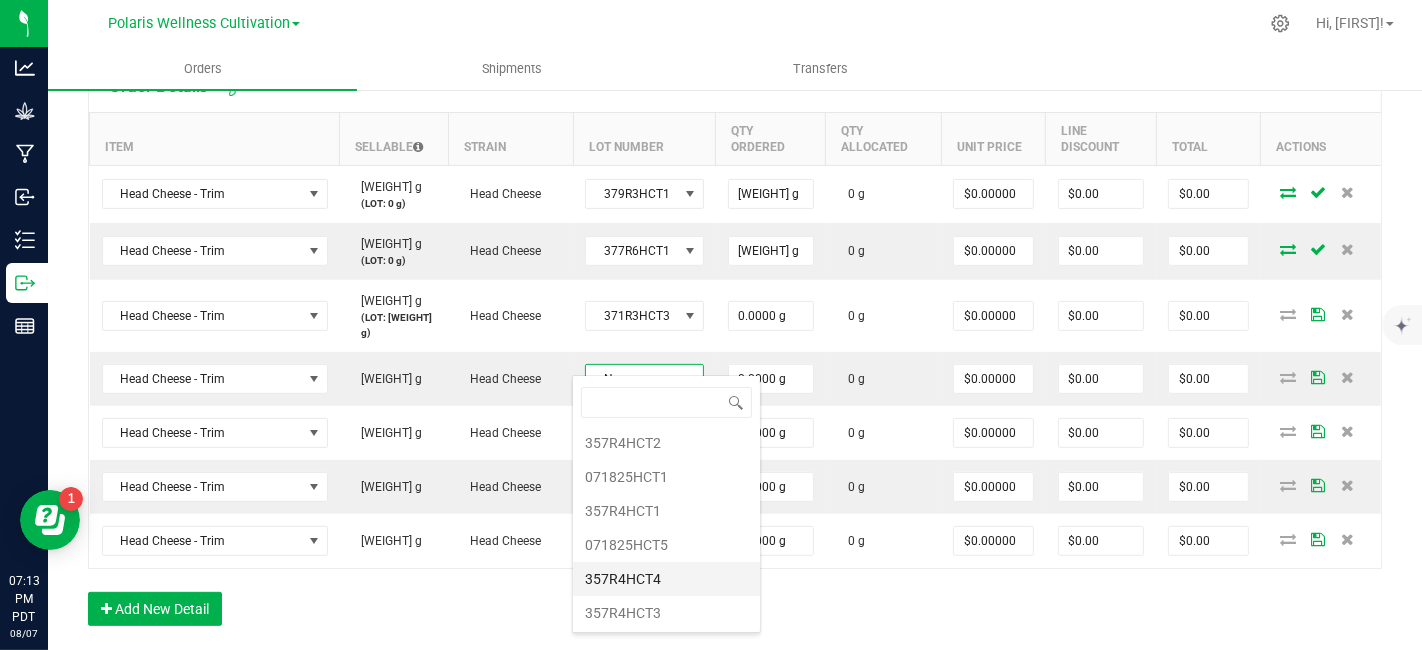 click on "357R4HCT4" at bounding box center [666, 579] 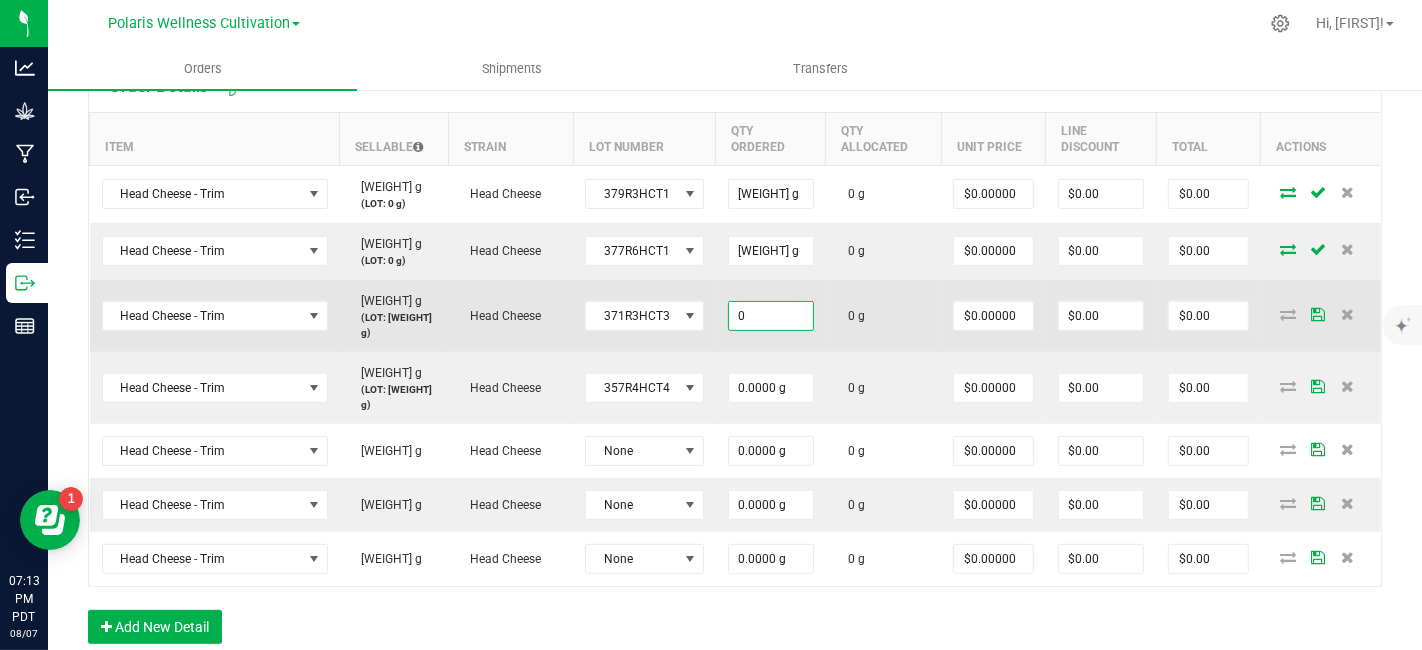 click on "0" at bounding box center (771, 316) 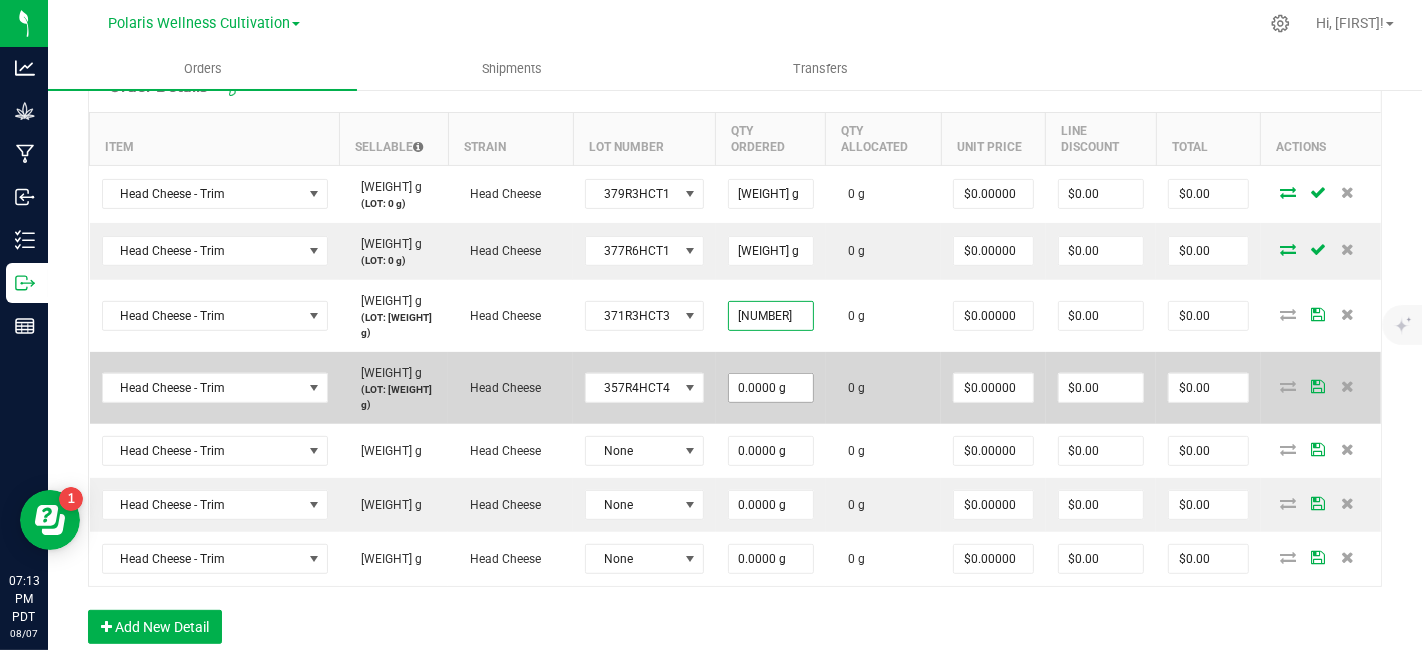 type on "[WEIGHT].0000 g" 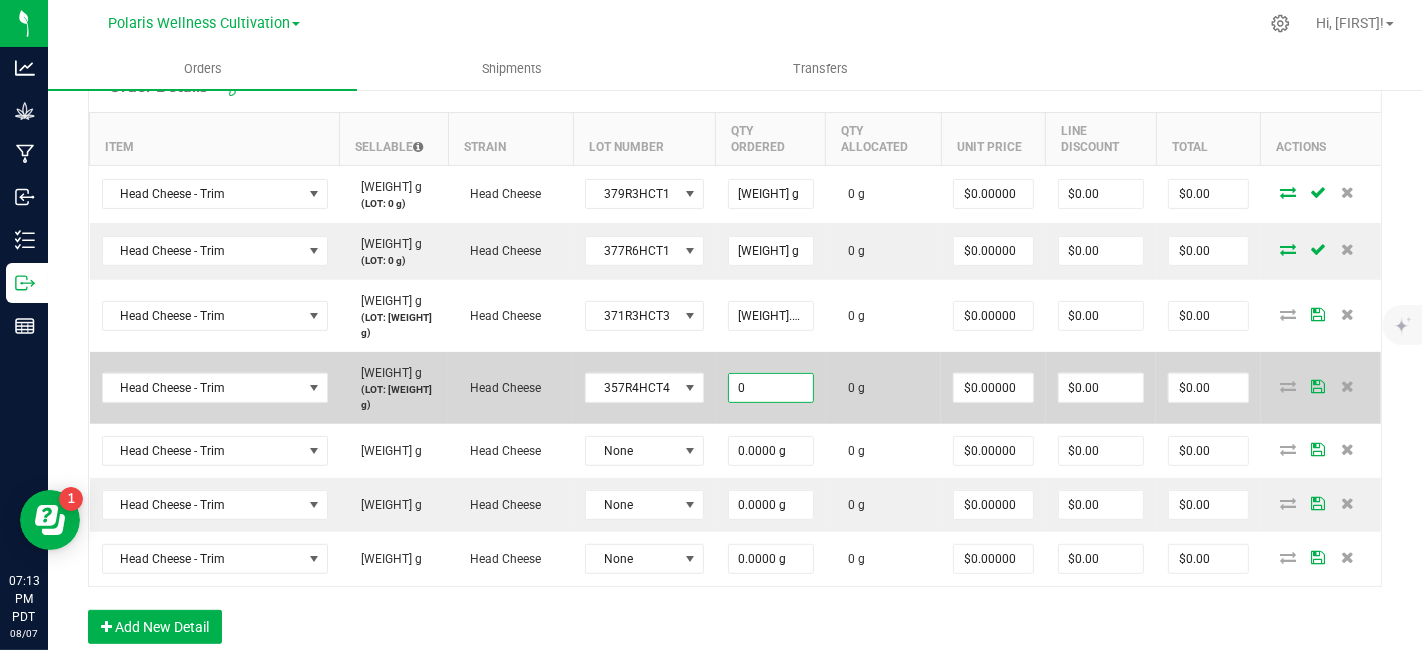 click on "0" at bounding box center (771, 388) 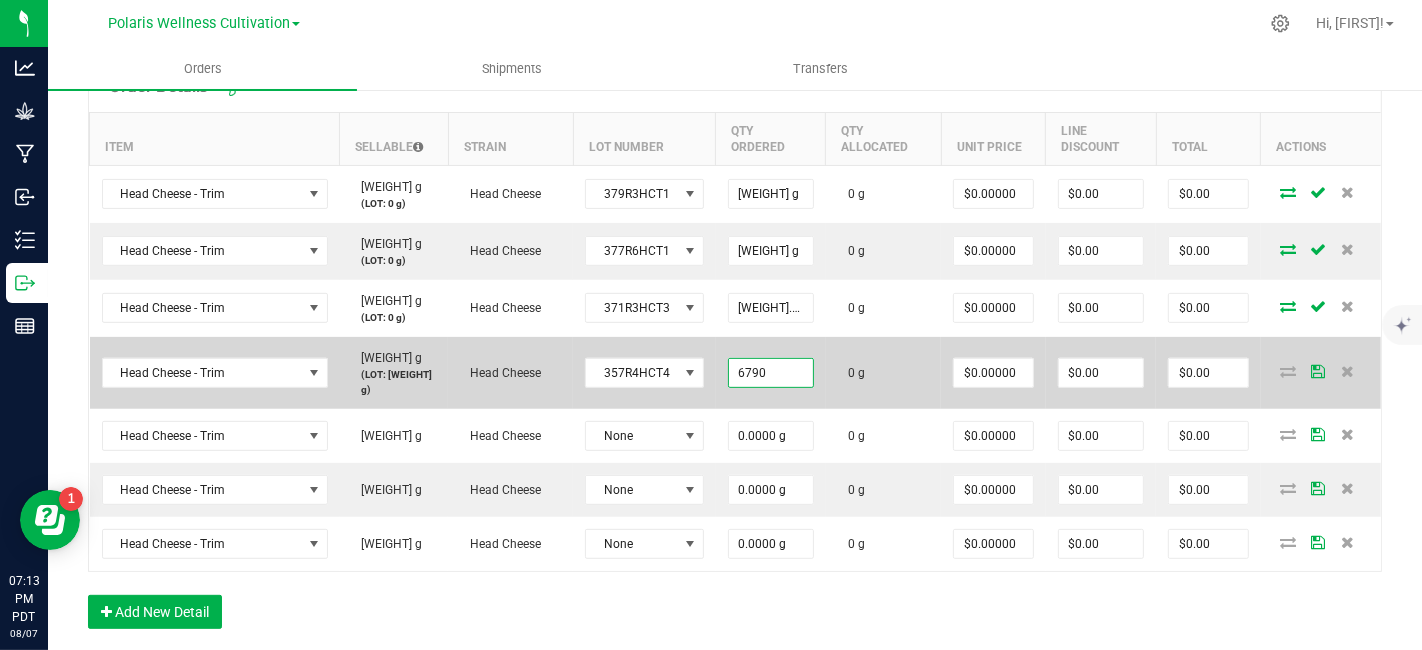 type on "[WEIGHT].0000 g" 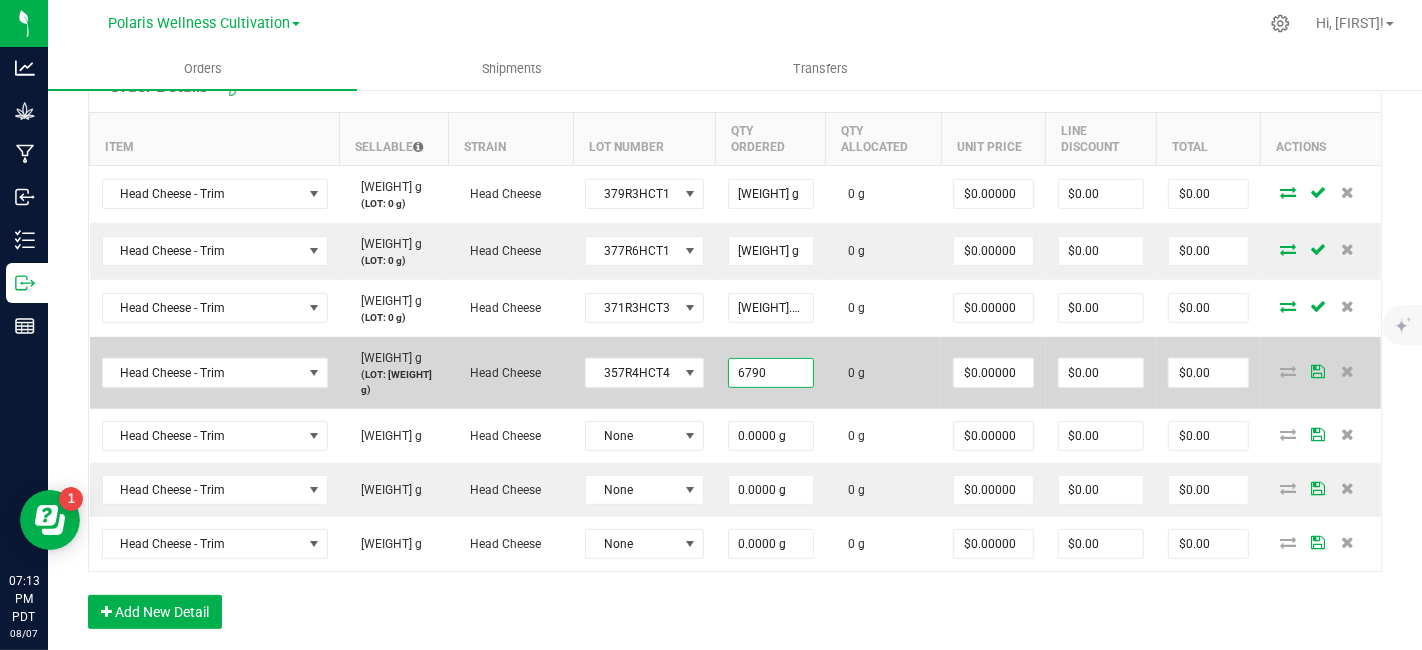 type on "0" 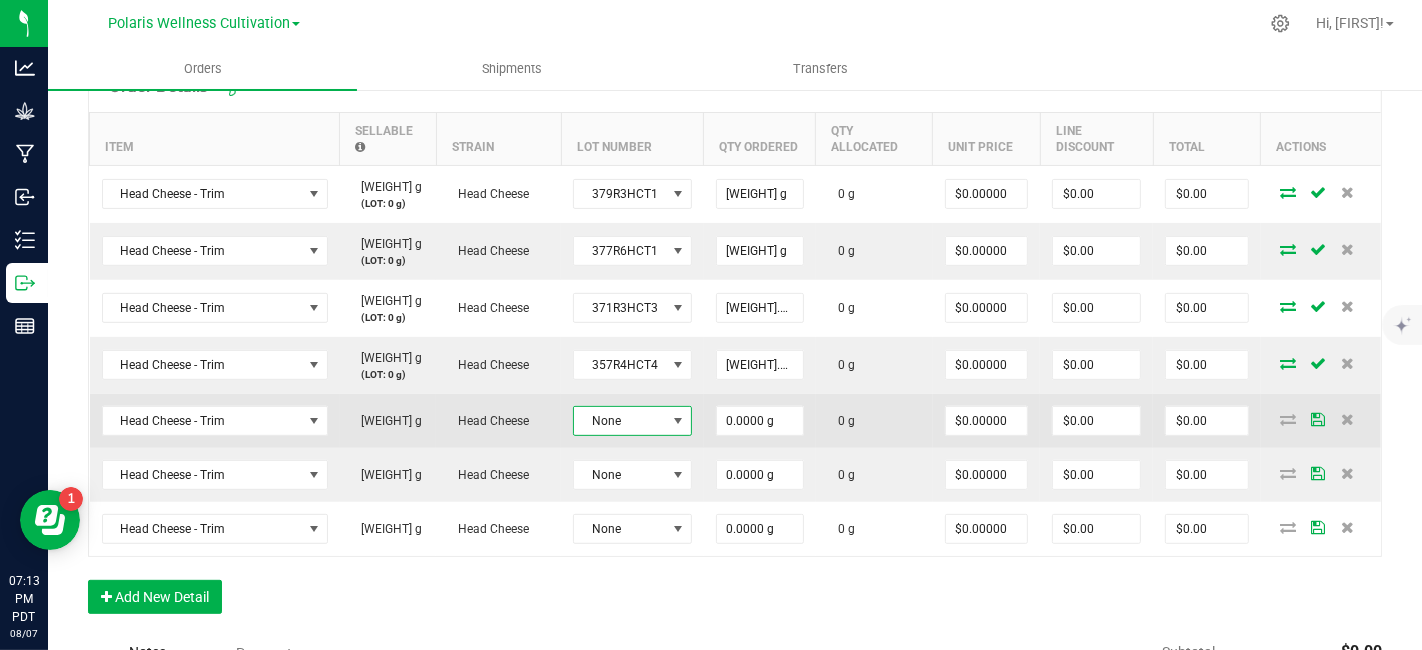click at bounding box center (678, 421) 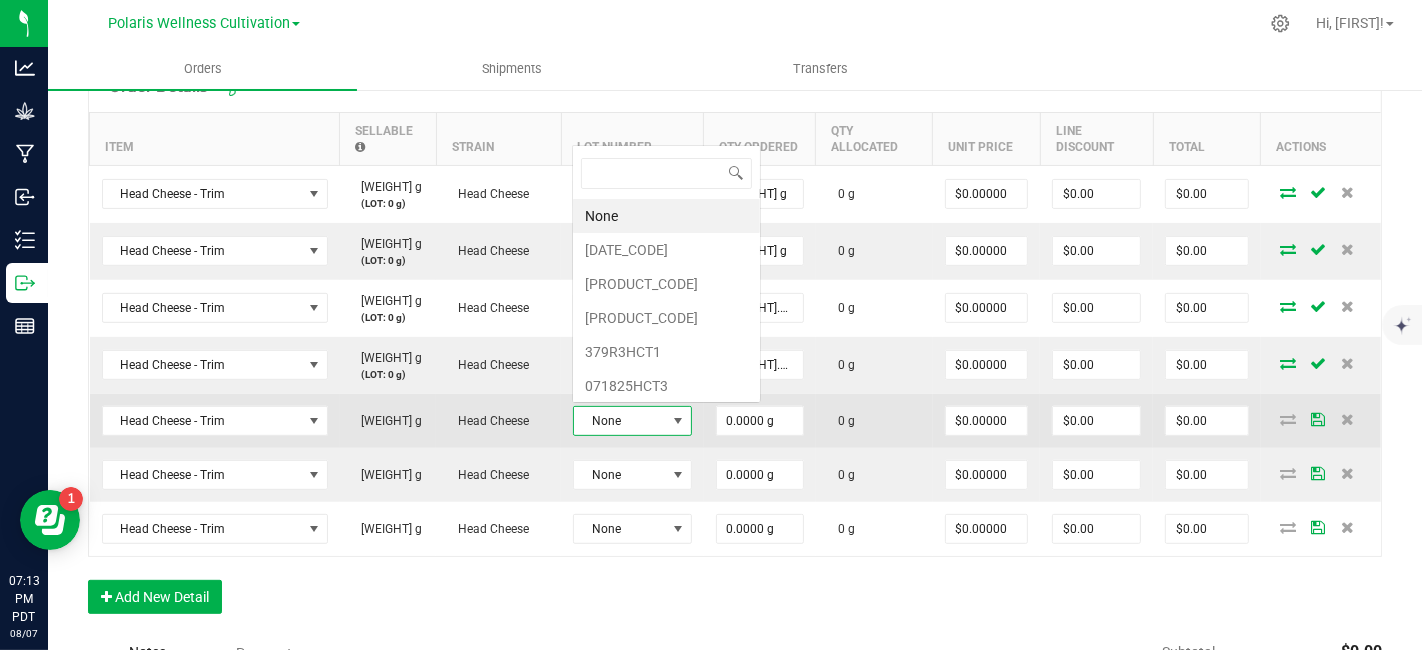 scroll, scrollTop: 0, scrollLeft: 0, axis: both 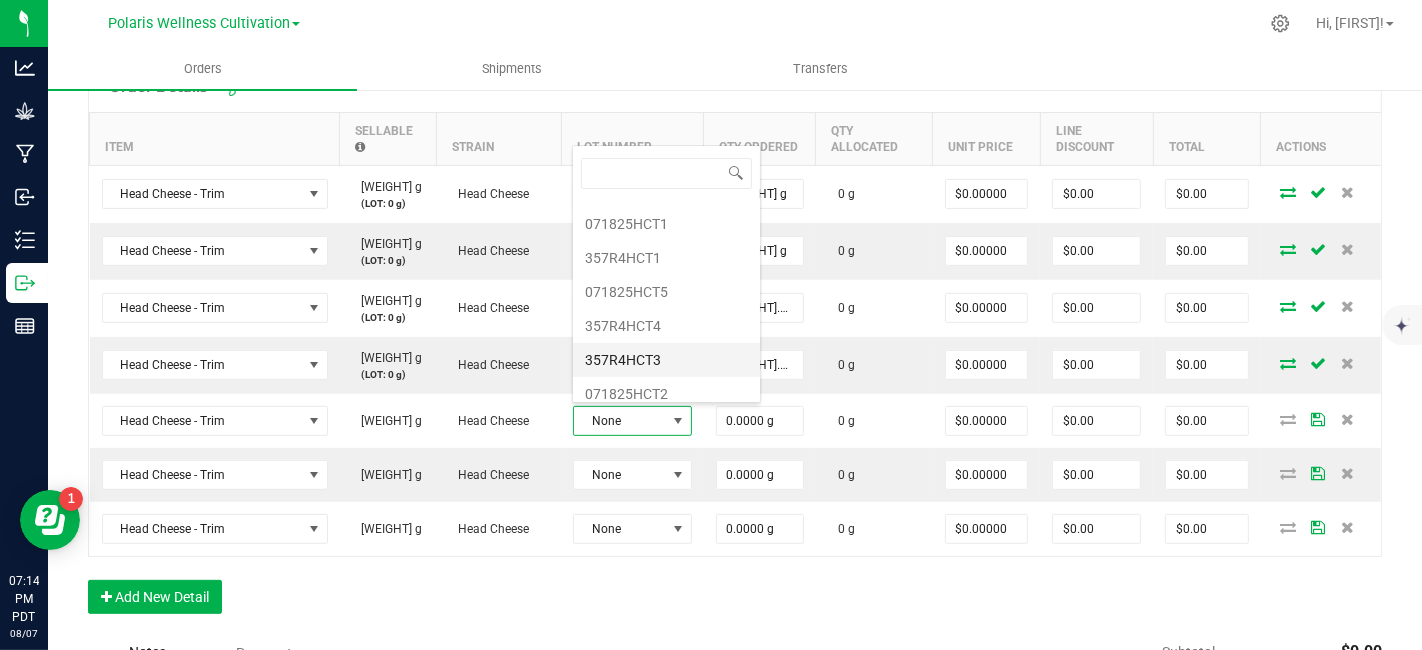 click on "357R4HCT3" at bounding box center (666, 360) 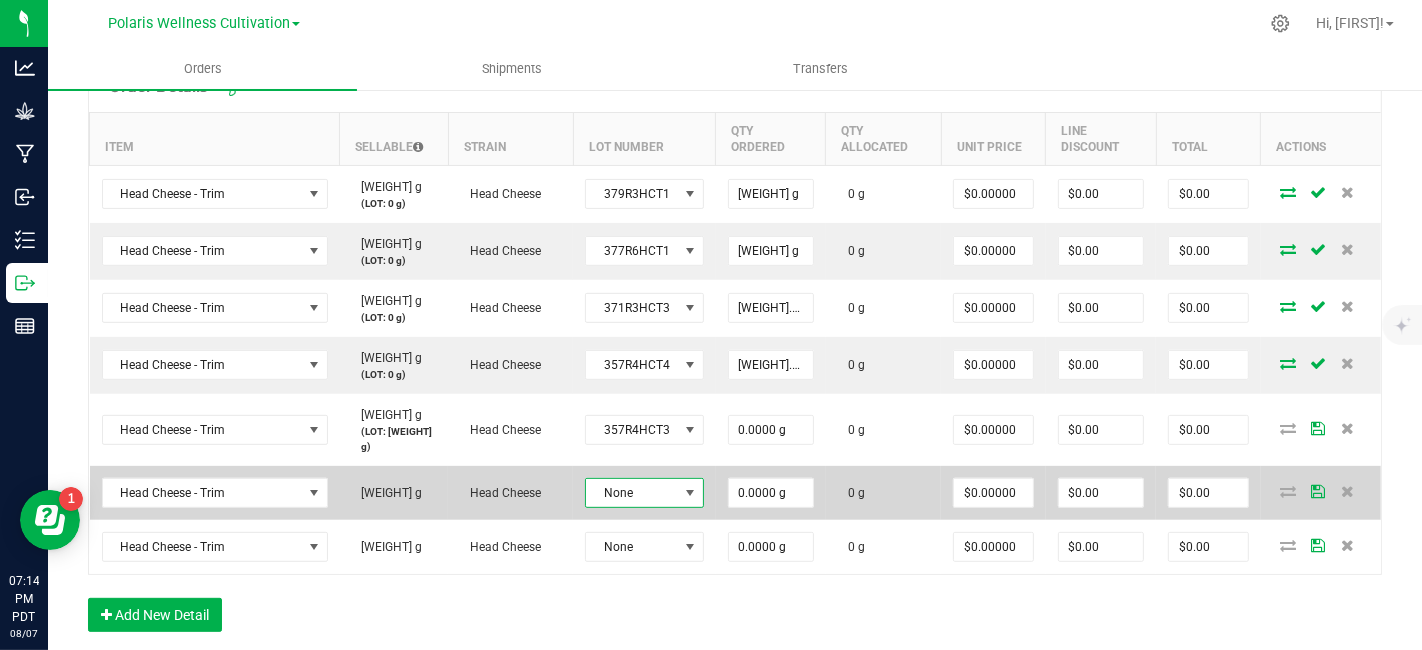 click at bounding box center (690, 493) 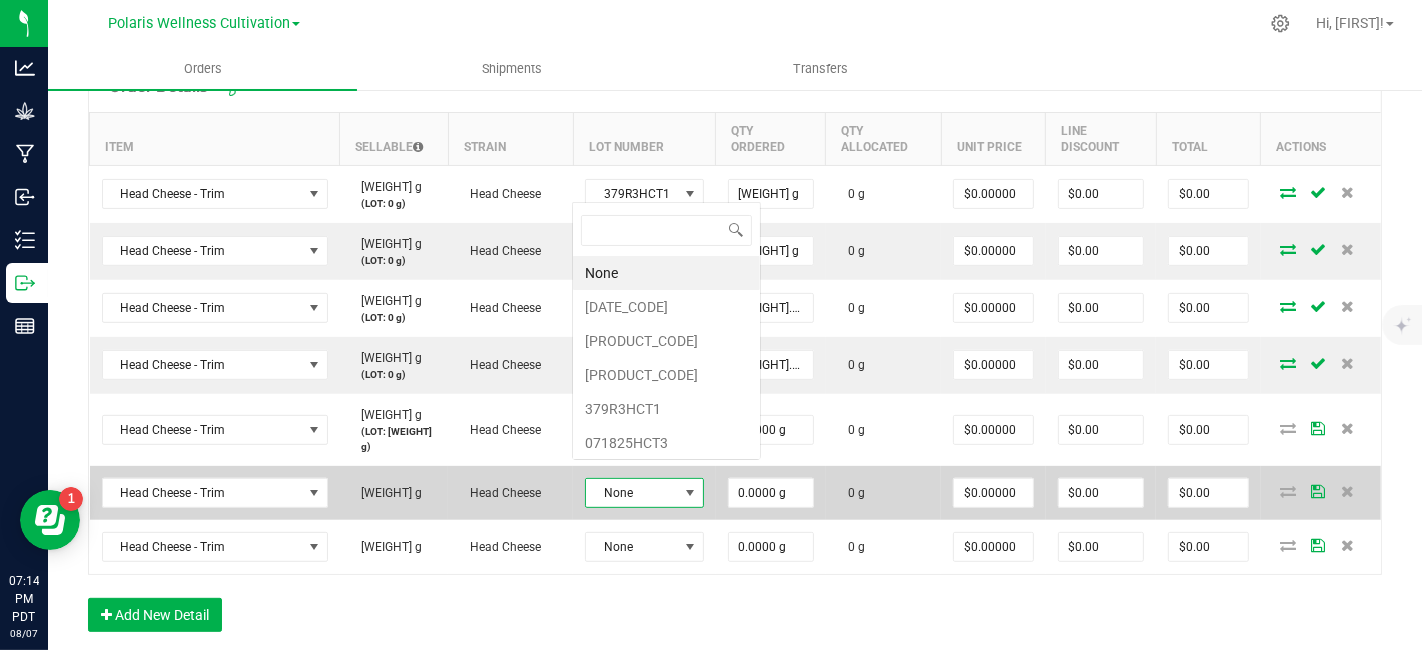 scroll, scrollTop: 0, scrollLeft: 0, axis: both 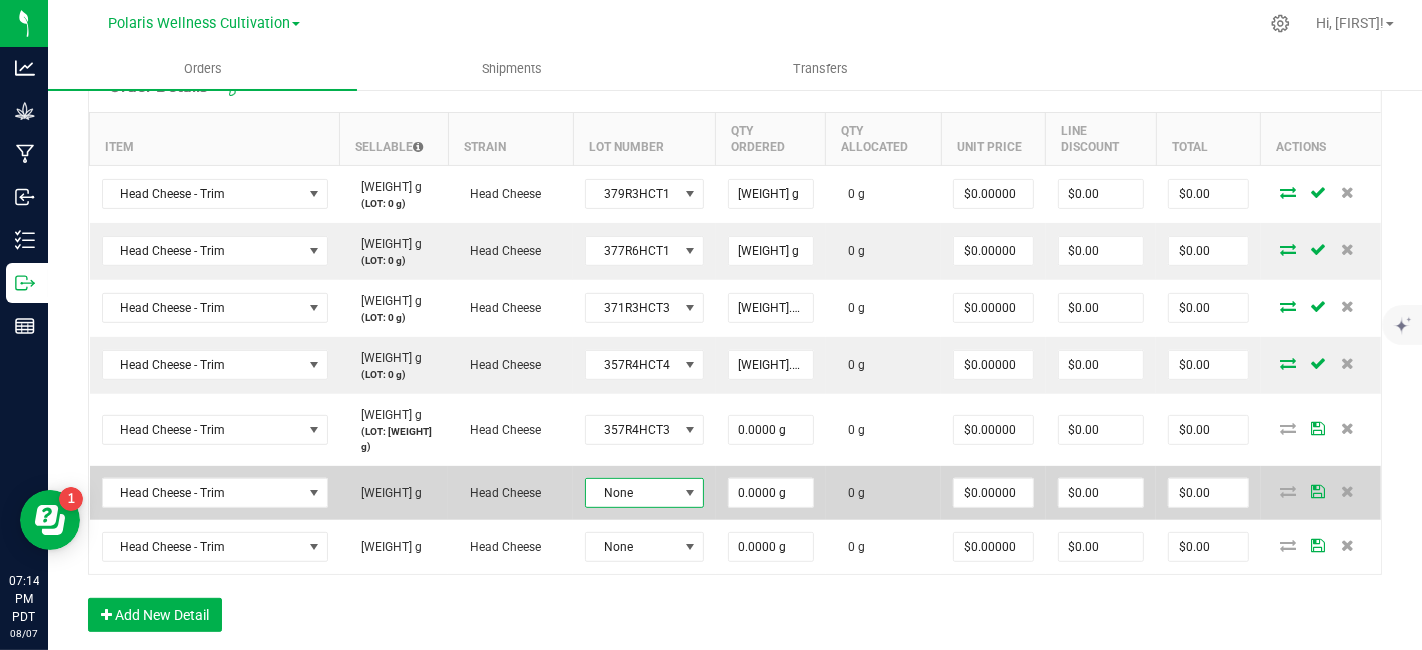 click at bounding box center [690, 493] 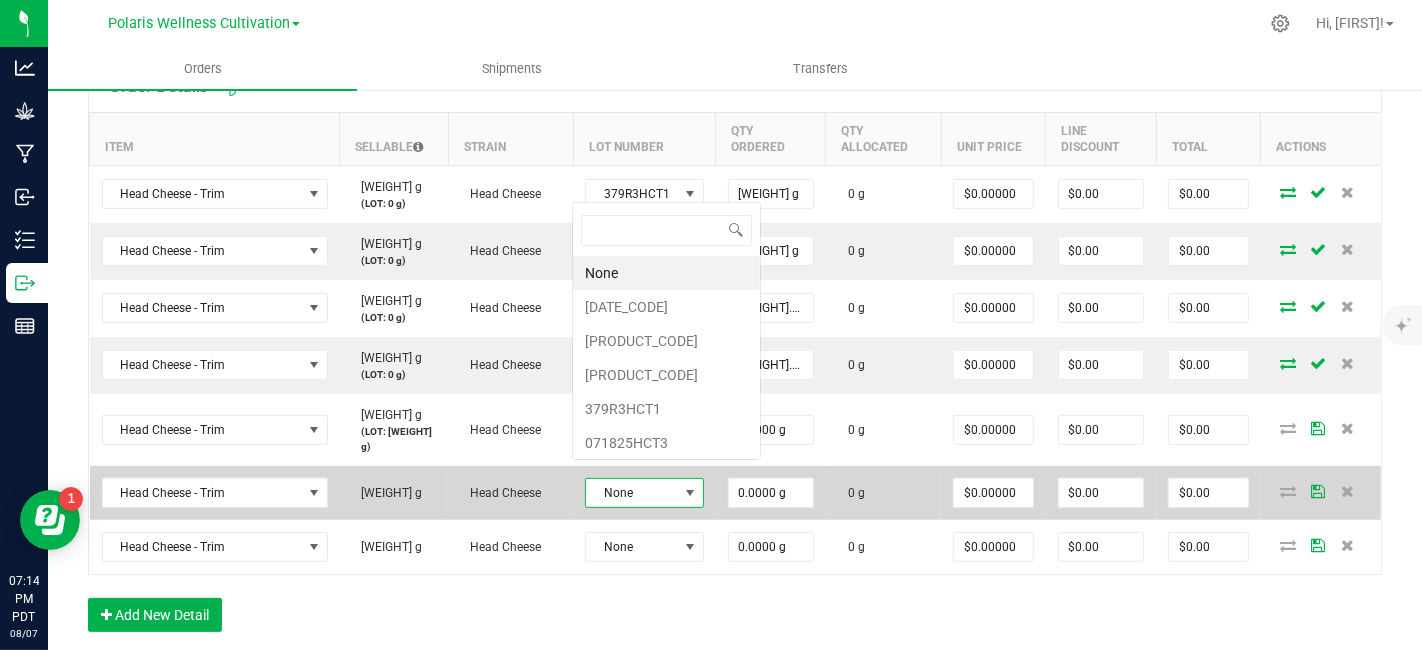 scroll, scrollTop: 0, scrollLeft: 0, axis: both 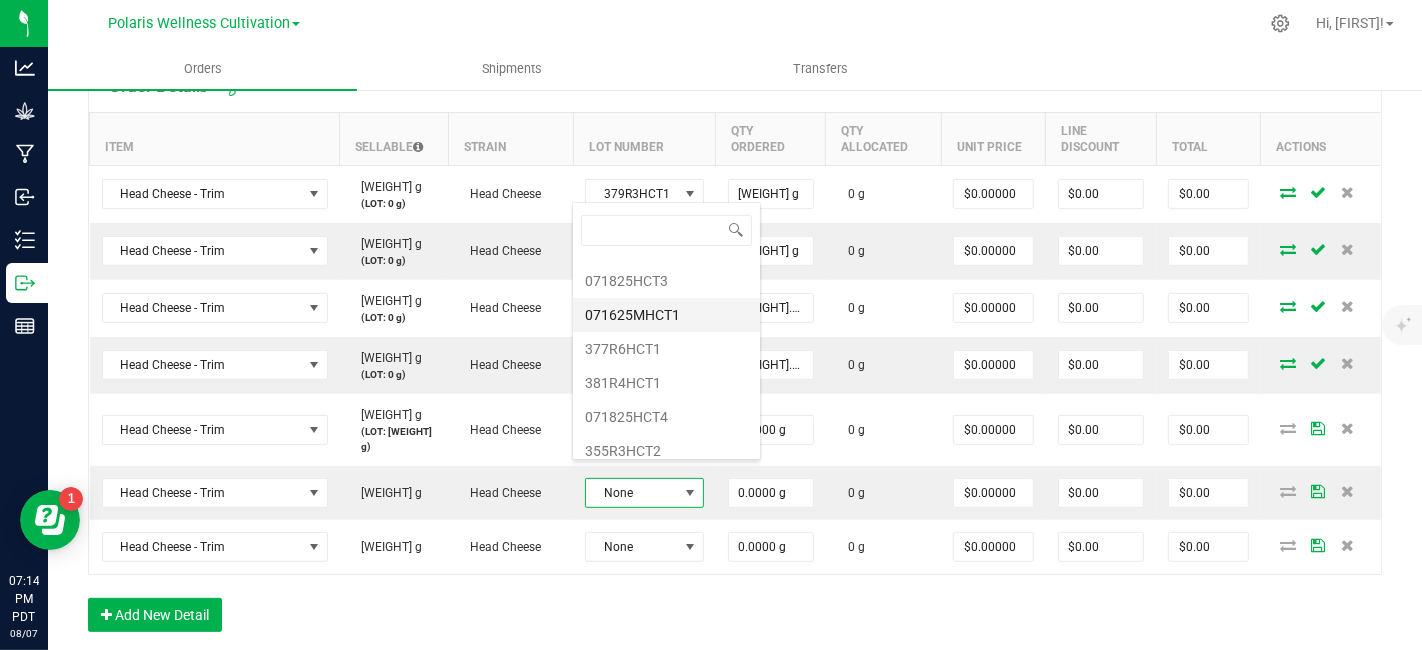 click on "071625MHCT1" at bounding box center (666, 315) 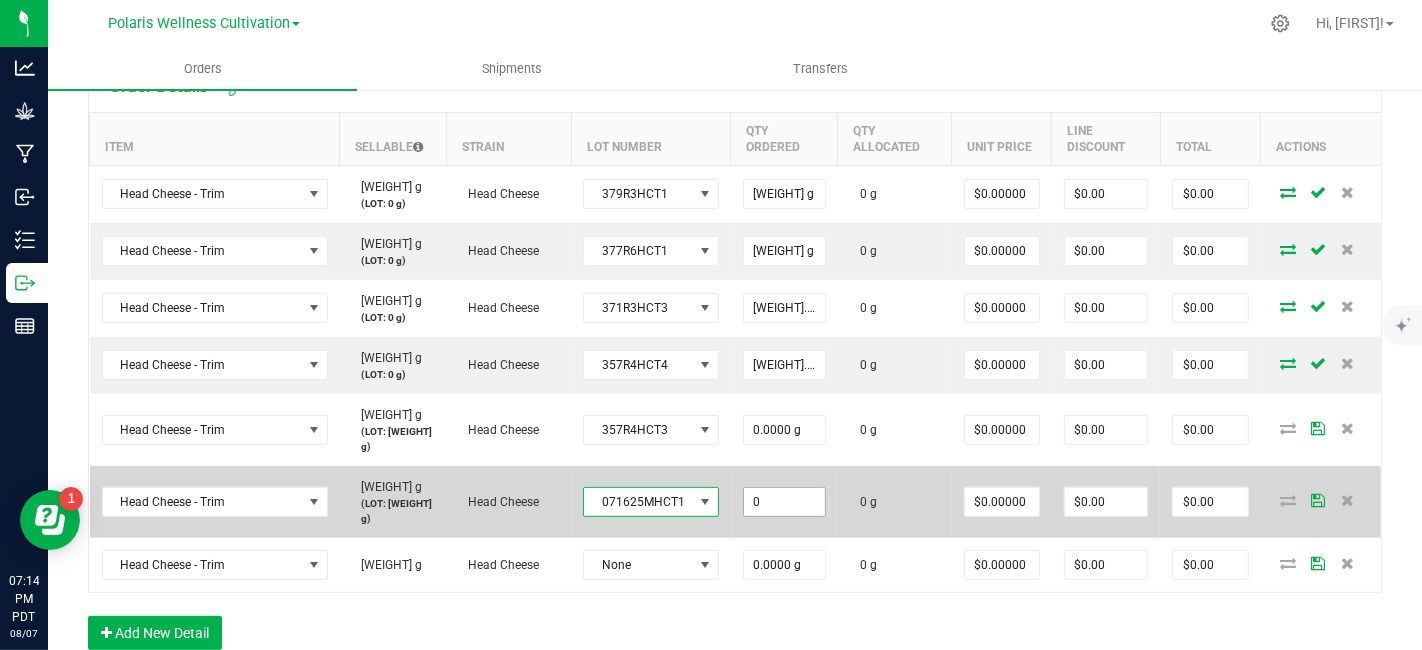 click on "0" at bounding box center (784, 502) 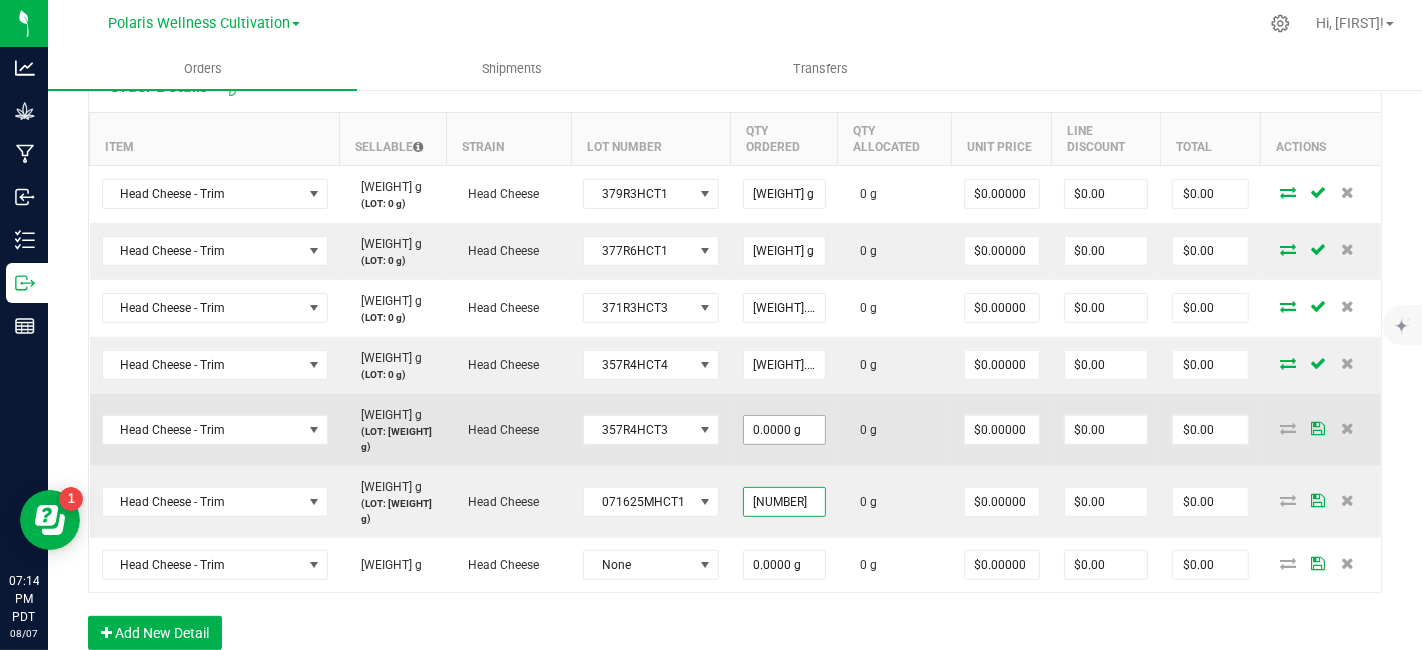 type on "[NUMBER]" 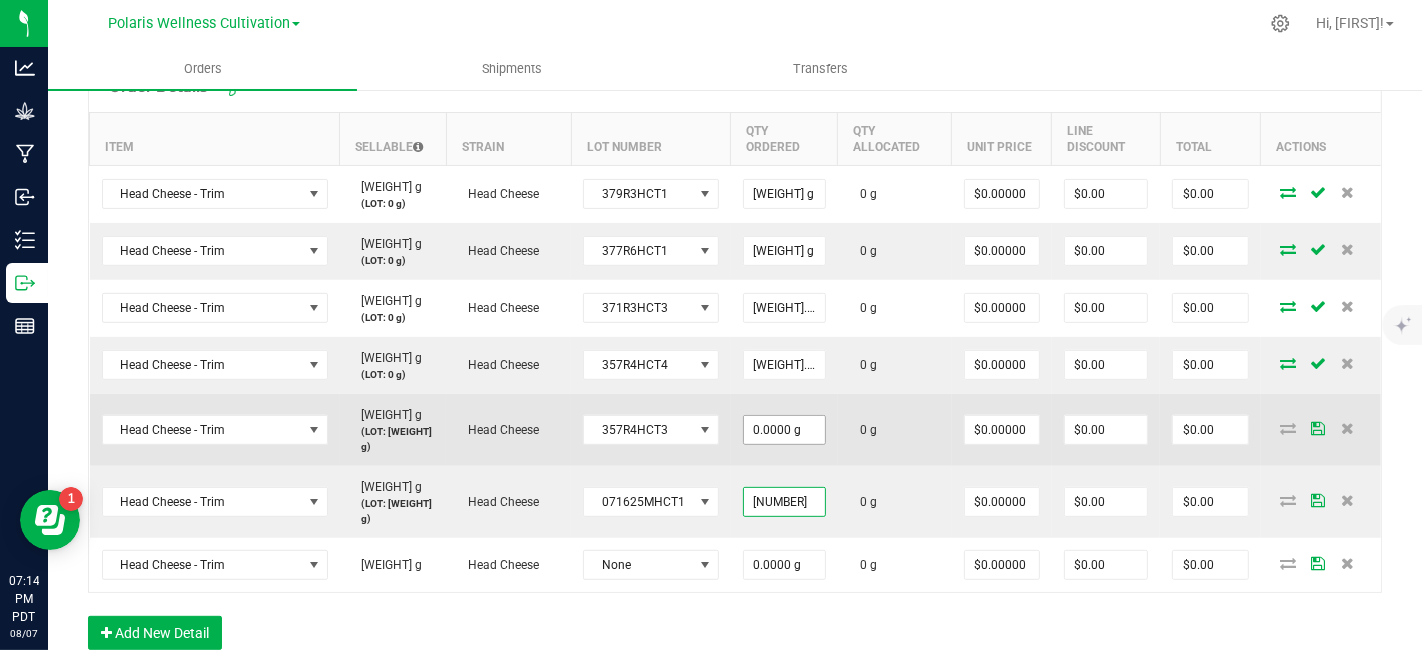 type on "0" 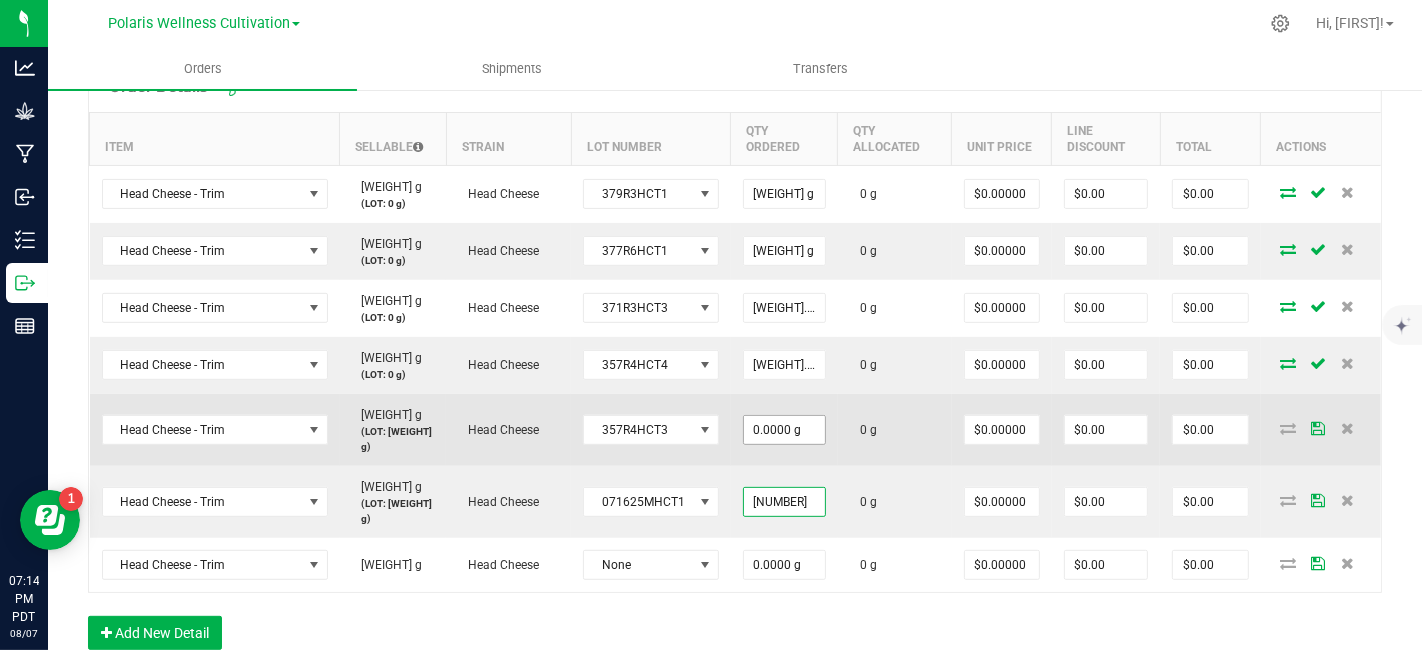 type on "[WEIGHT].0000 g" 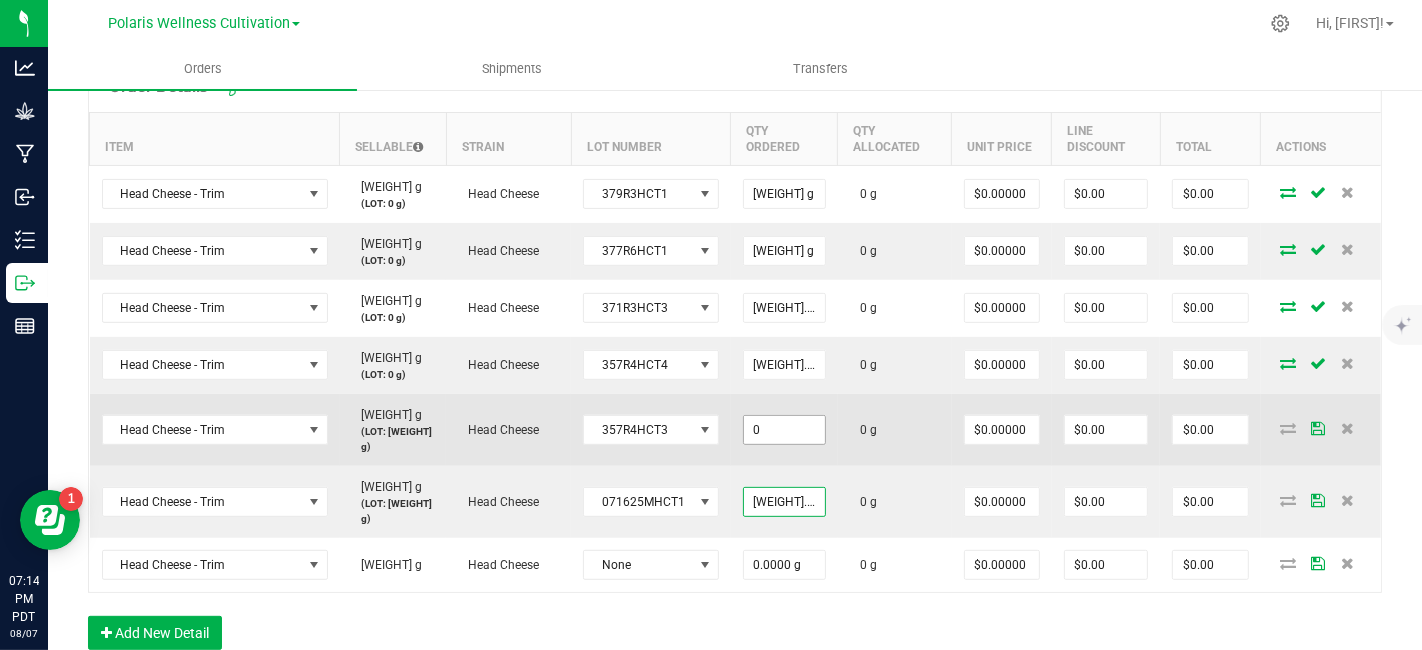 click on "0" at bounding box center [784, 430] 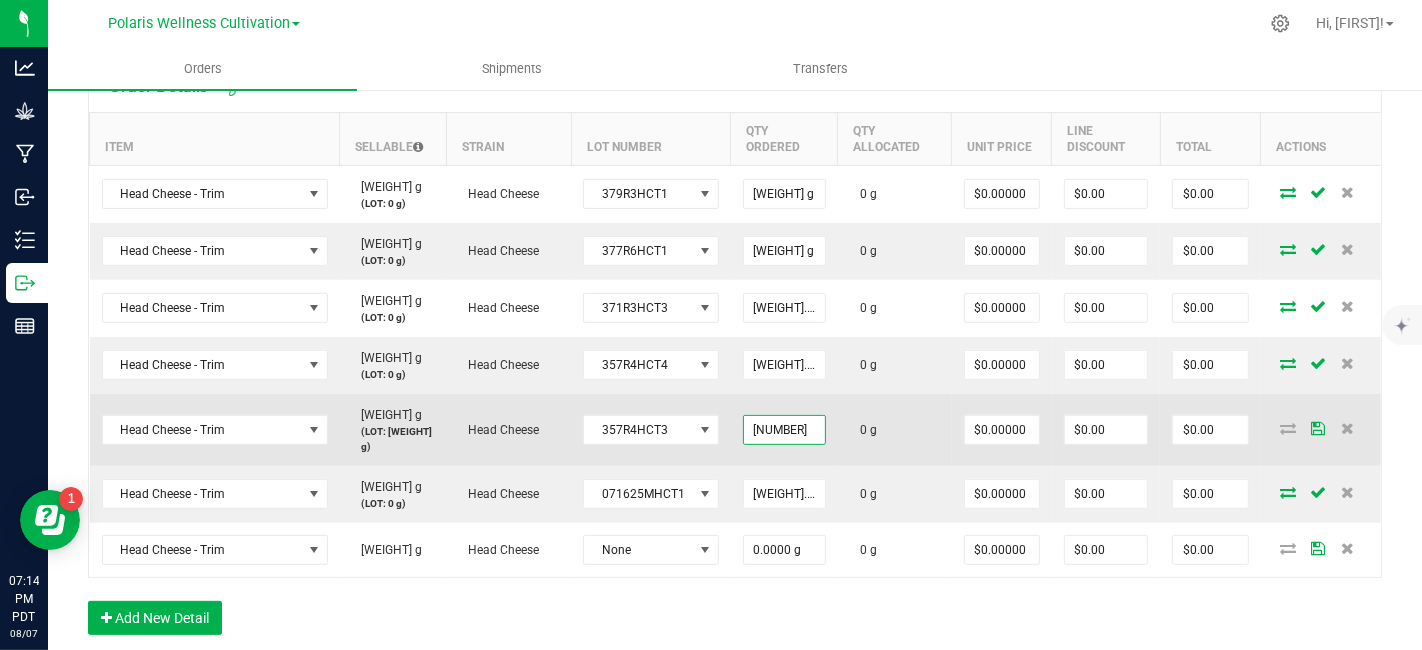 type on "[WEIGHT].0000 g" 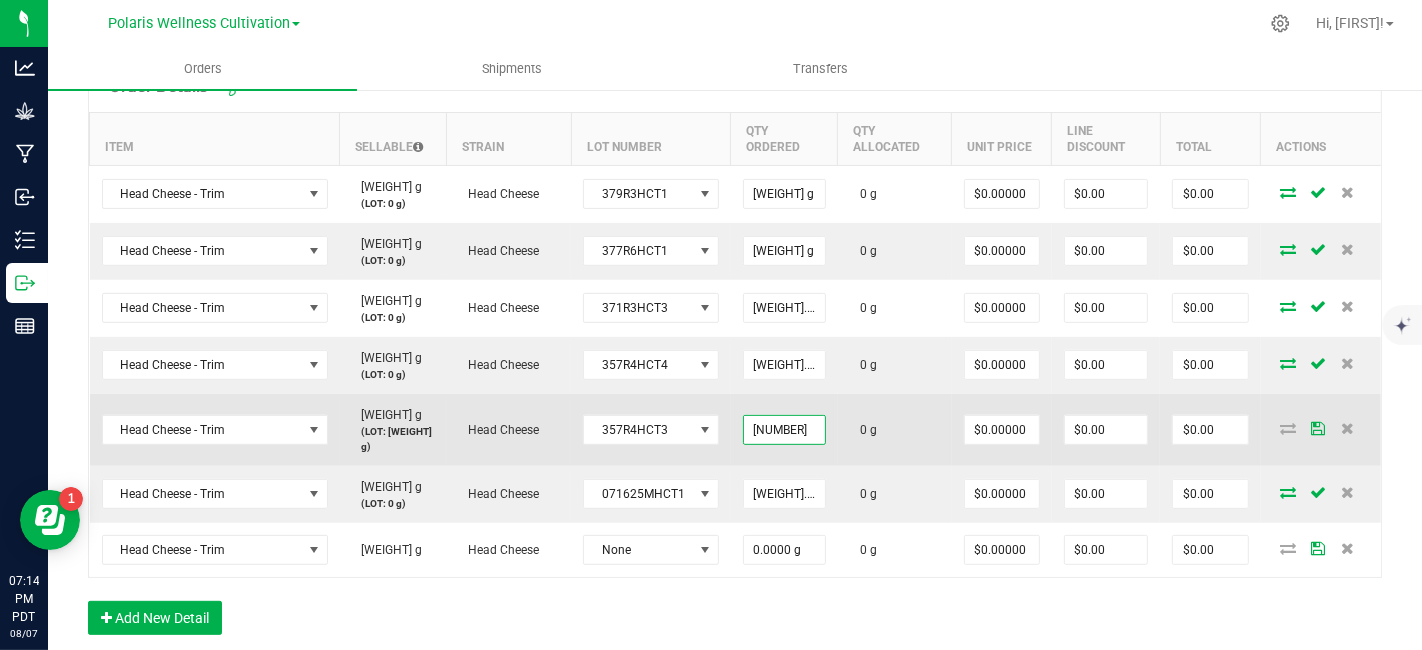 type on "0" 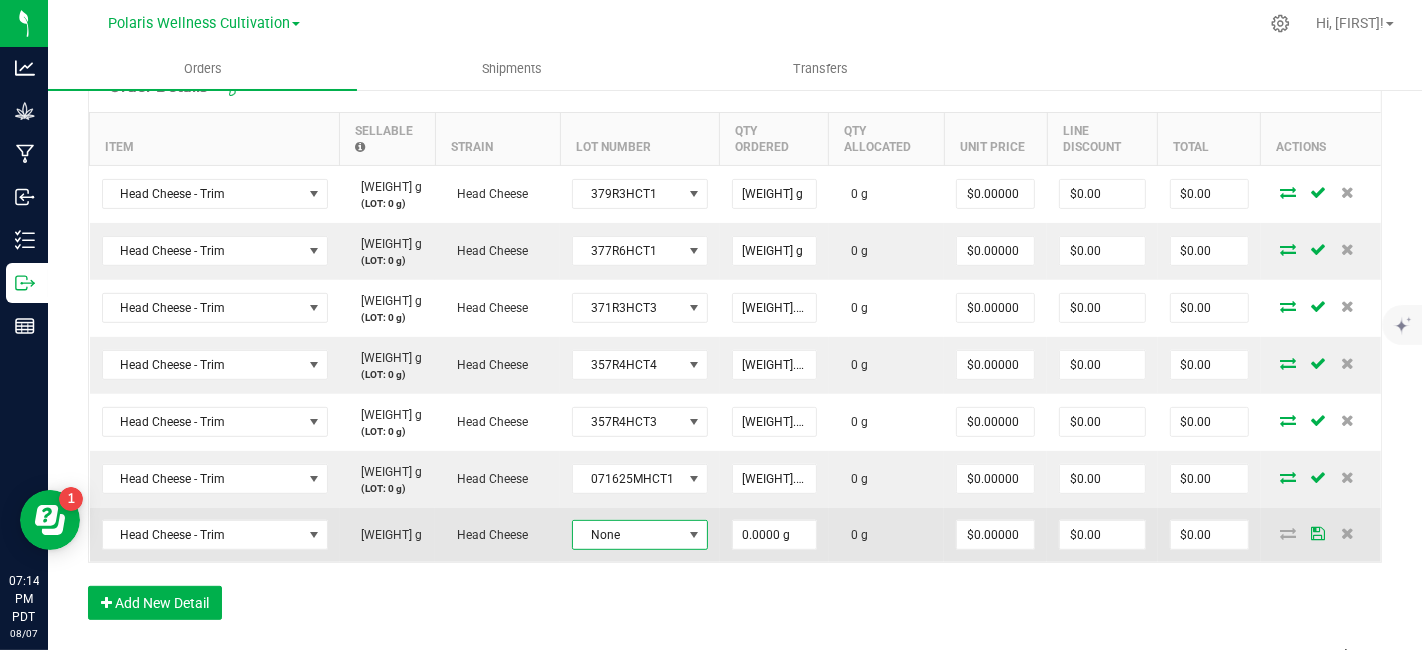 click at bounding box center (694, 535) 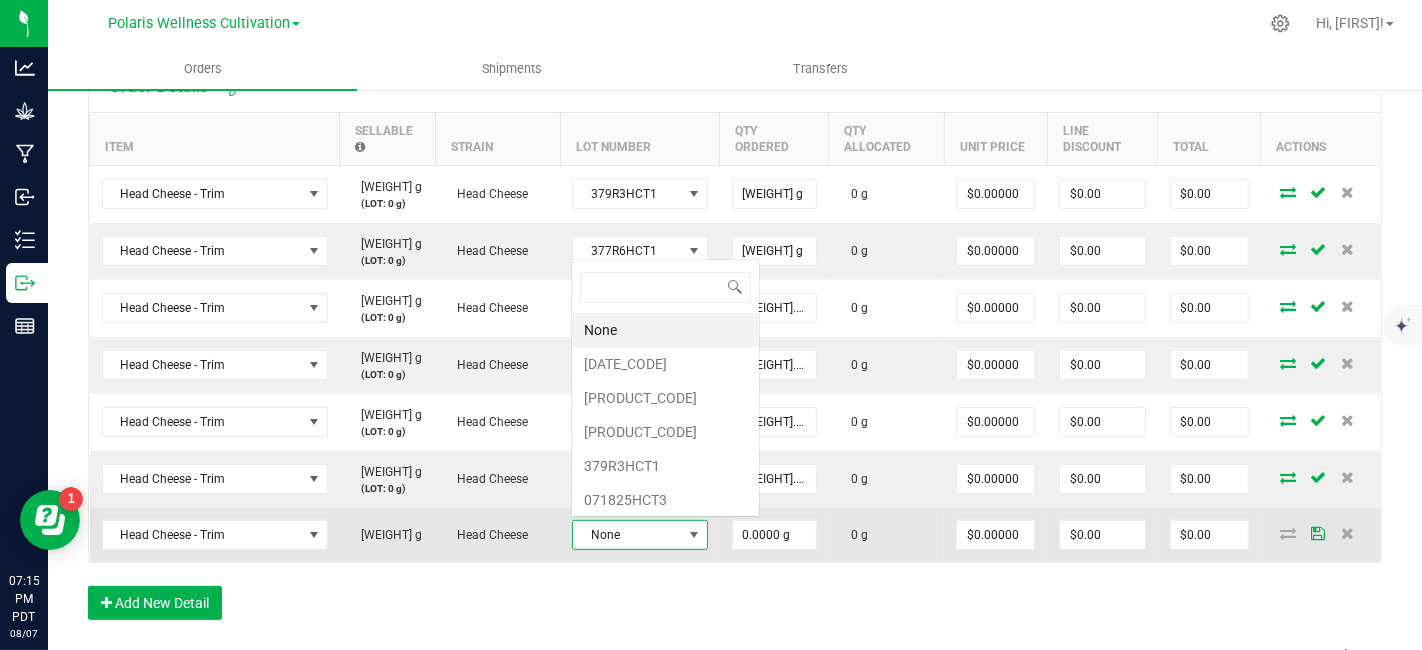 scroll, scrollTop: 99970, scrollLeft: 99866, axis: both 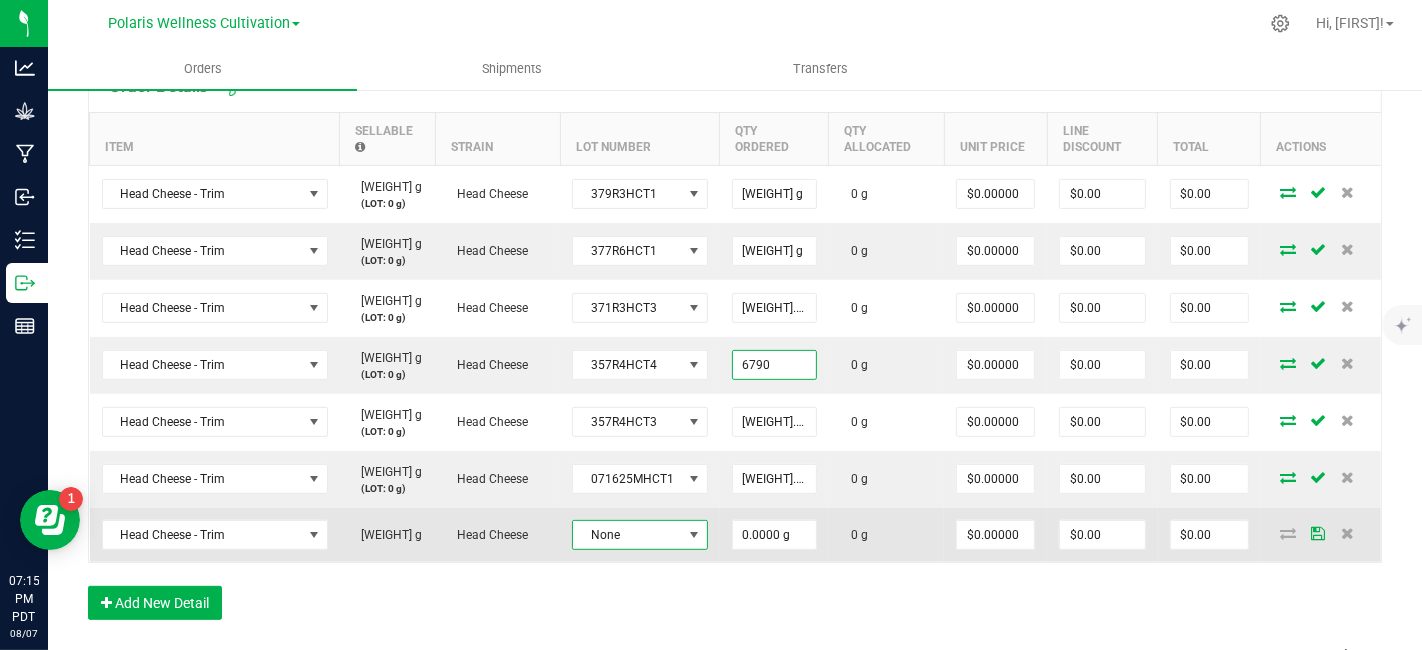 type on "[WEIGHT].0000 g" 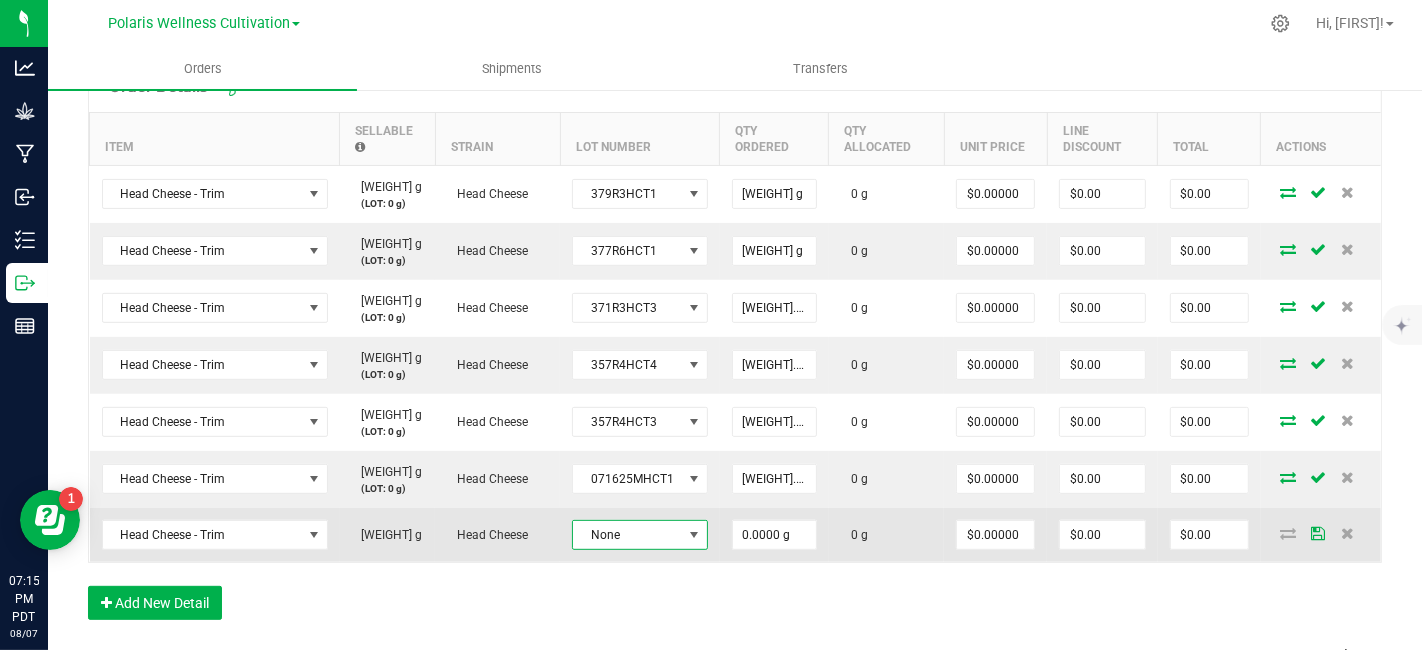click at bounding box center [694, 535] 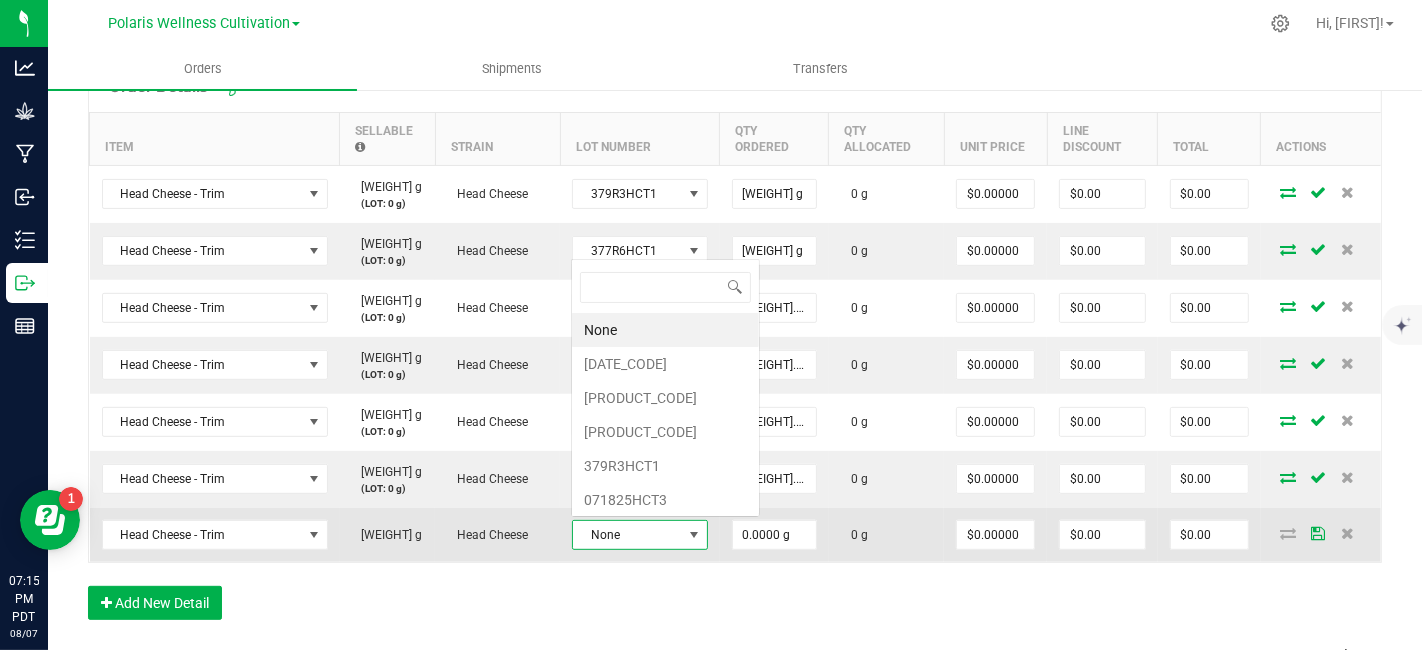scroll, scrollTop: 0, scrollLeft: 0, axis: both 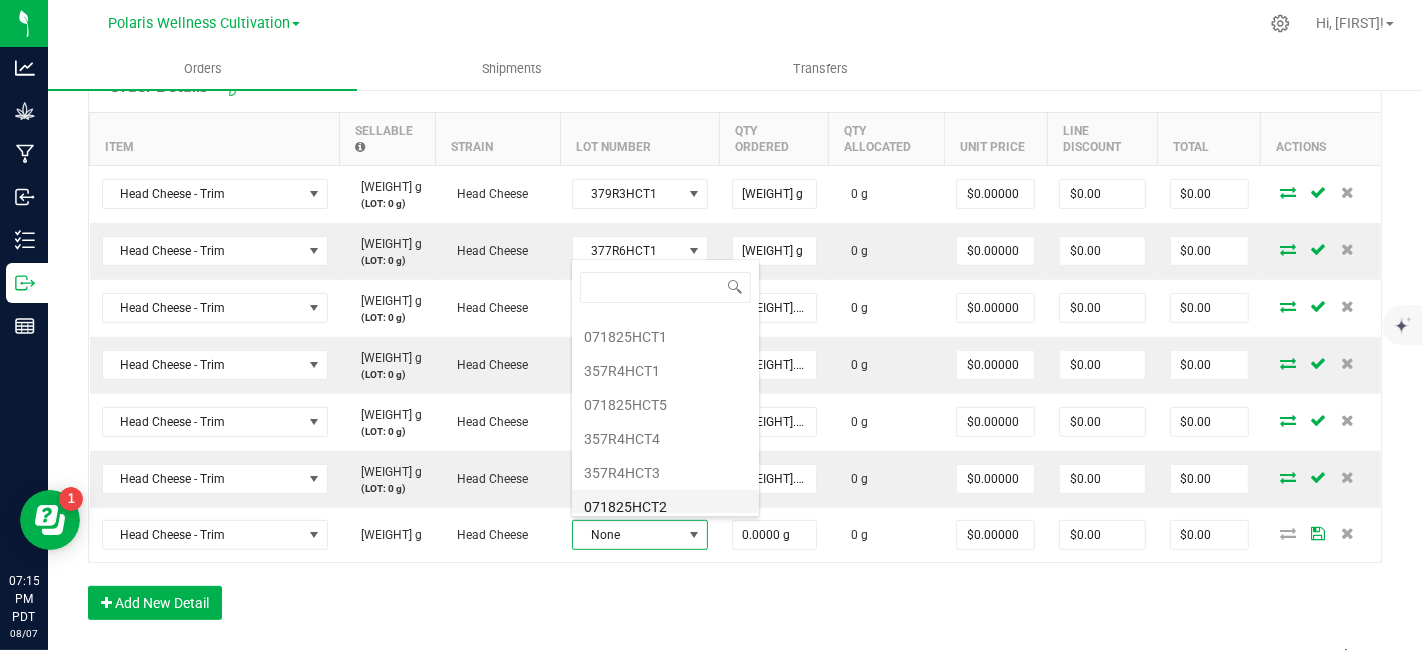 click on "071825HCT2" at bounding box center (665, 507) 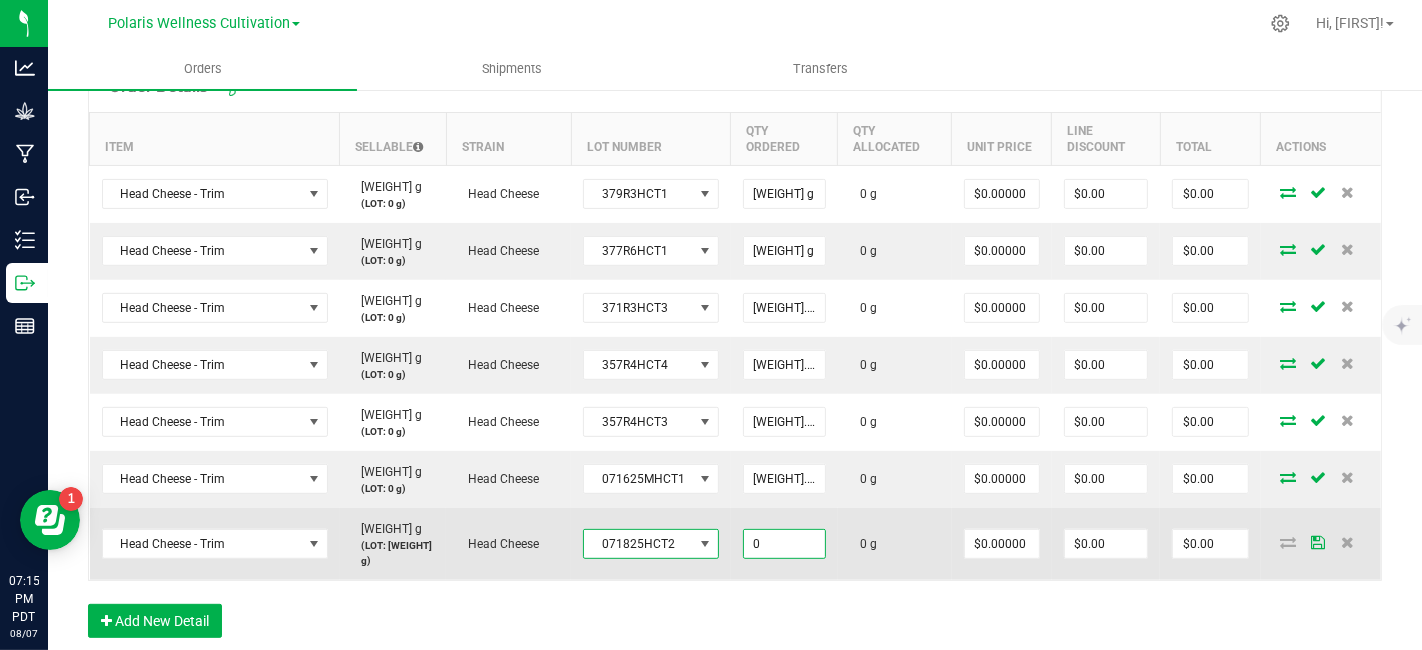 click on "0" at bounding box center [784, 544] 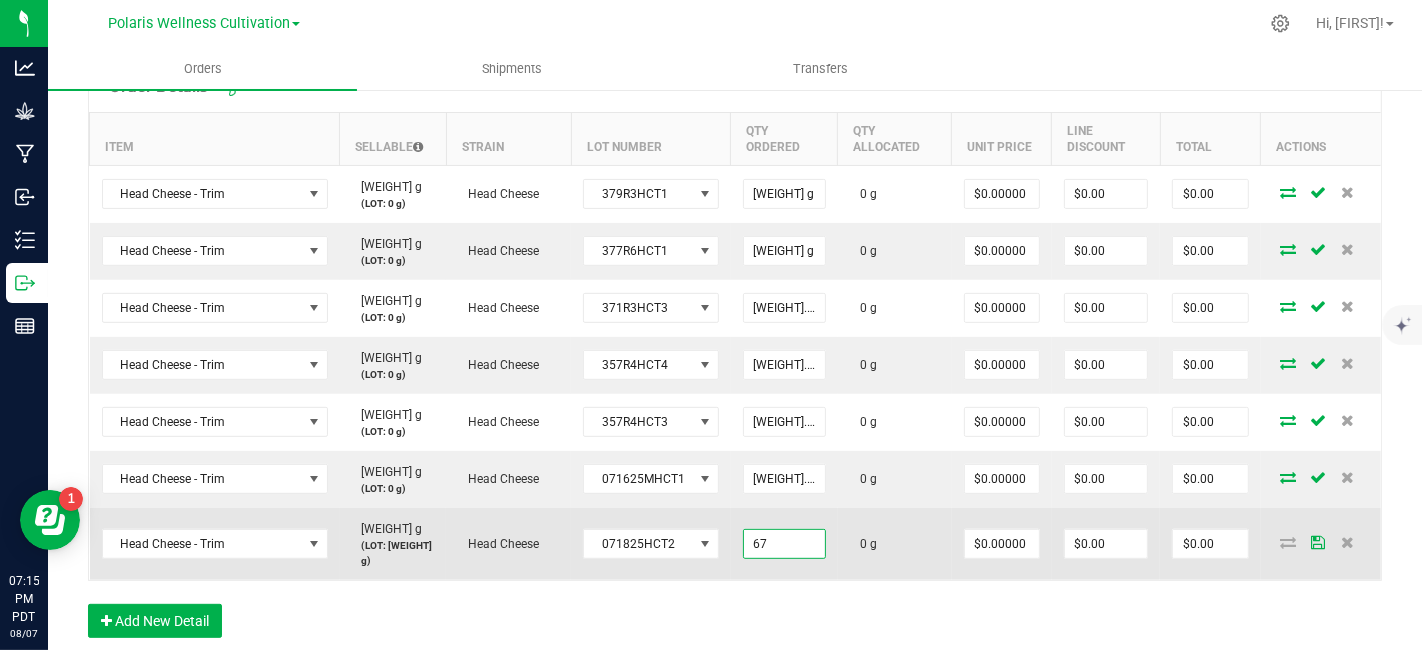 type on "6" 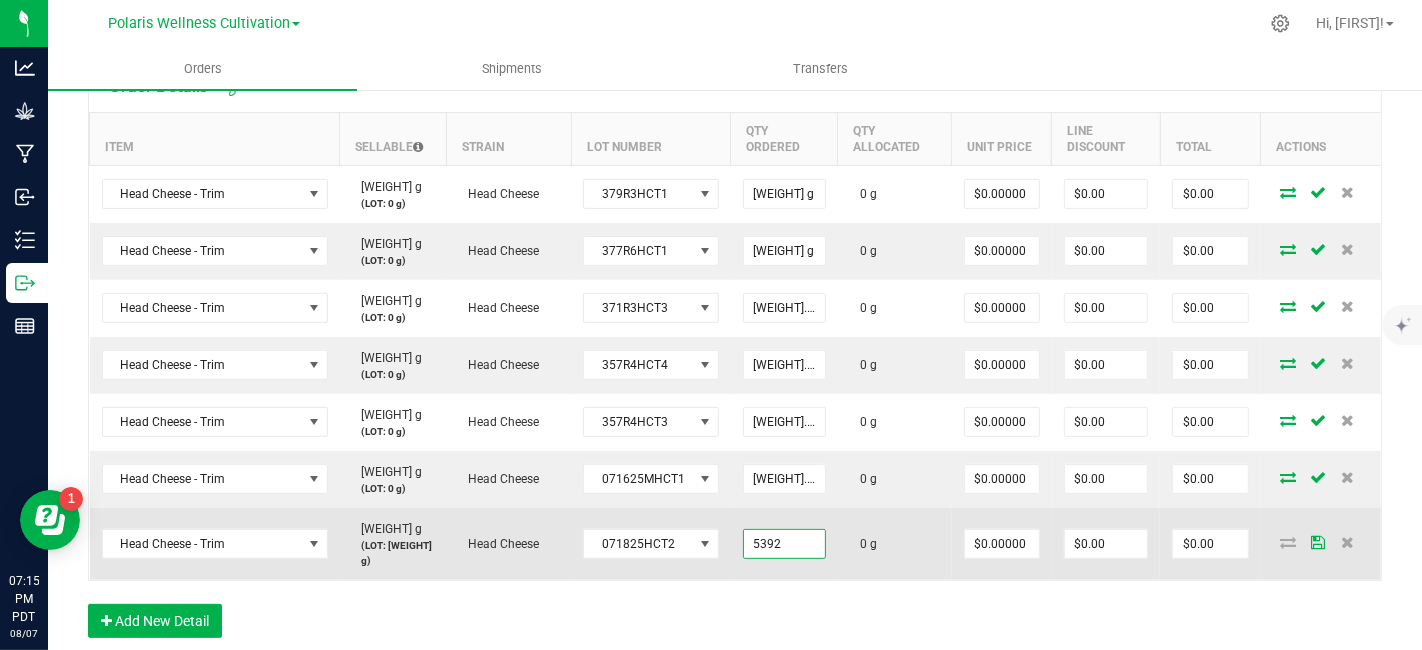 type on "[WEIGHT] g" 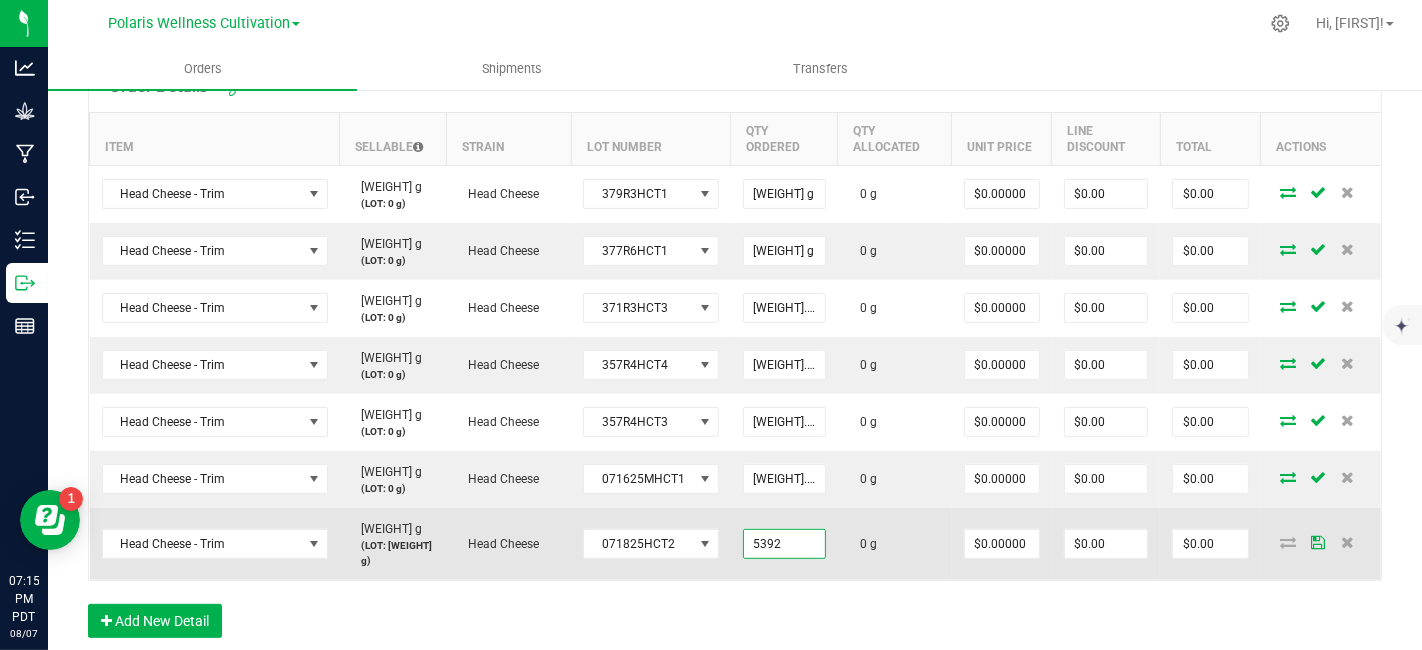 type on "0" 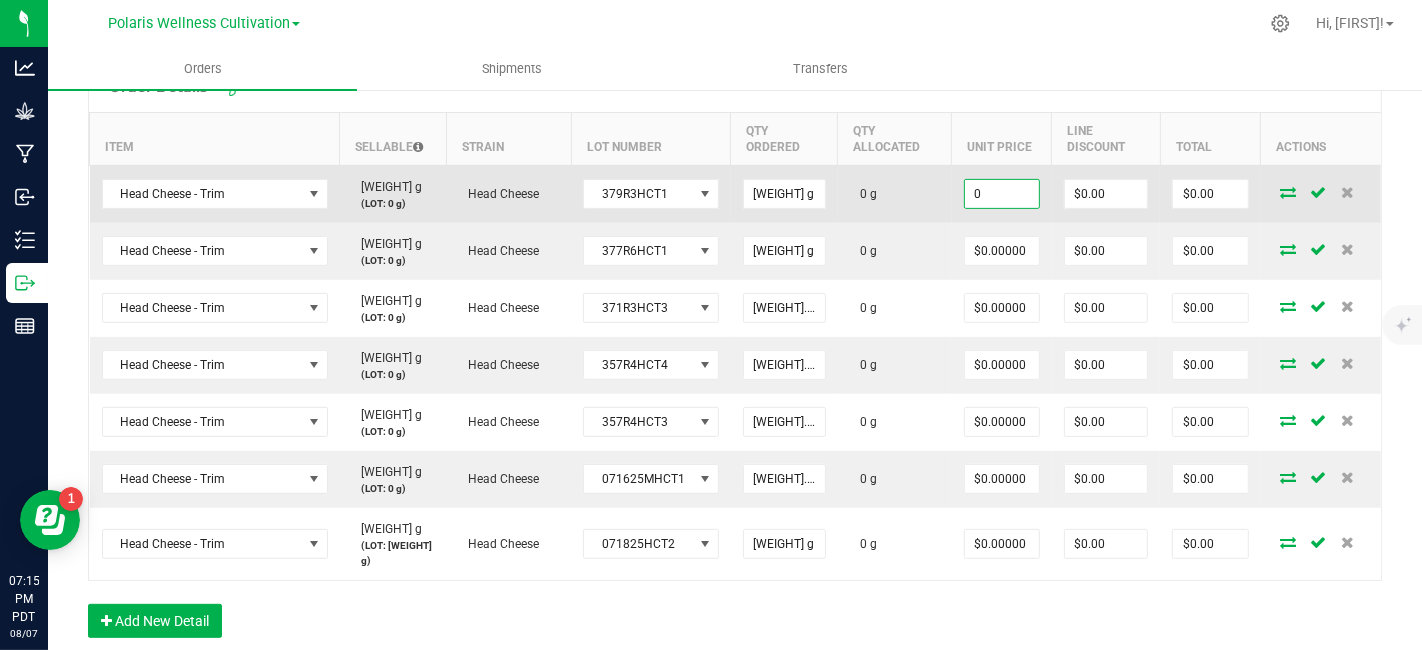click on "0" at bounding box center (1002, 194) 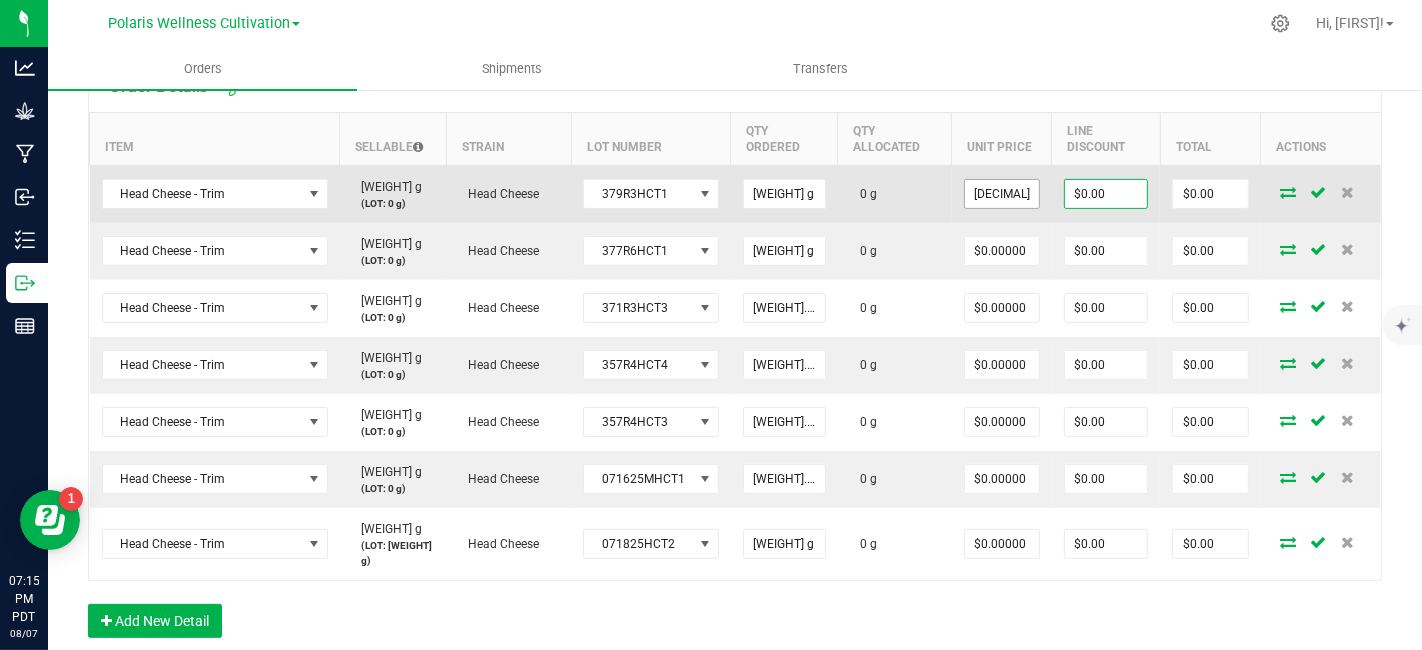 type on "$0.55000" 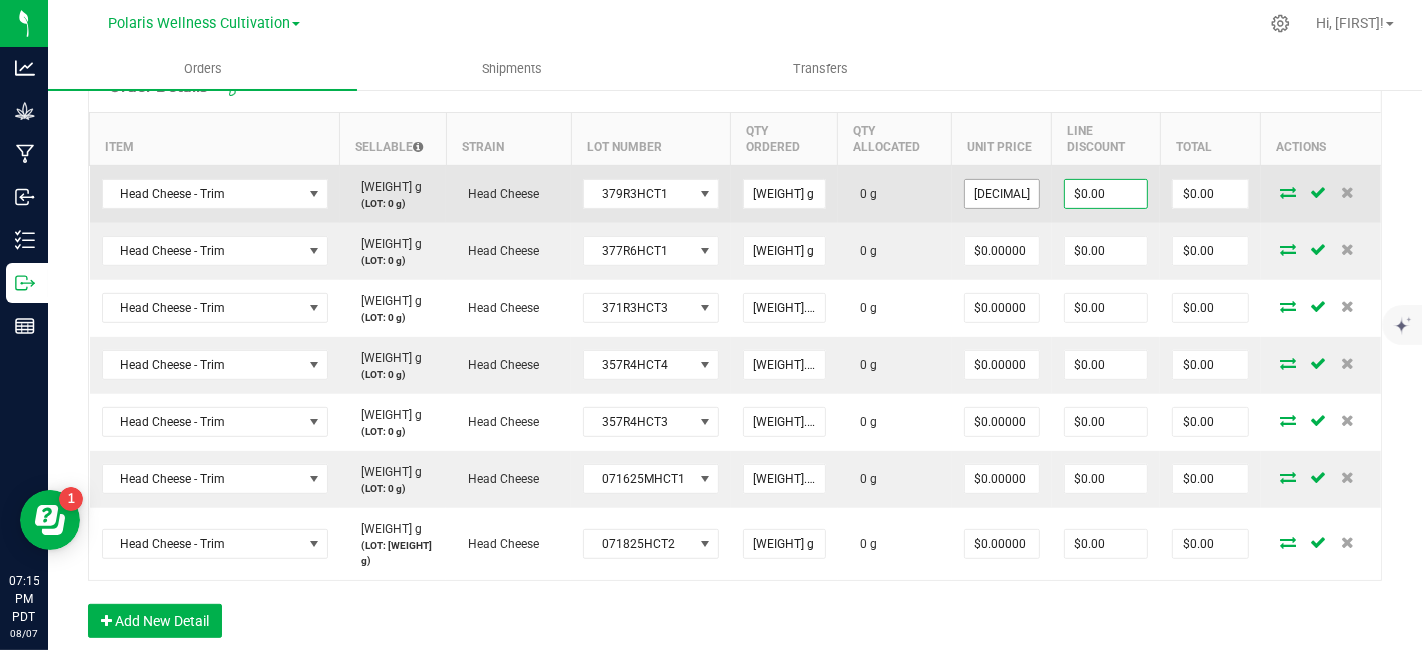 type on "0" 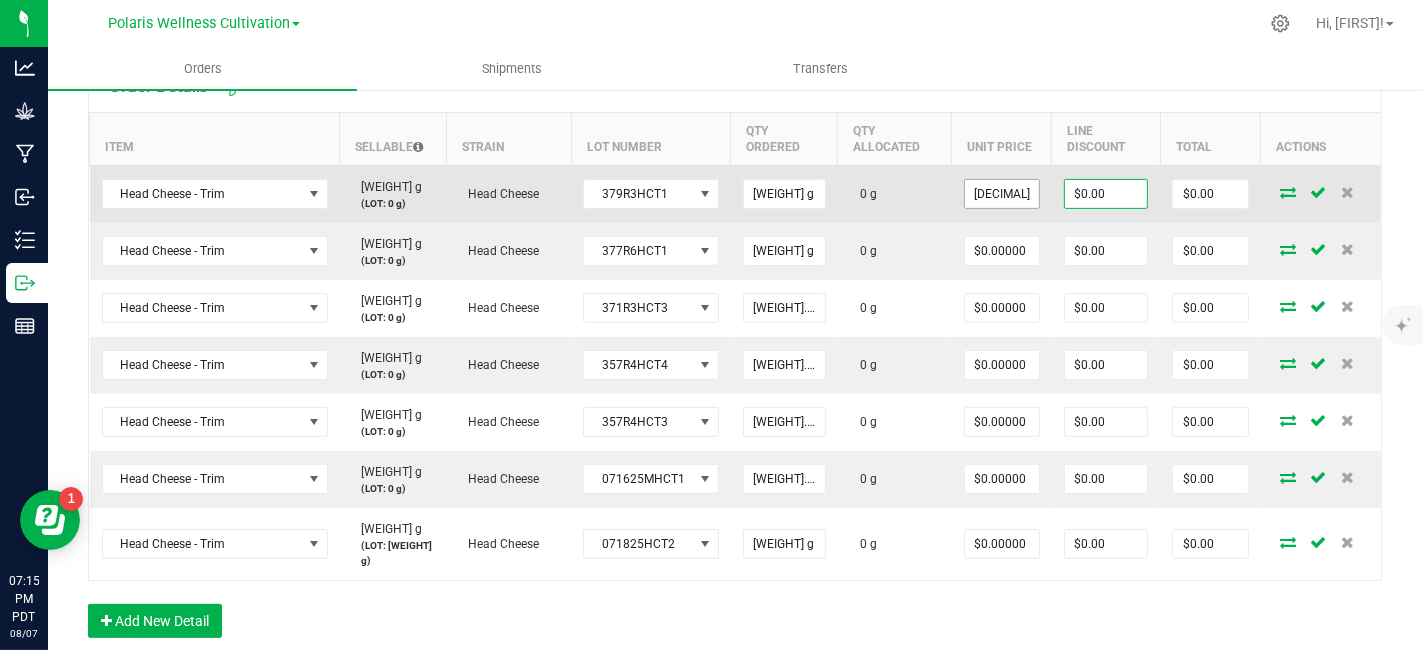 type on "[PRICE]" 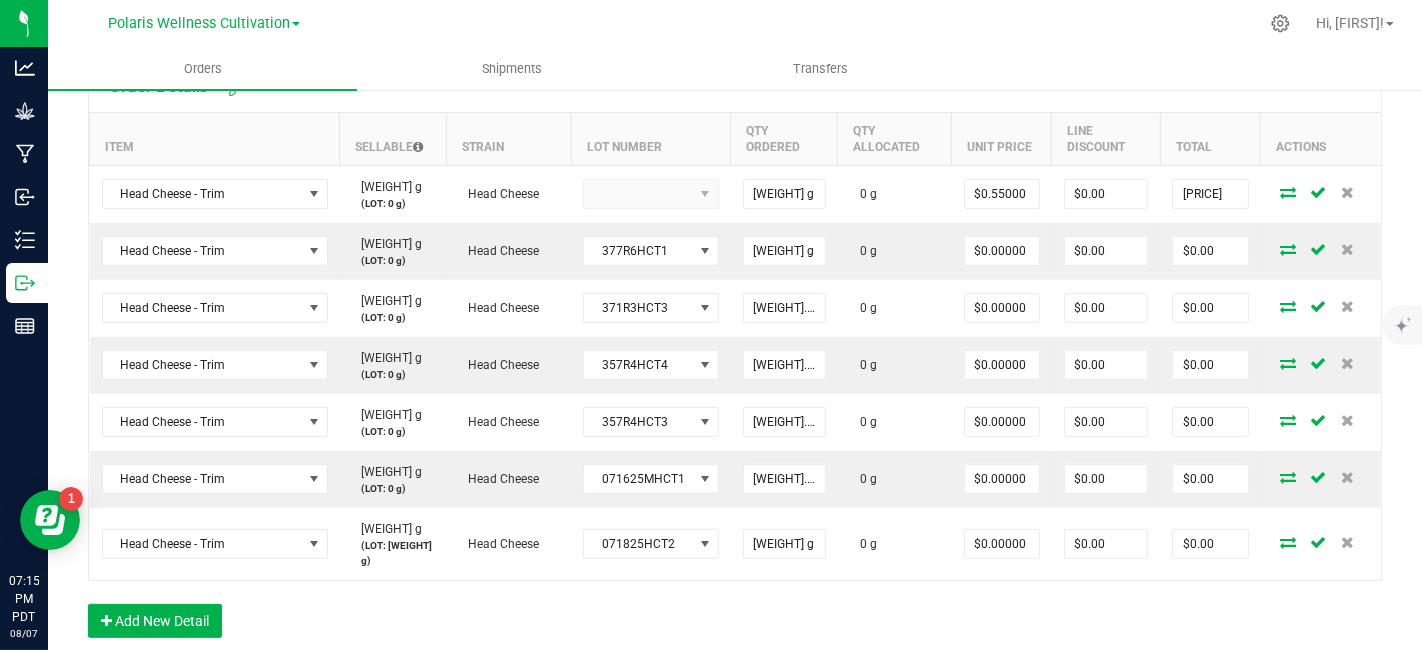 type on "0.55" 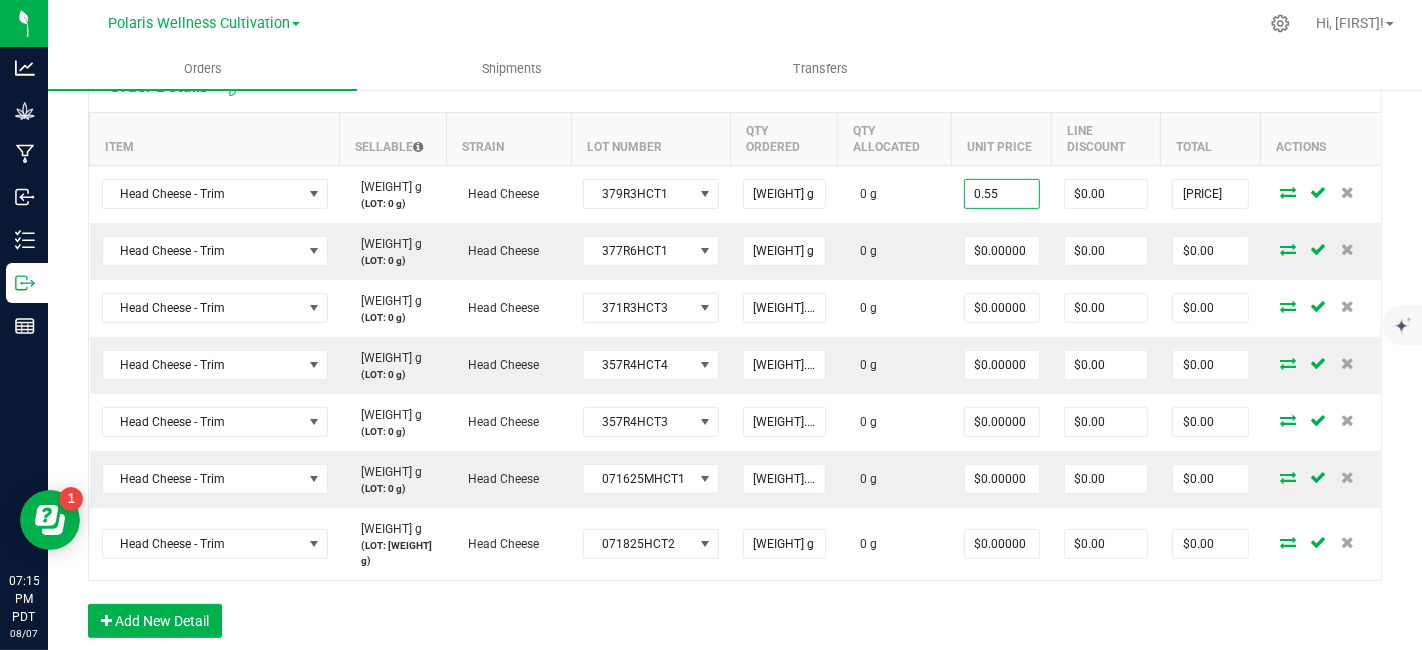 click on "0.55" at bounding box center (1002, 194) 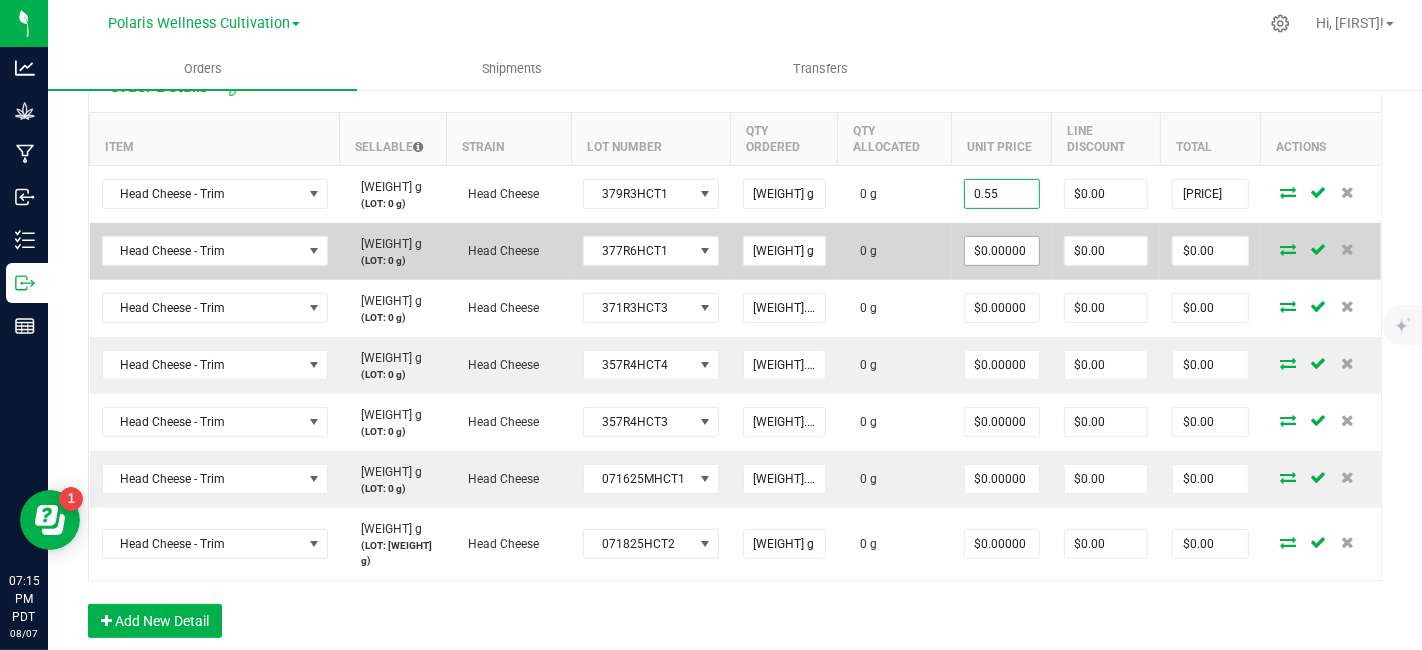 type on "0" 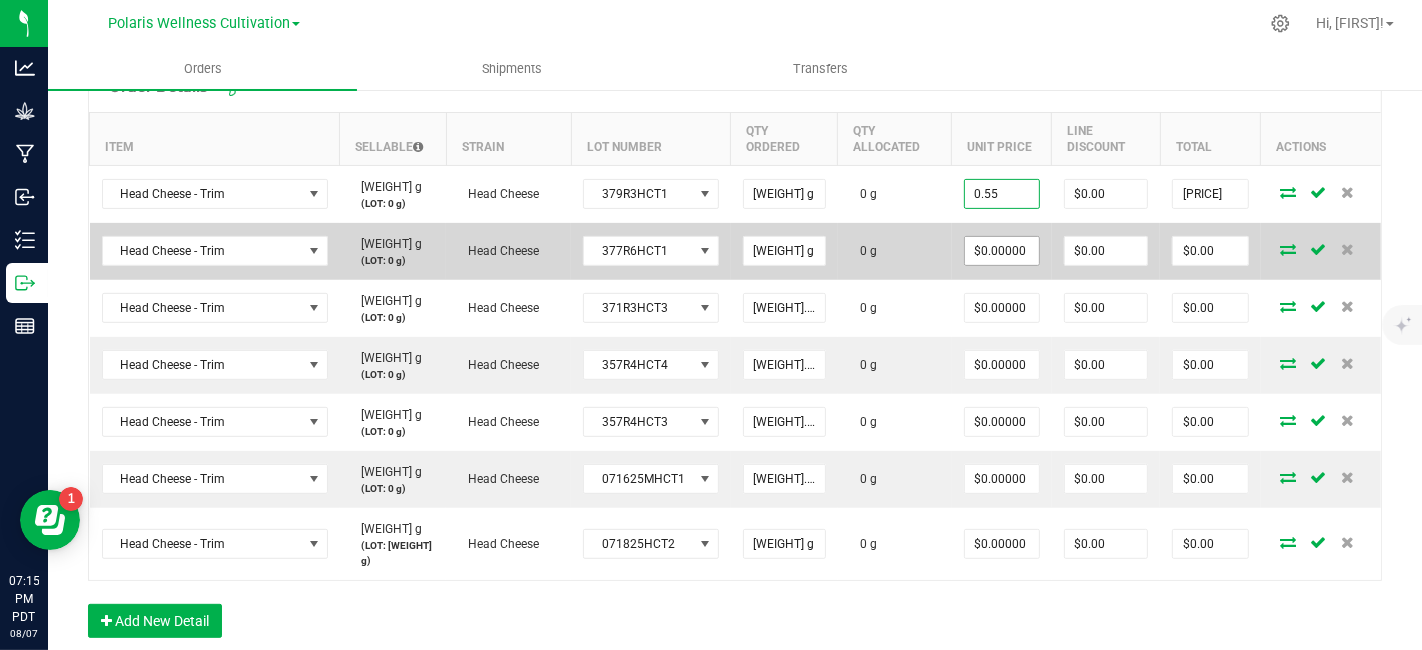 type on "$0.55000" 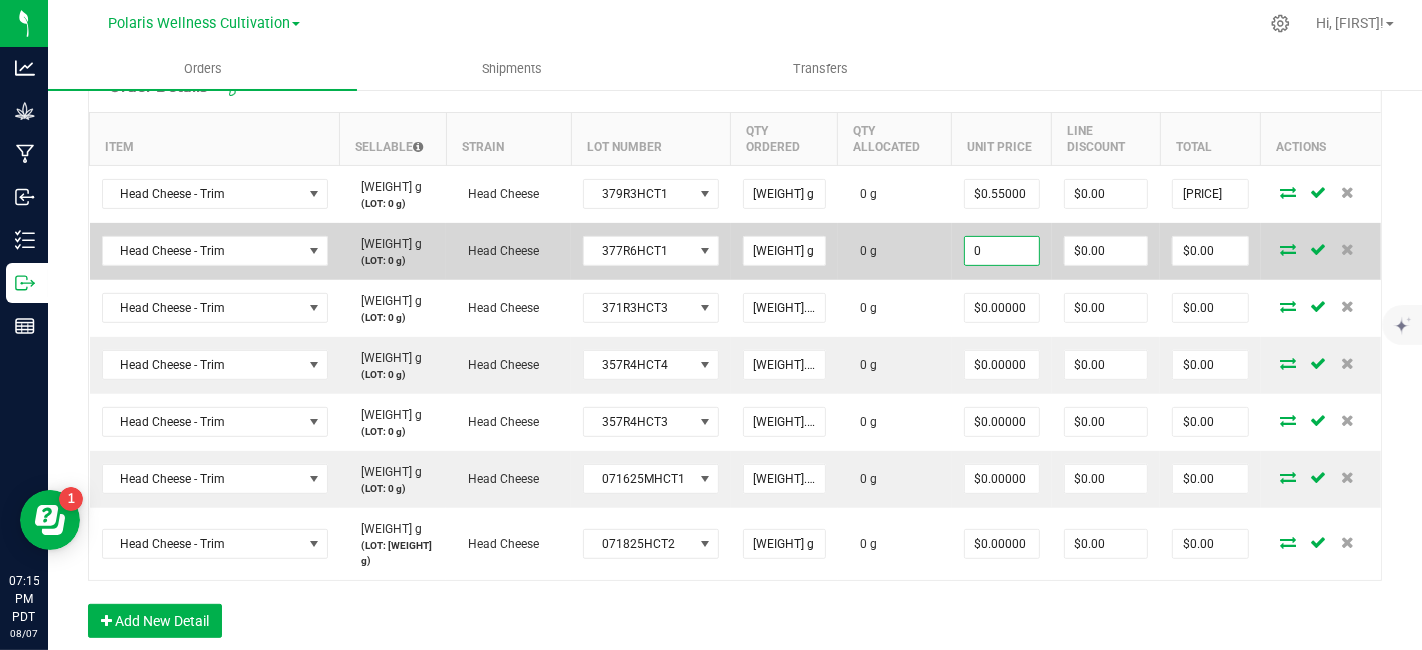 click on "0" at bounding box center [1002, 251] 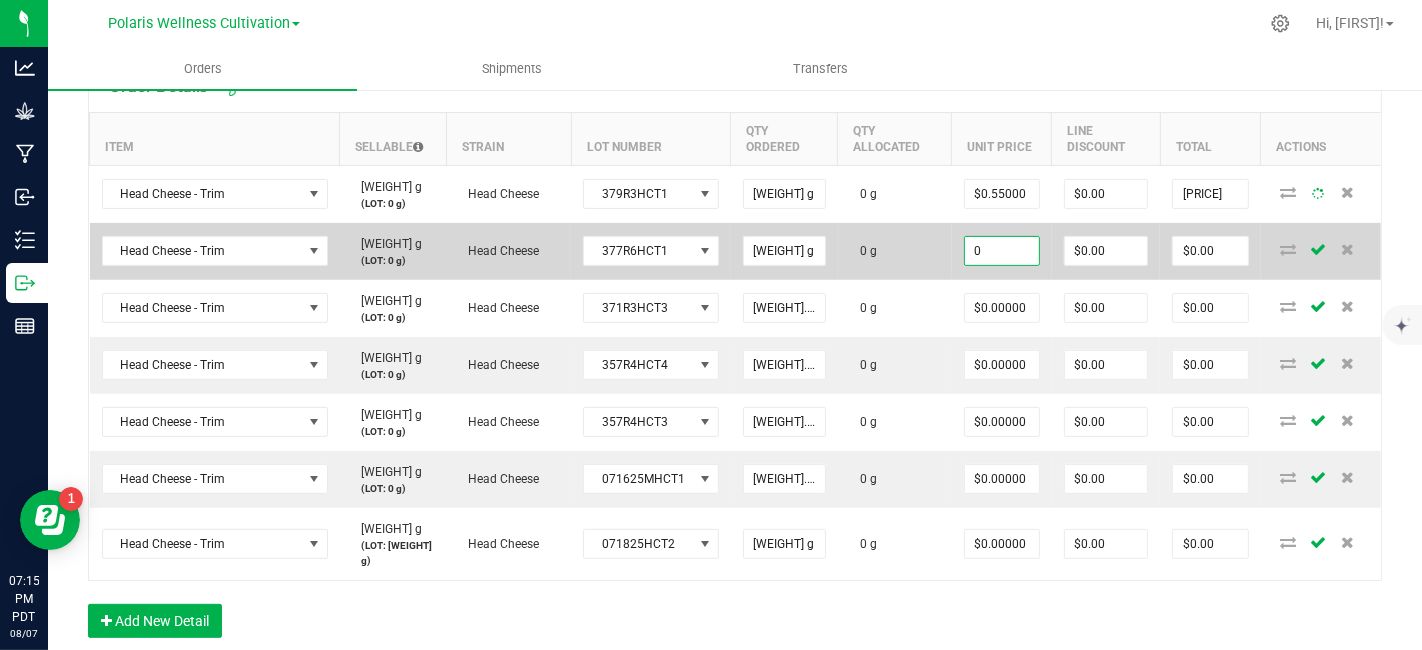 paste on "[DECIMAL]" 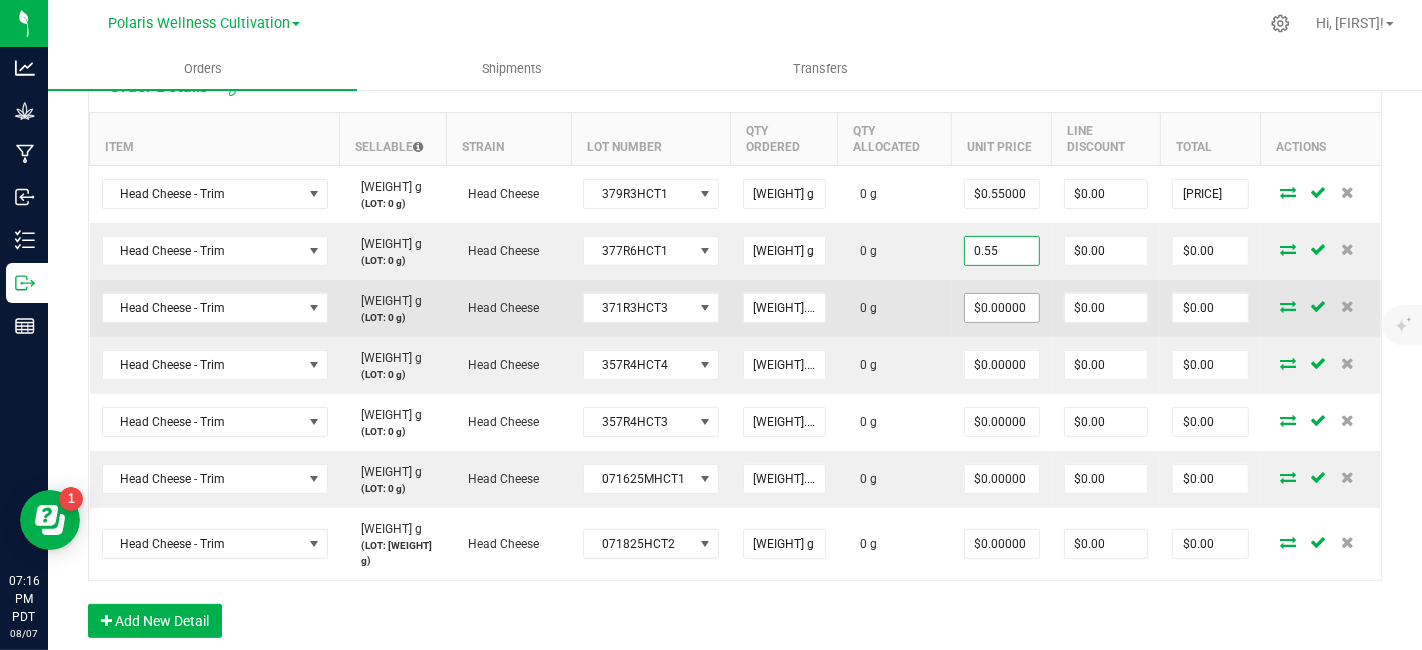 type on "$0.55000" 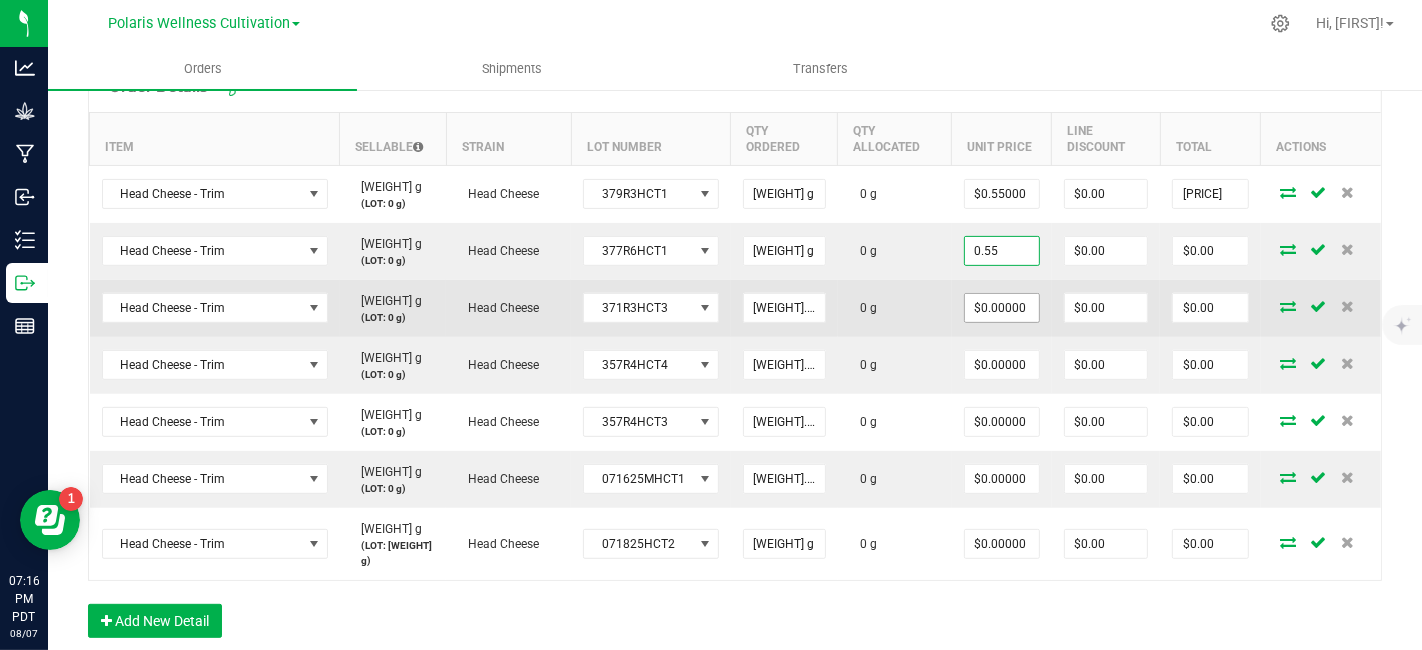 type on "[PRICE]" 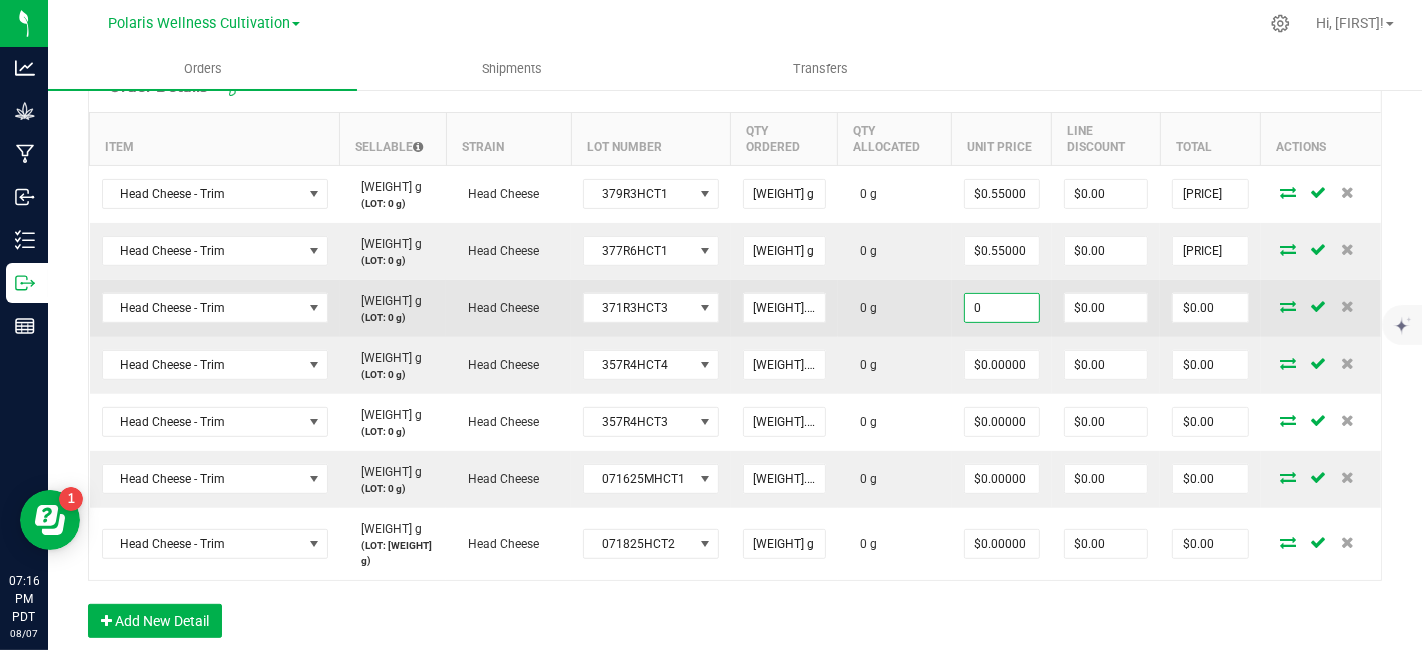 click on "0" at bounding box center (1002, 308) 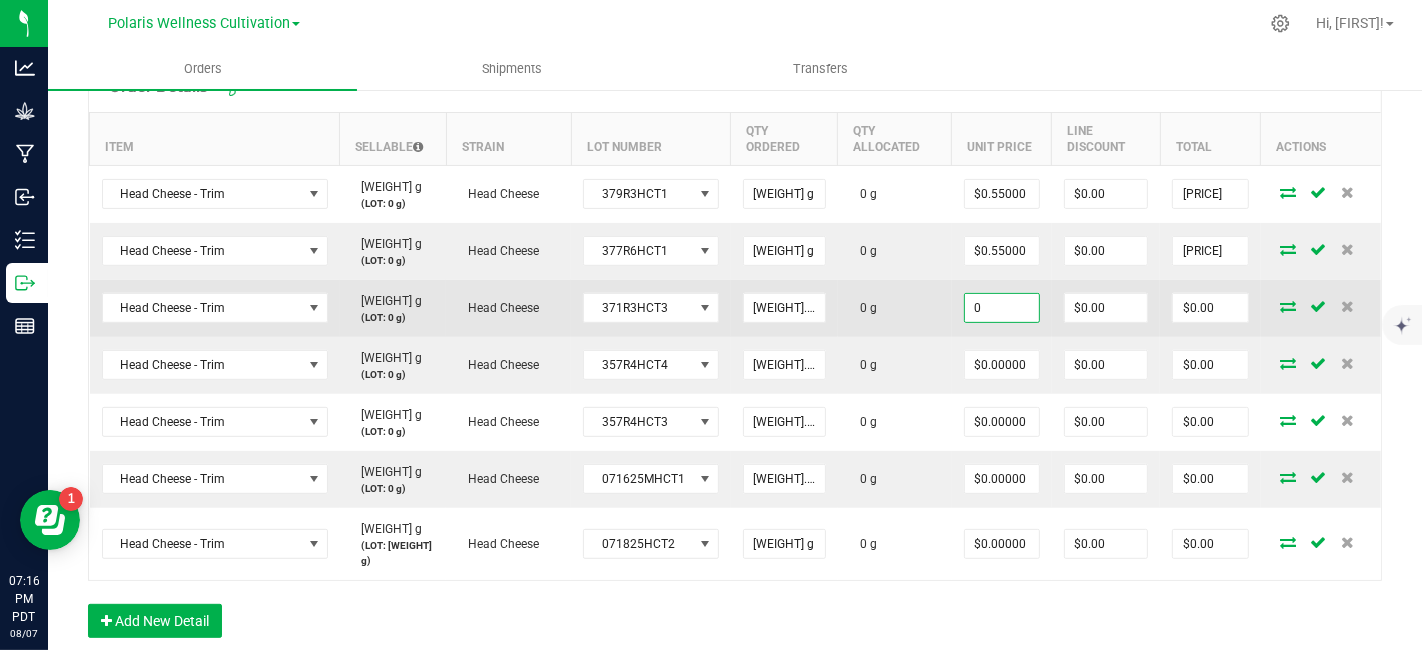 paste on "[DECIMAL]" 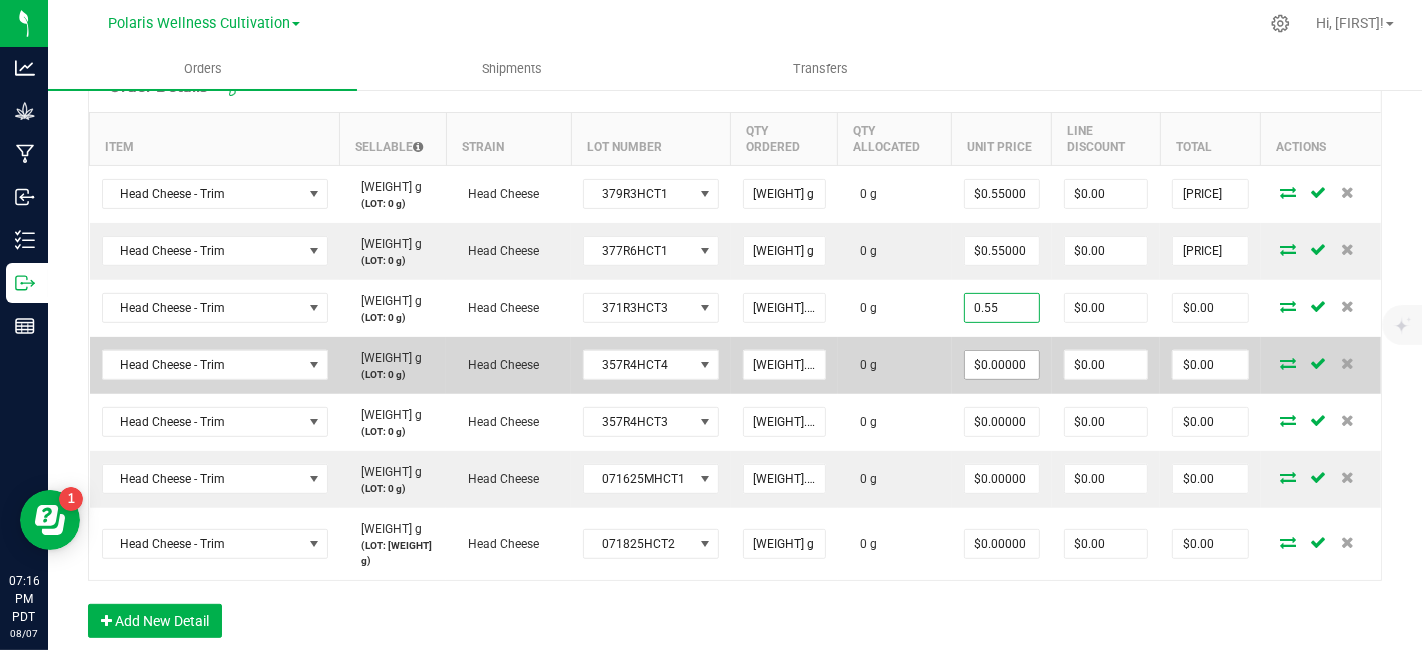 type on "$0.55000" 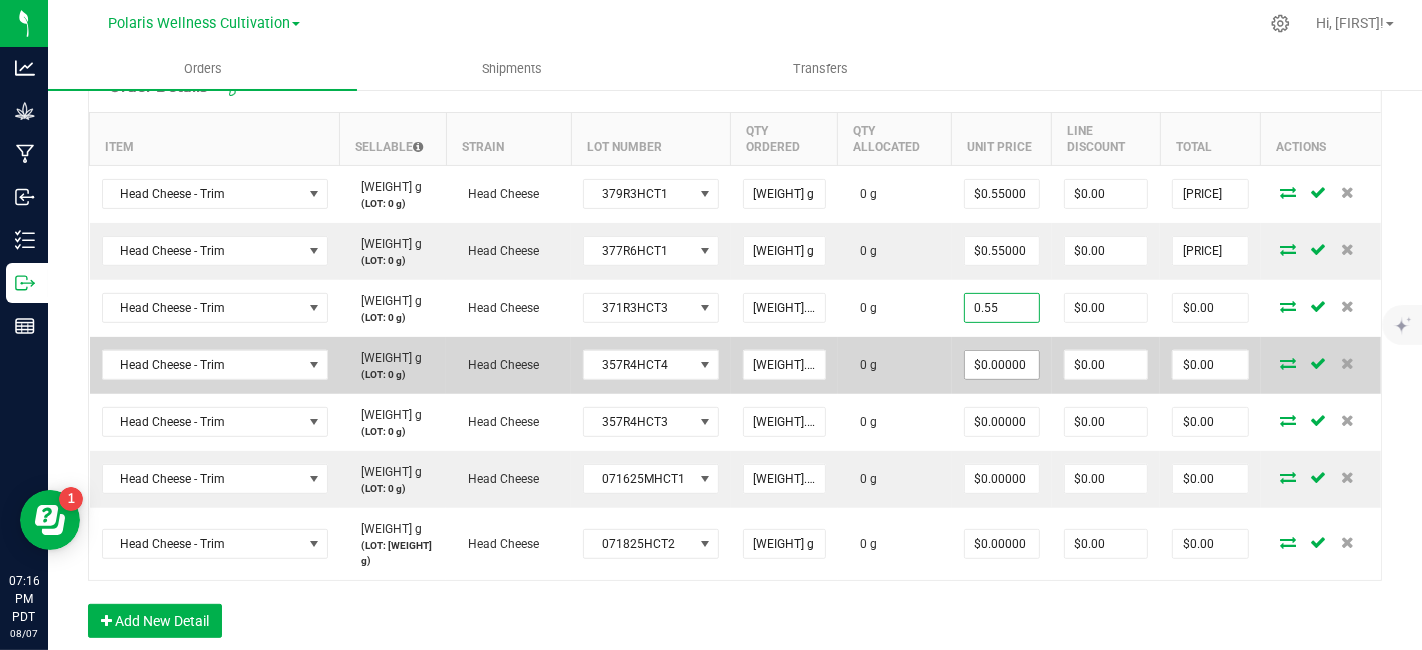 type on "$3,732.30" 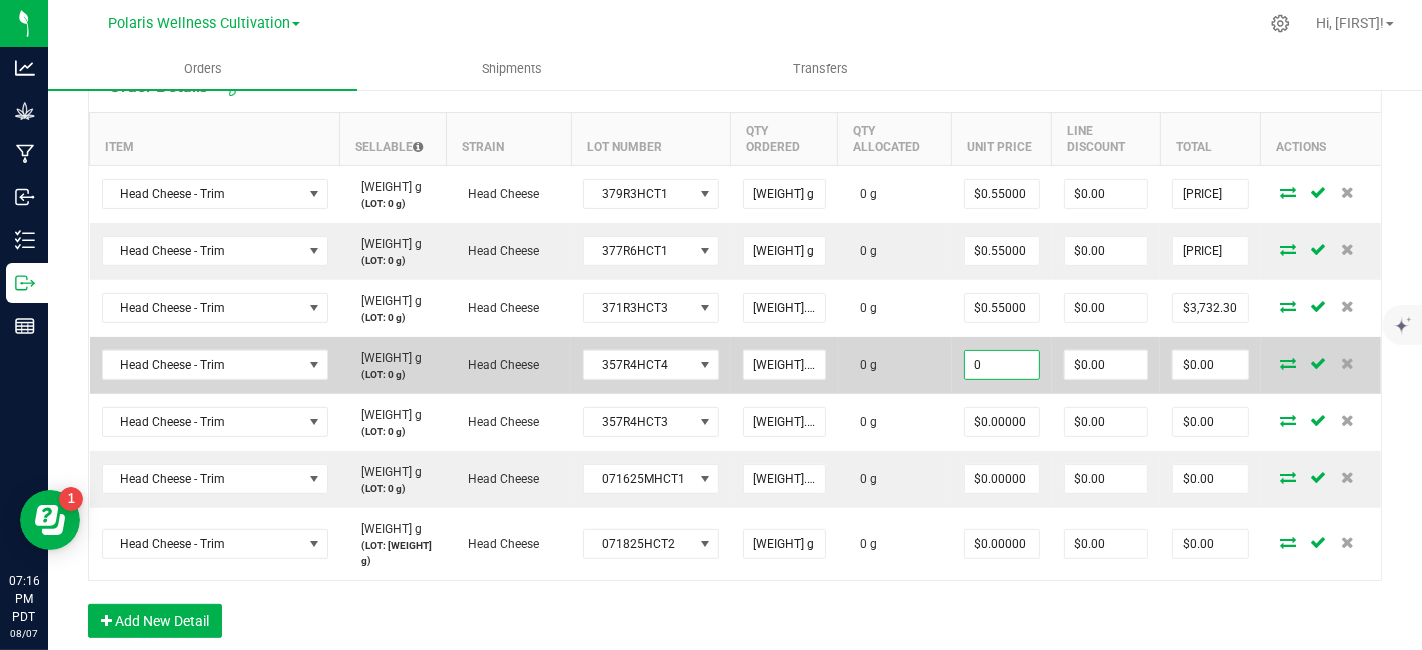 click on "0" at bounding box center (1002, 365) 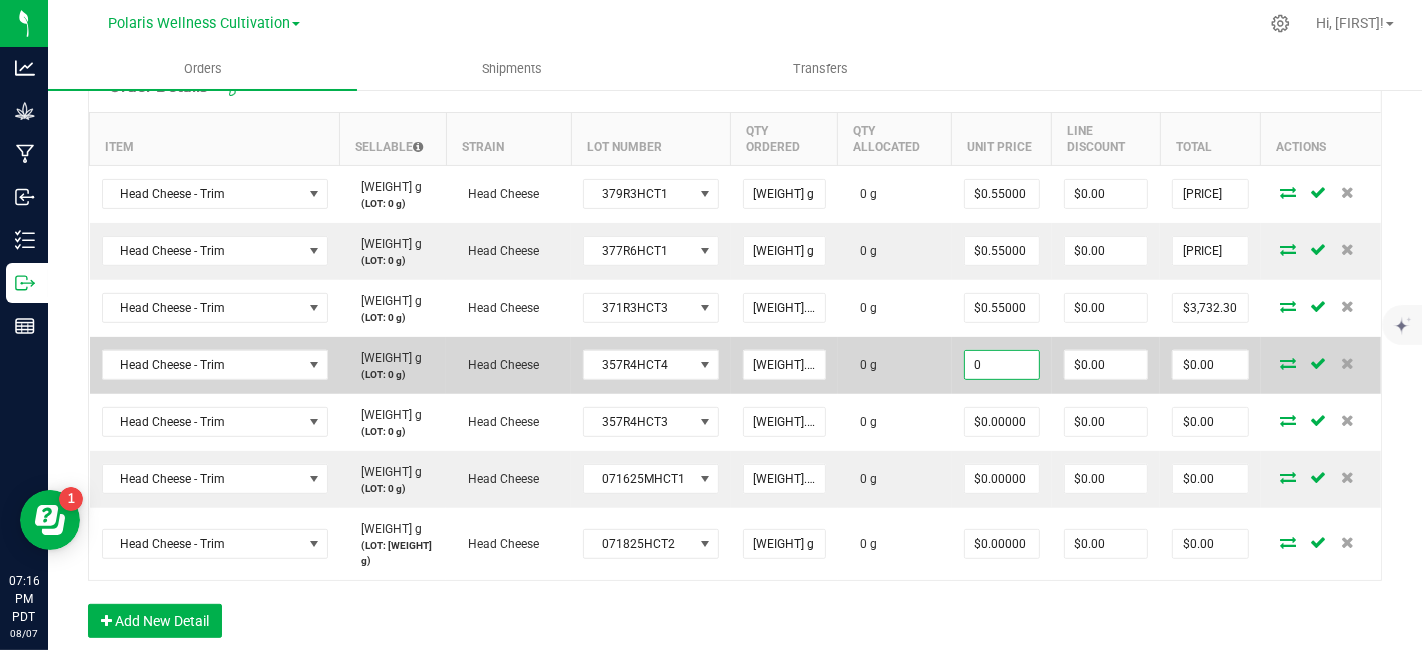 paste on "[DECIMAL]" 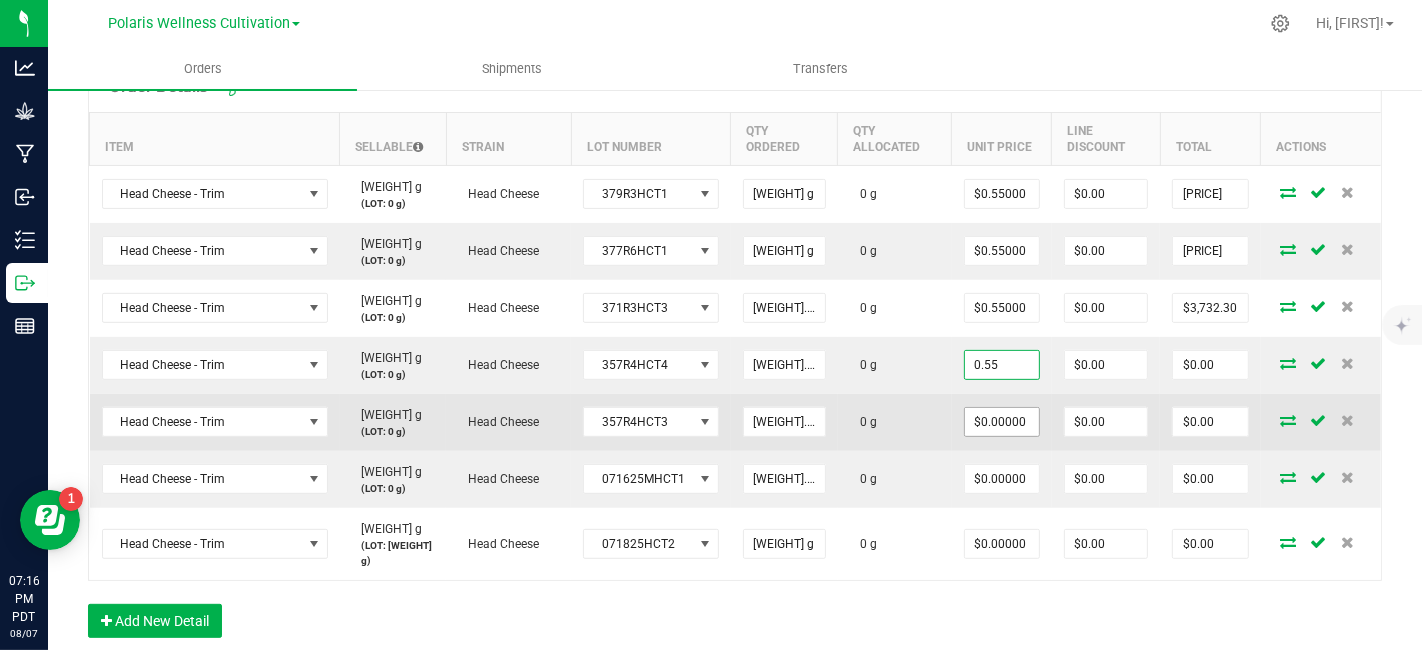 type on "0.55" 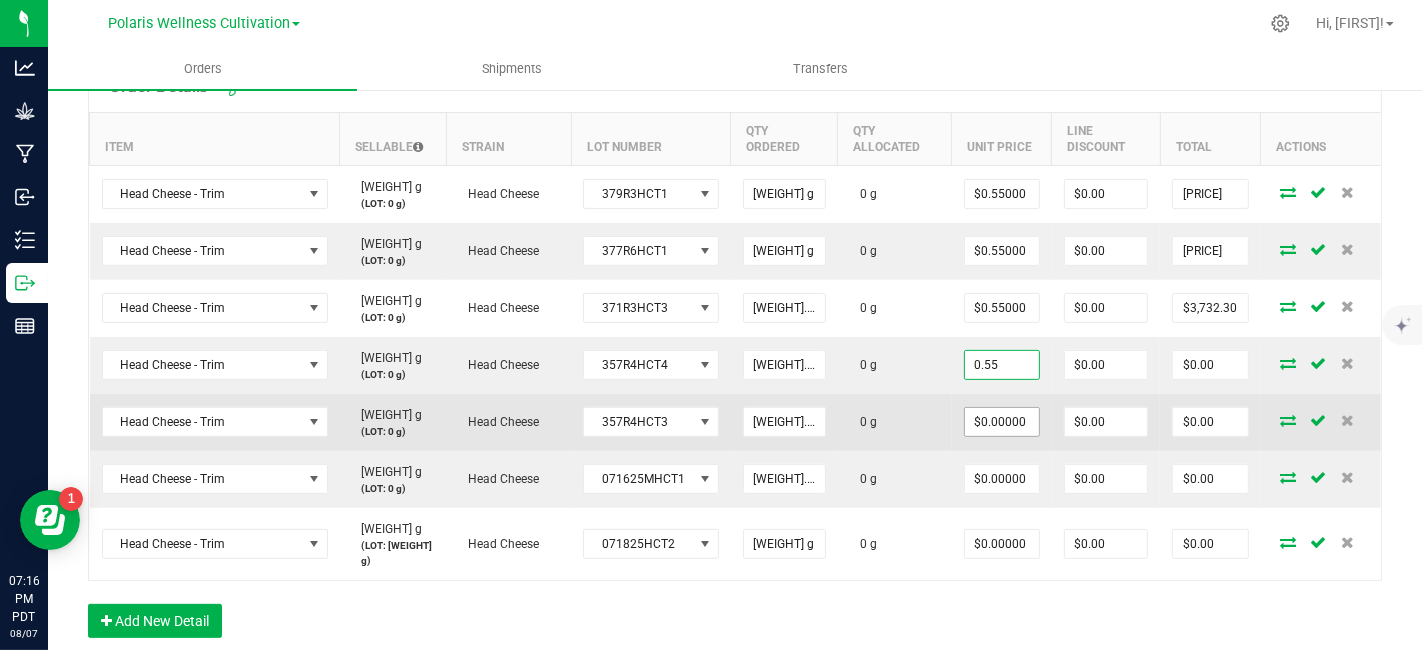 type on "0" 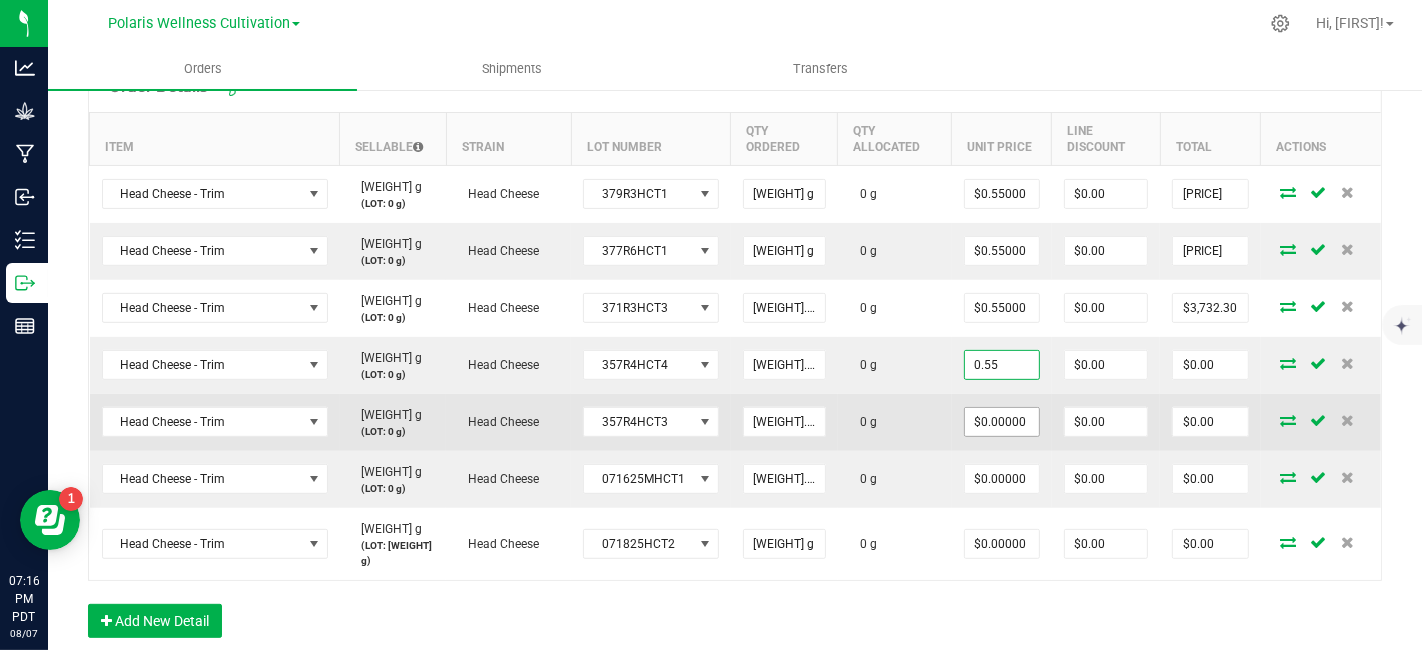 type on "$0.55000" 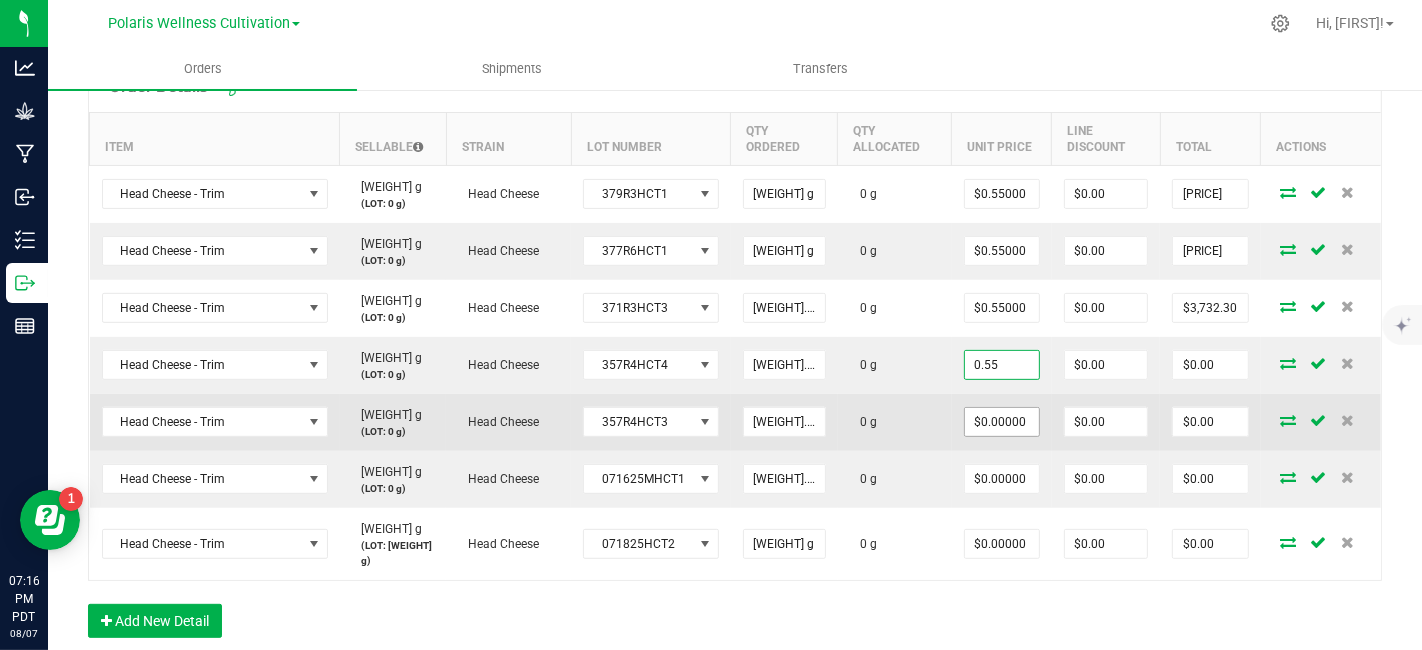 type on "[PRICE]" 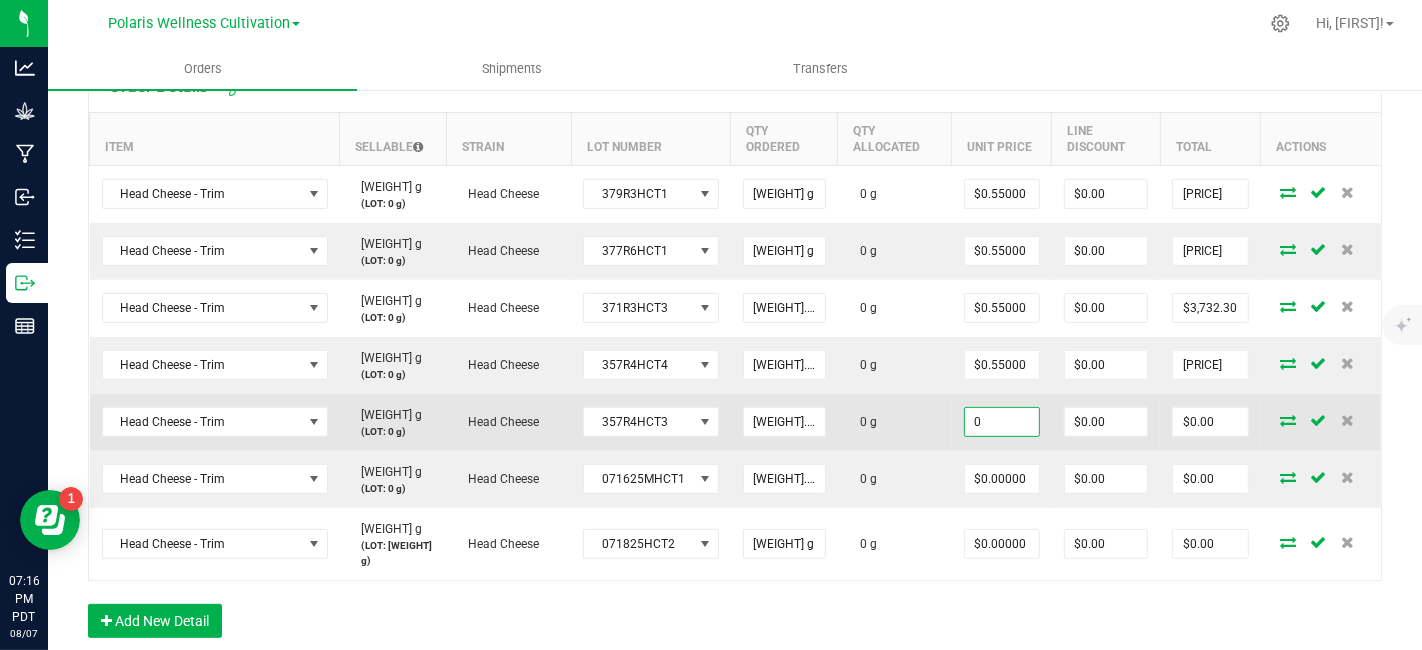 click on "0" at bounding box center [1002, 422] 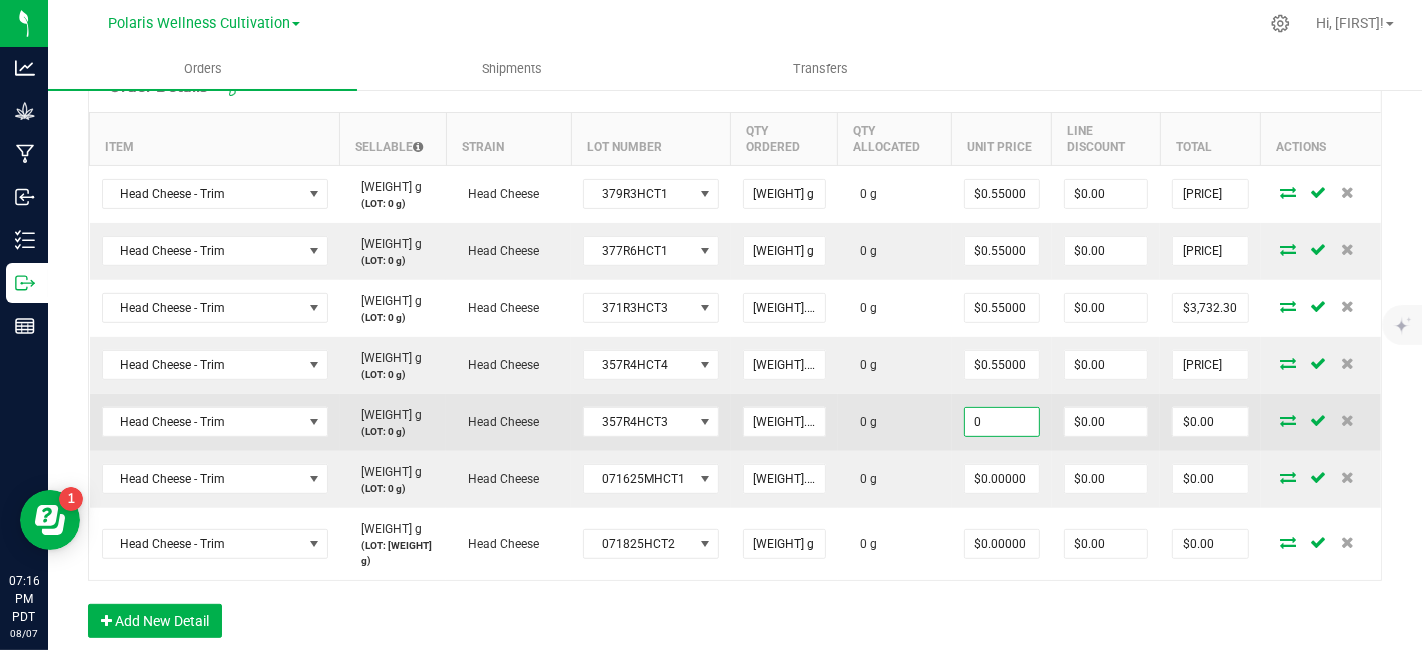 paste on "[DECIMAL]" 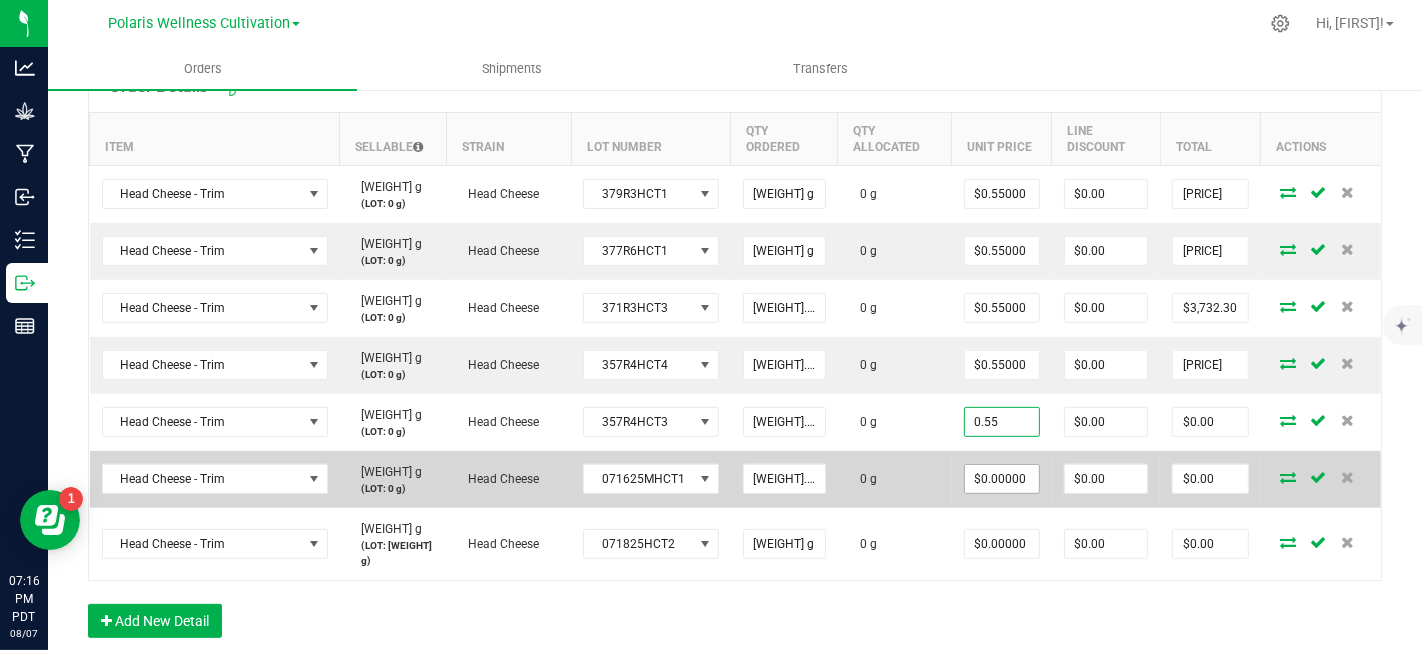 type on "0.55" 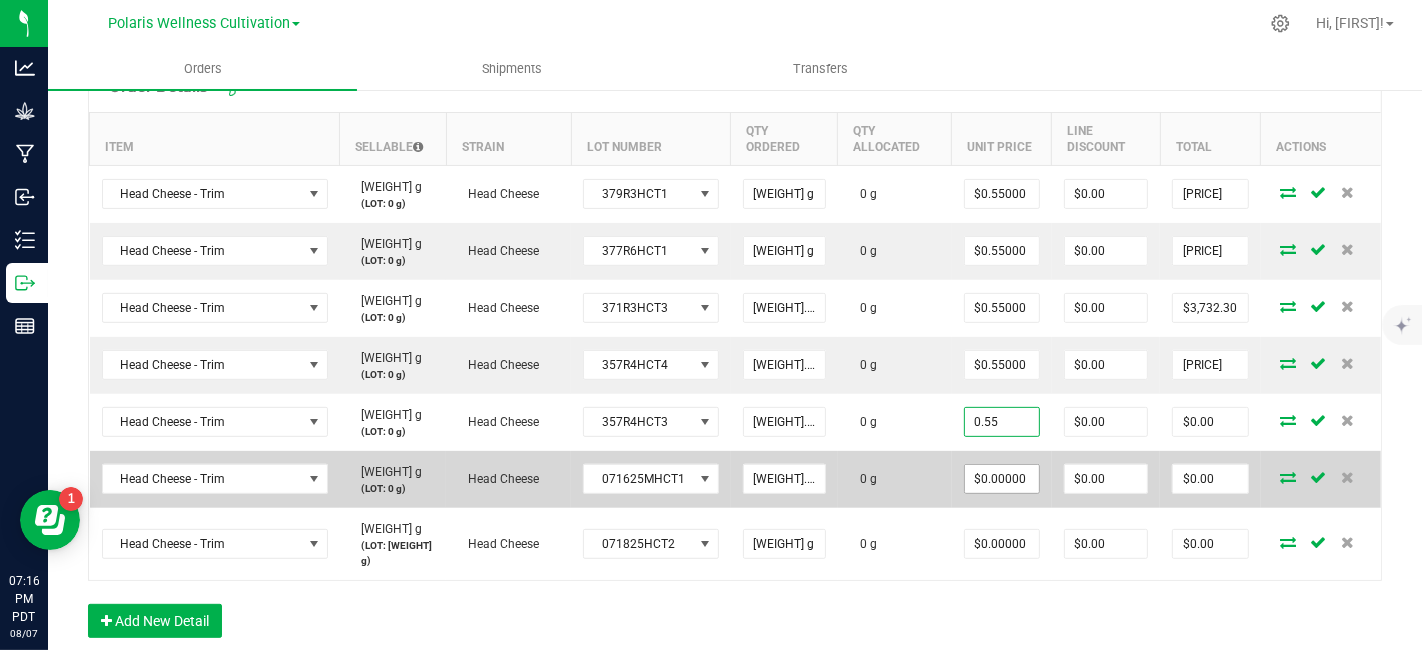 type on "0" 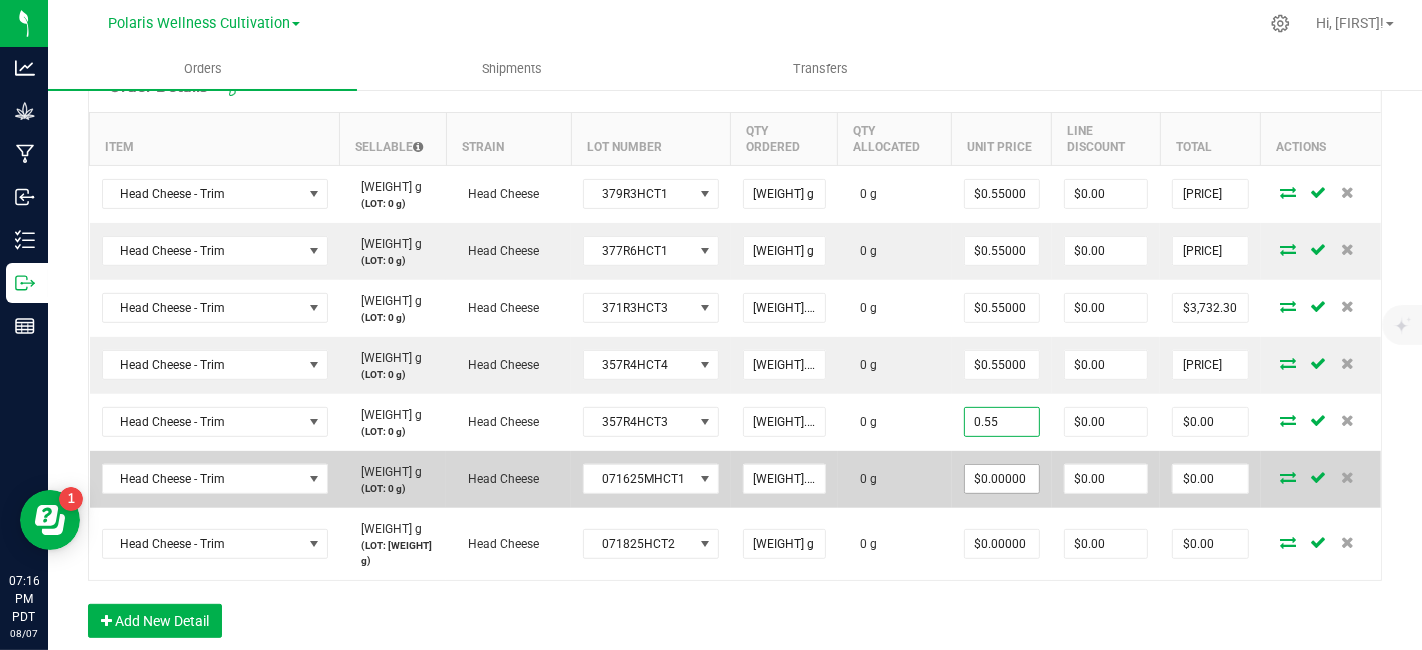 type on "$0.55000" 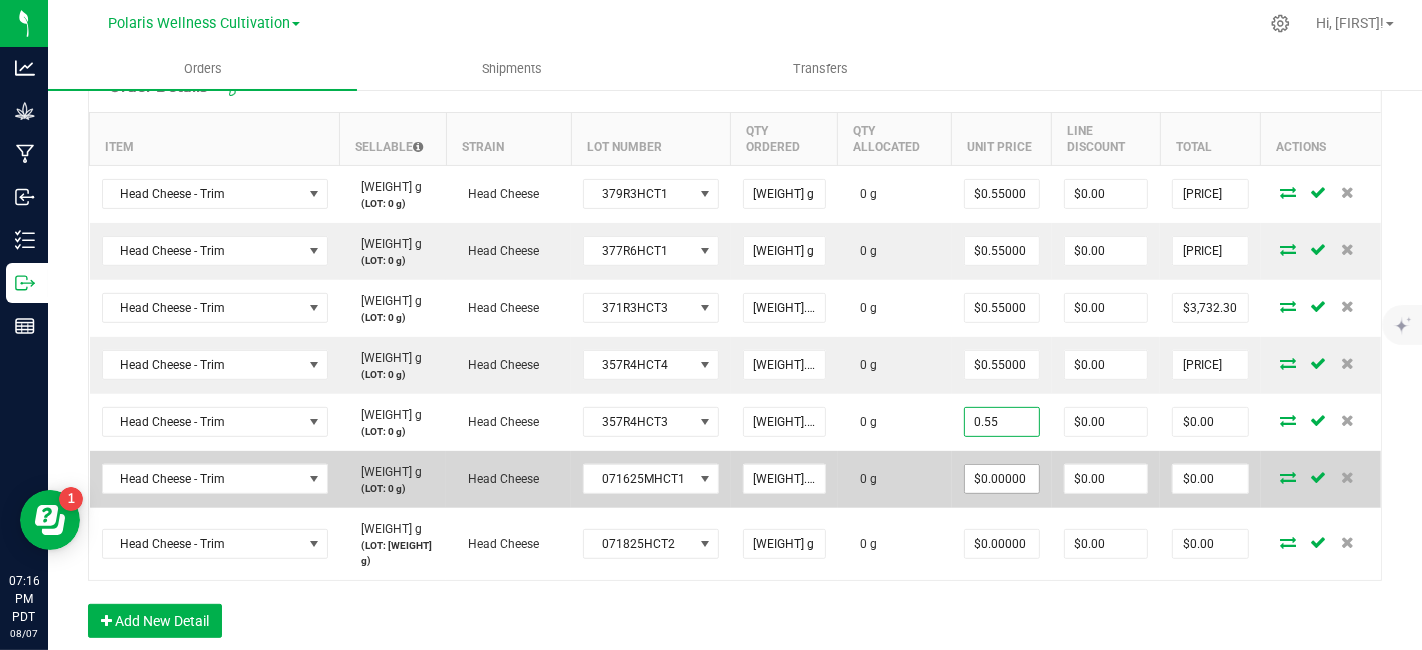 type on "[PRICE]" 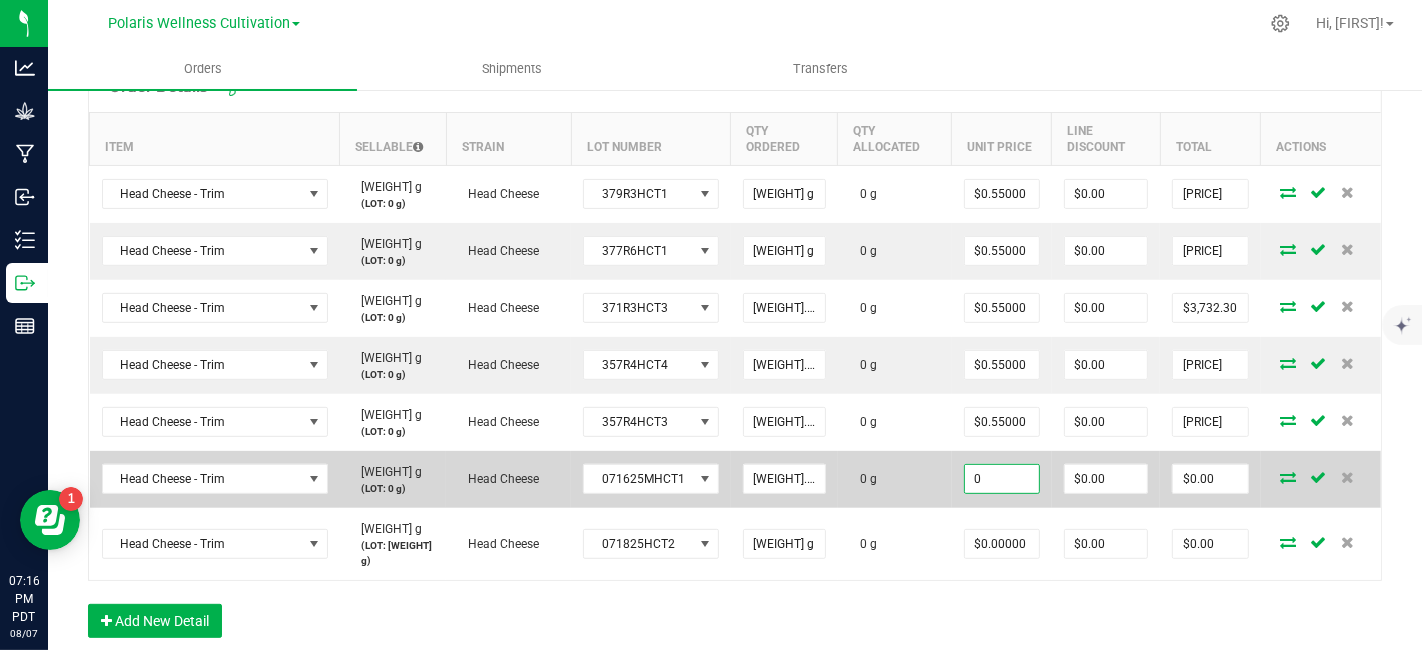 click on "0" at bounding box center (1002, 479) 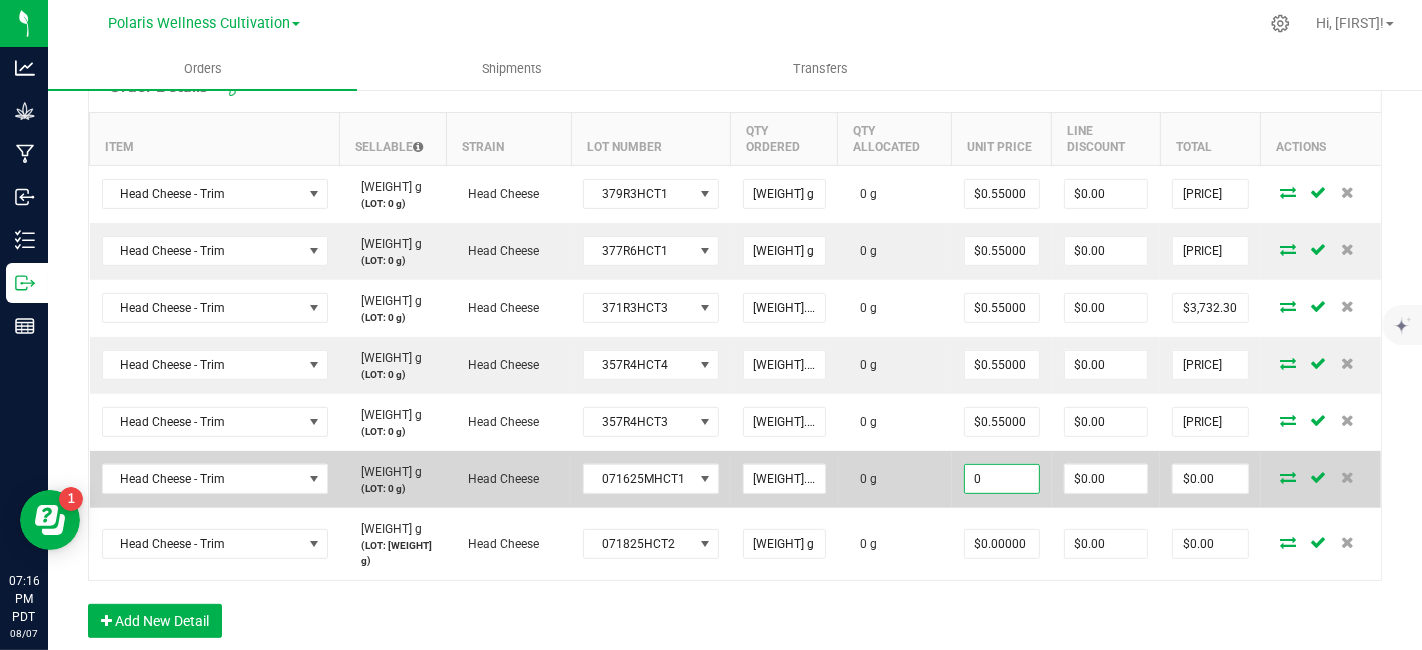 paste on "[DECIMAL]" 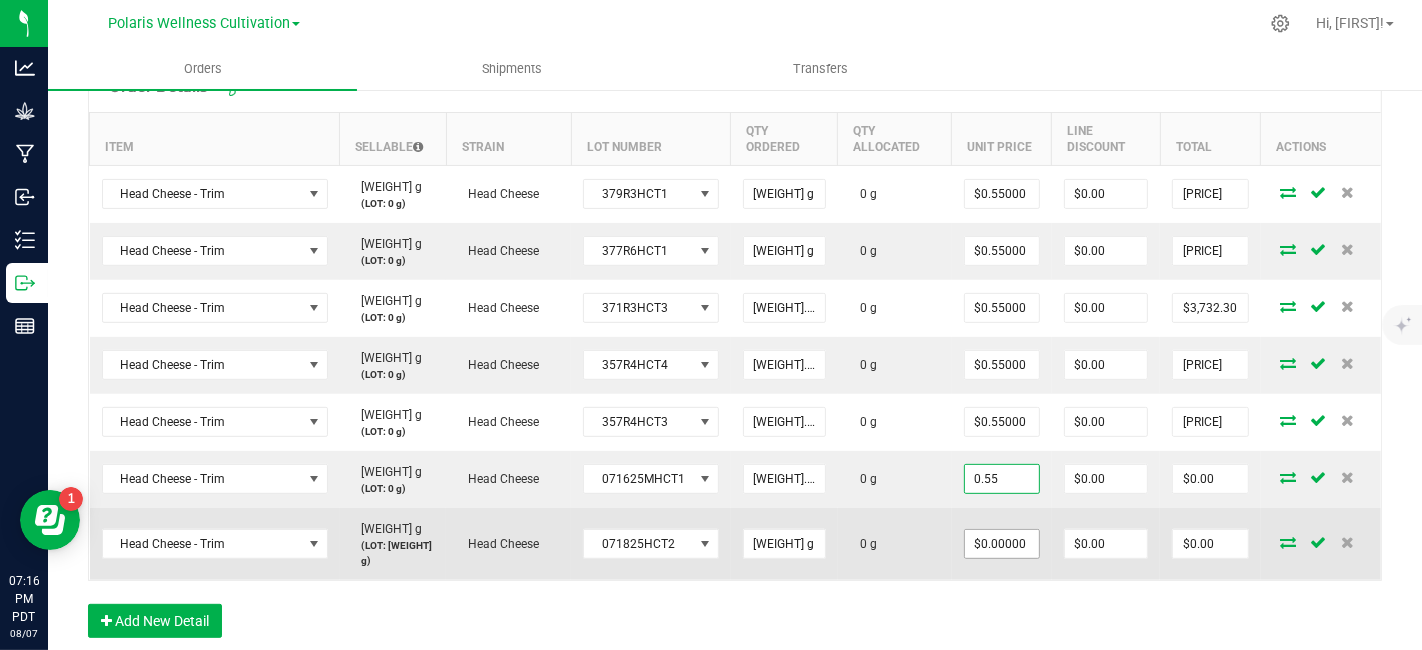 type on "$0.55000" 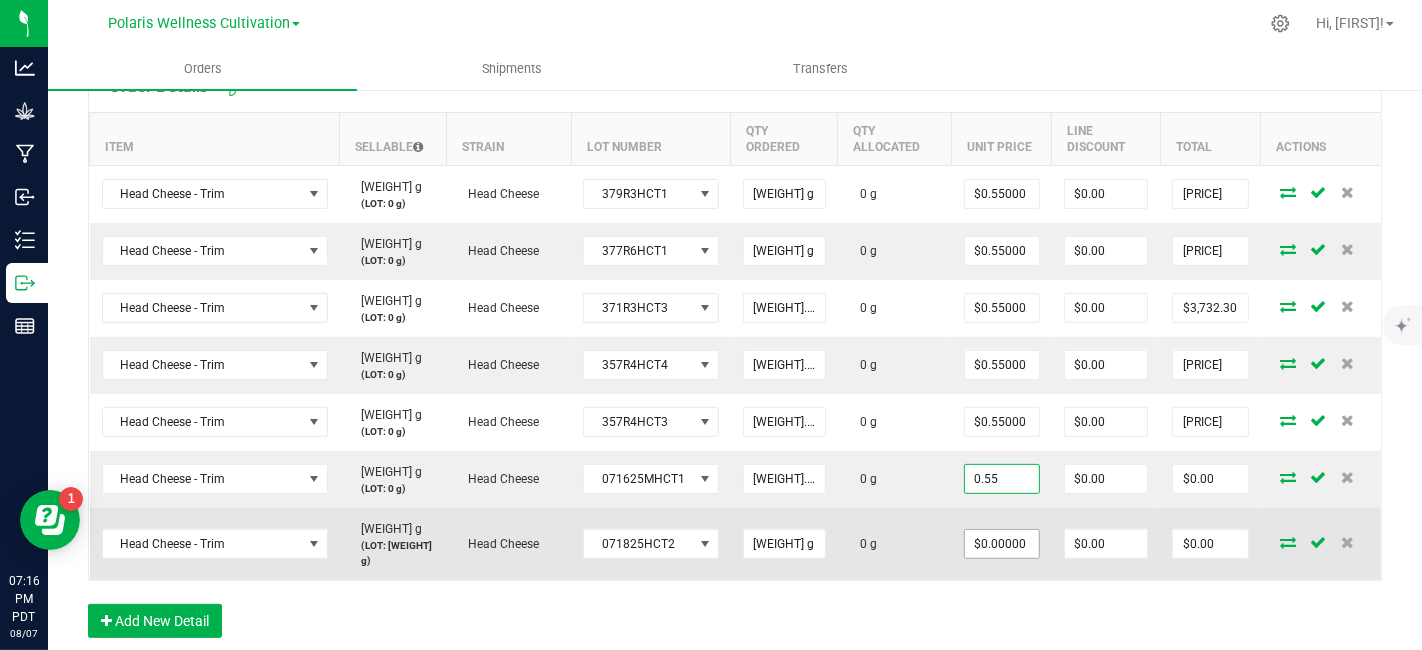 type on "[PRICE]" 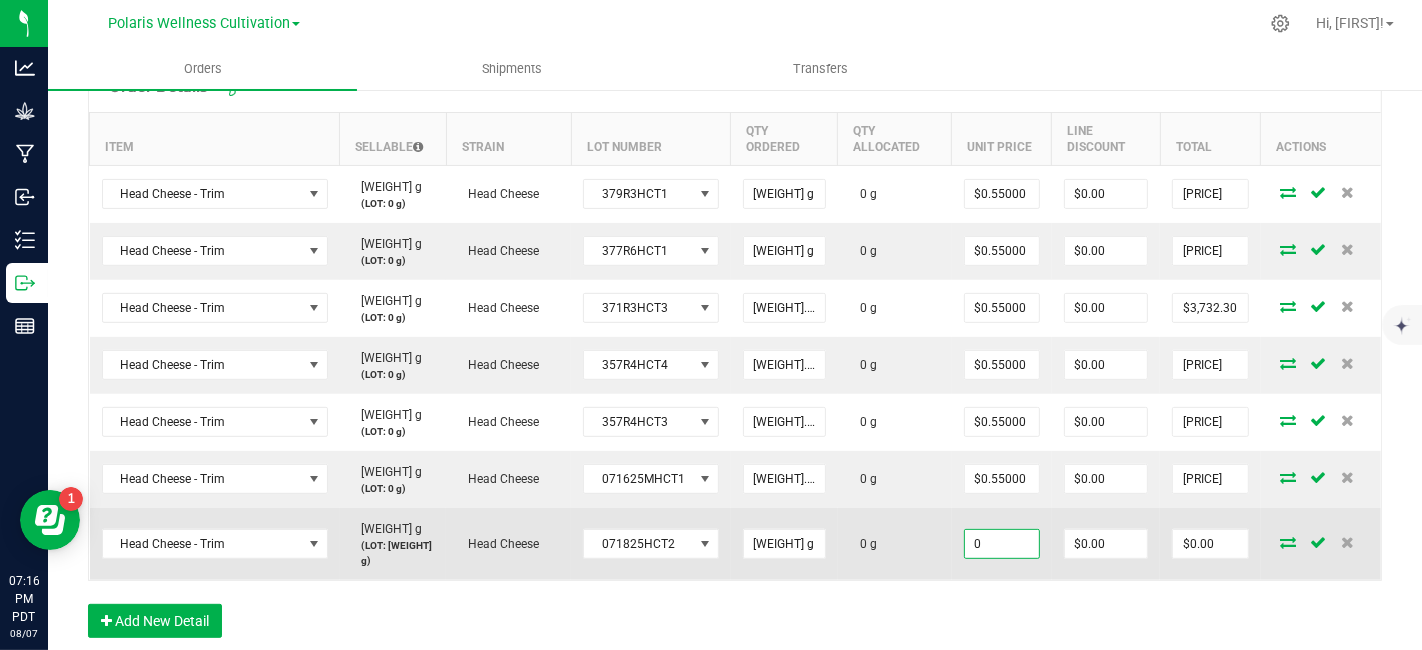 click on "0" at bounding box center [1002, 544] 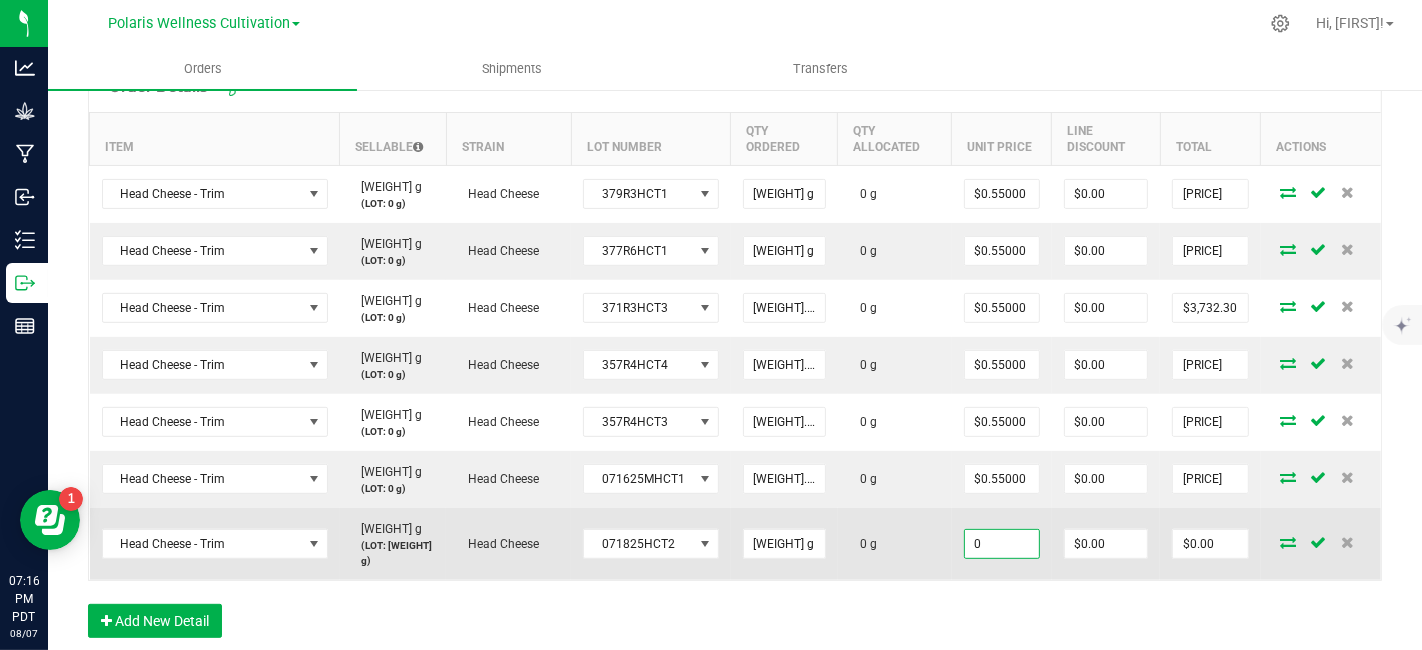 paste on "[DECIMAL]" 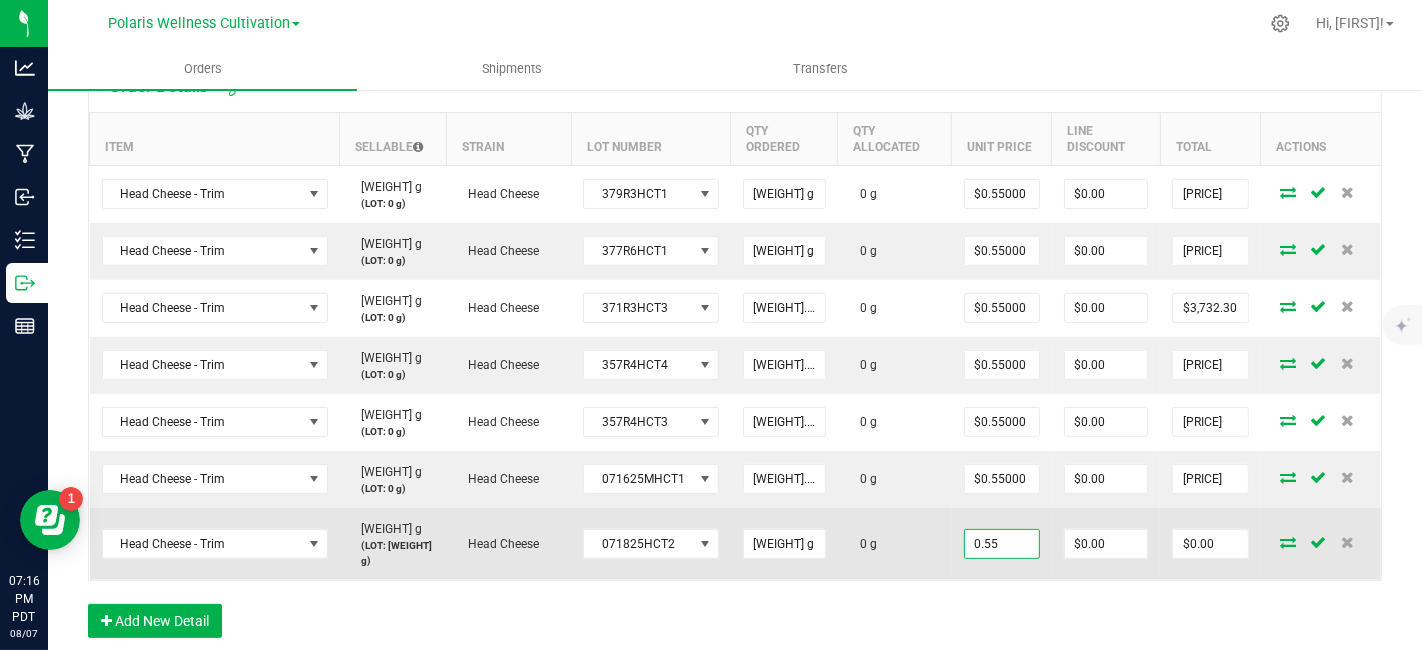 type on "$0.55000" 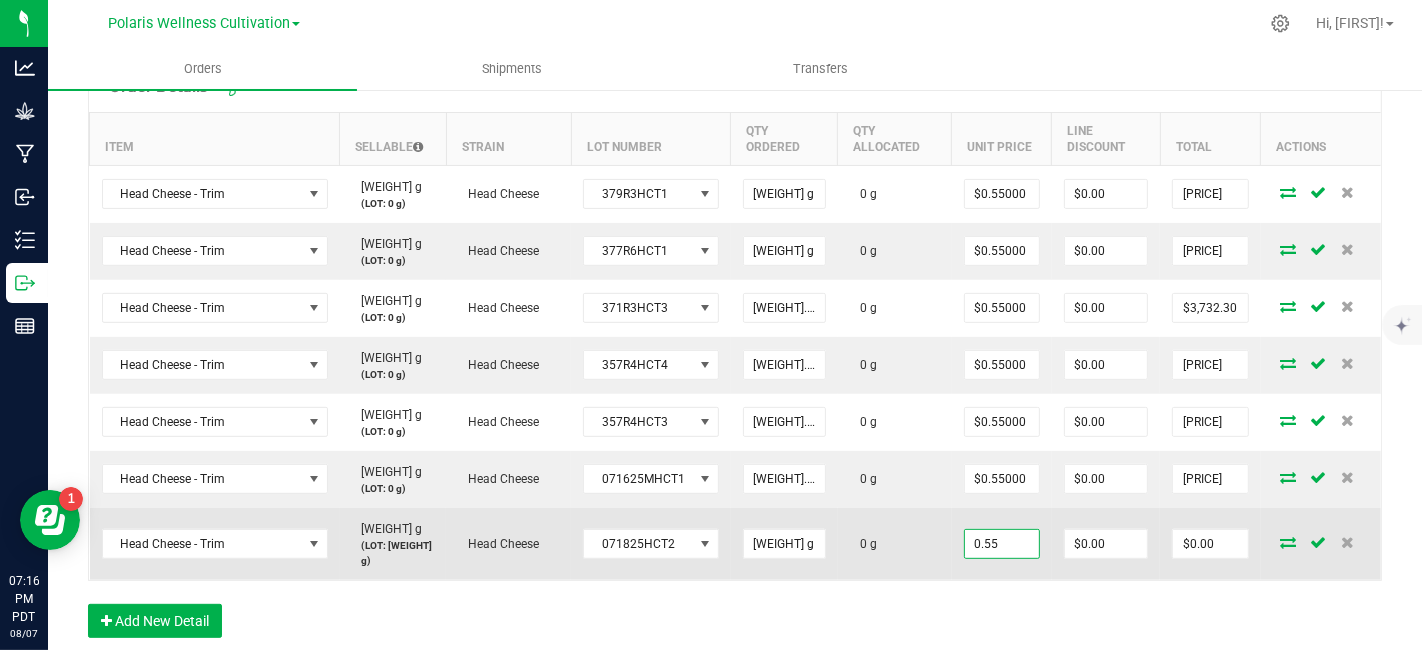 type on "0" 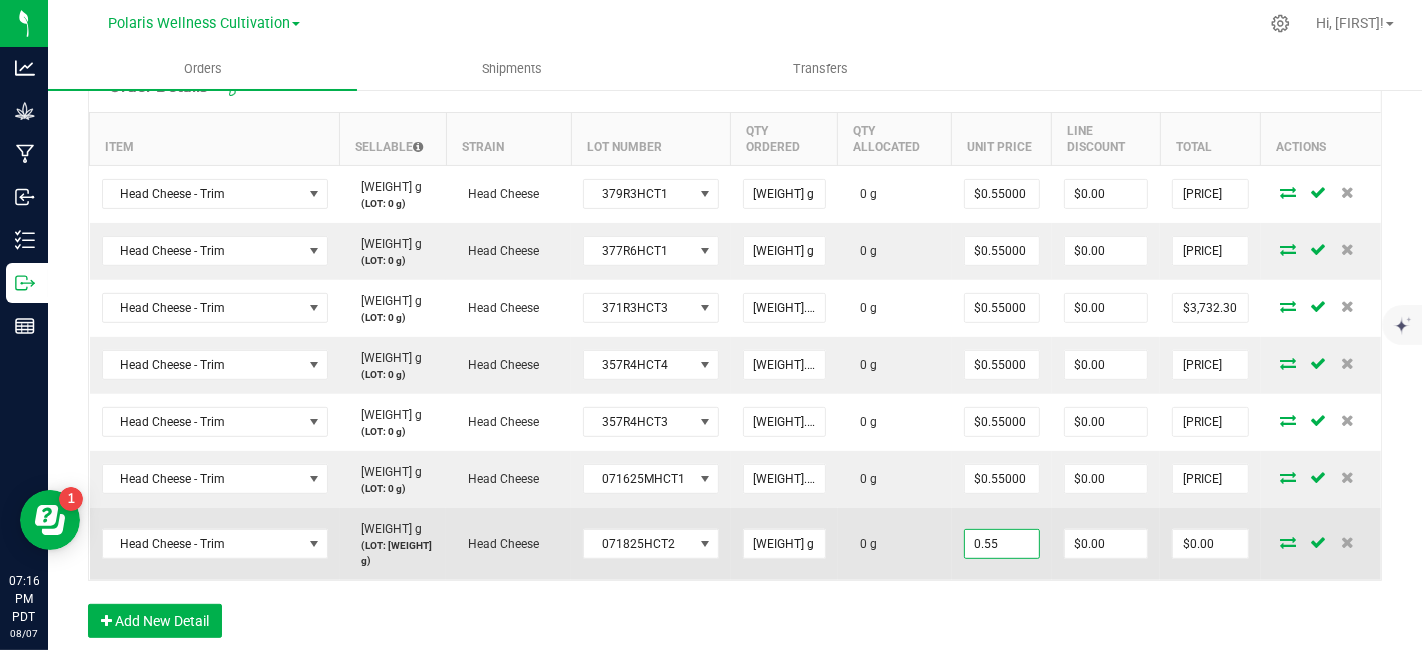 type on "[PRICE]" 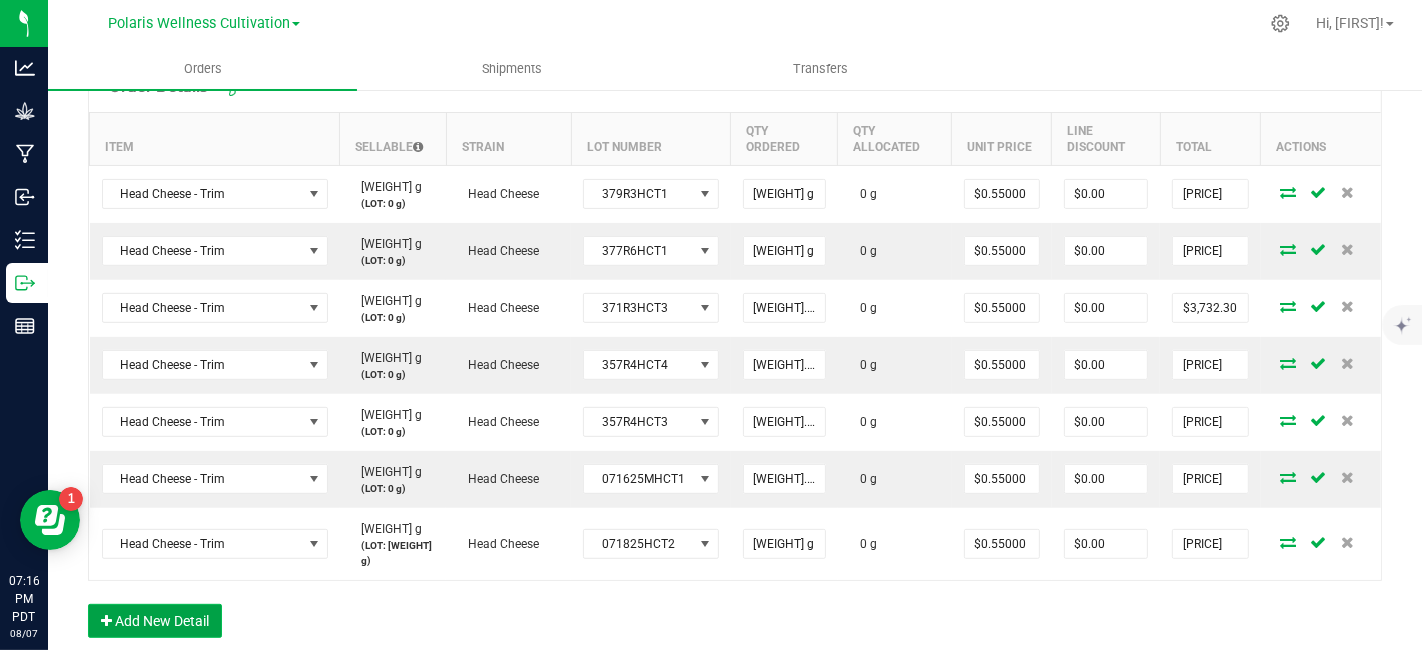 click on "Add New Detail" at bounding box center (155, 621) 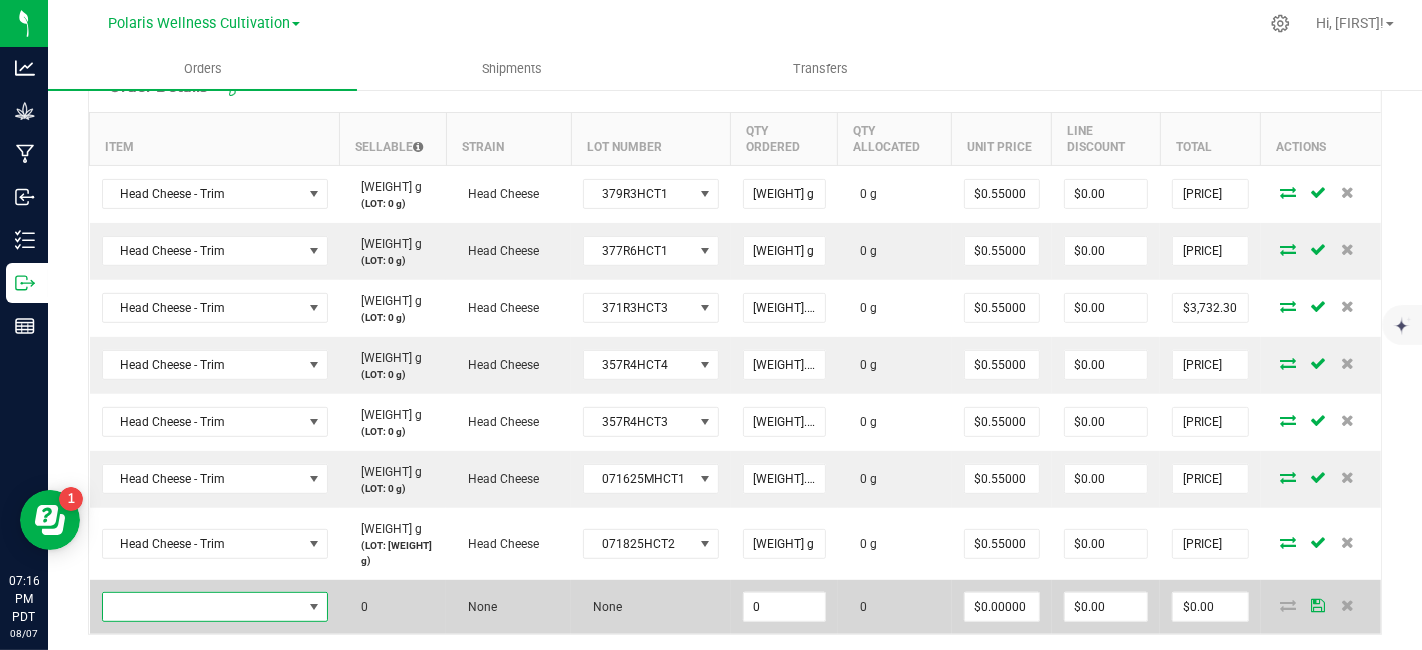 click at bounding box center (202, 607) 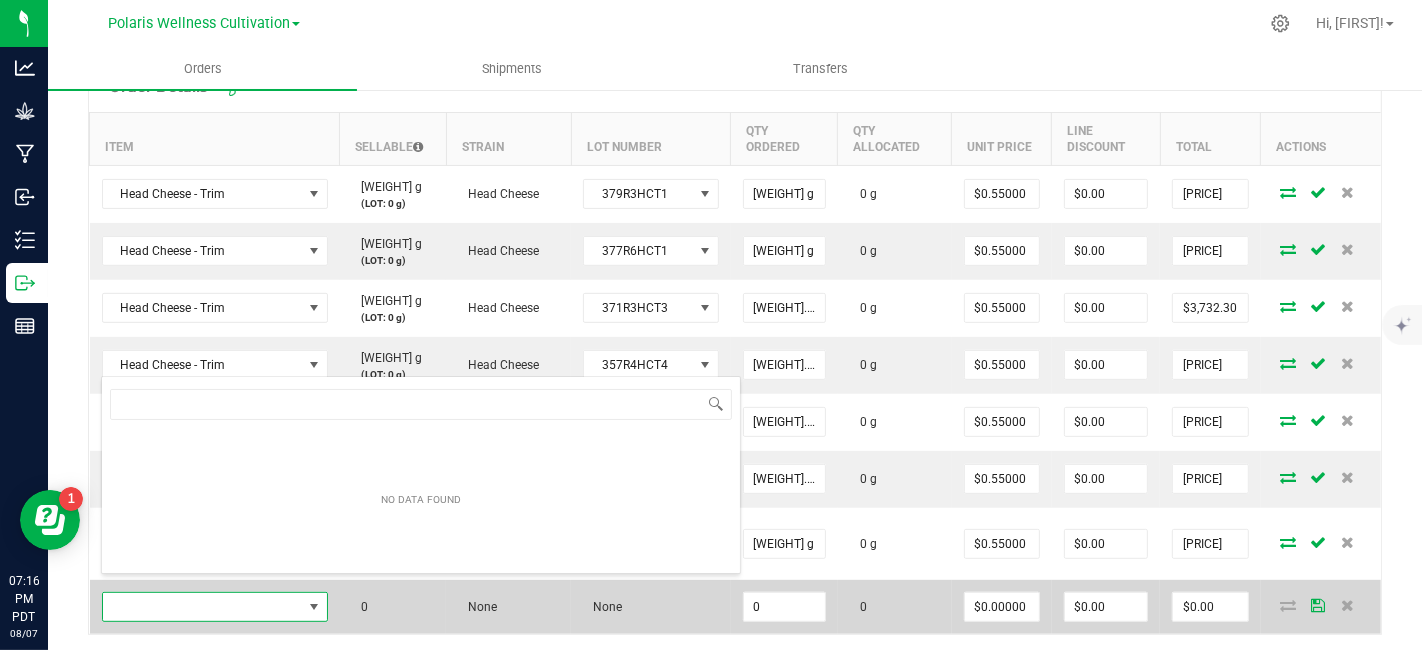 scroll, scrollTop: 99970, scrollLeft: 99774, axis: both 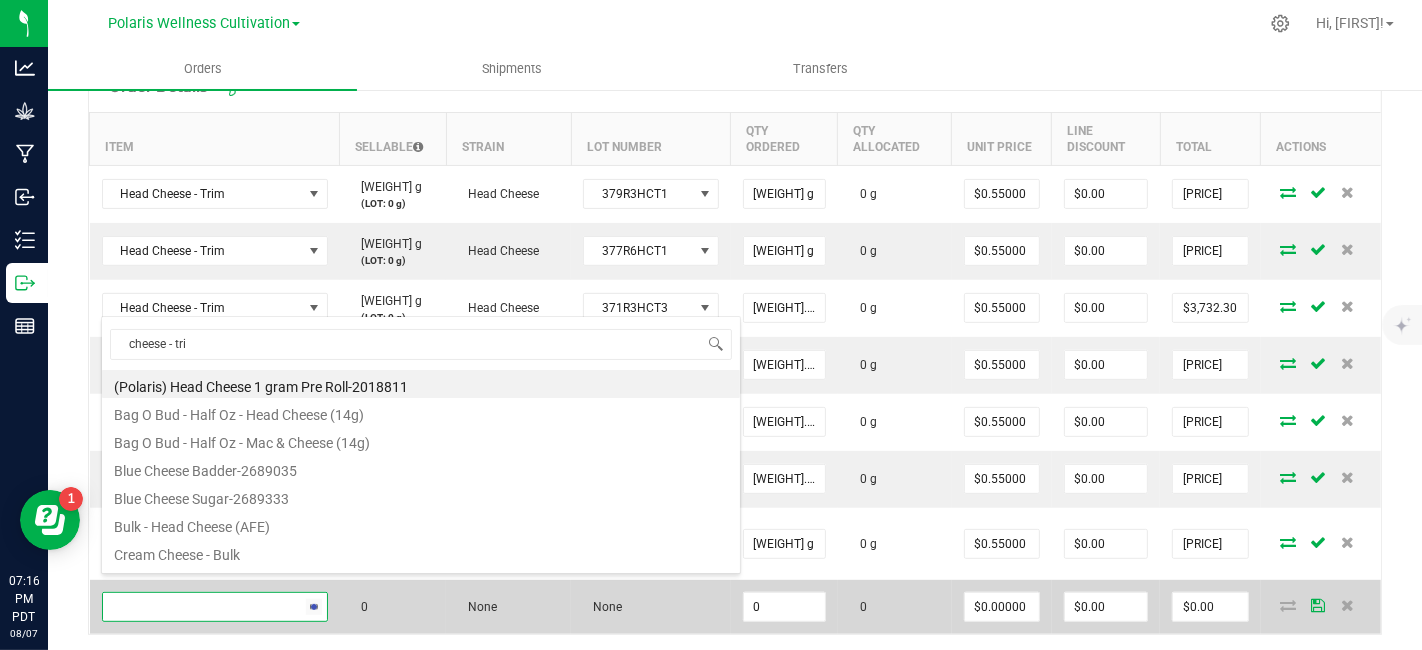 type on "[PRODUCT_NAME] - [PRODUCT_NAME]" 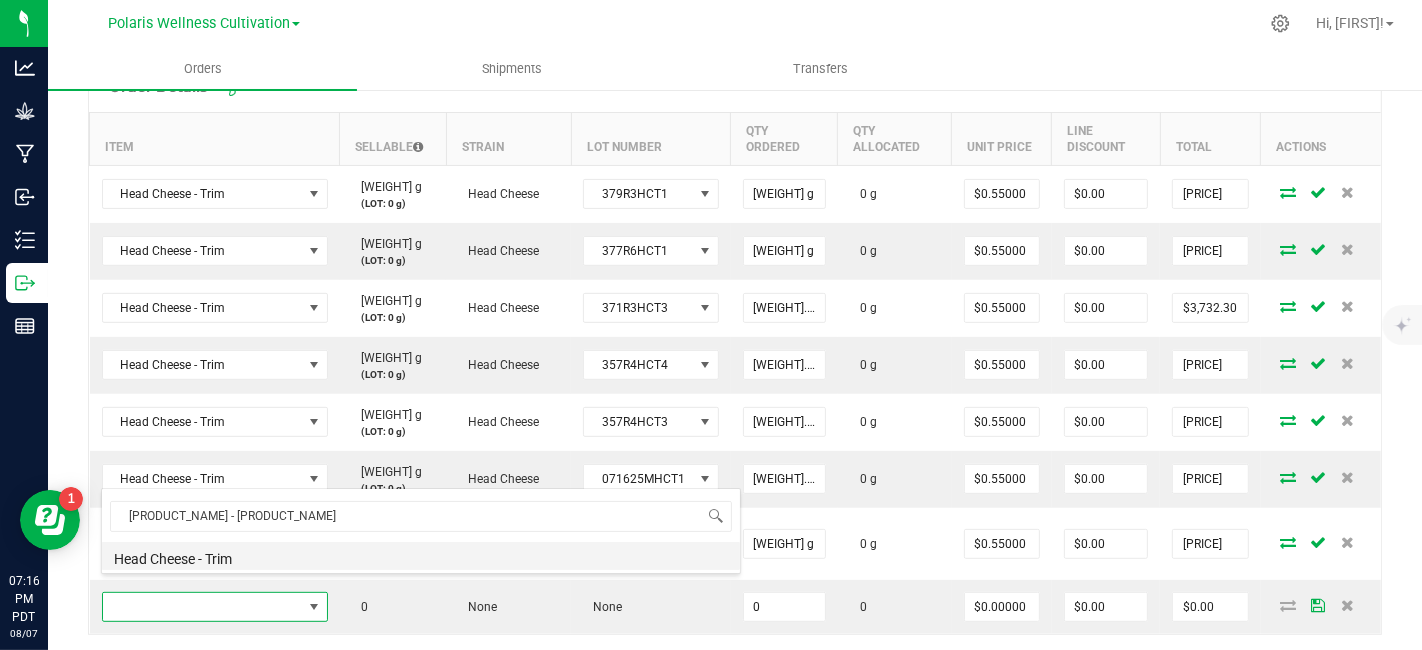 click on "Head Cheese - Trim" at bounding box center [421, 556] 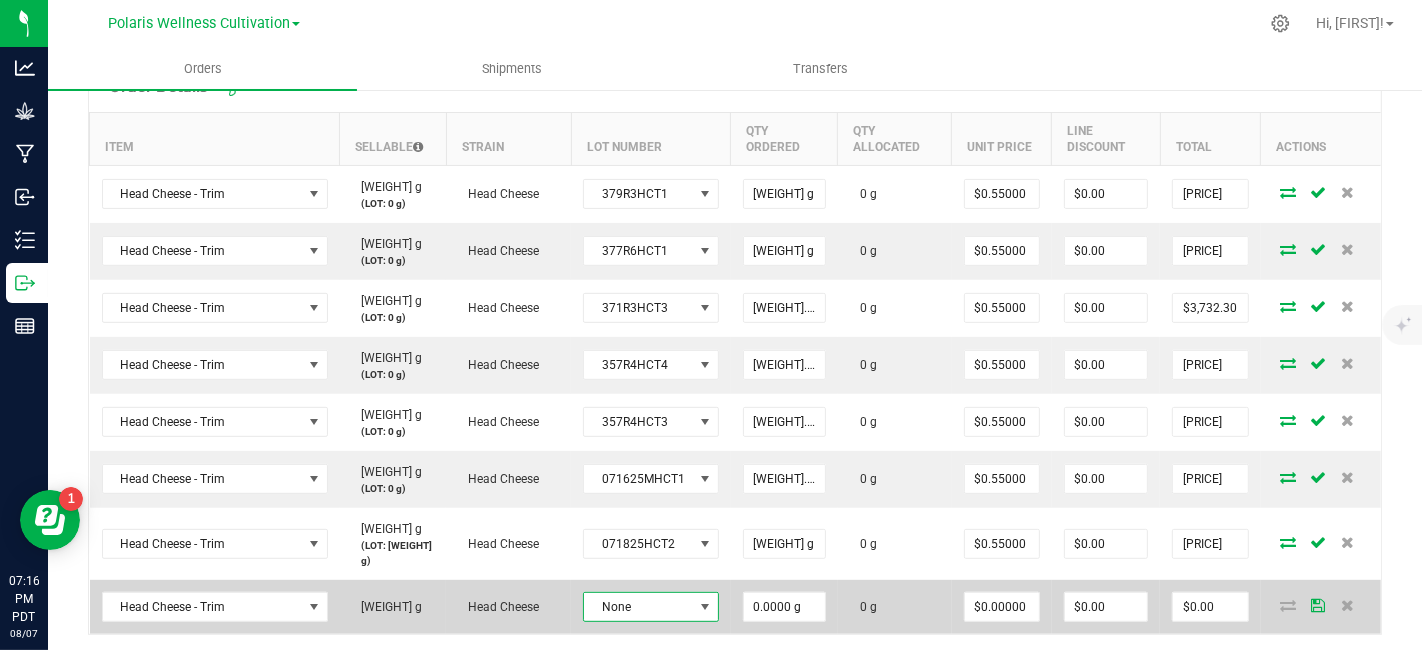 click at bounding box center (705, 607) 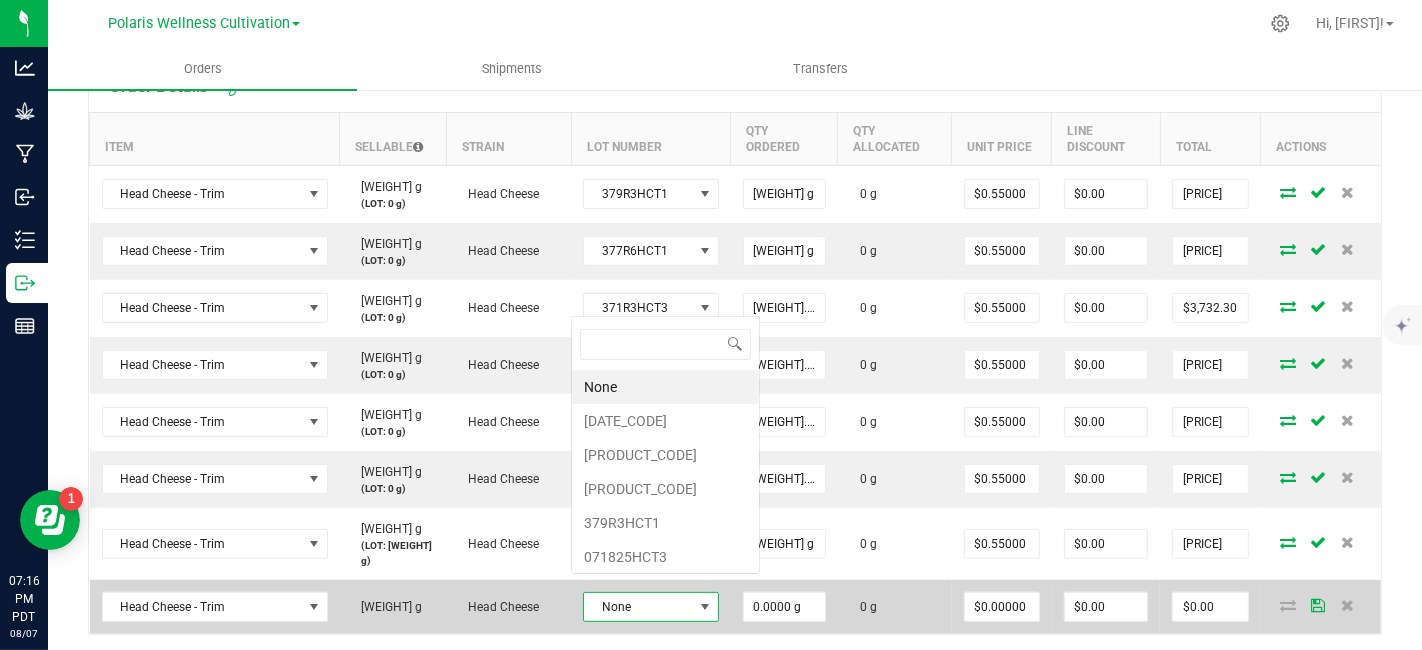 scroll, scrollTop: 0, scrollLeft: 0, axis: both 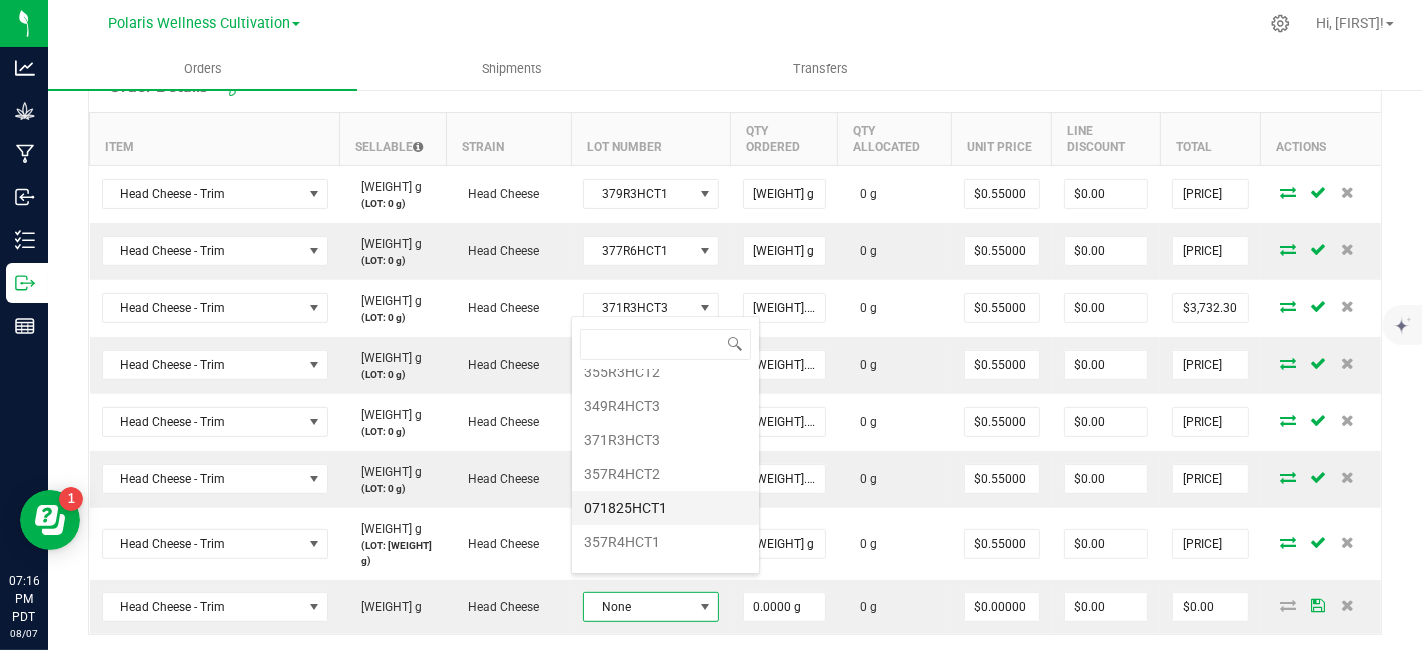 click on "071825HCT1" at bounding box center (665, 508) 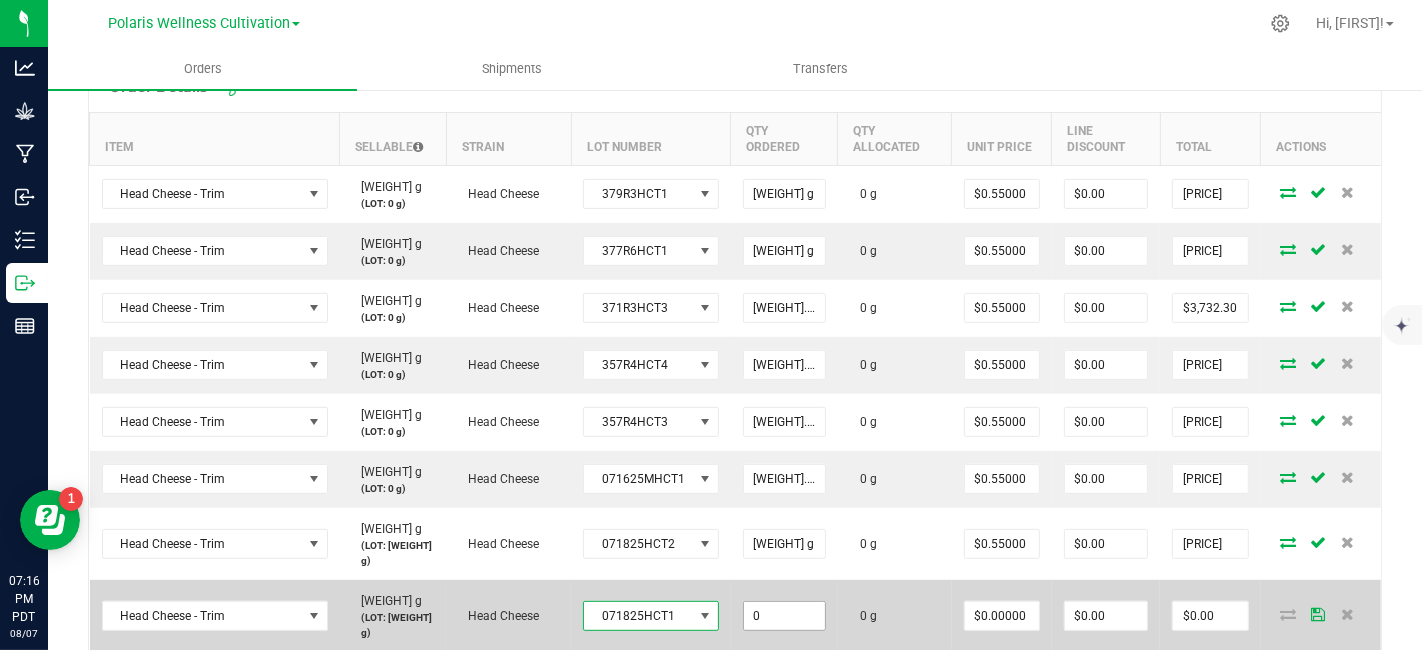 click on "0" at bounding box center [784, 616] 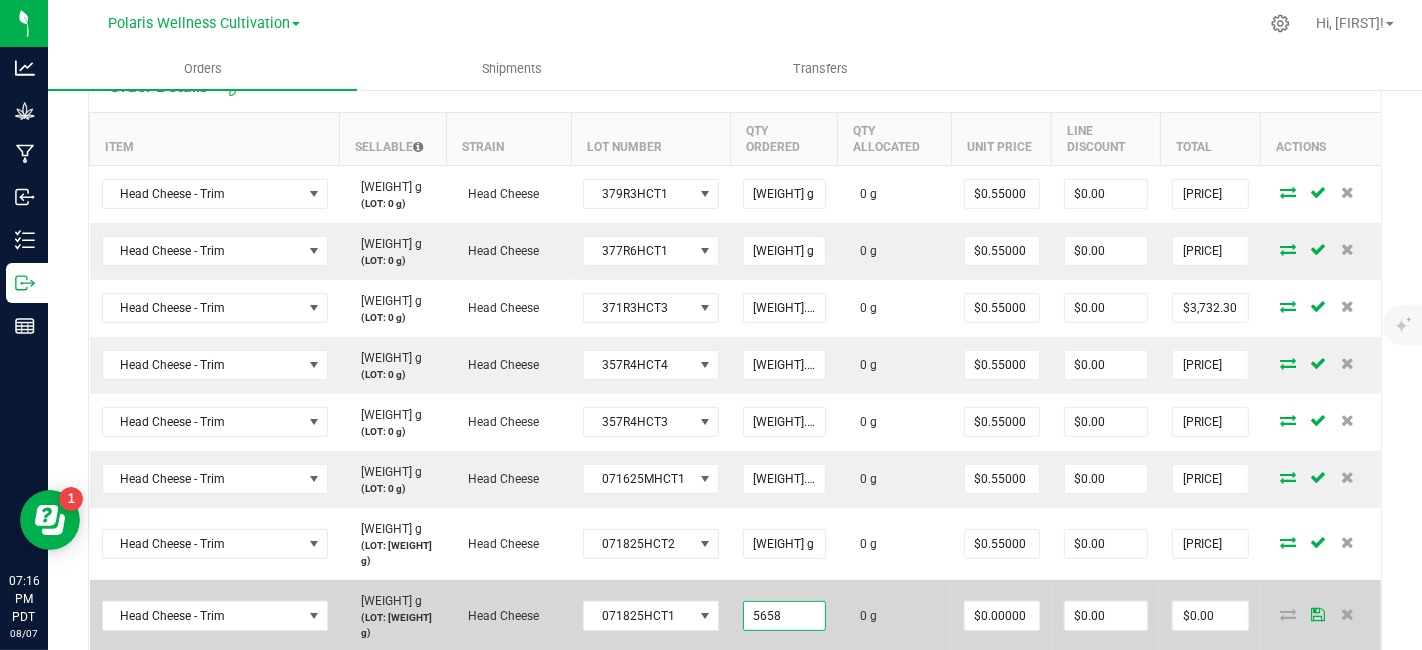 type on "[WEIGHT] g" 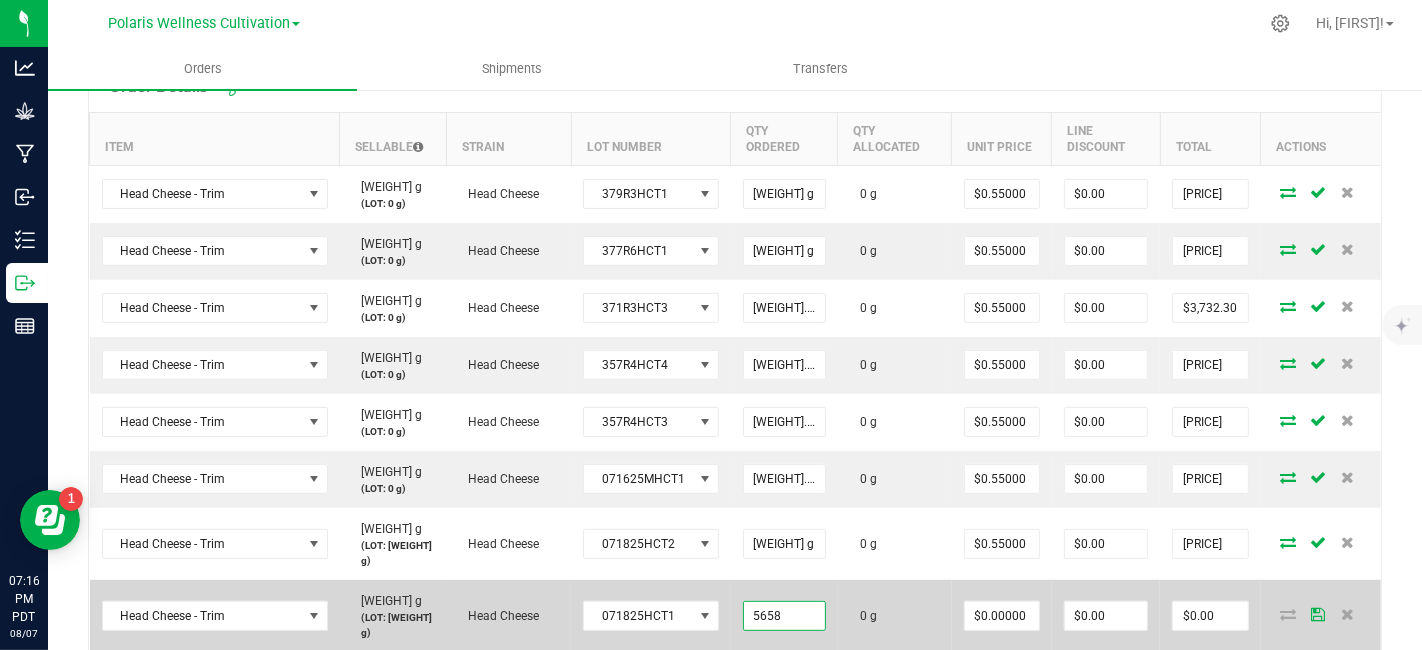 type on "0" 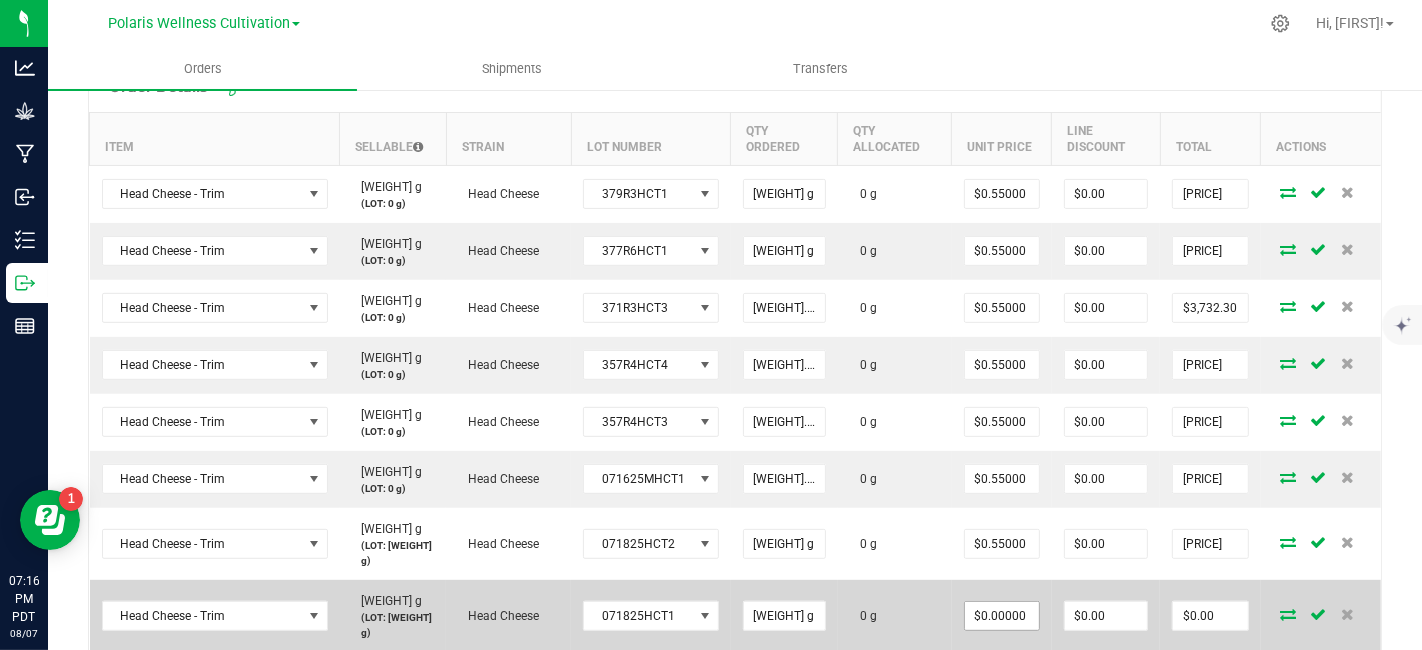 type on "0" 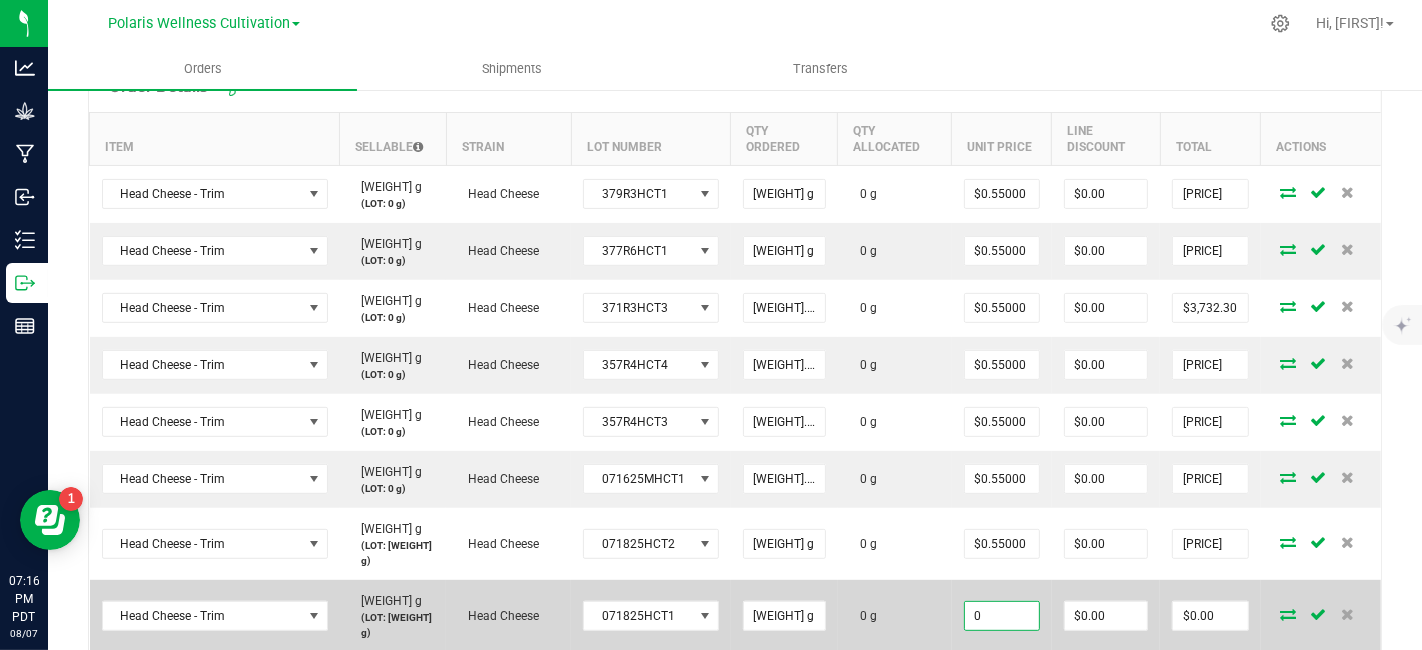 click on "0" at bounding box center [1002, 616] 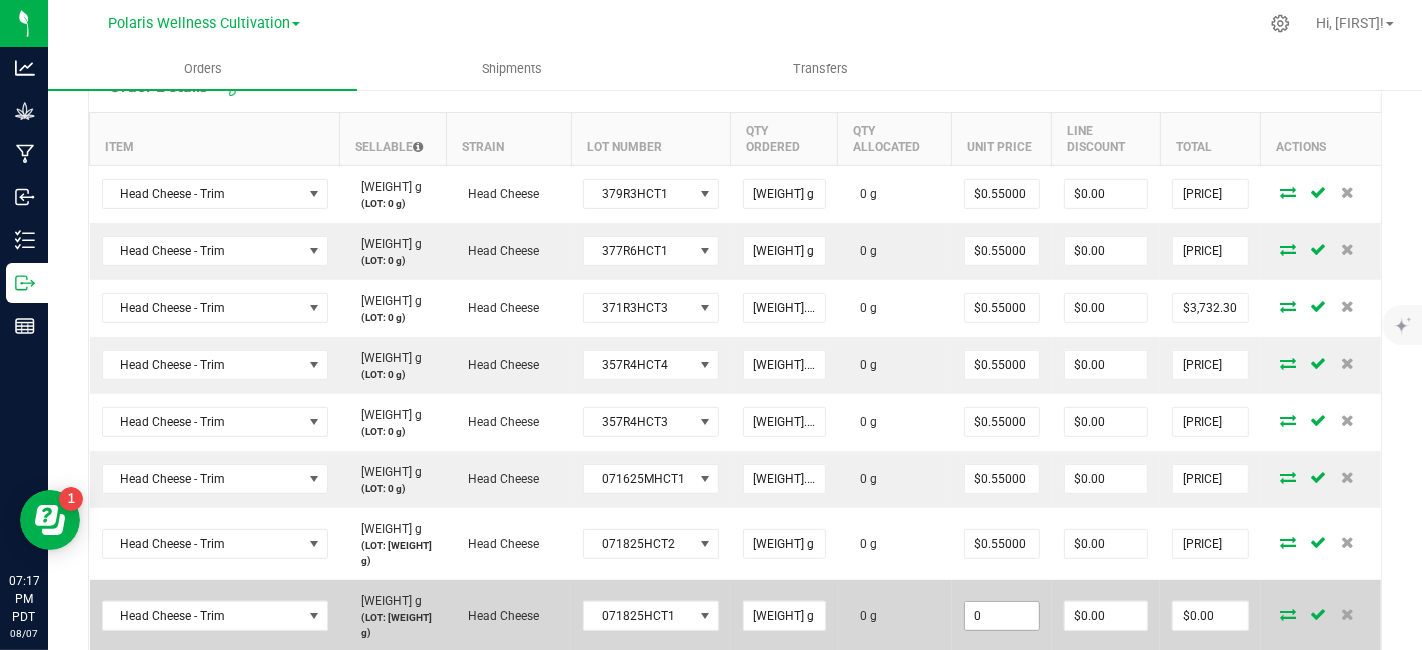 click on "0" at bounding box center (1002, 616) 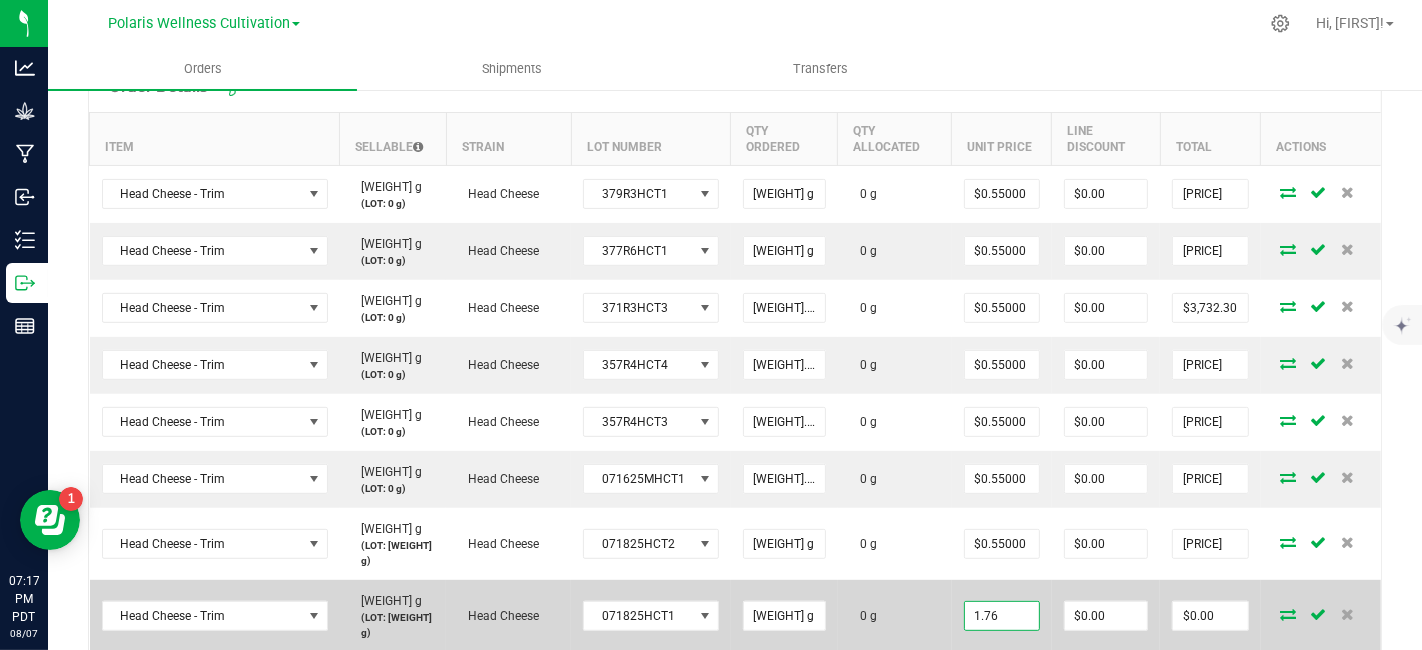 type on "$1.76000" 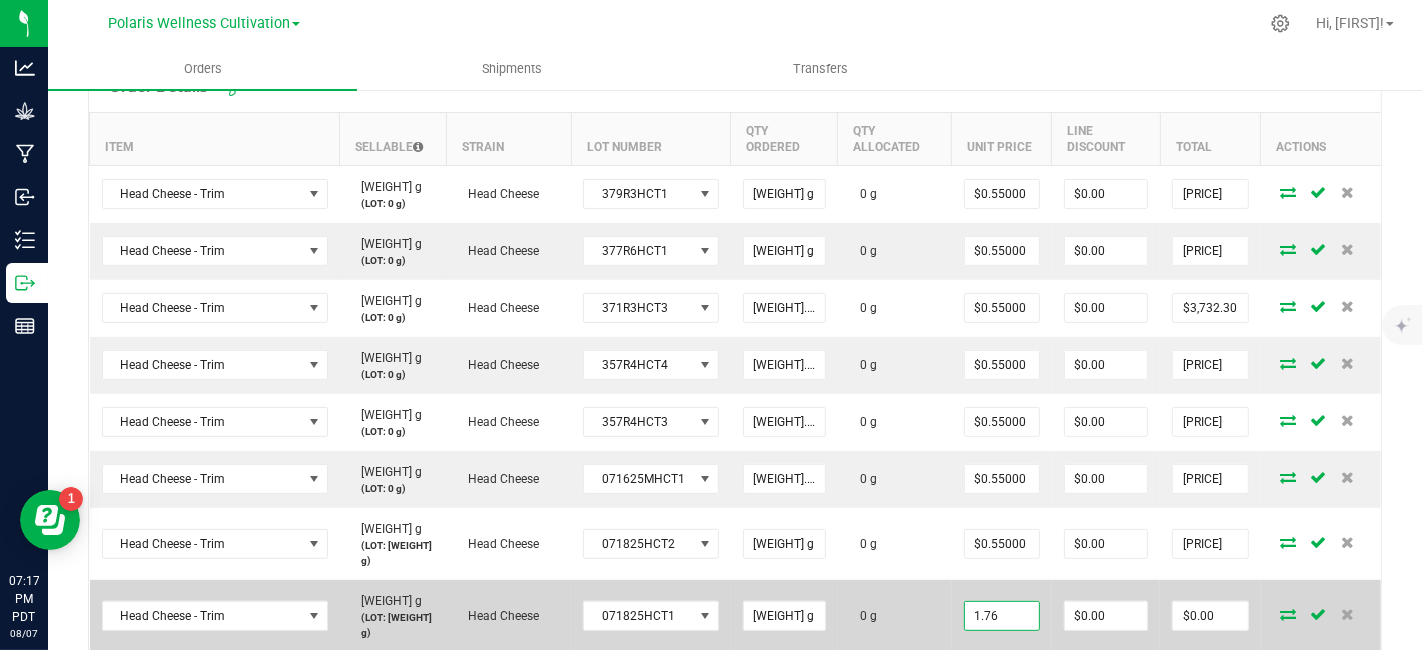 type on "0" 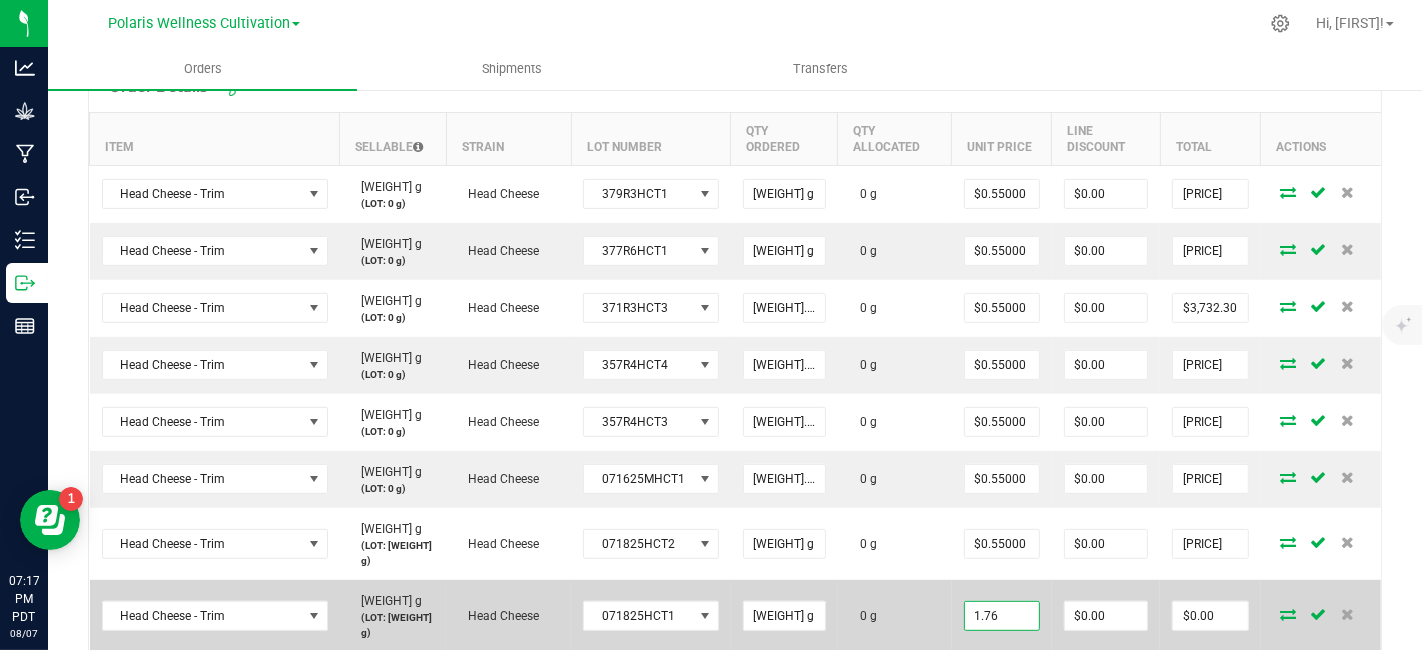 type on "[PRICE]" 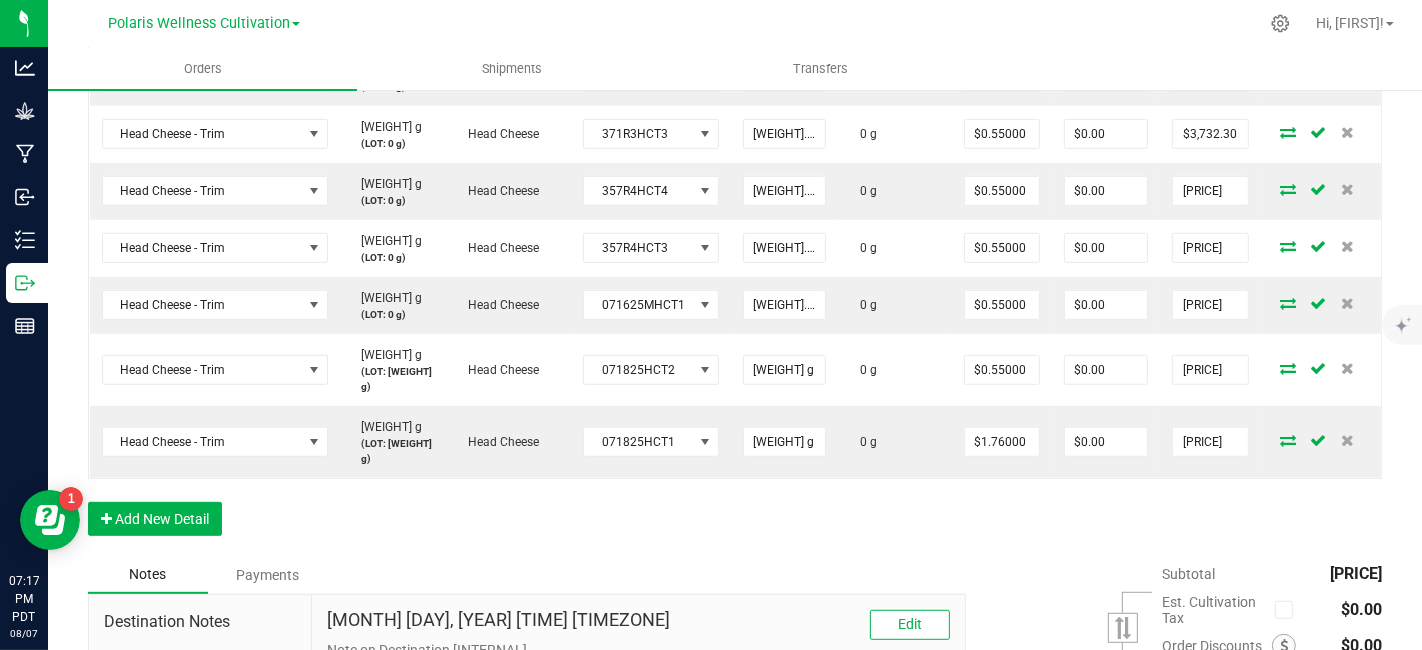 scroll, scrollTop: 784, scrollLeft: 0, axis: vertical 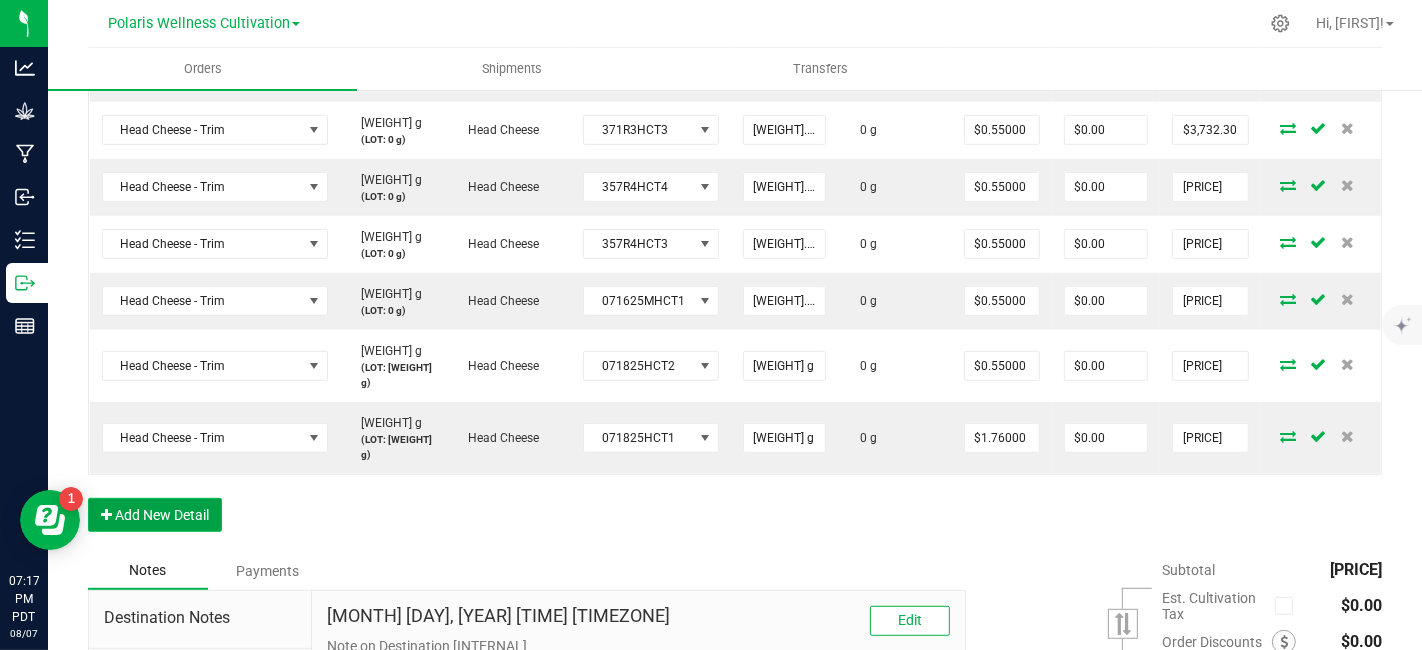 click on "Add New Detail" at bounding box center (155, 515) 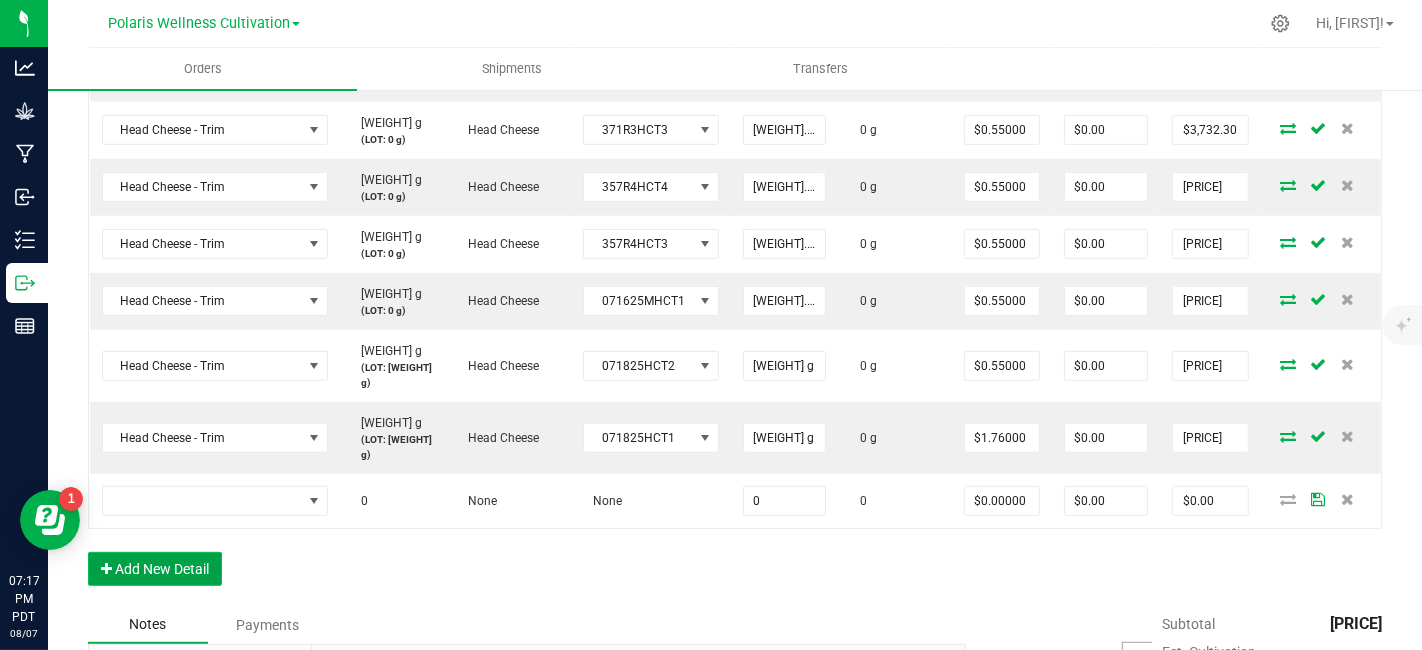 click on "Add New Detail" at bounding box center (155, 569) 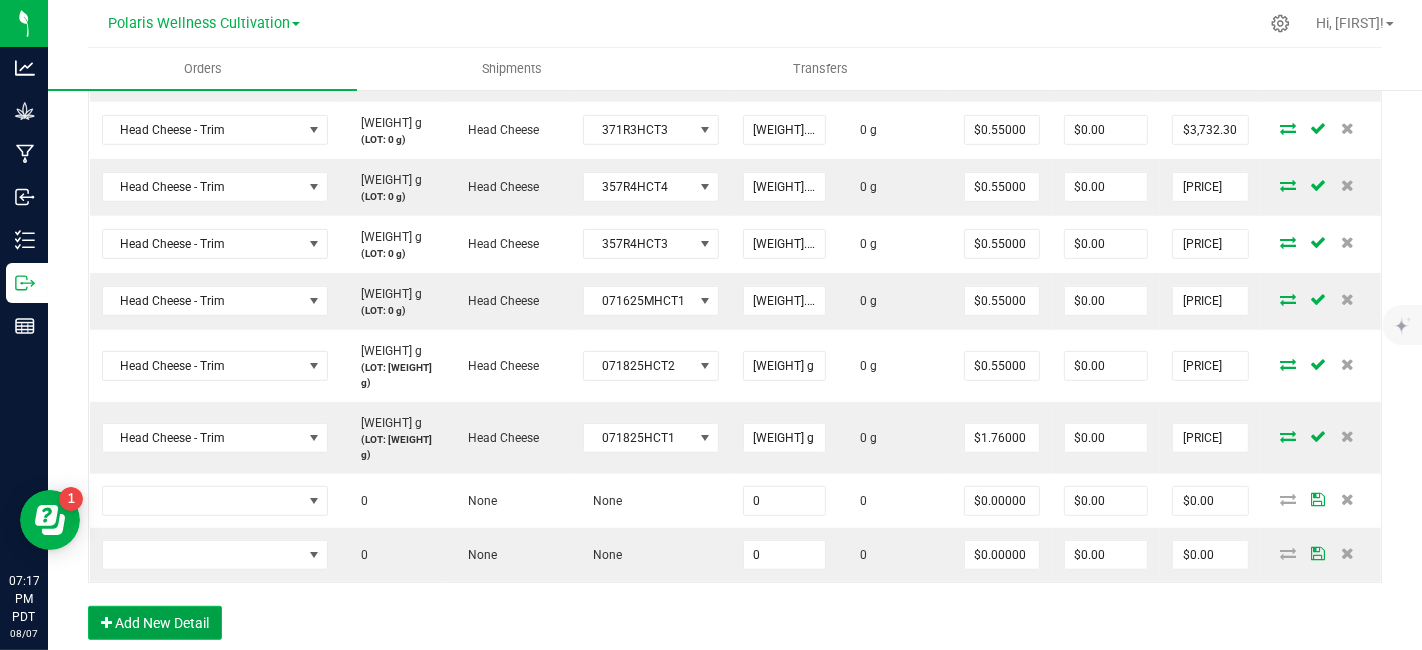 click on "Add New Detail" at bounding box center [155, 623] 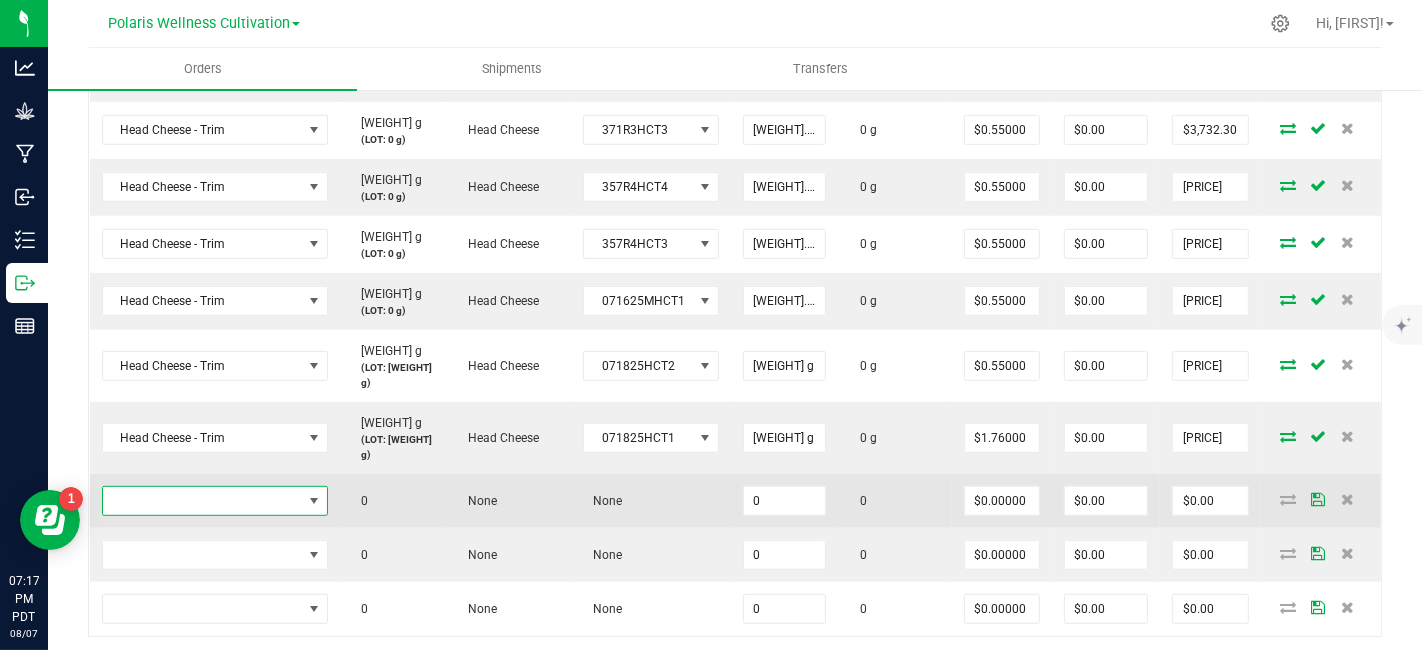 click at bounding box center [202, 501] 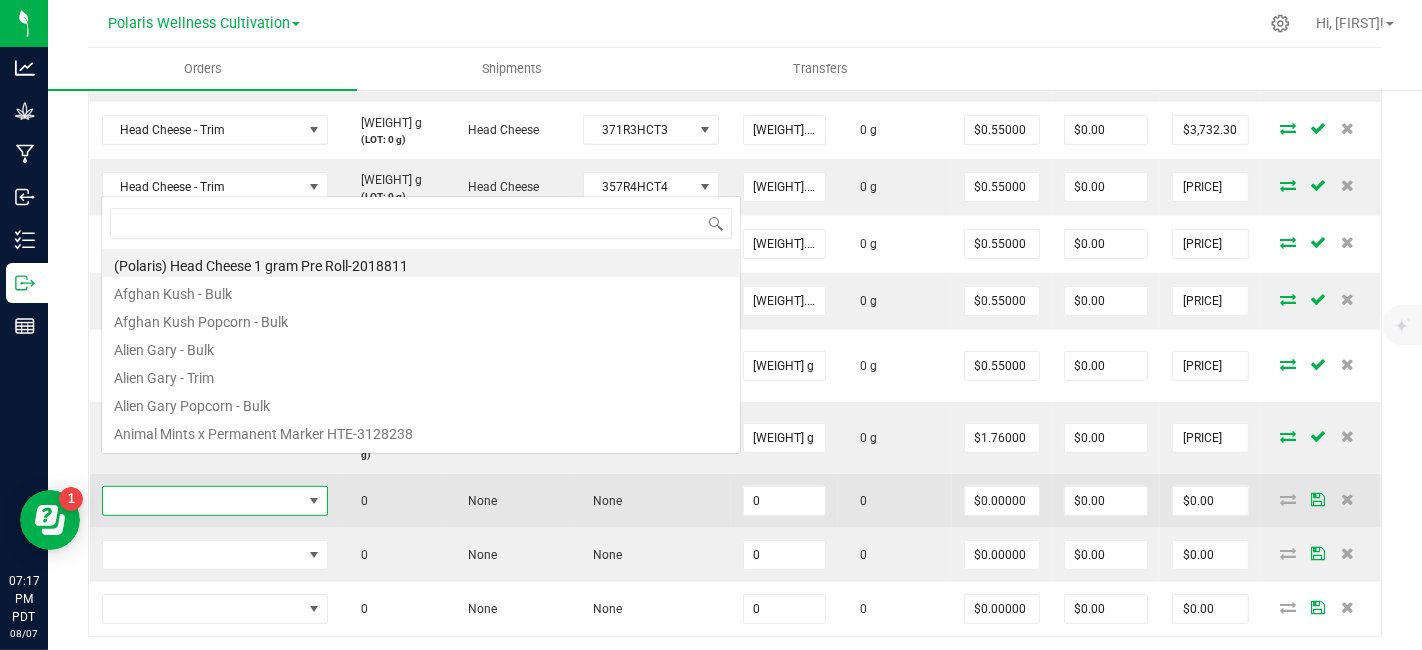 scroll, scrollTop: 0, scrollLeft: 0, axis: both 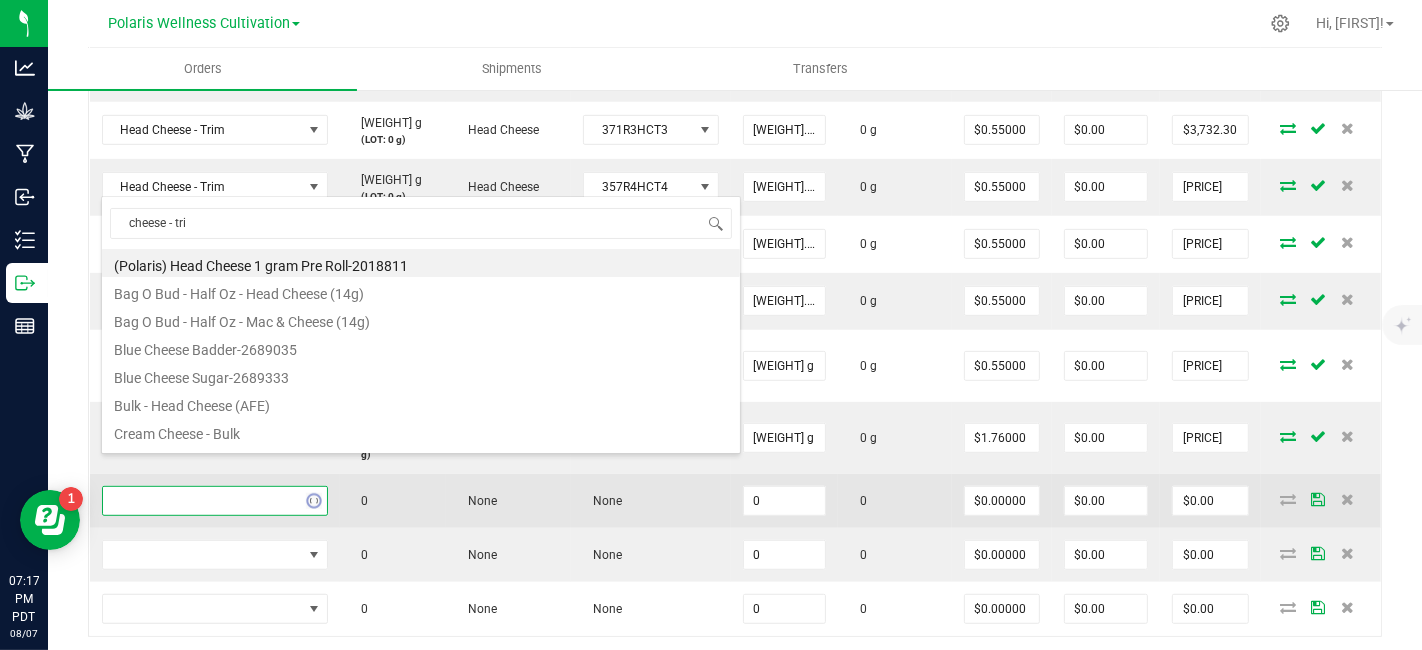 type on "[PRODUCT_NAME] - [PRODUCT_NAME]" 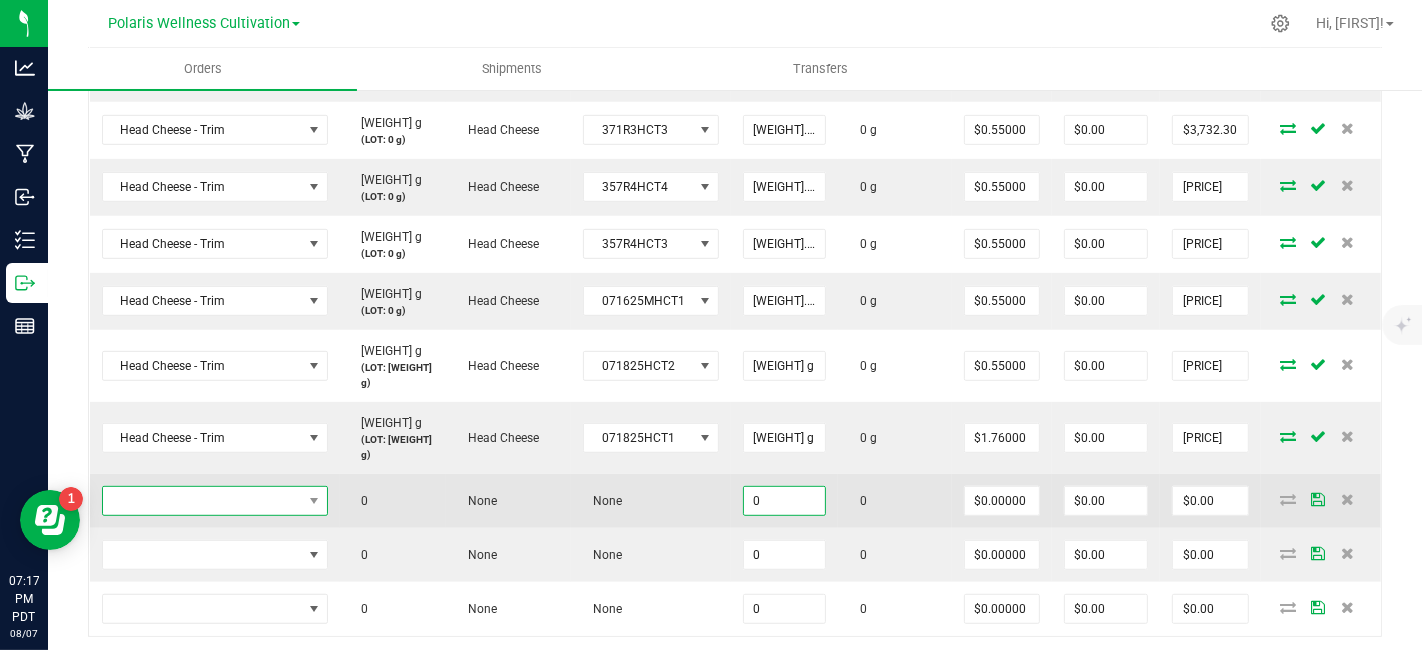 click at bounding box center [202, 501] 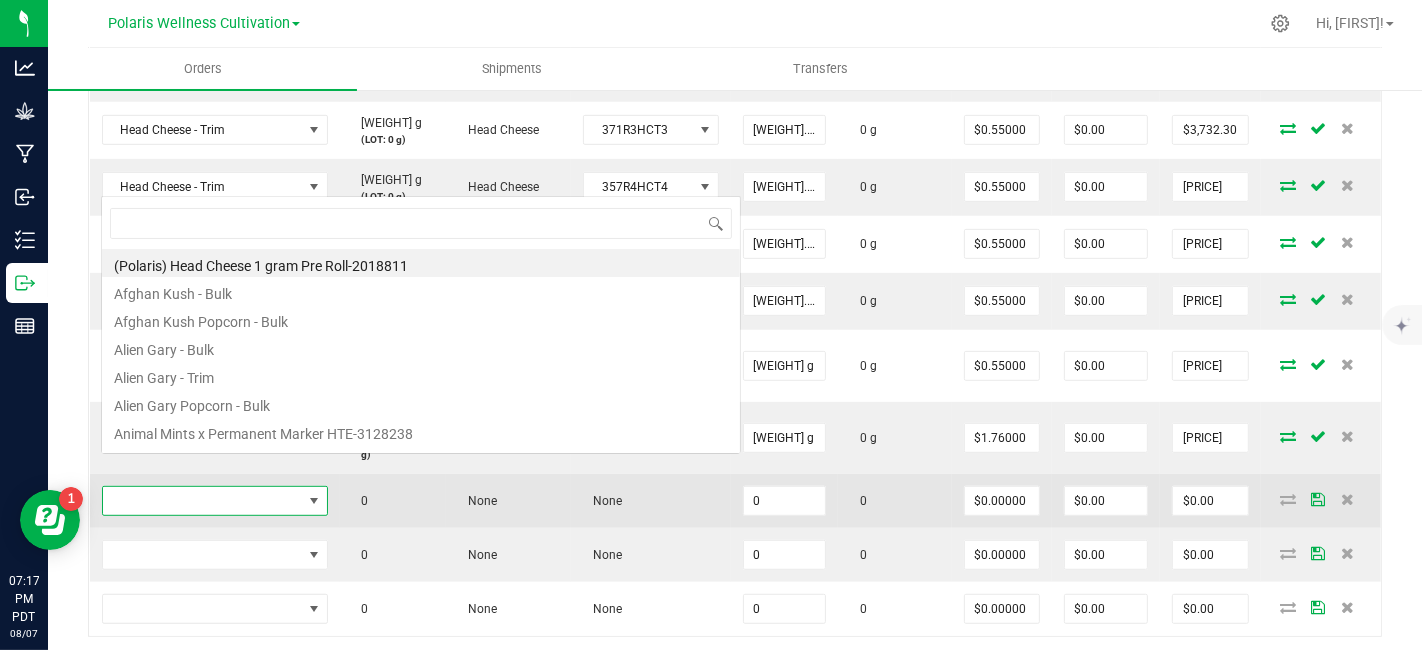 scroll, scrollTop: 0, scrollLeft: 0, axis: both 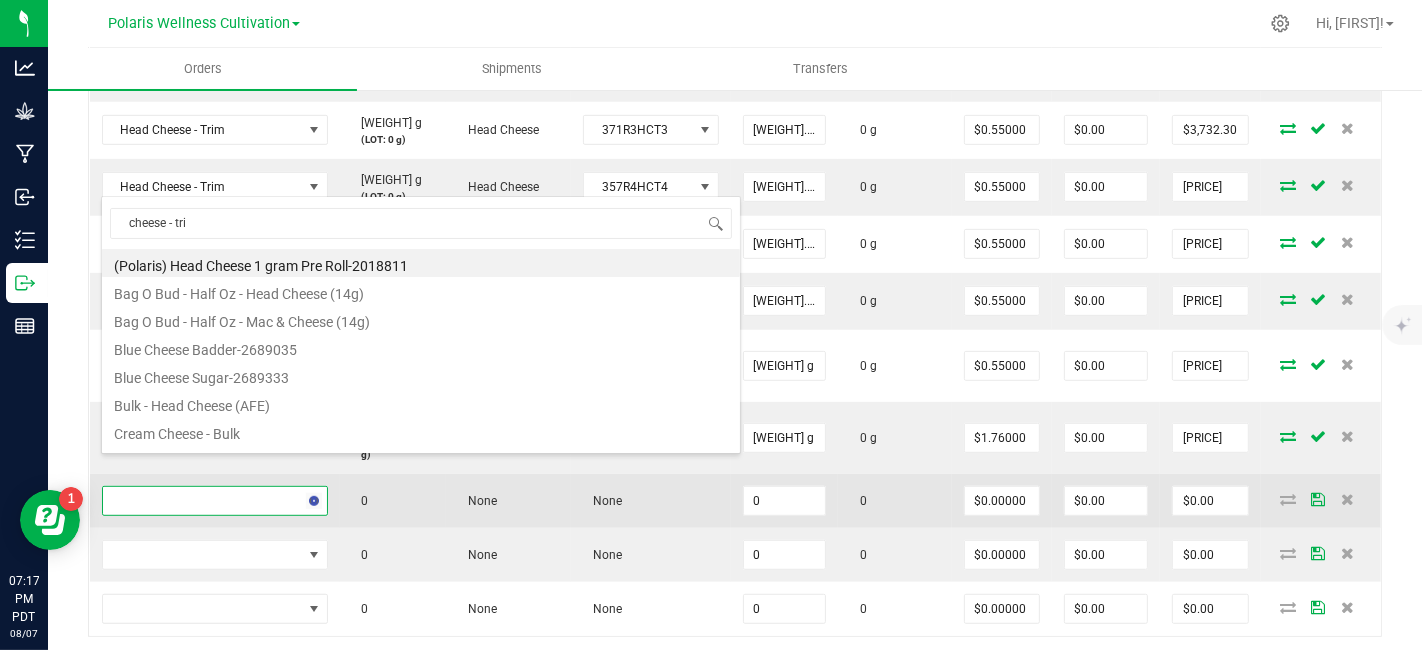 type on "[PRODUCT_NAME] - [PRODUCT_NAME]" 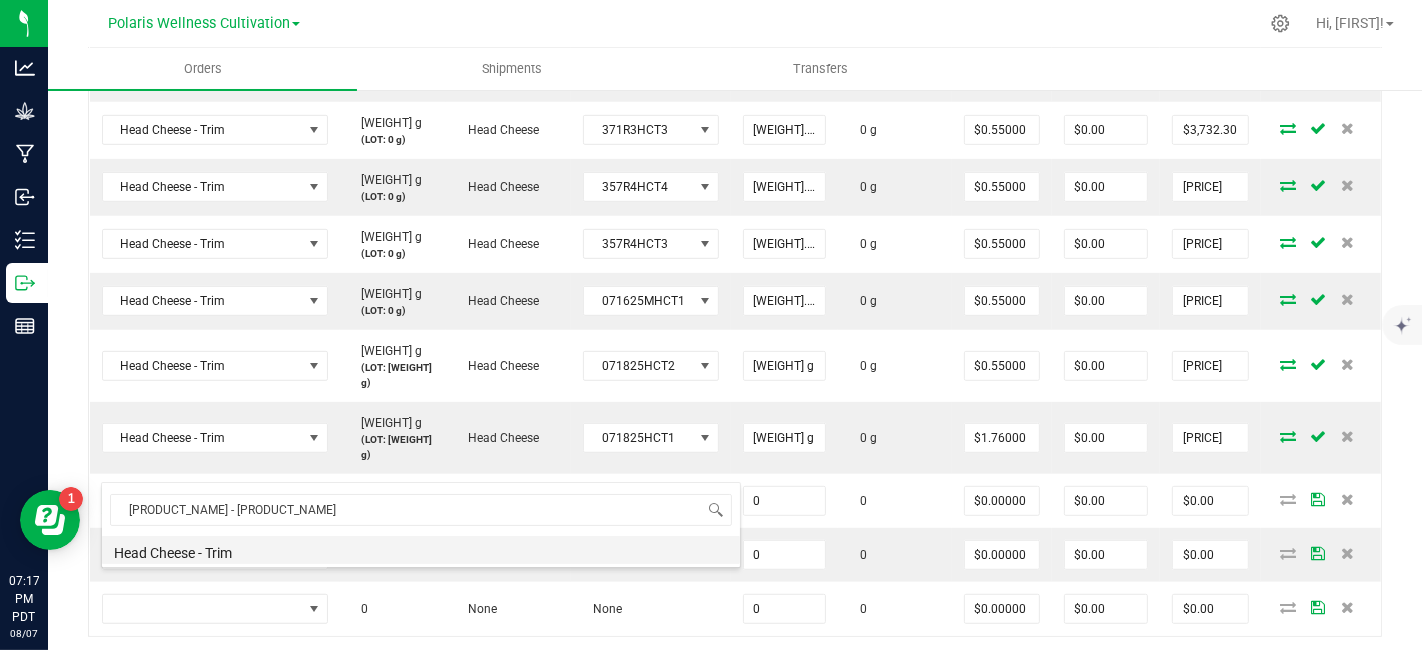 click on "Head Cheese - Trim" at bounding box center [421, 550] 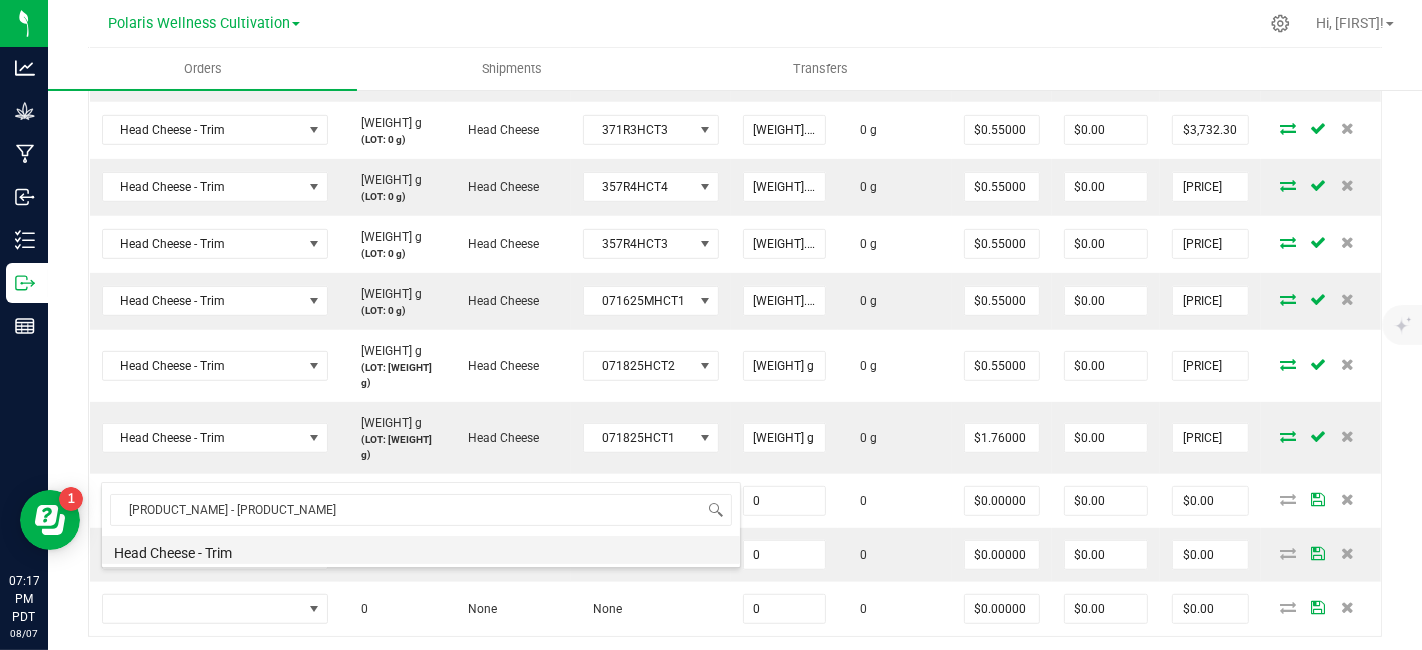 type on "0.0000 g" 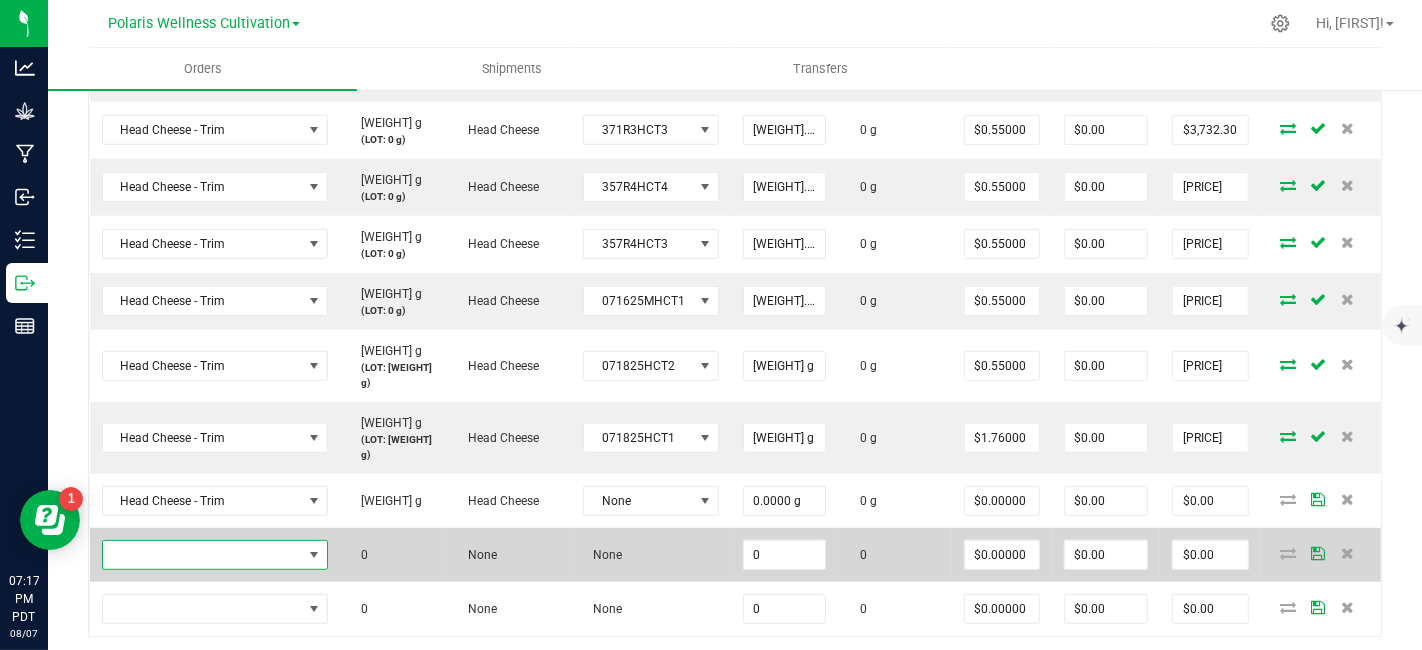 click at bounding box center (202, 555) 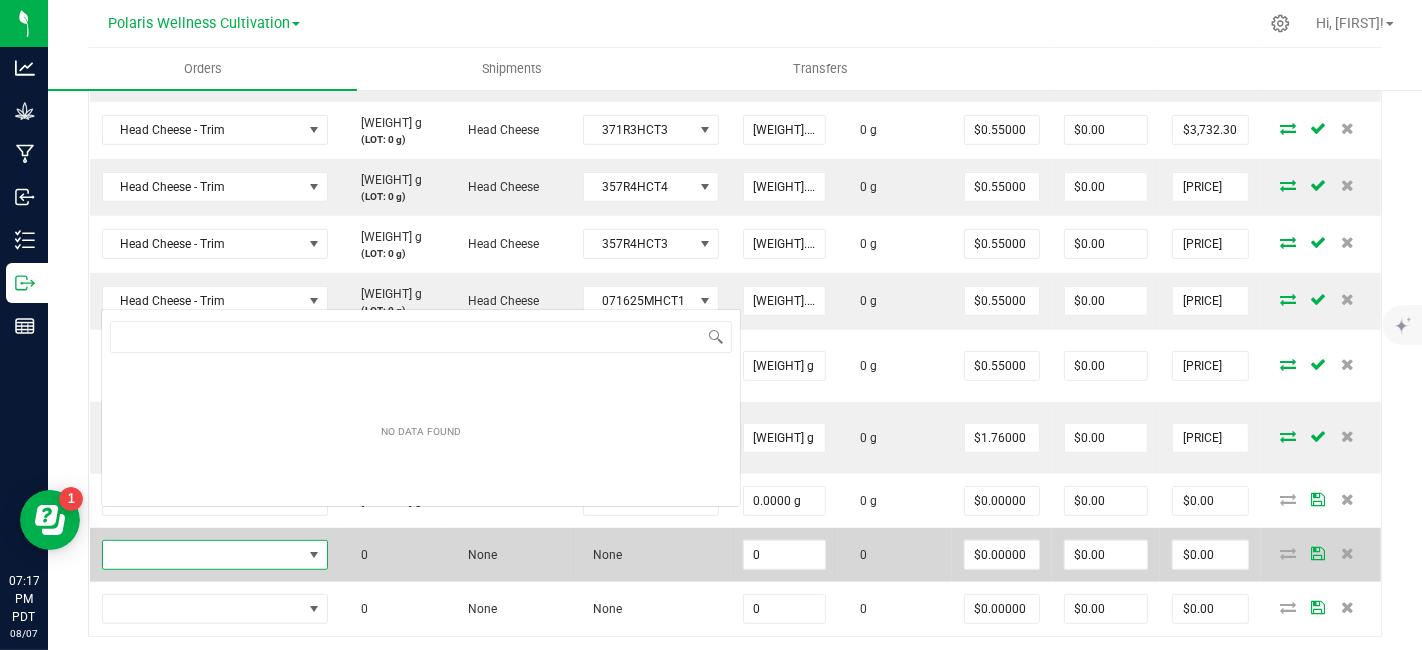 scroll, scrollTop: 0, scrollLeft: 0, axis: both 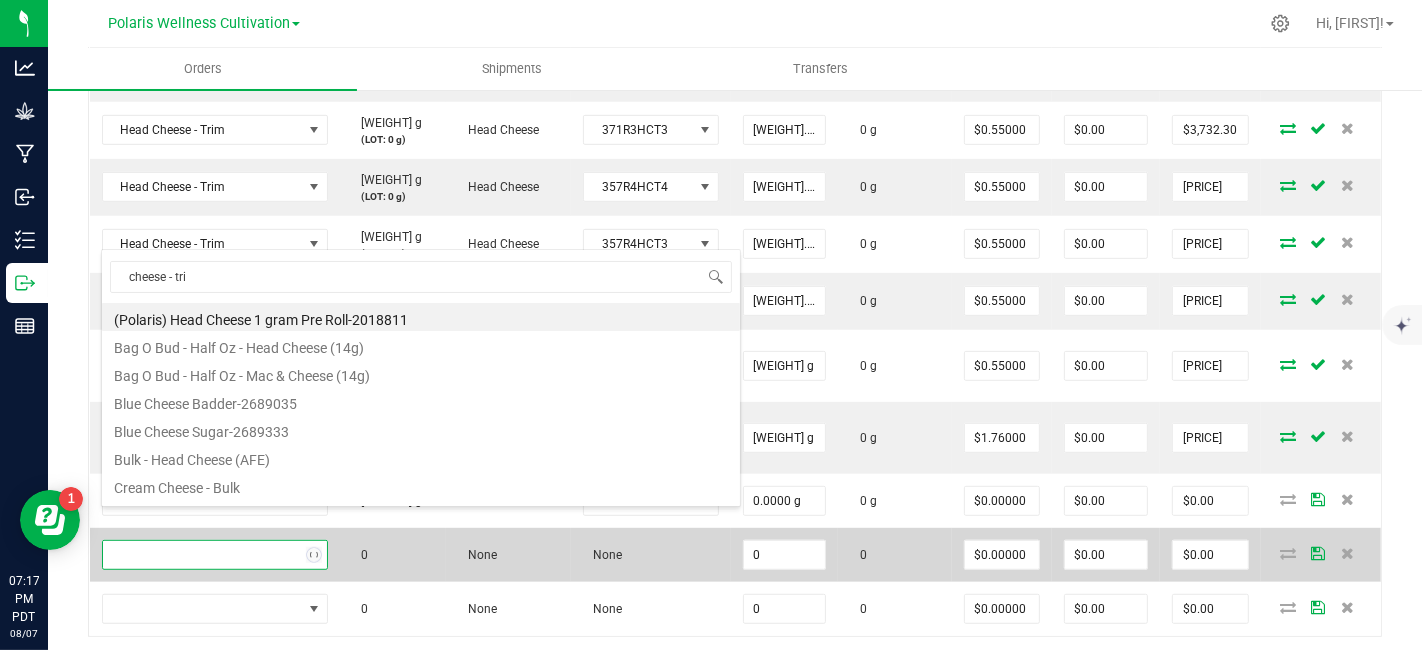 type on "[PRODUCT_NAME] - [PRODUCT_NAME]" 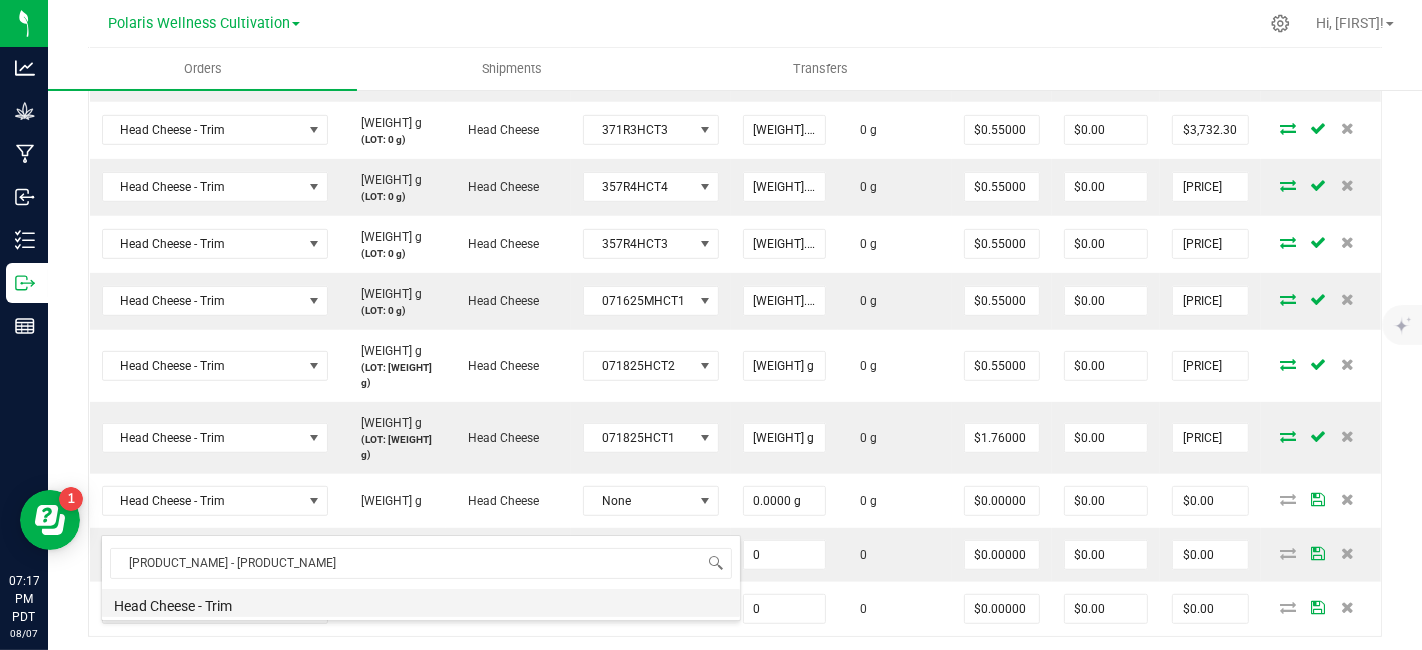 click on "Head Cheese - Trim" at bounding box center [421, 603] 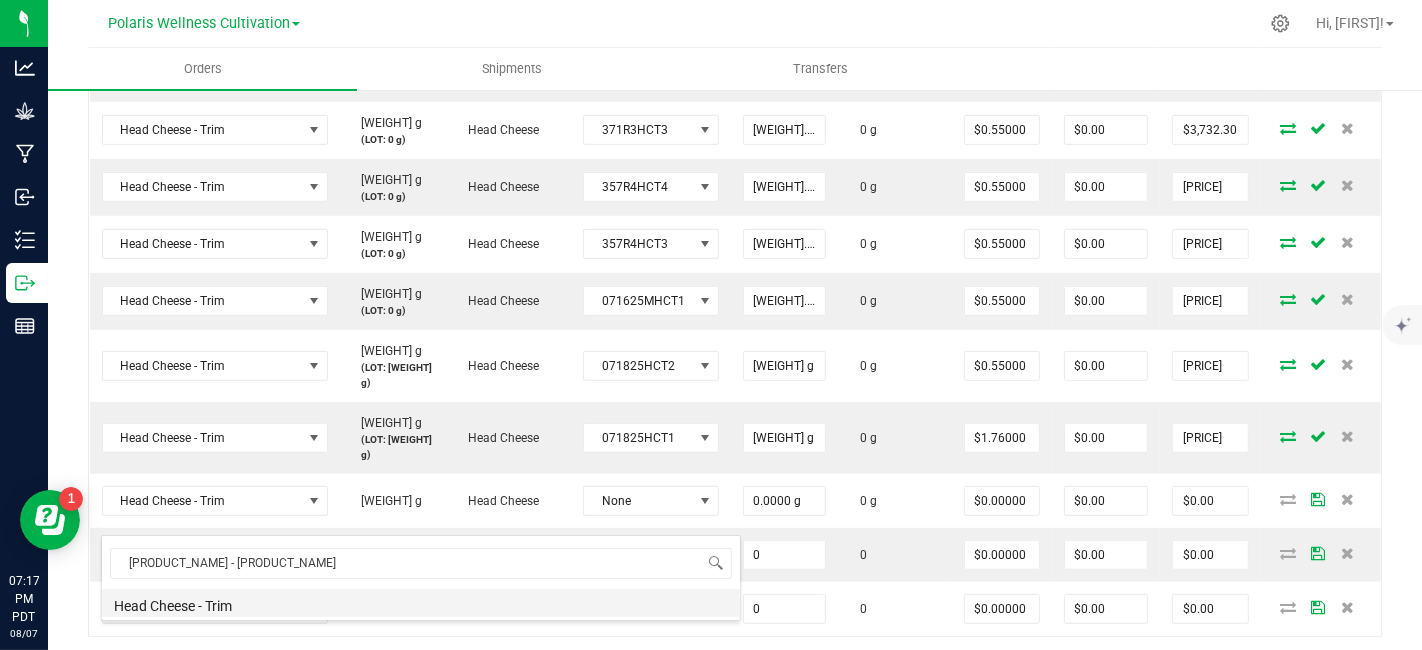 type on "0.0000 g" 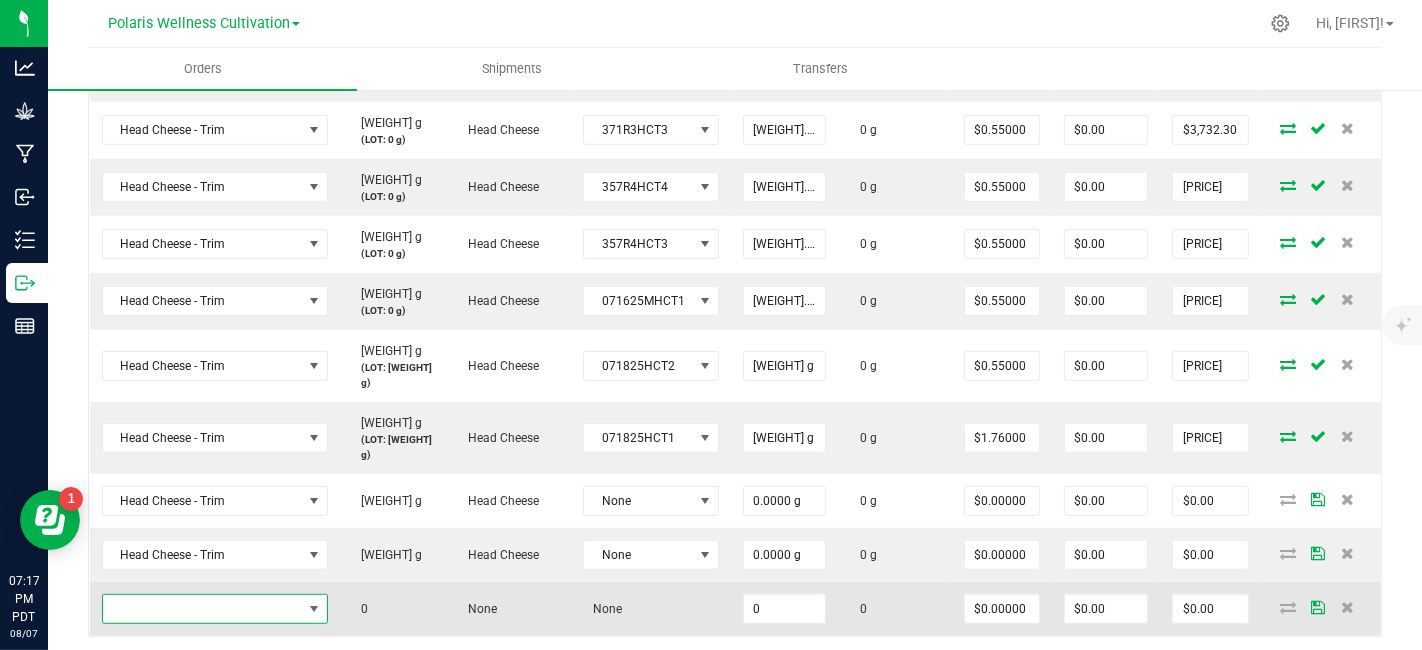 click at bounding box center [202, 609] 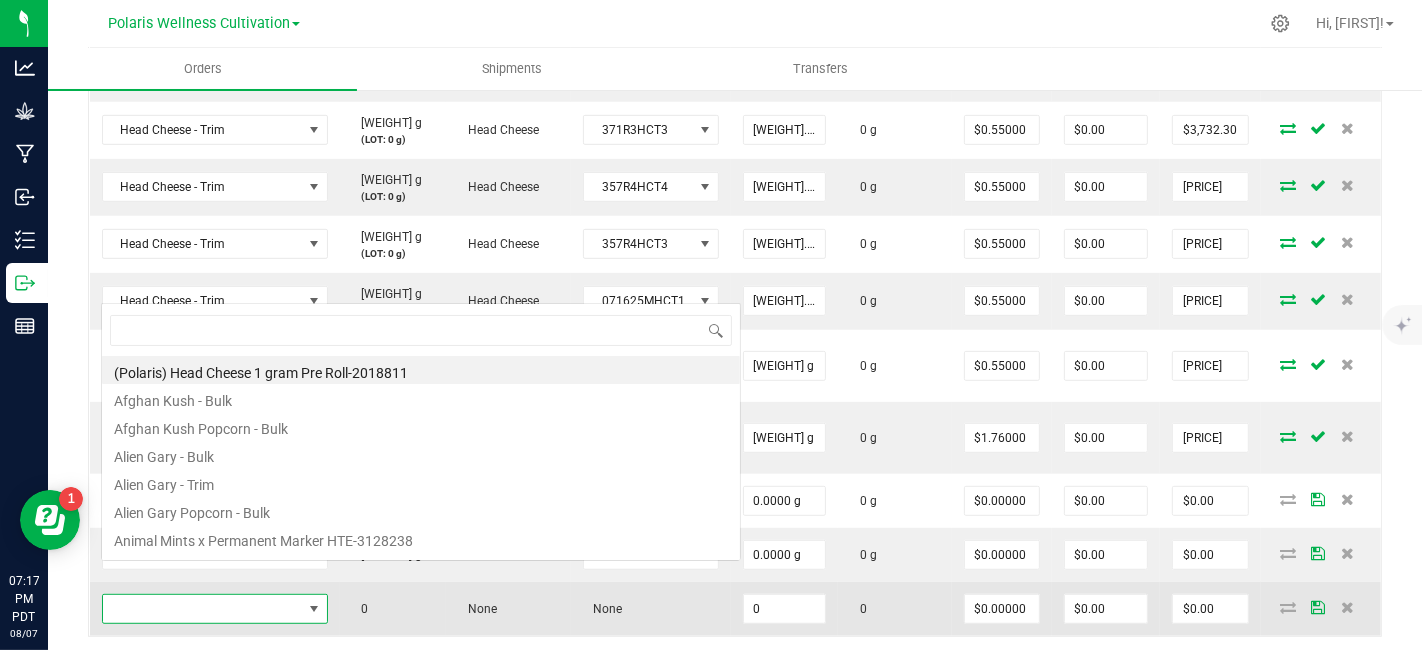 scroll, scrollTop: 0, scrollLeft: 0, axis: both 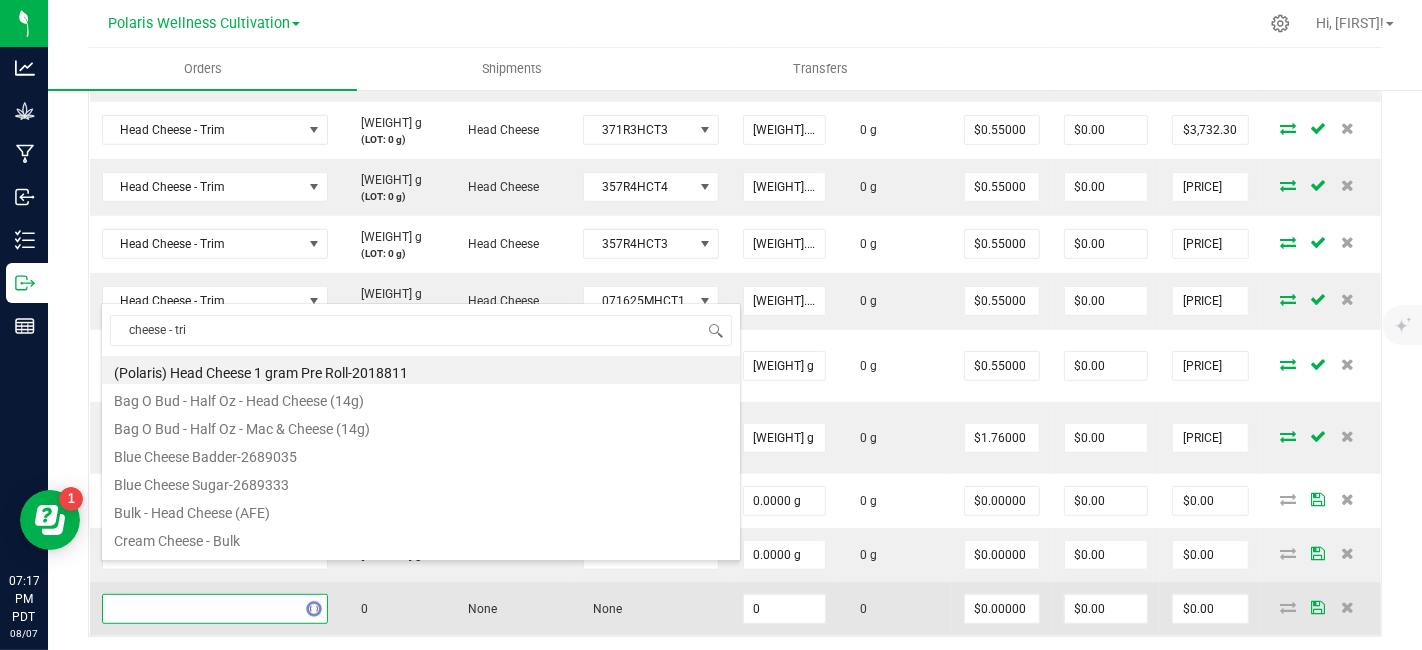 type on "[PRODUCT_NAME] - [PRODUCT_NAME]" 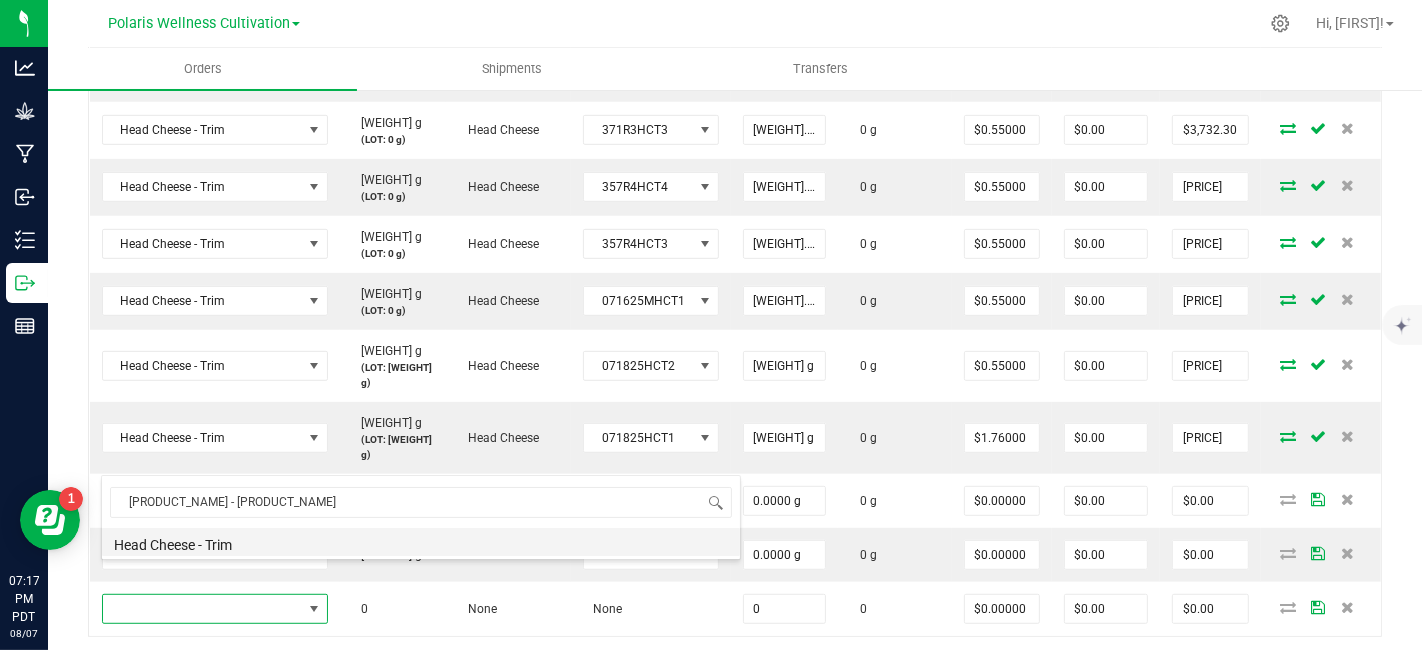 click on "Head Cheese - Trim" at bounding box center (421, 542) 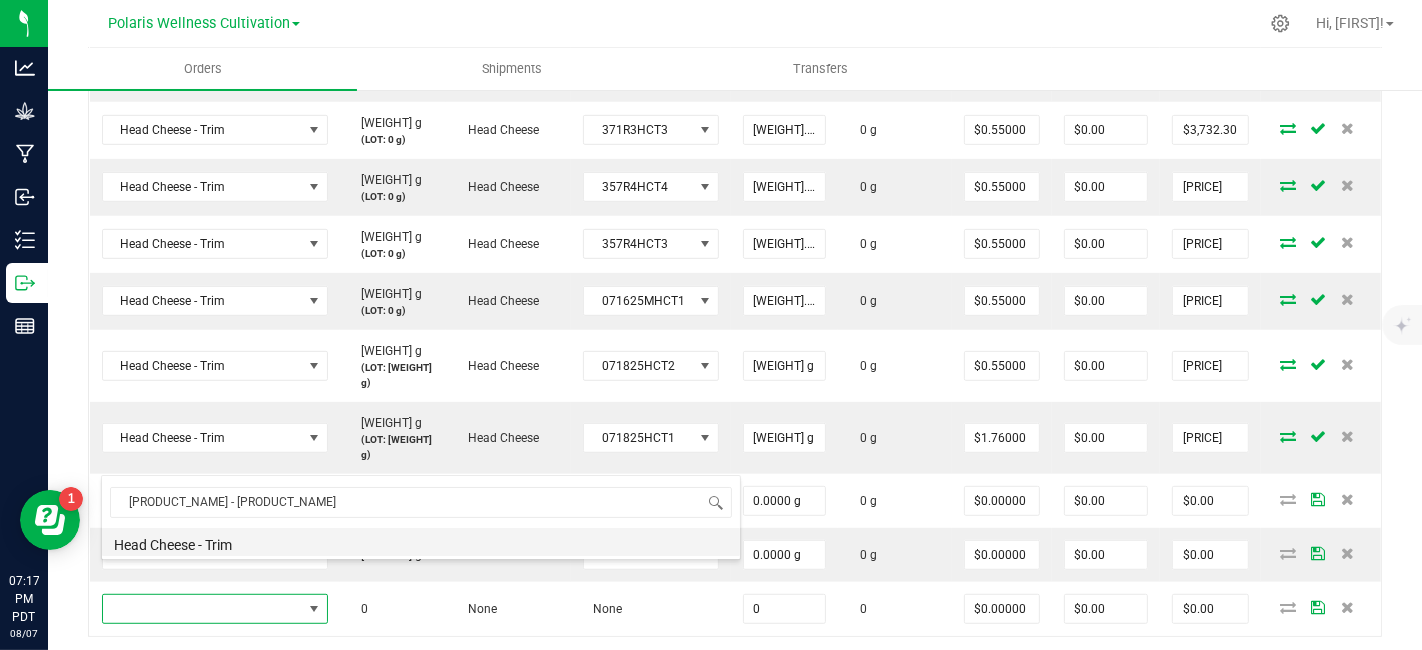 type on "0.0000 g" 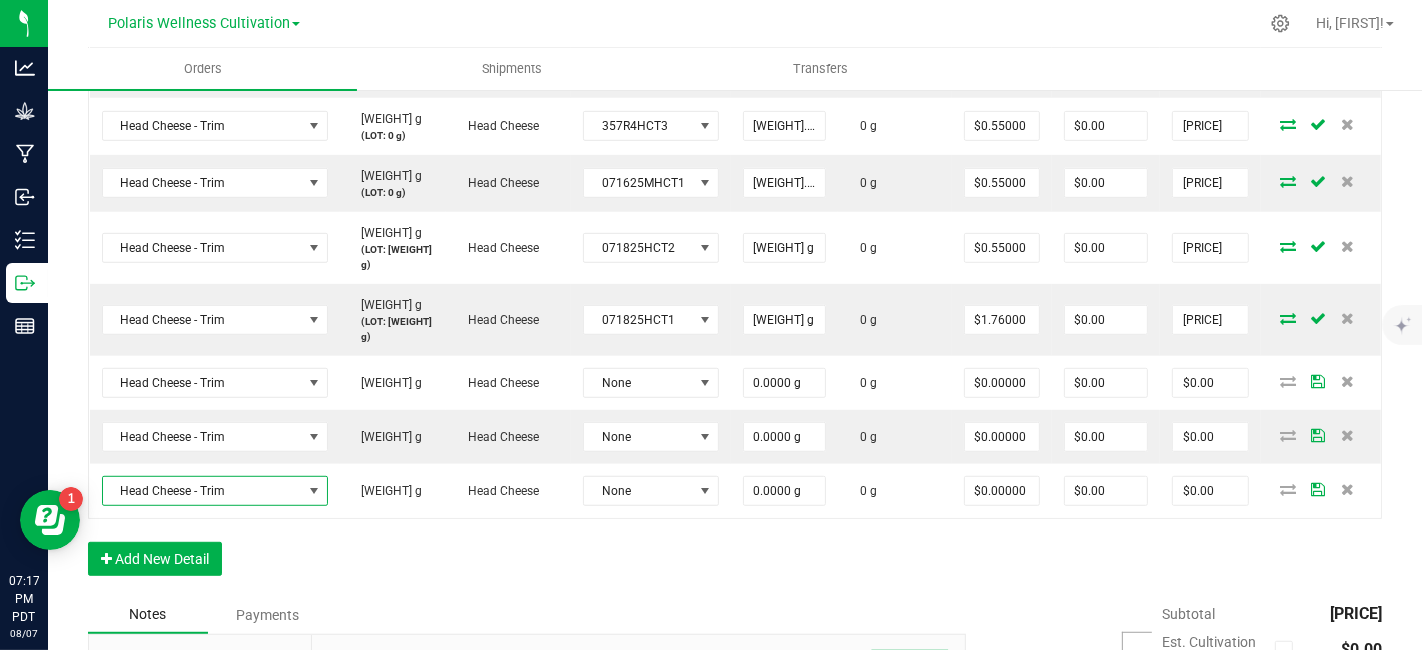 scroll, scrollTop: 923, scrollLeft: 0, axis: vertical 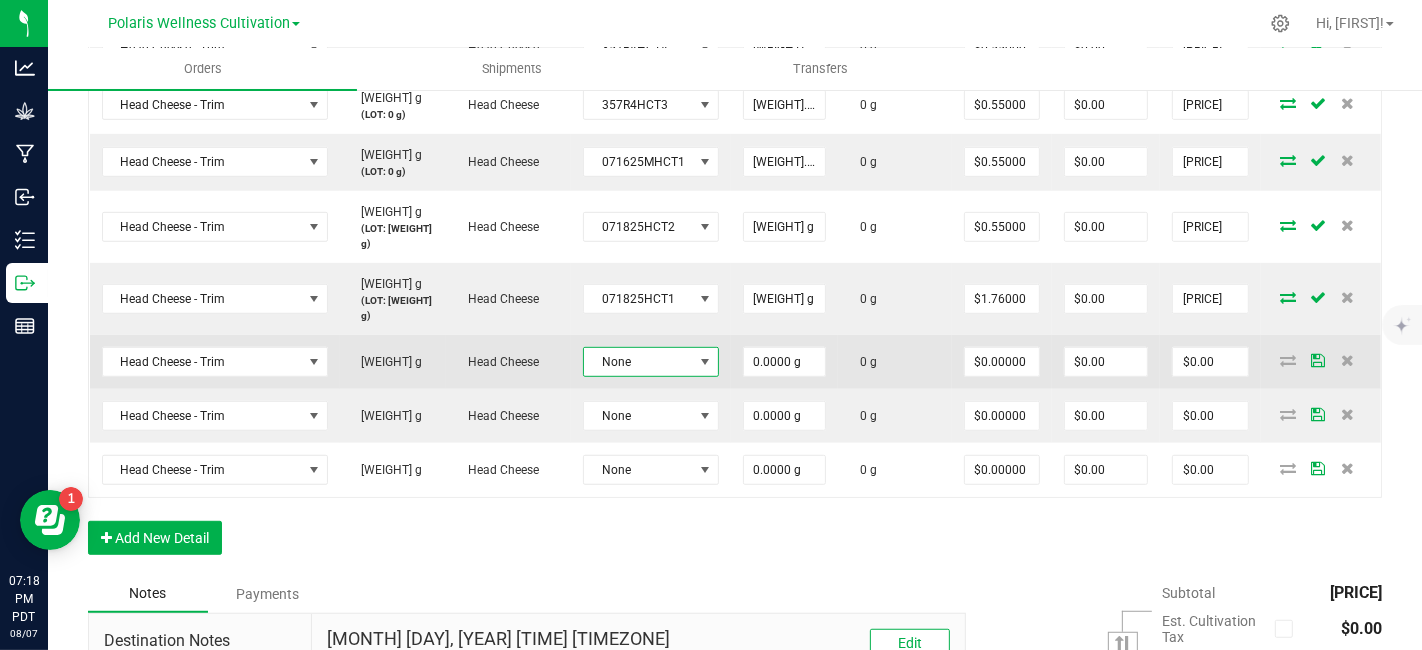 click at bounding box center (705, 362) 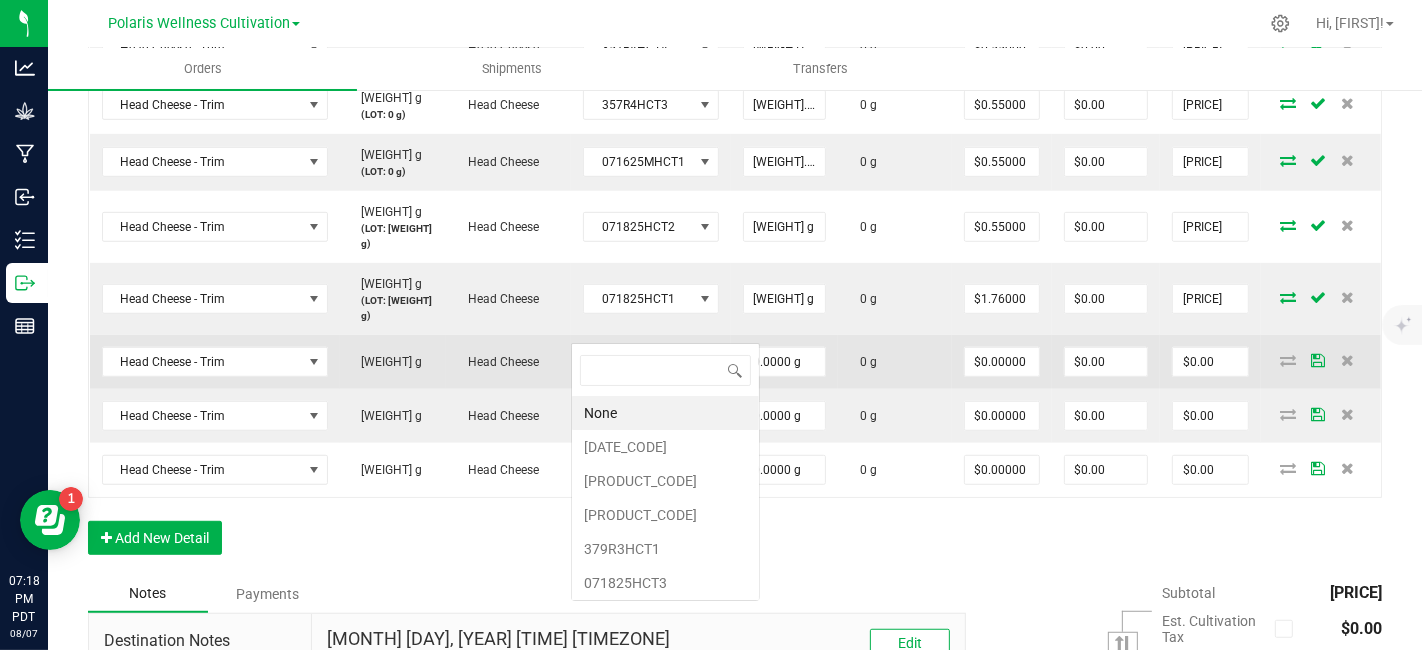 scroll, scrollTop: 99970, scrollLeft: 99866, axis: both 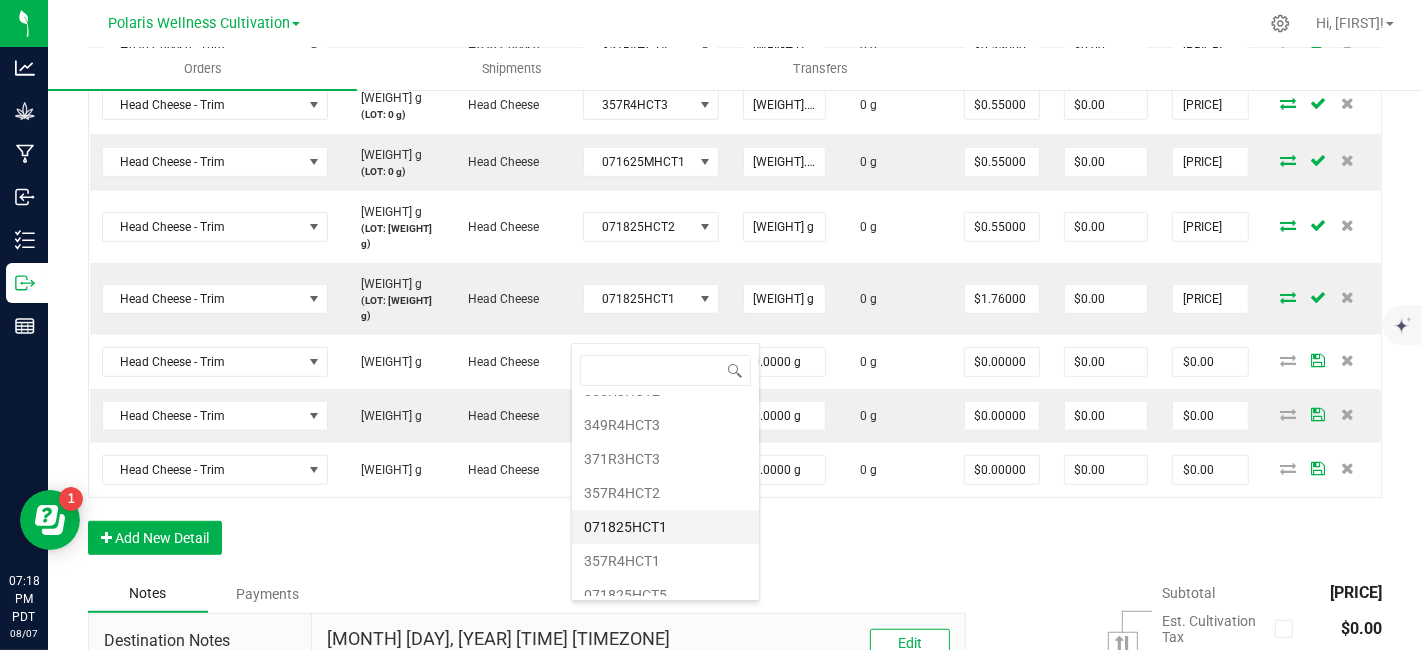 click on "071825HCT1" at bounding box center [665, 527] 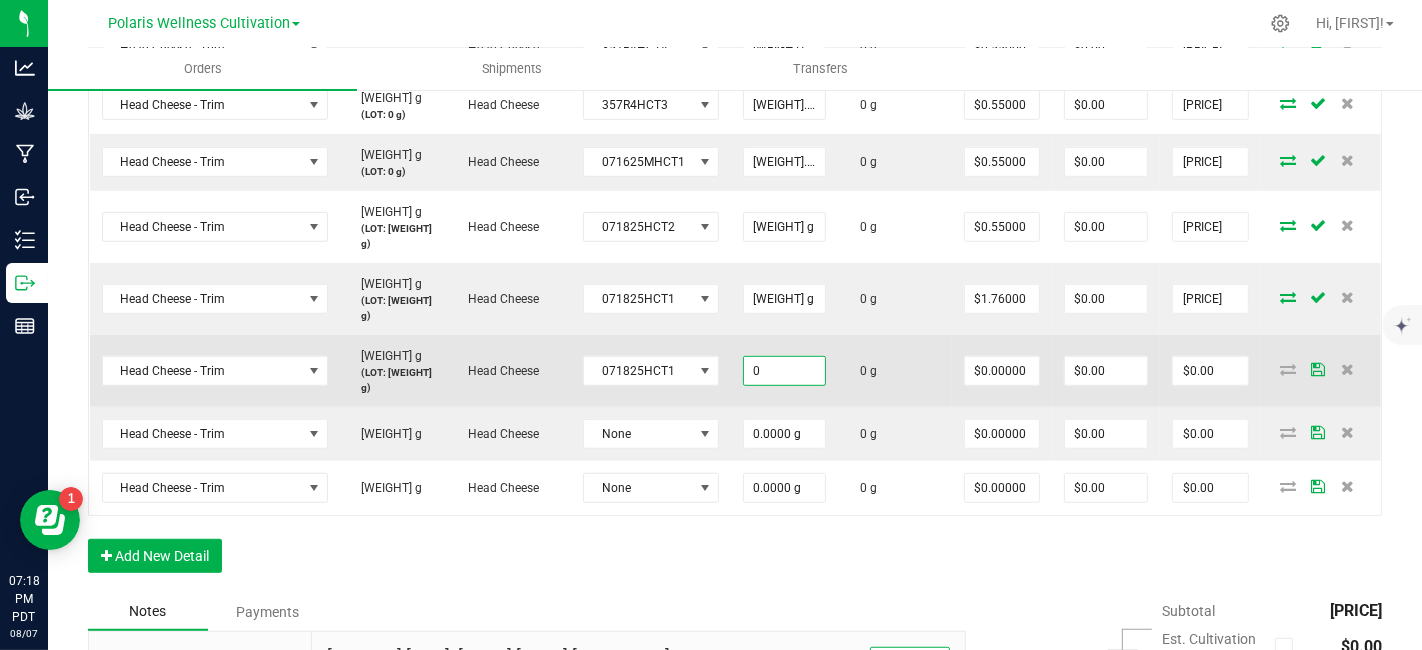 click on "0" at bounding box center (784, 371) 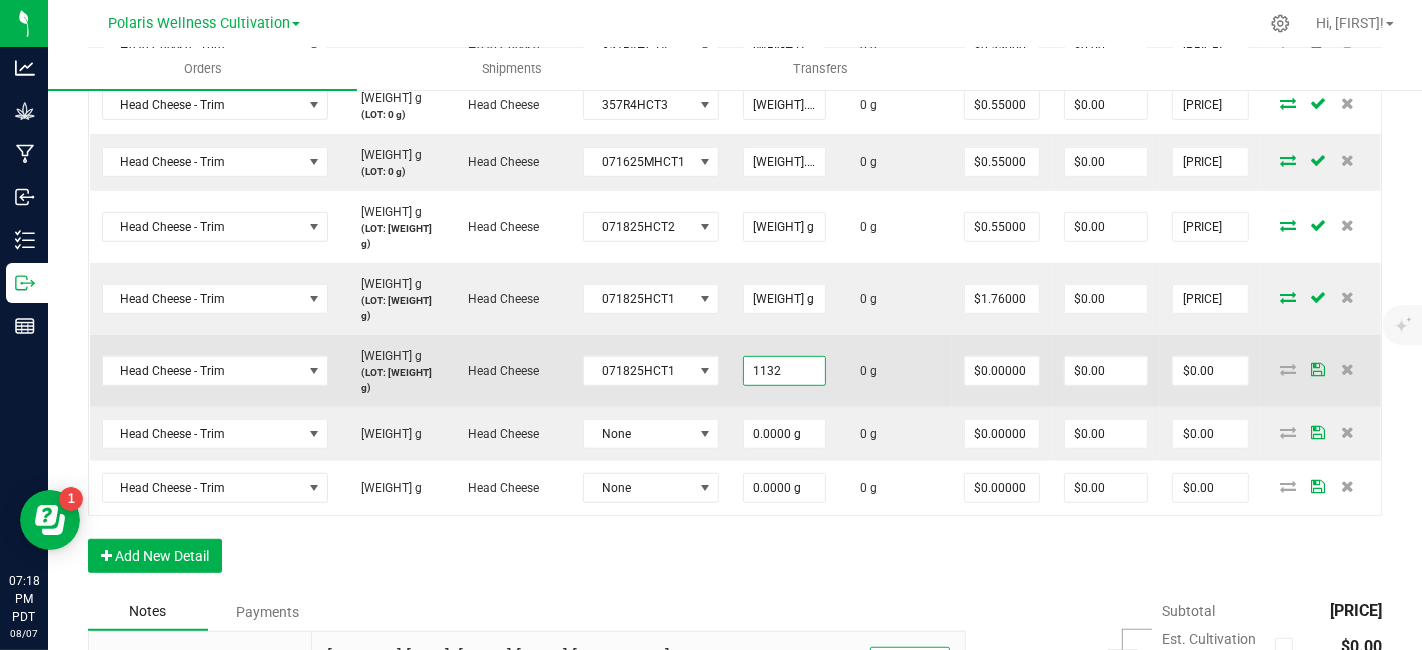type on "1132.0000 g" 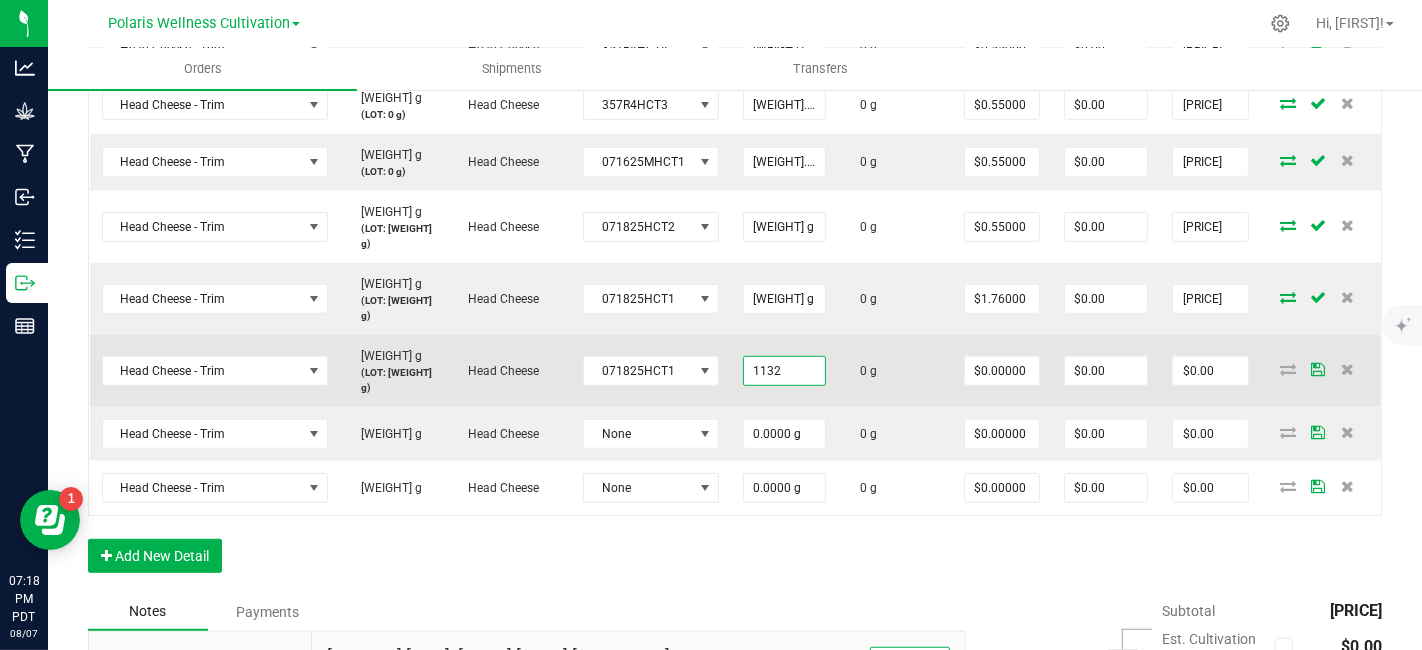type on "0" 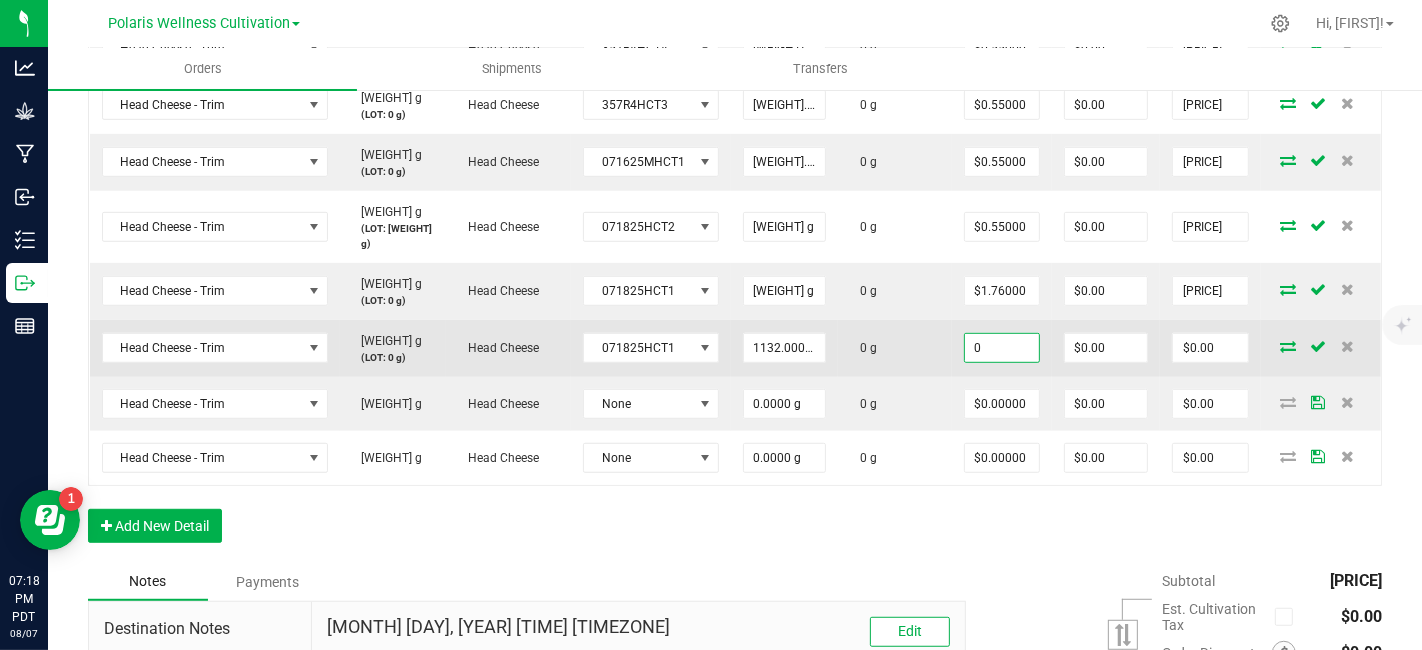click on "0" at bounding box center (1002, 348) 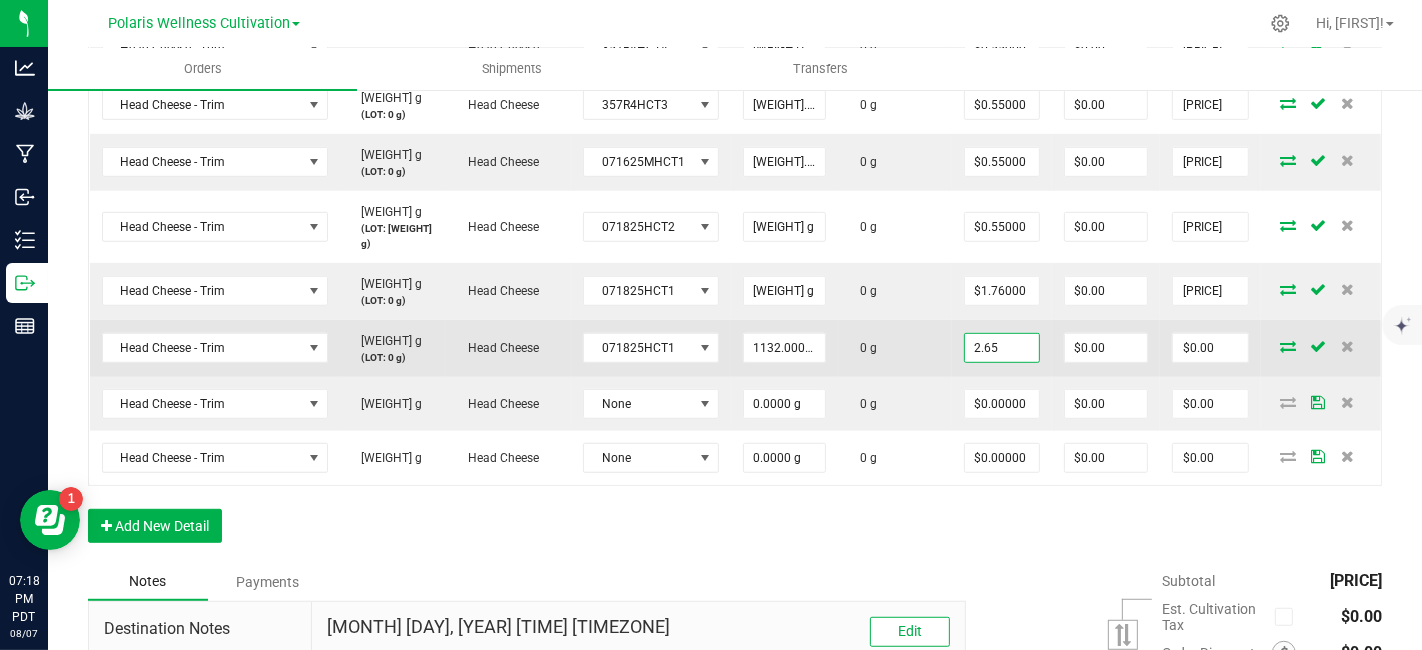 type on "$2.65000" 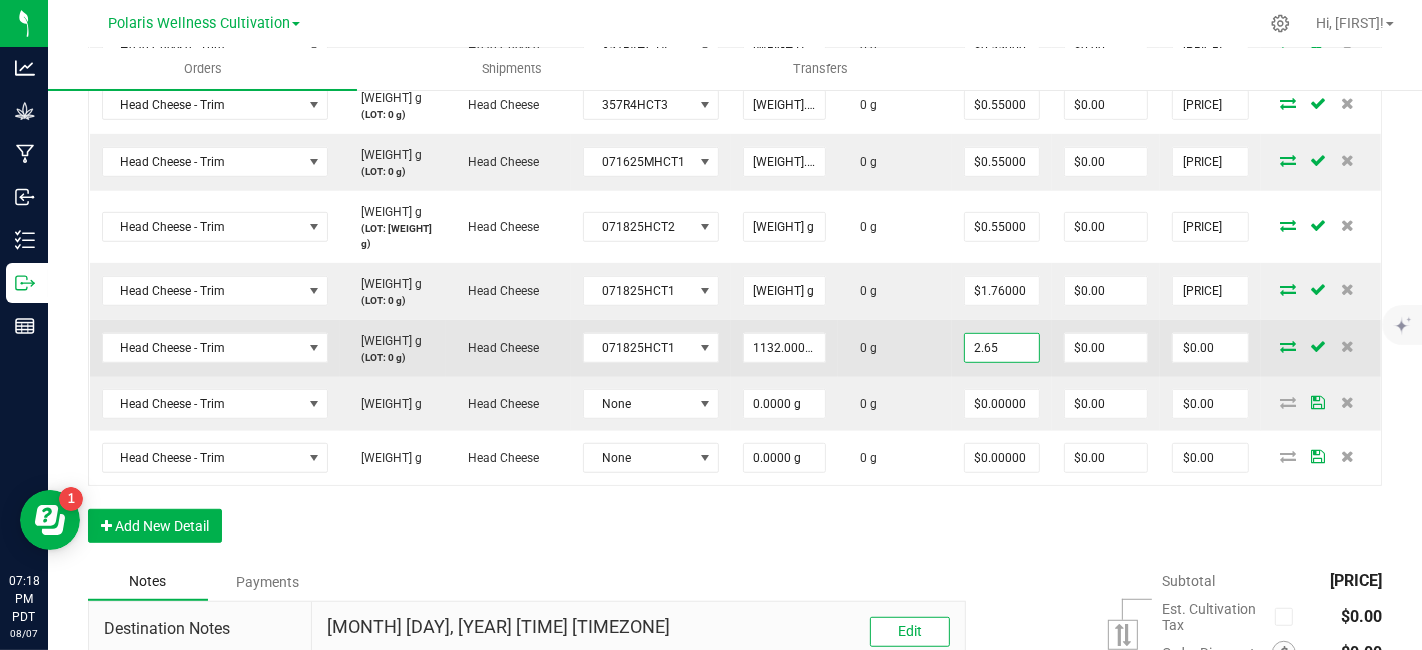 type on "0" 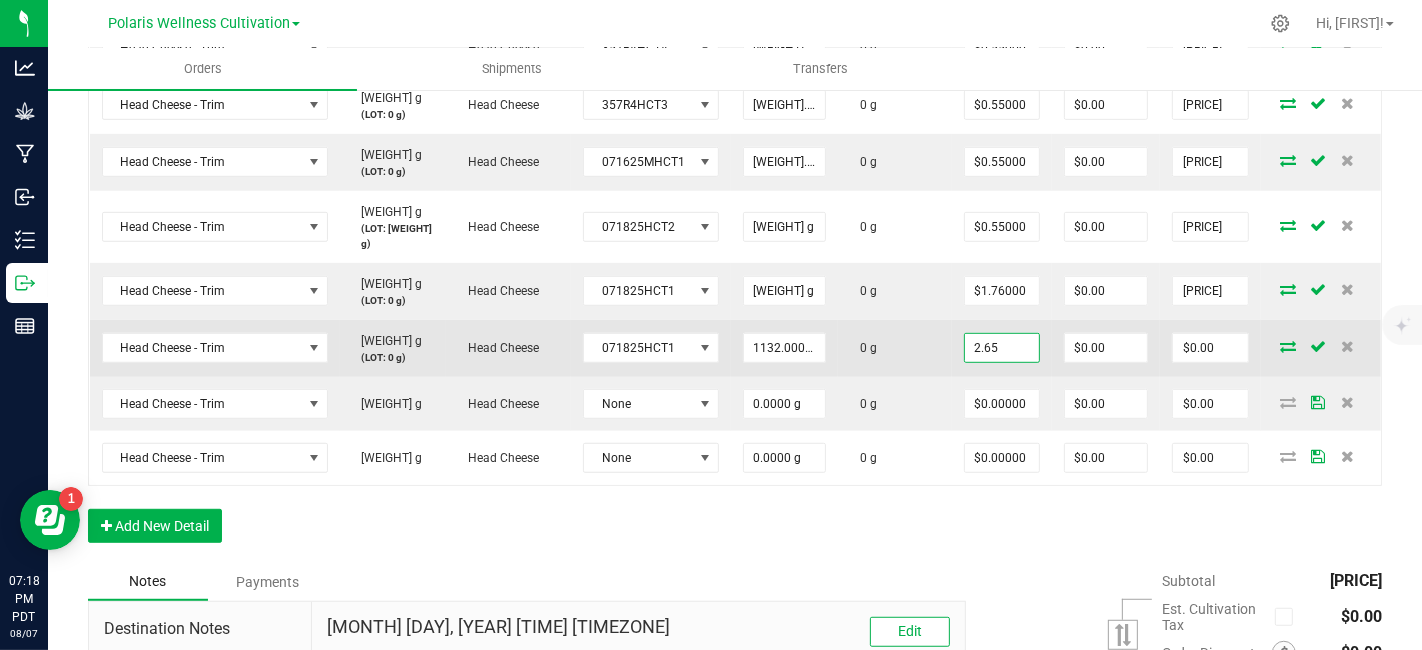 type on "[PRICE]" 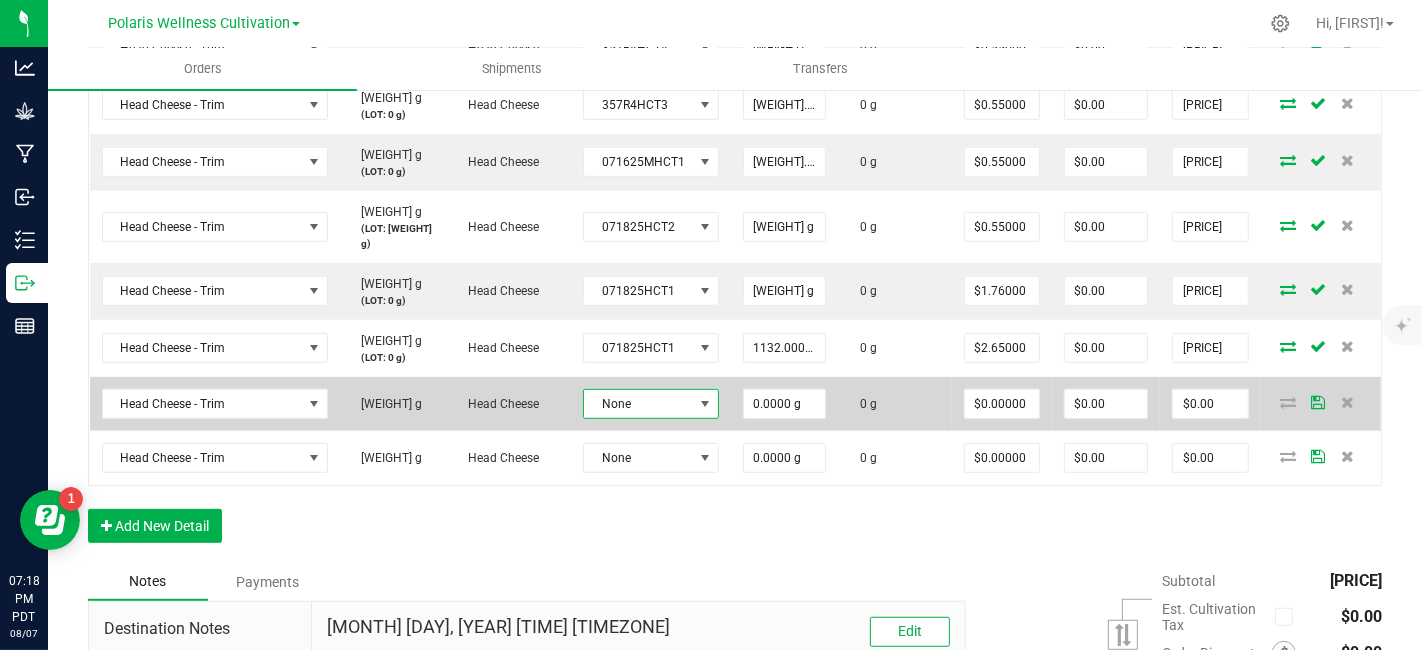click at bounding box center (705, 404) 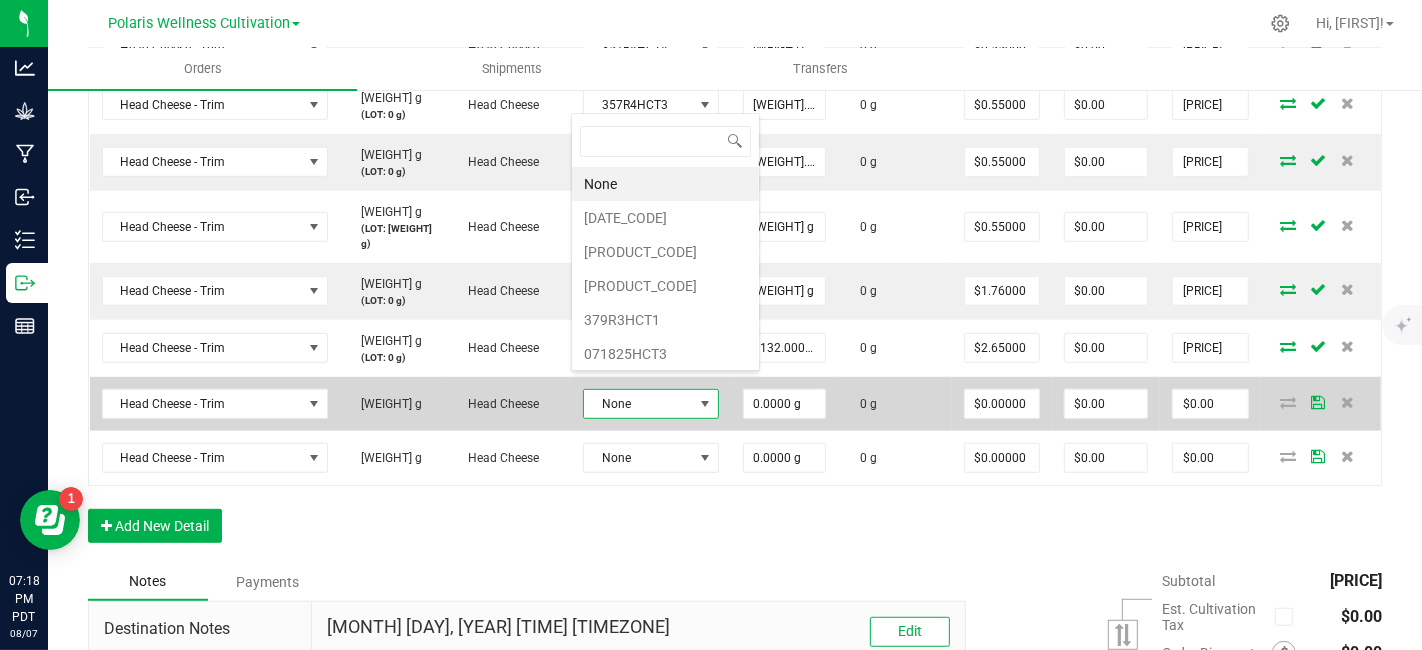 scroll, scrollTop: 0, scrollLeft: 0, axis: both 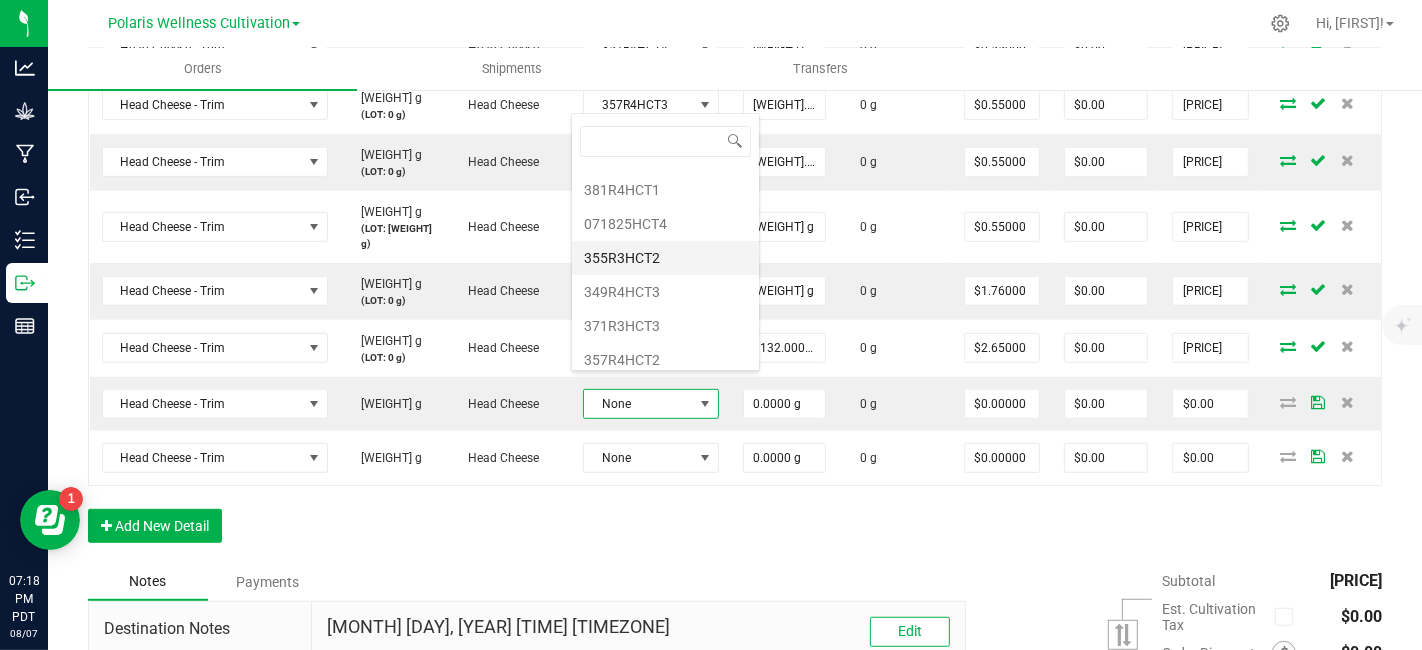 click on "355R3HCT2" at bounding box center (665, 258) 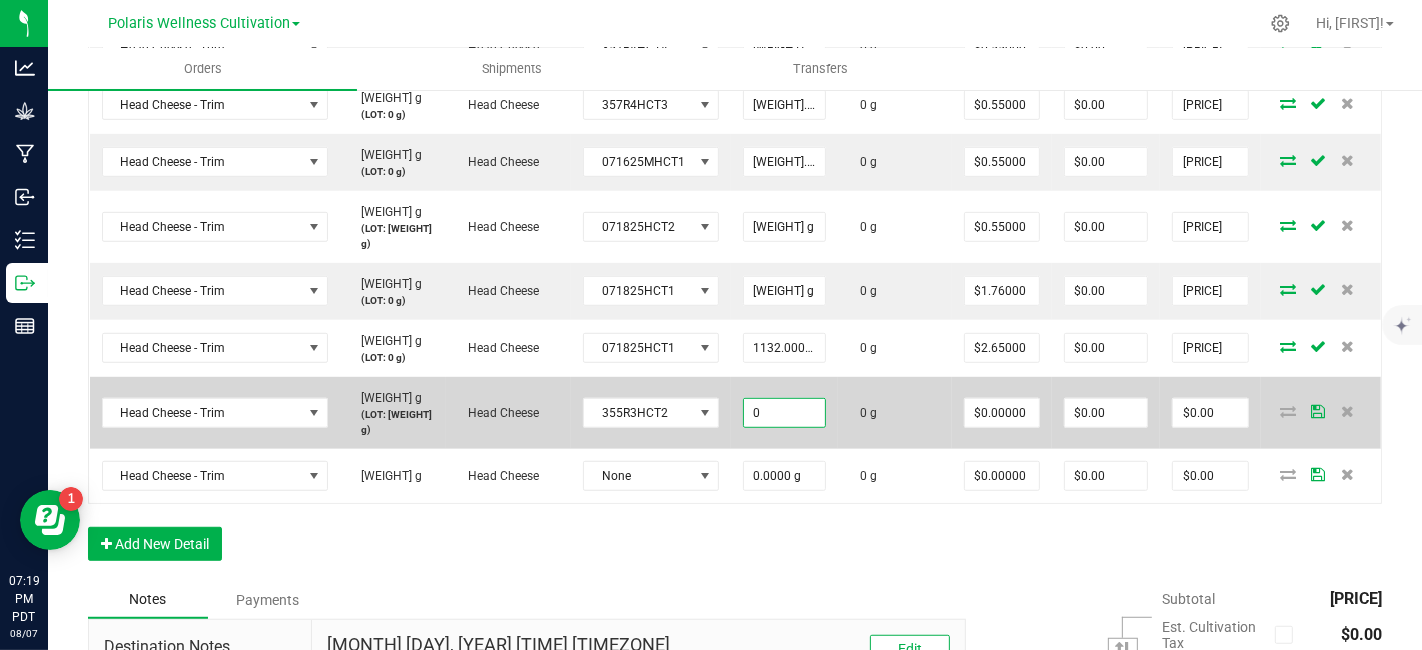 click on "0" at bounding box center [784, 413] 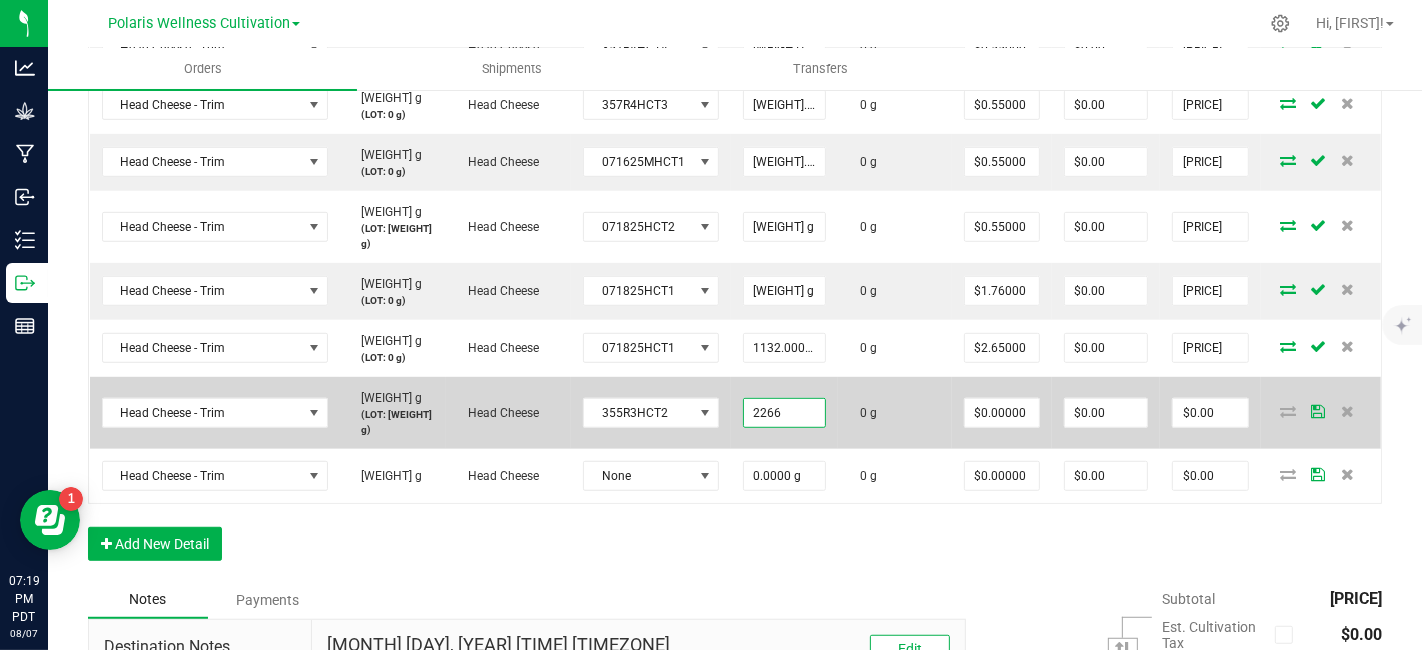 type on "[WEIGHT] g" 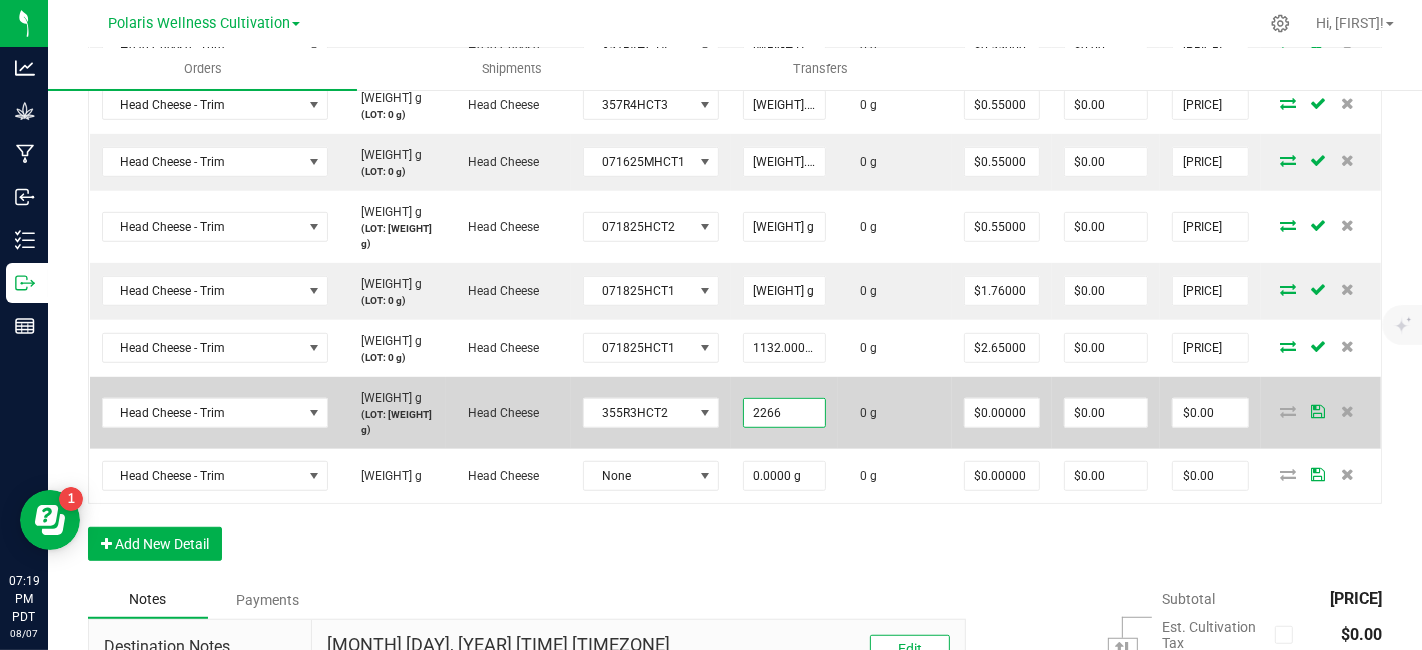 type on "0" 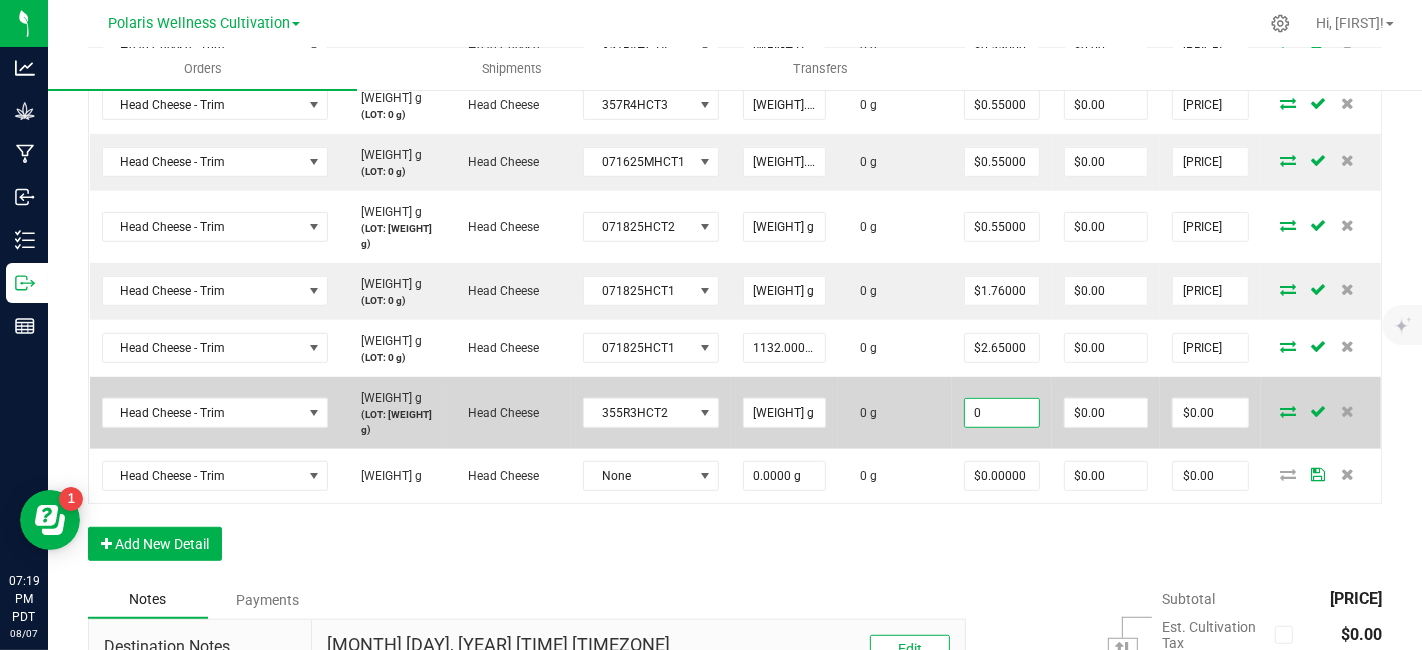 click on "0" at bounding box center (1002, 413) 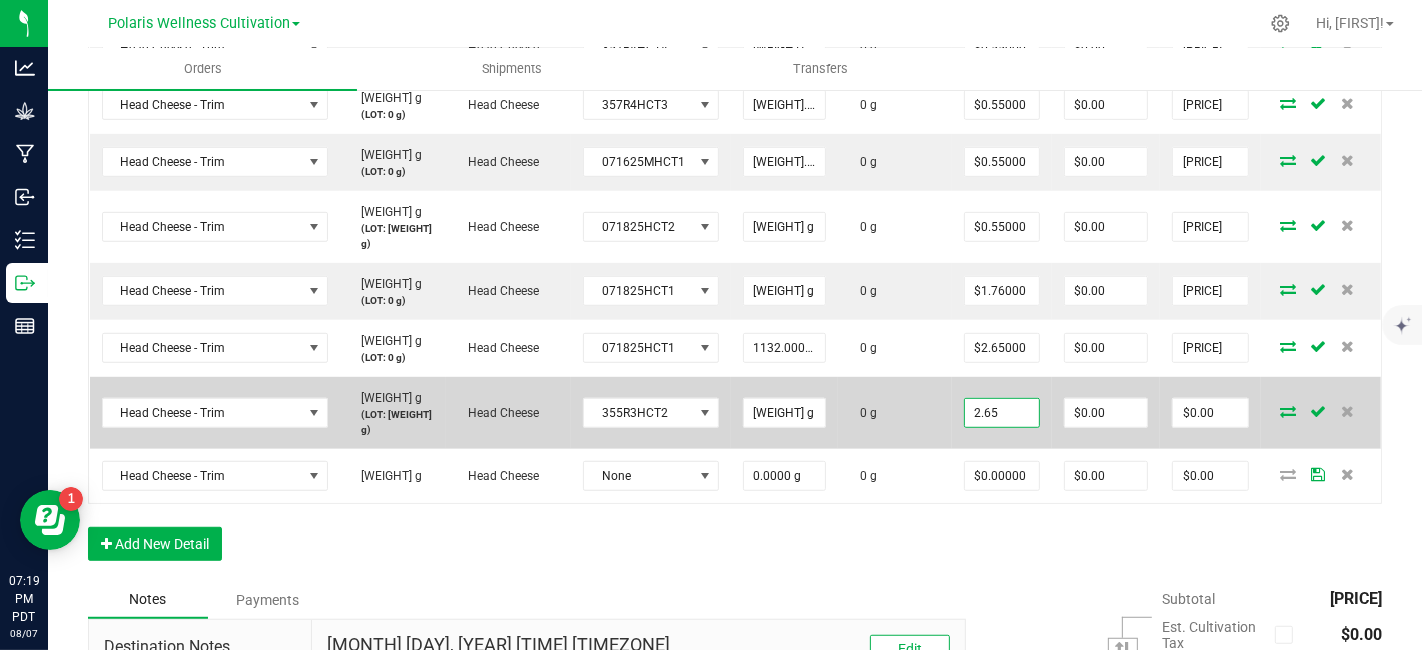 type on "$2.65000" 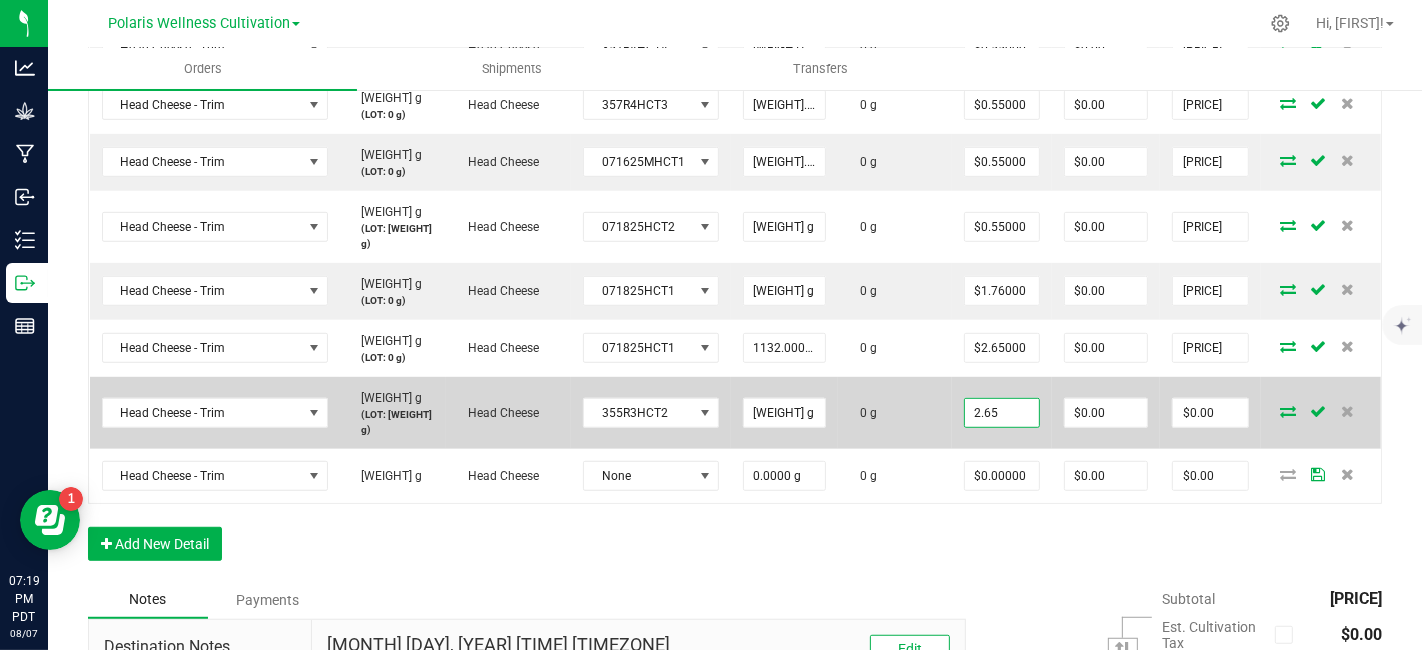 type on "0" 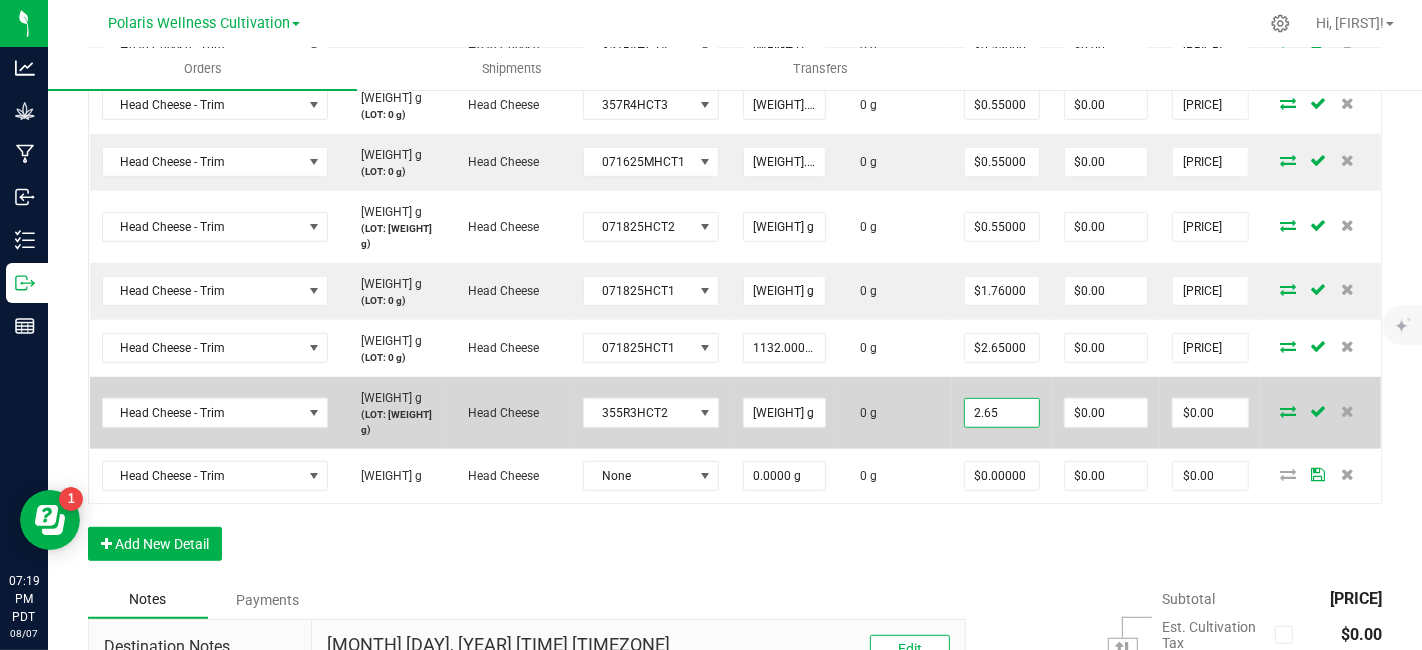 type on "[PRICE]" 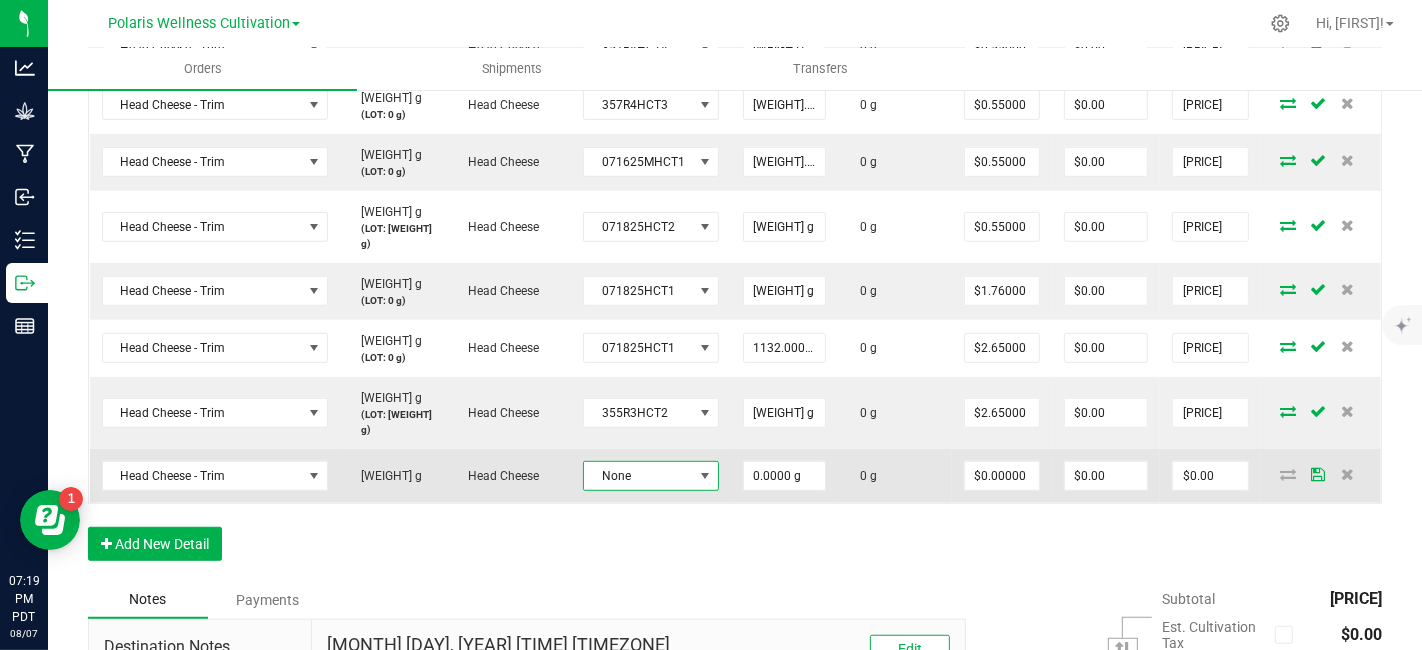 click at bounding box center [705, 476] 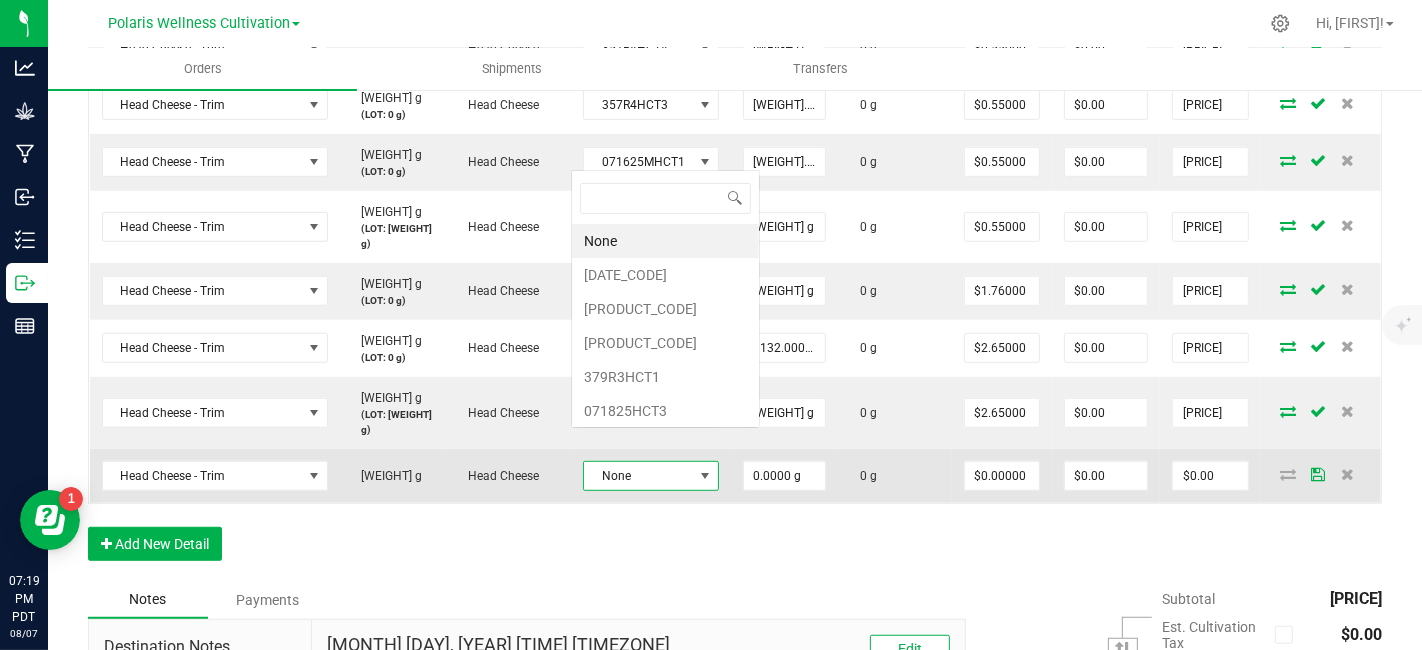 scroll, scrollTop: 0, scrollLeft: 0, axis: both 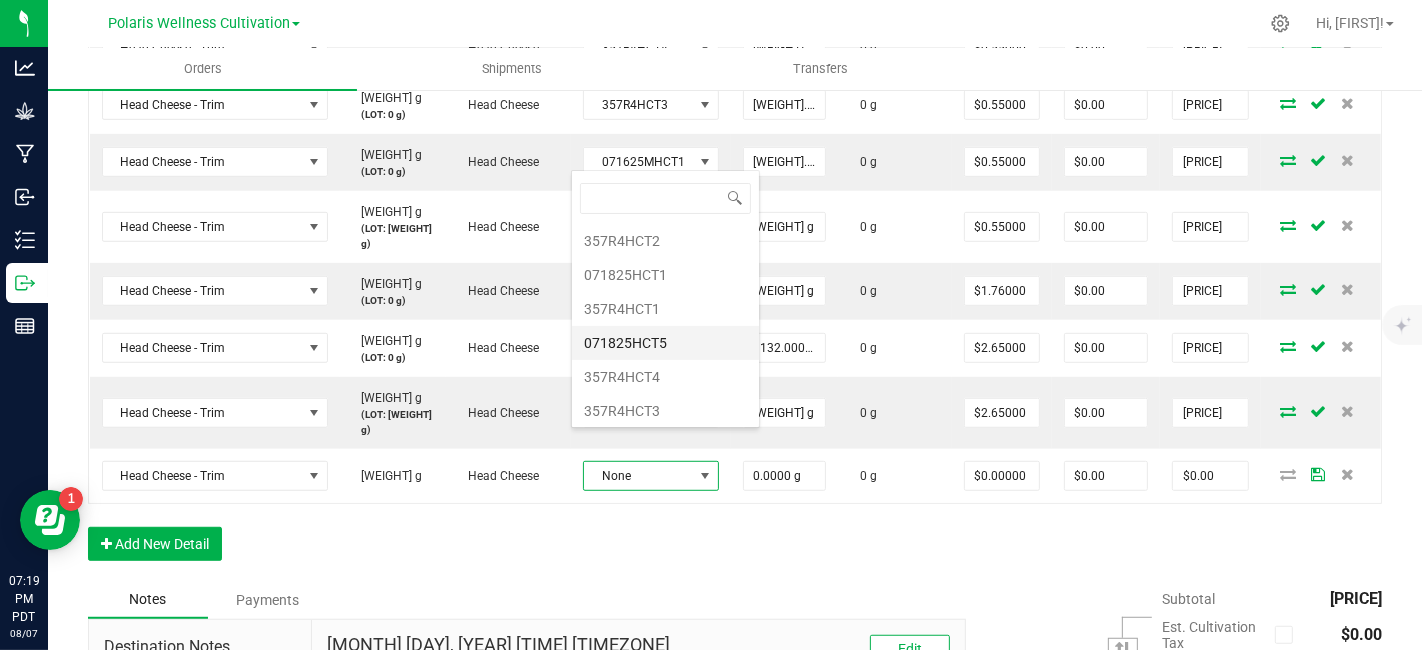 click on "071825HCT5" at bounding box center [665, 343] 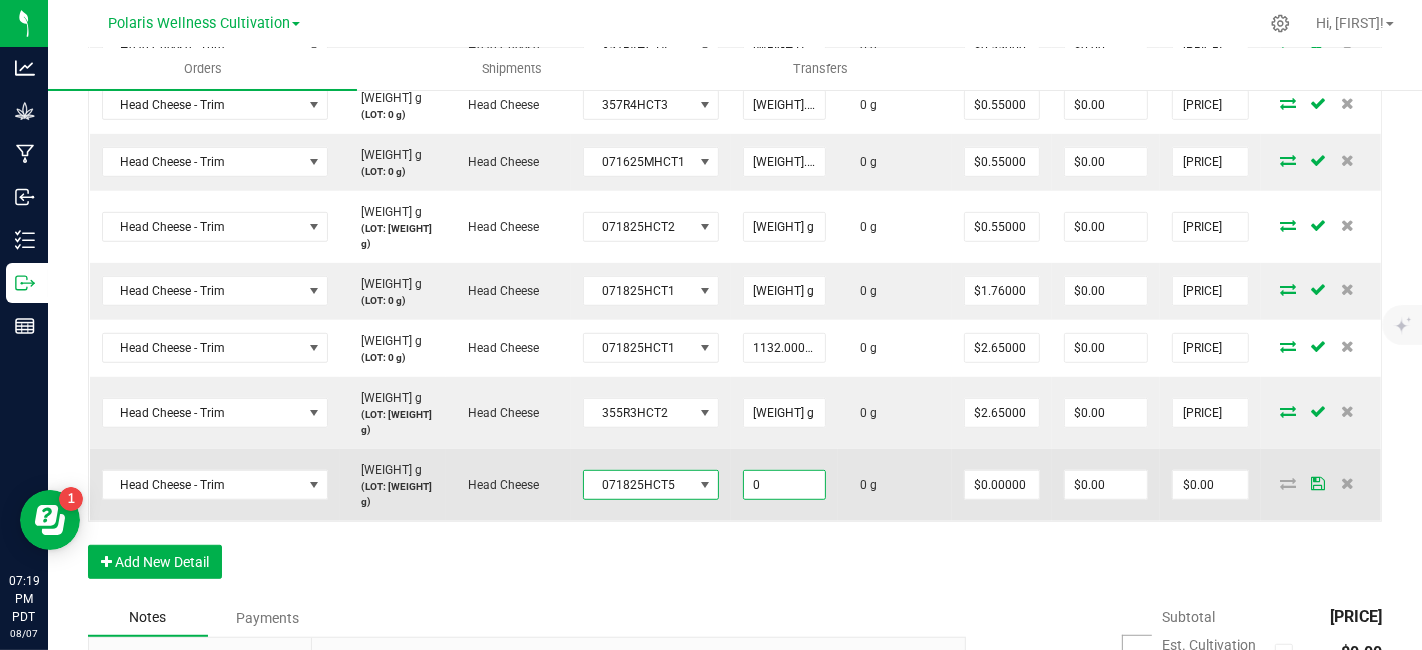 click on "0" at bounding box center [784, 485] 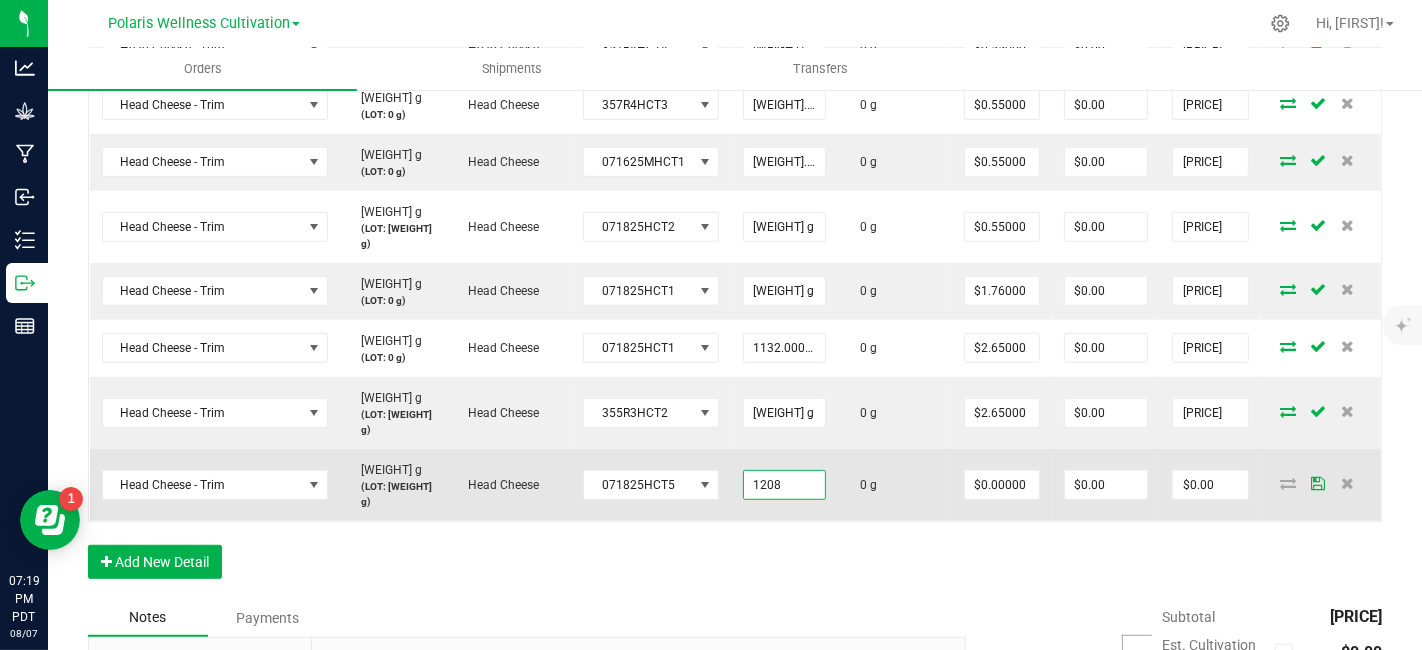 type on "[WEIGHT].0000 g" 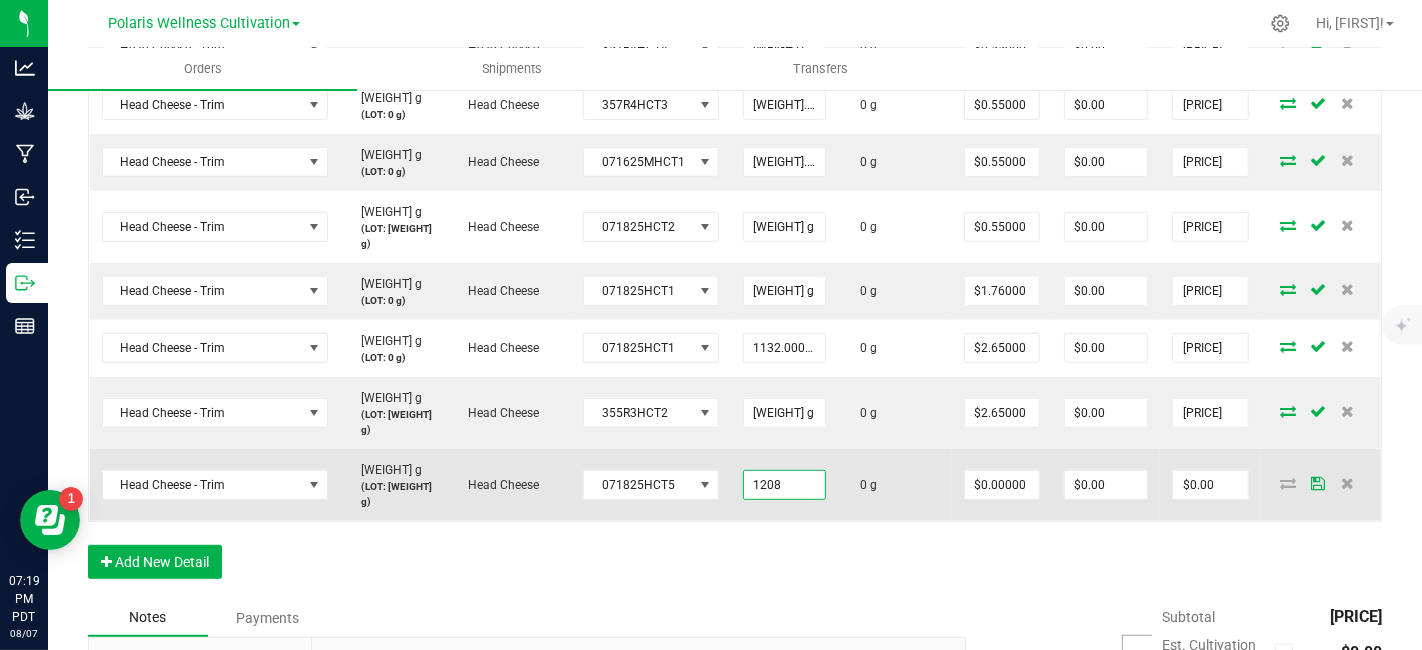 type on "0" 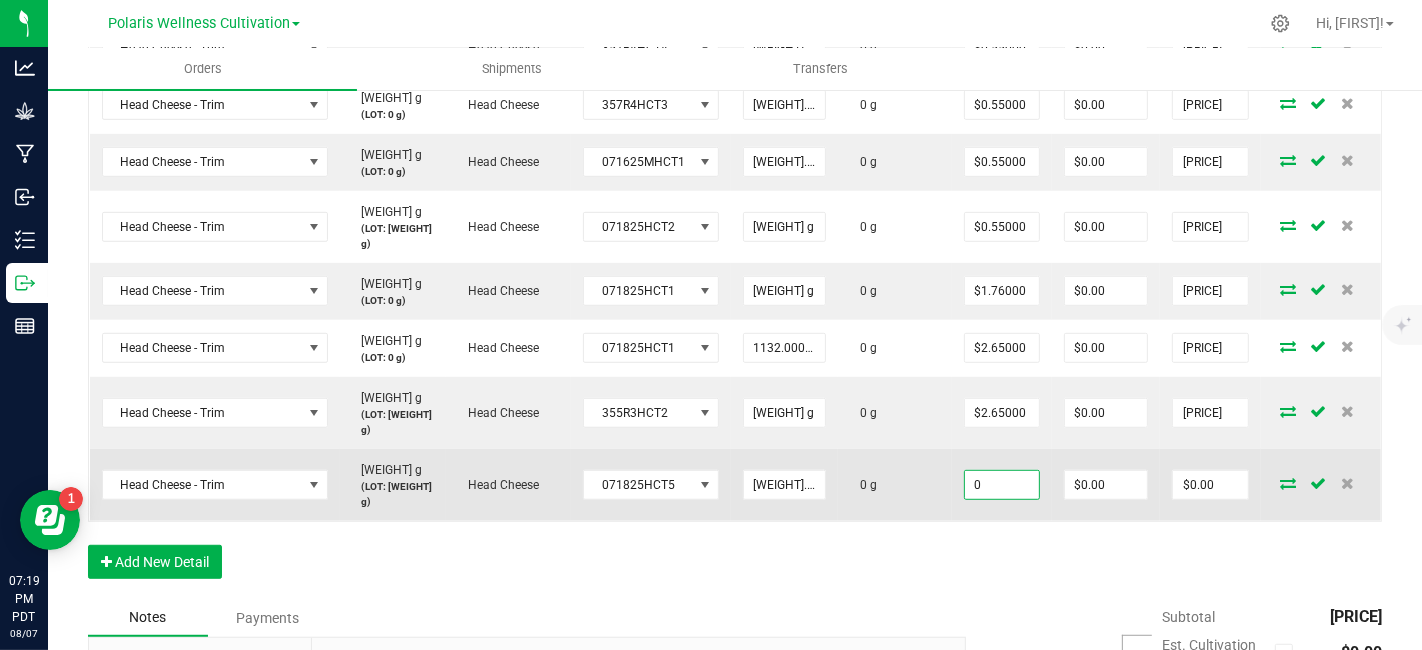 click on "0" at bounding box center (1002, 485) 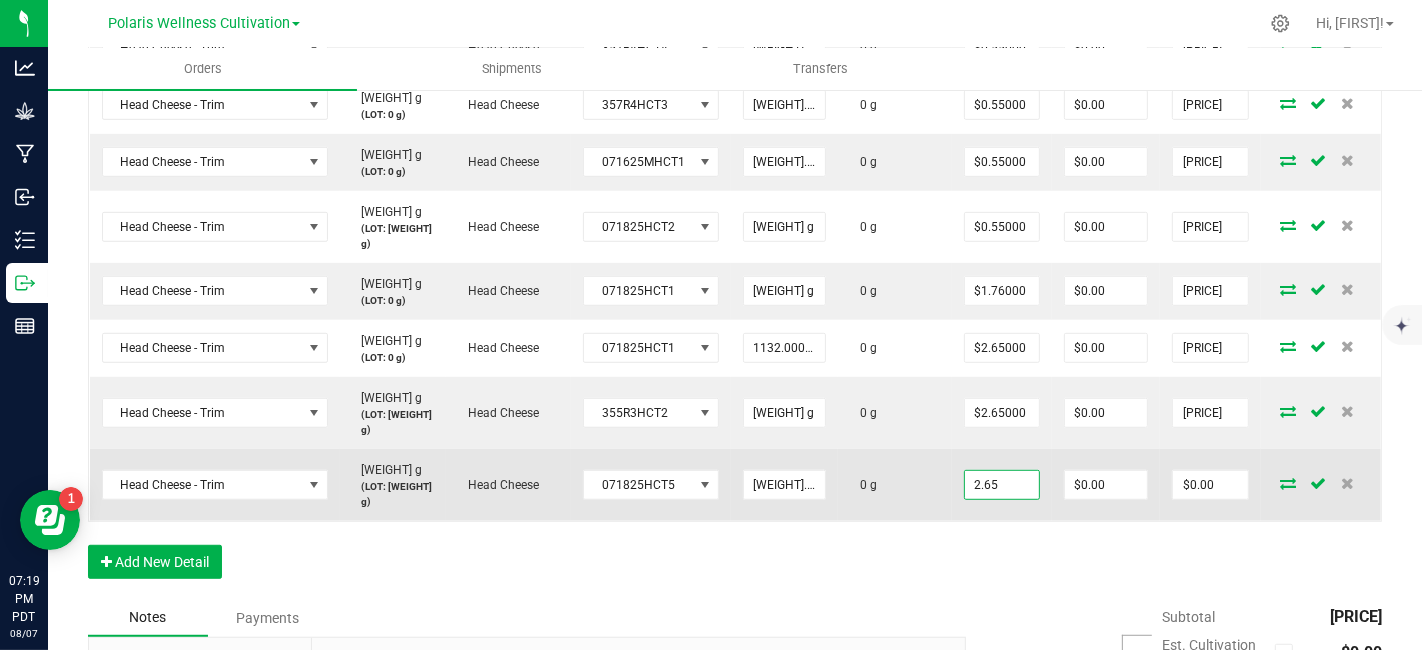 type on "$2.65000" 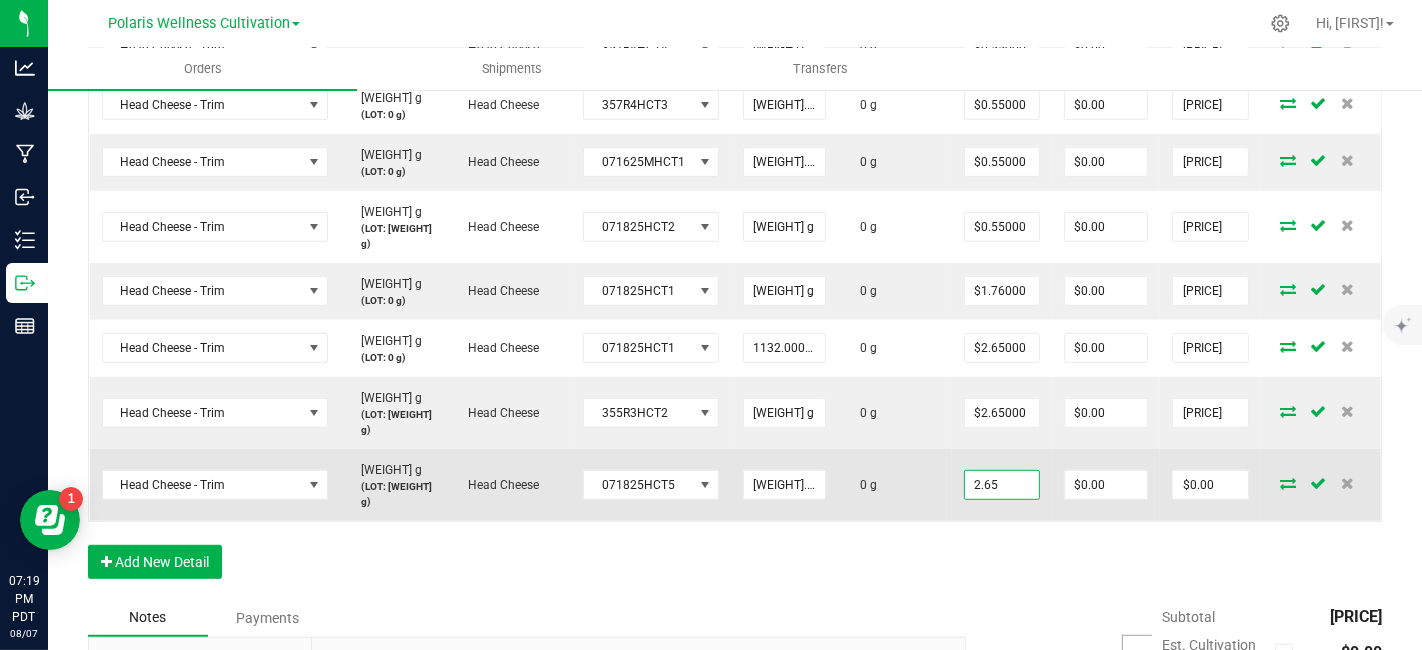 type on "0" 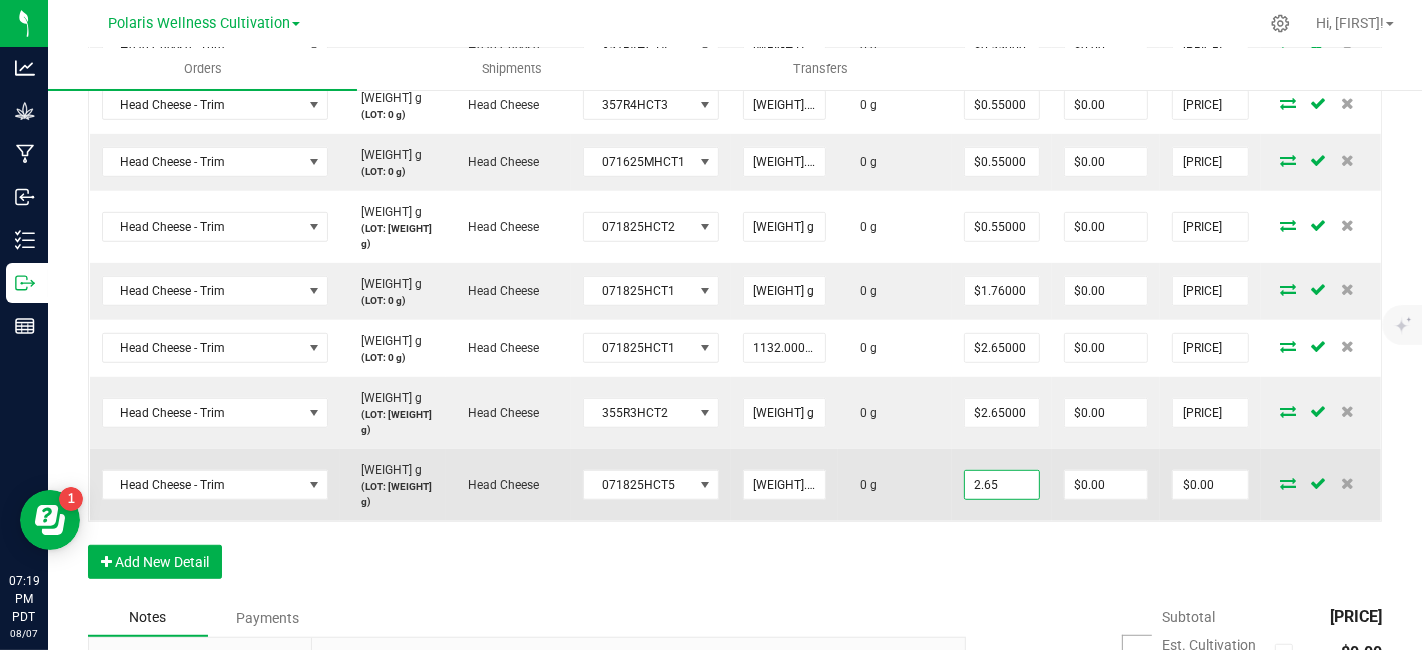 type on "[PRICE]" 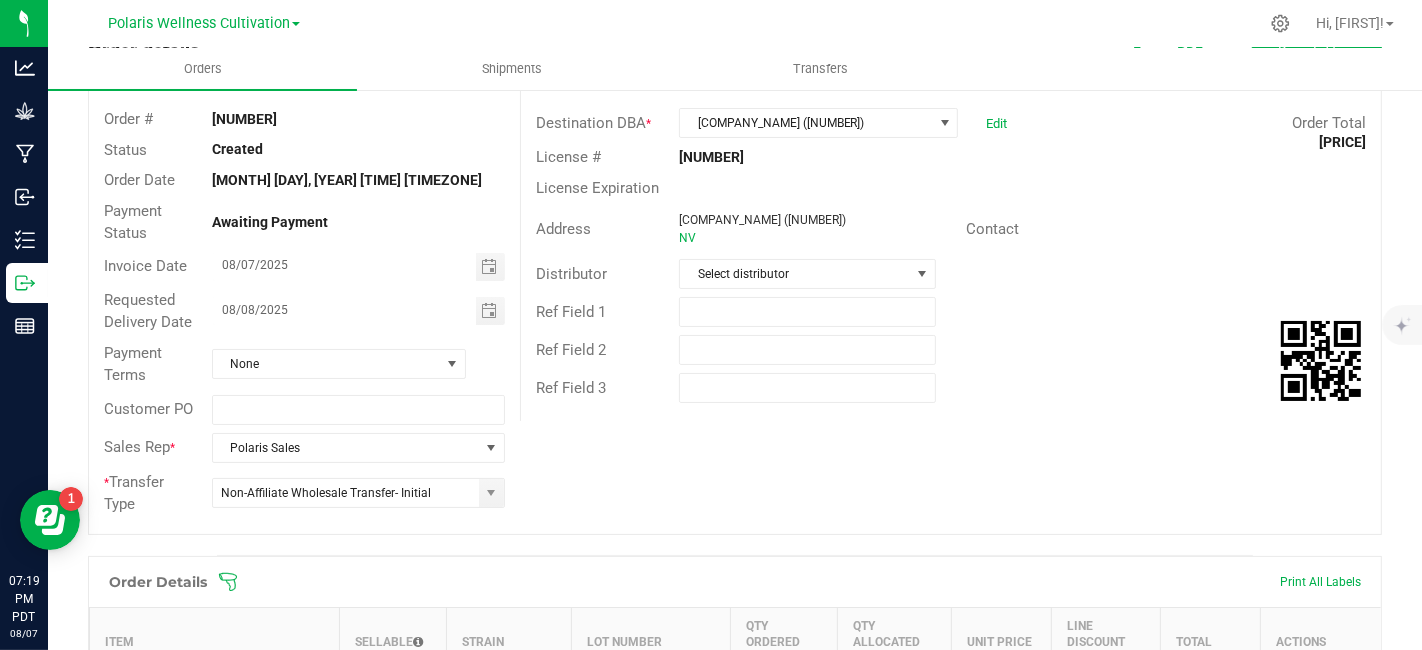 scroll, scrollTop: 0, scrollLeft: 0, axis: both 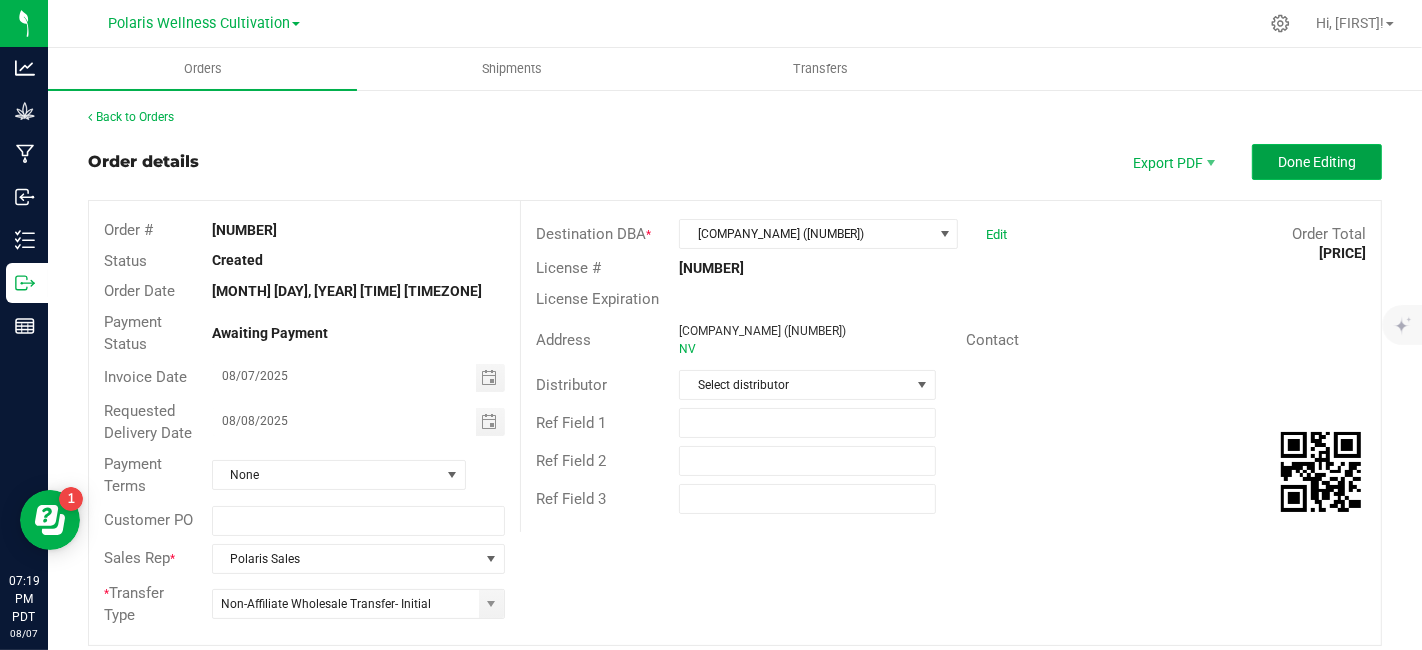 click on "Done Editing" at bounding box center (1317, 162) 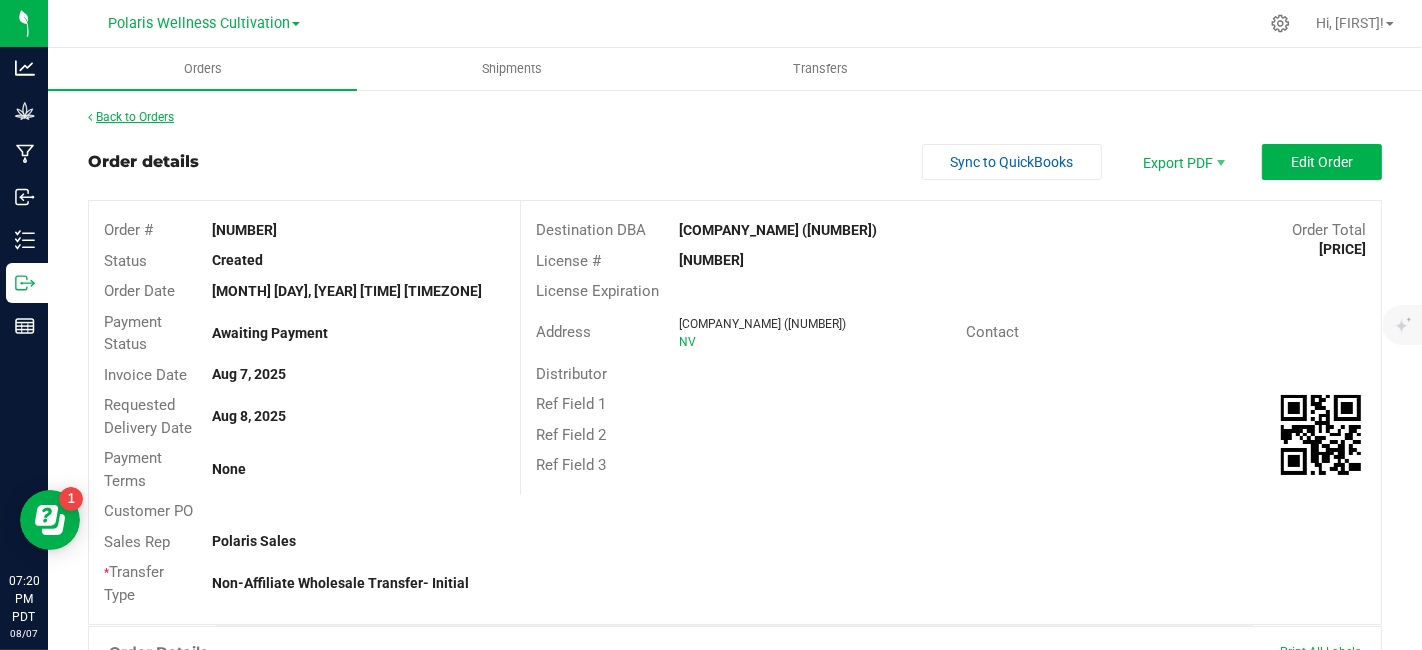 click on "Back to Orders" at bounding box center [131, 117] 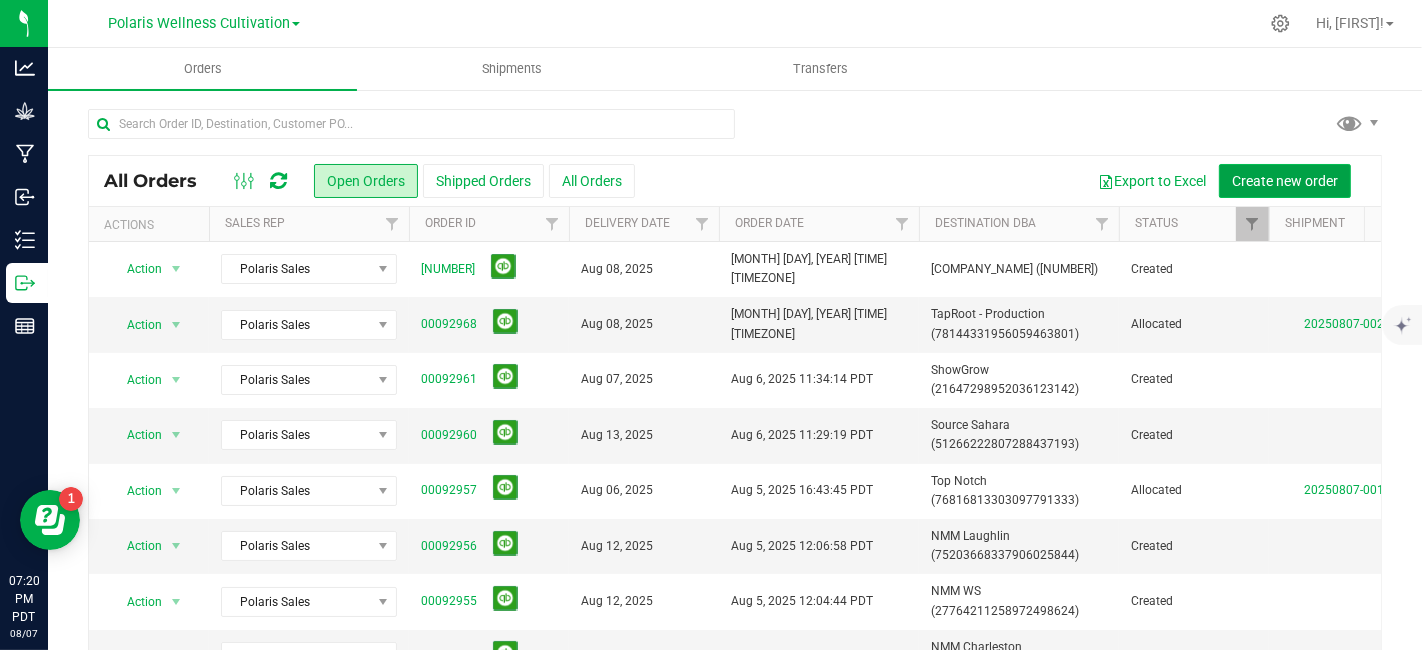 click on "Create new order" at bounding box center (1285, 181) 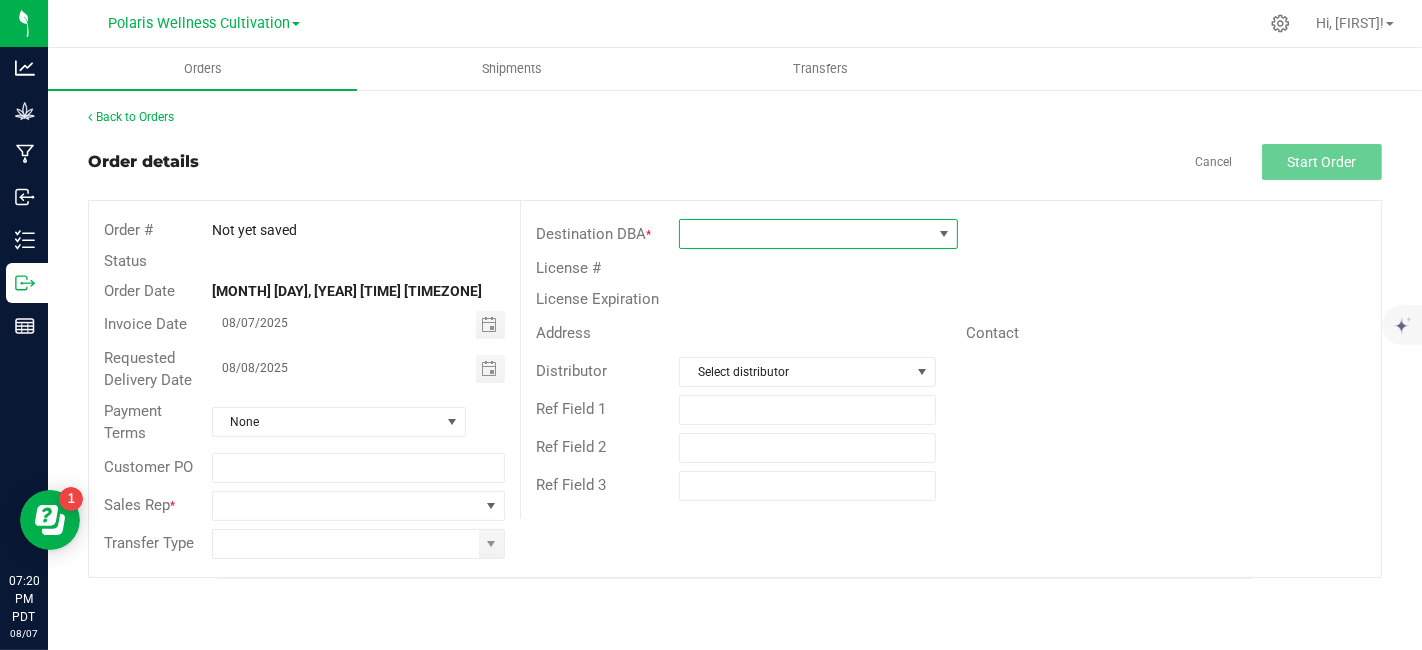 click at bounding box center [806, 234] 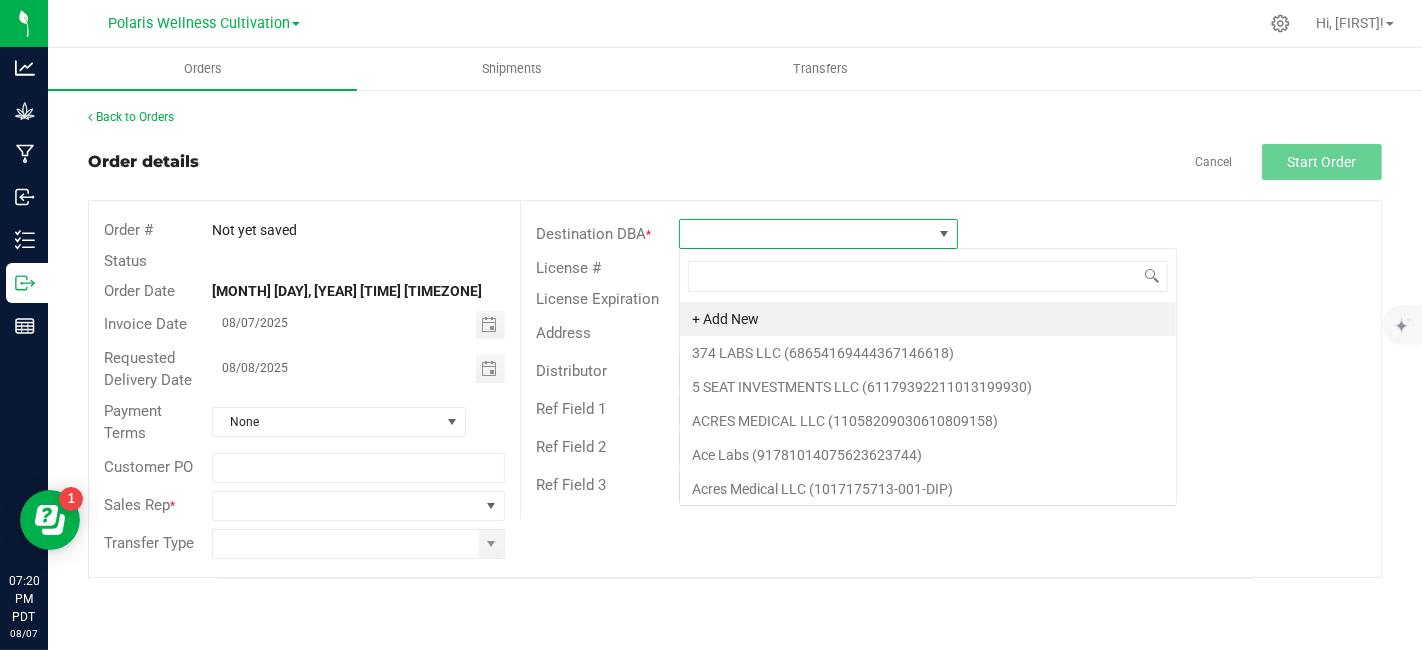 scroll, scrollTop: 99970, scrollLeft: 99720, axis: both 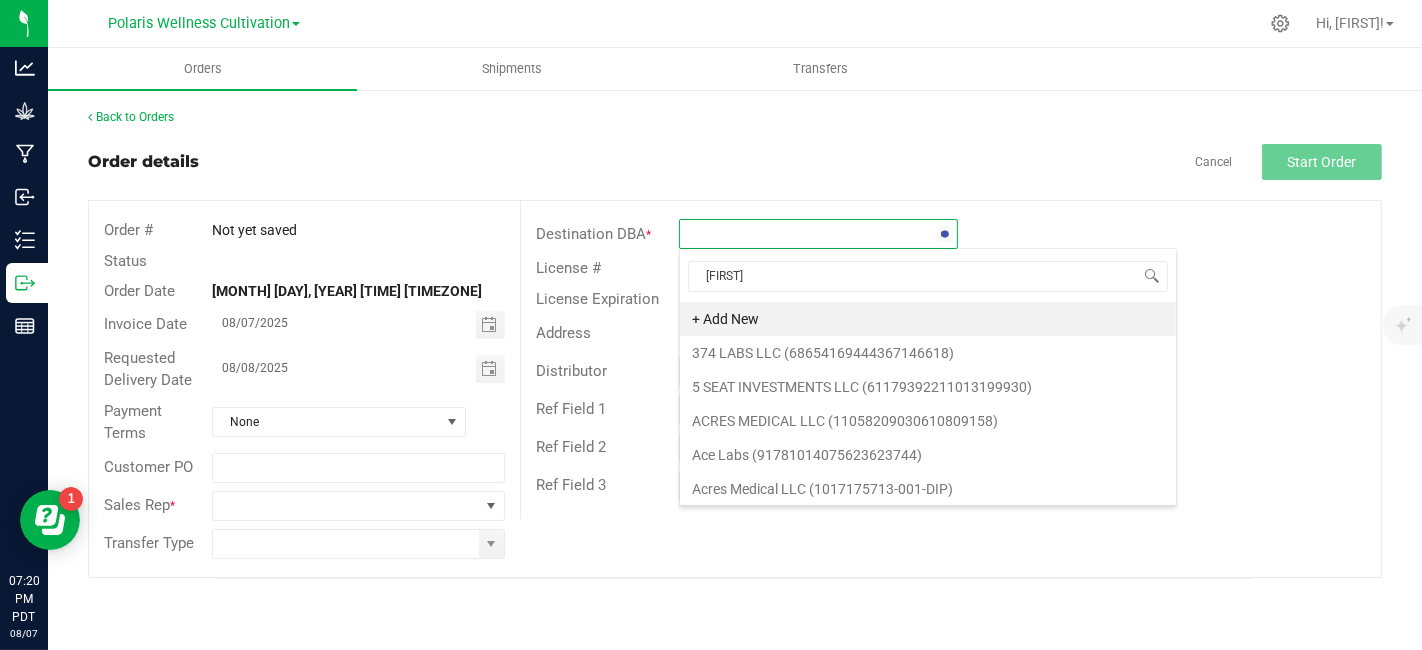 type on "jones" 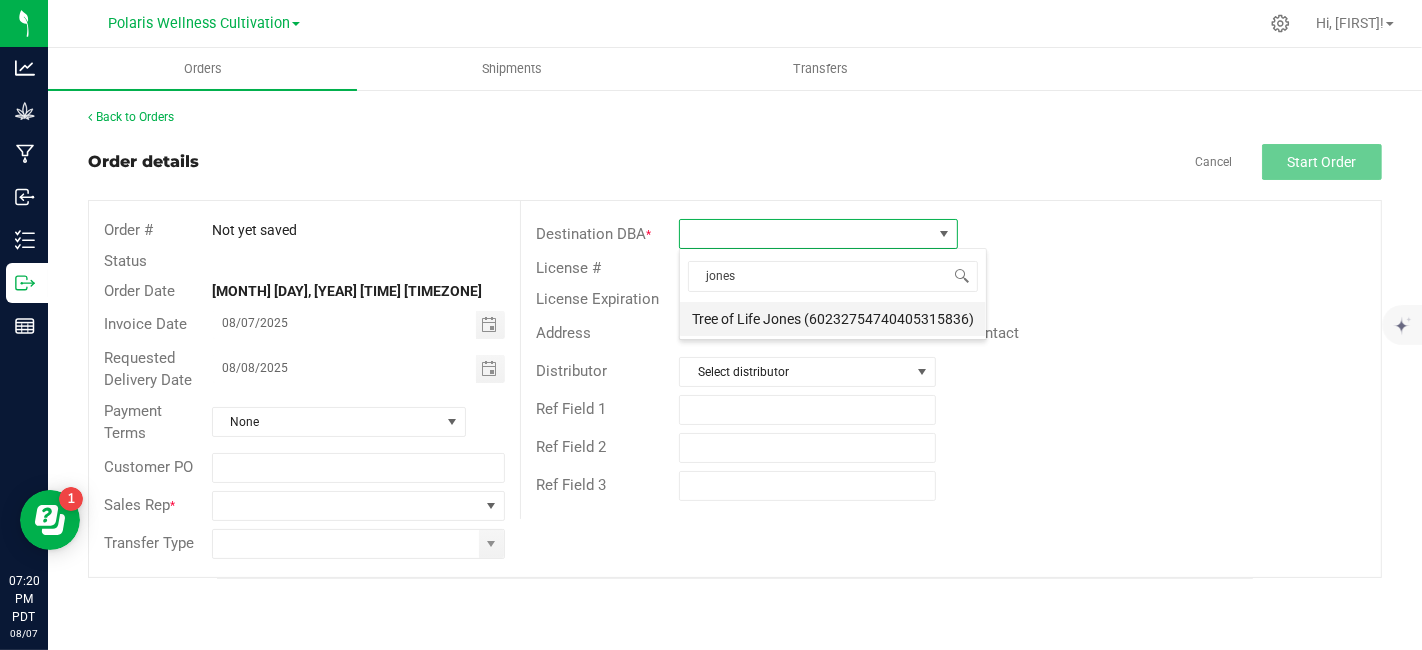 click on "Tree of Life Jones (60232754740405315836)" at bounding box center [833, 319] 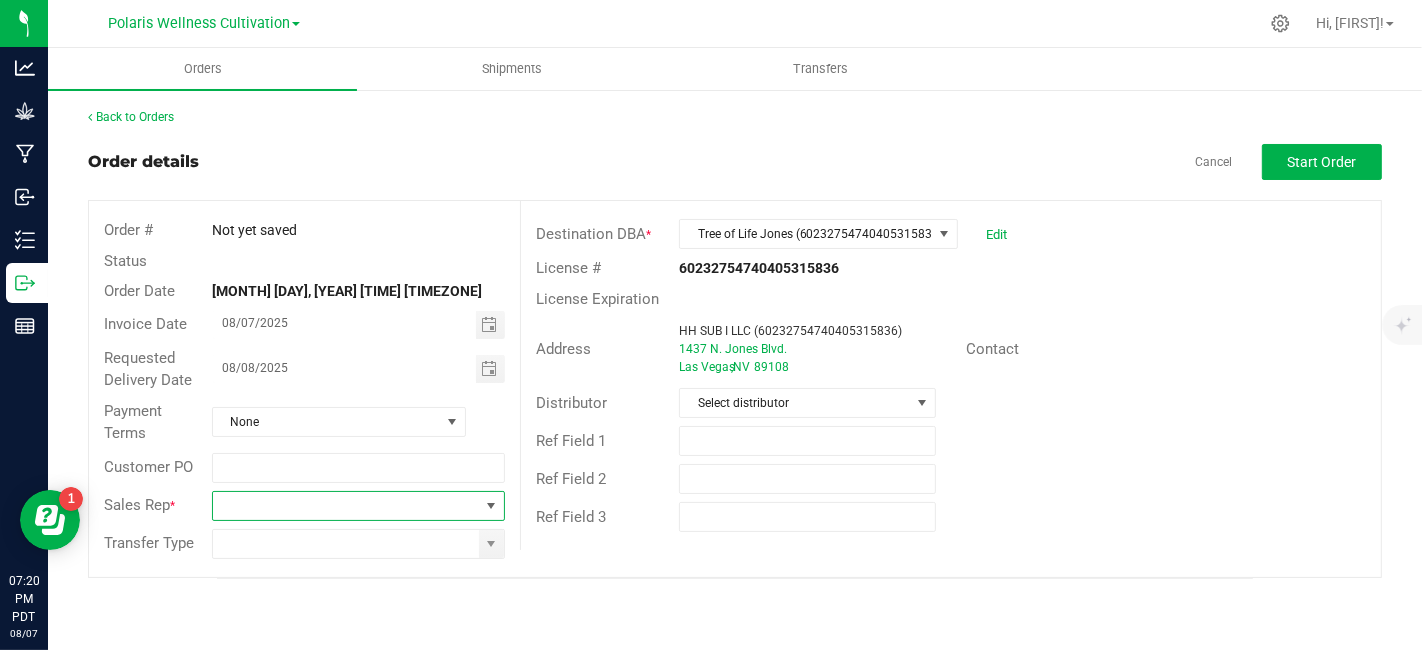click at bounding box center (491, 506) 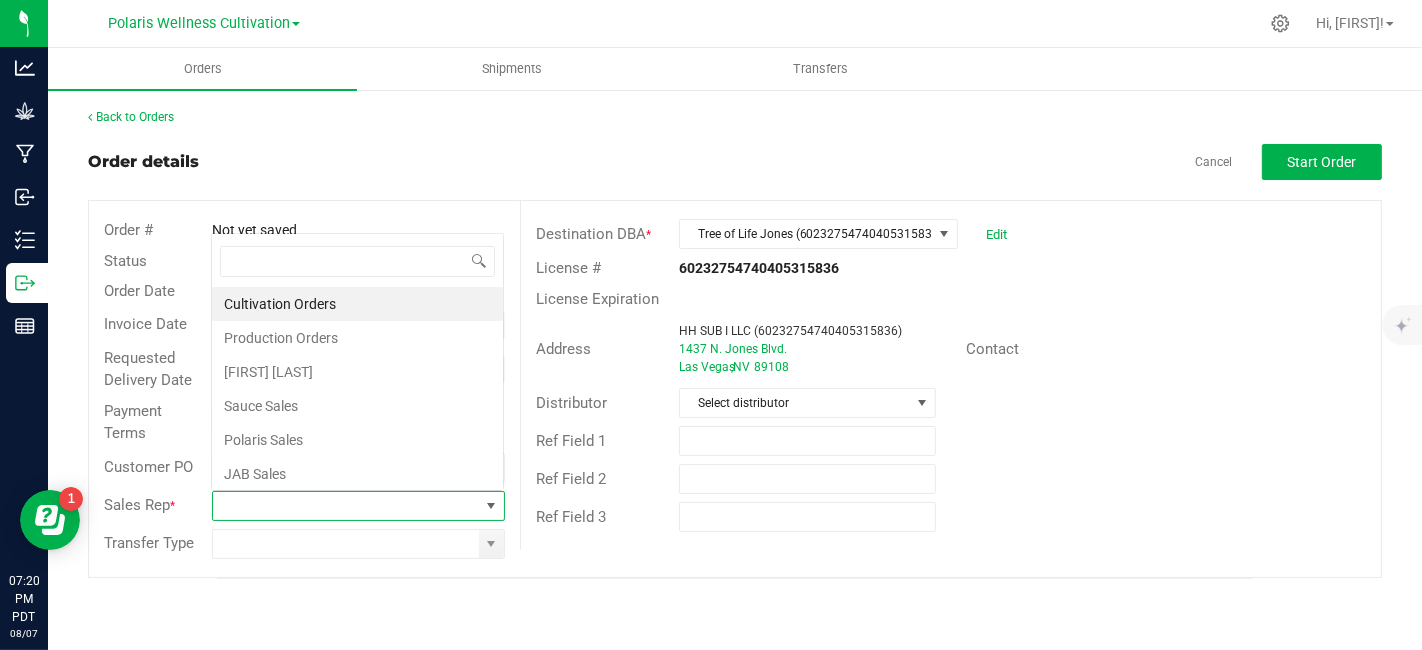 scroll, scrollTop: 0, scrollLeft: 0, axis: both 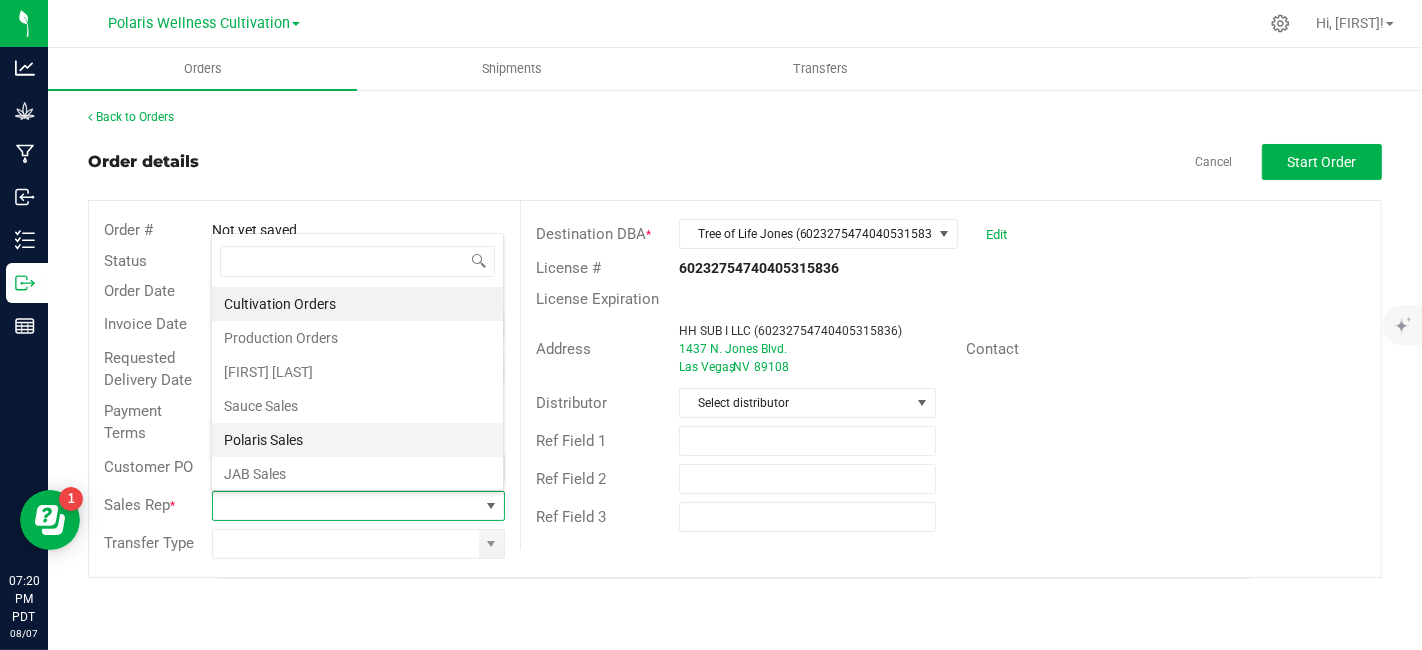 click on "Polaris Sales" at bounding box center [357, 440] 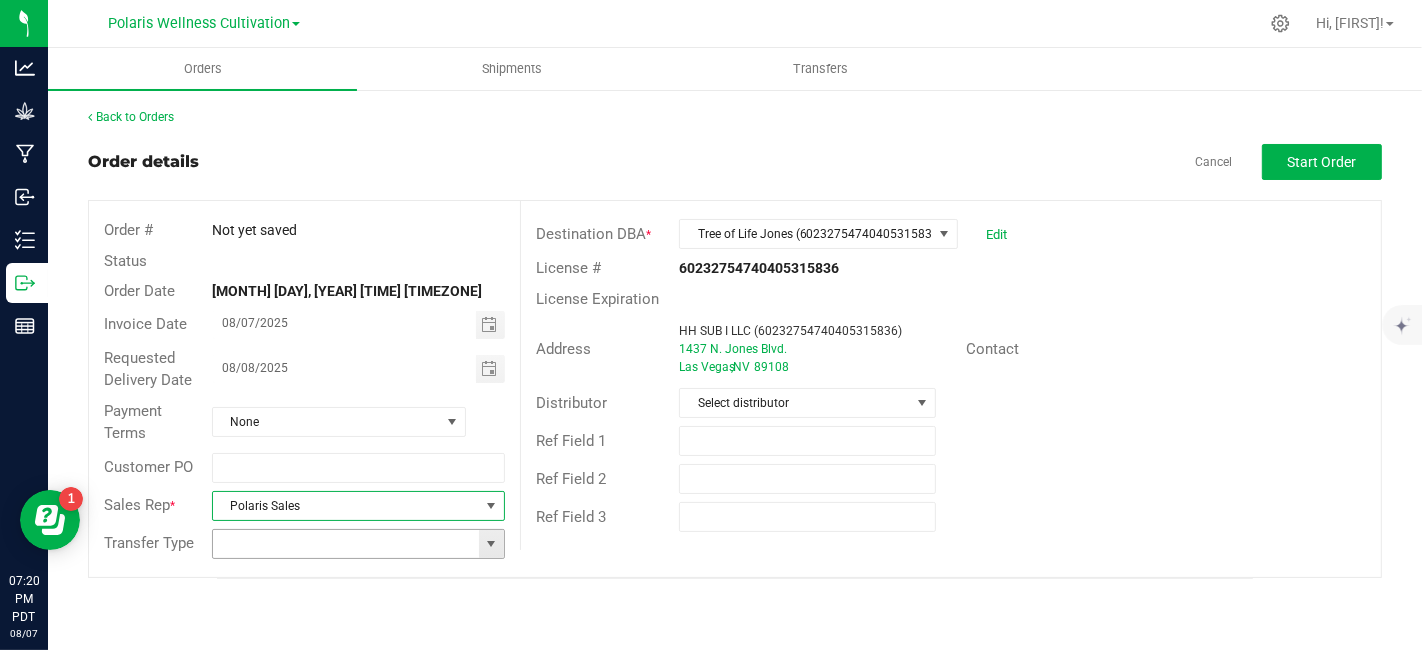 click at bounding box center (491, 544) 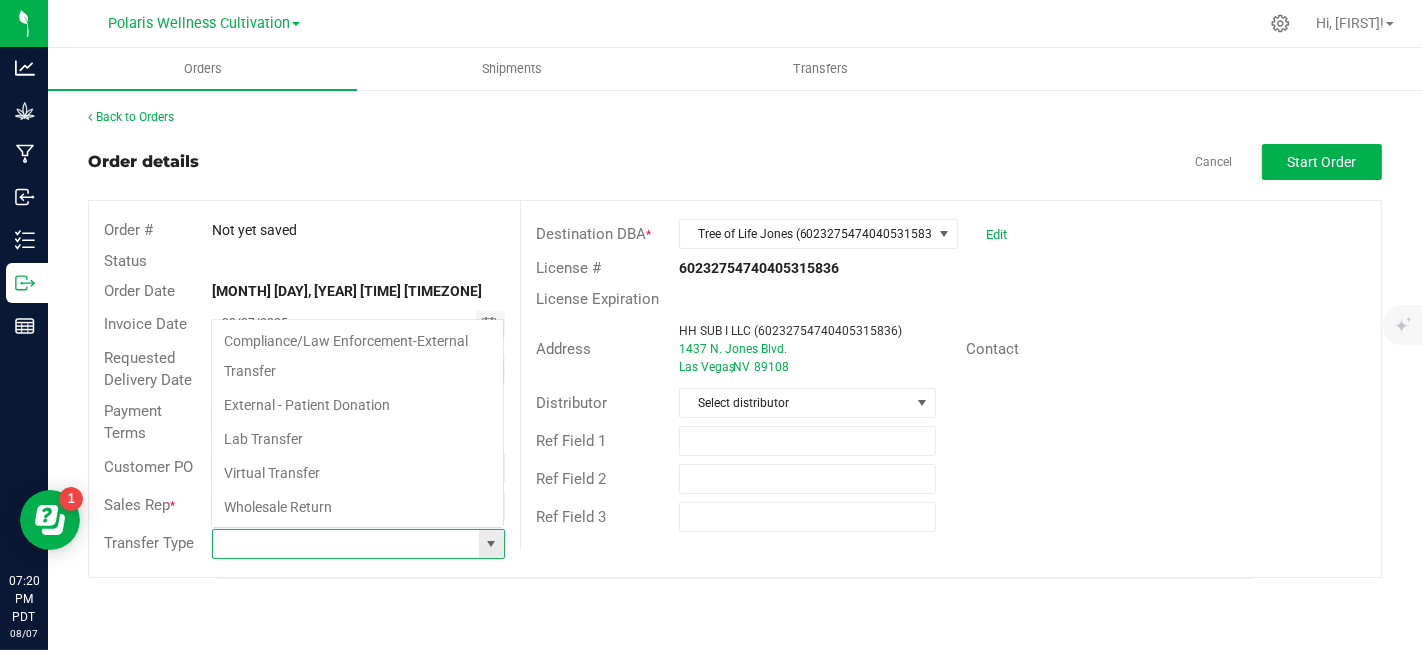 scroll, scrollTop: 99970, scrollLeft: 99706, axis: both 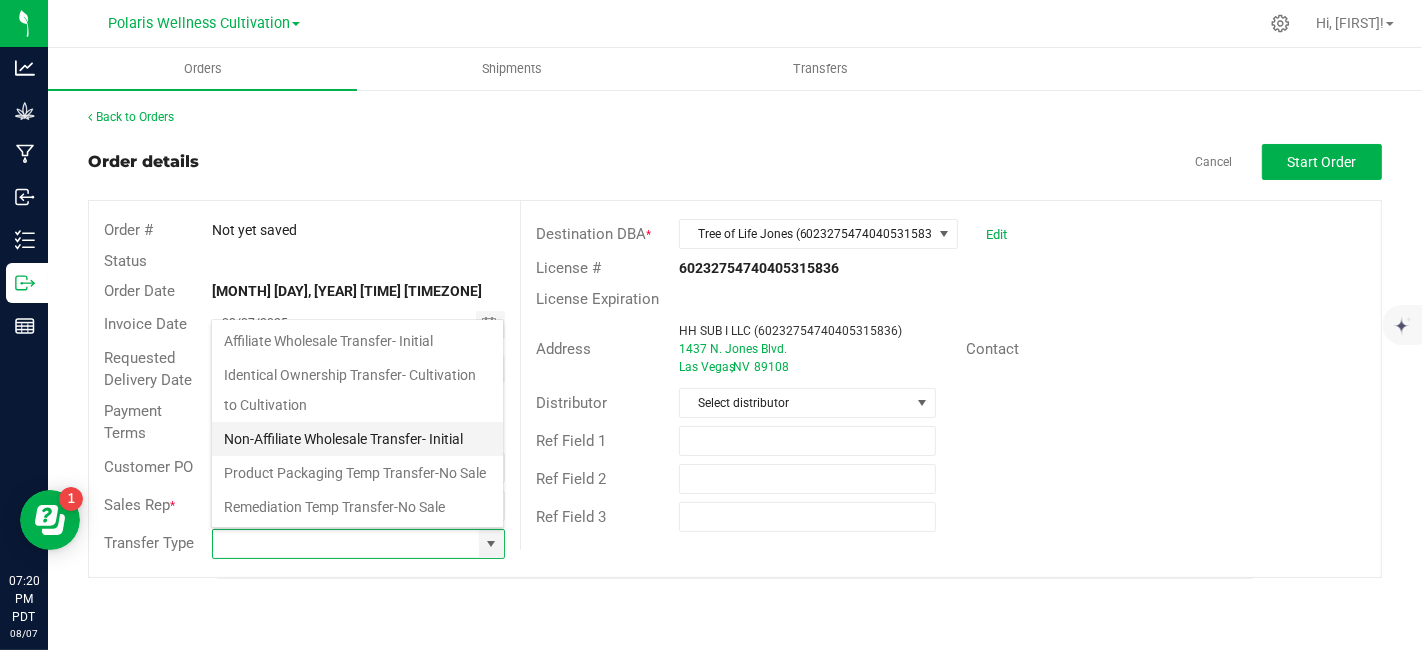 click on "Non-Affiliate Wholesale Transfer- Initial" at bounding box center (357, 439) 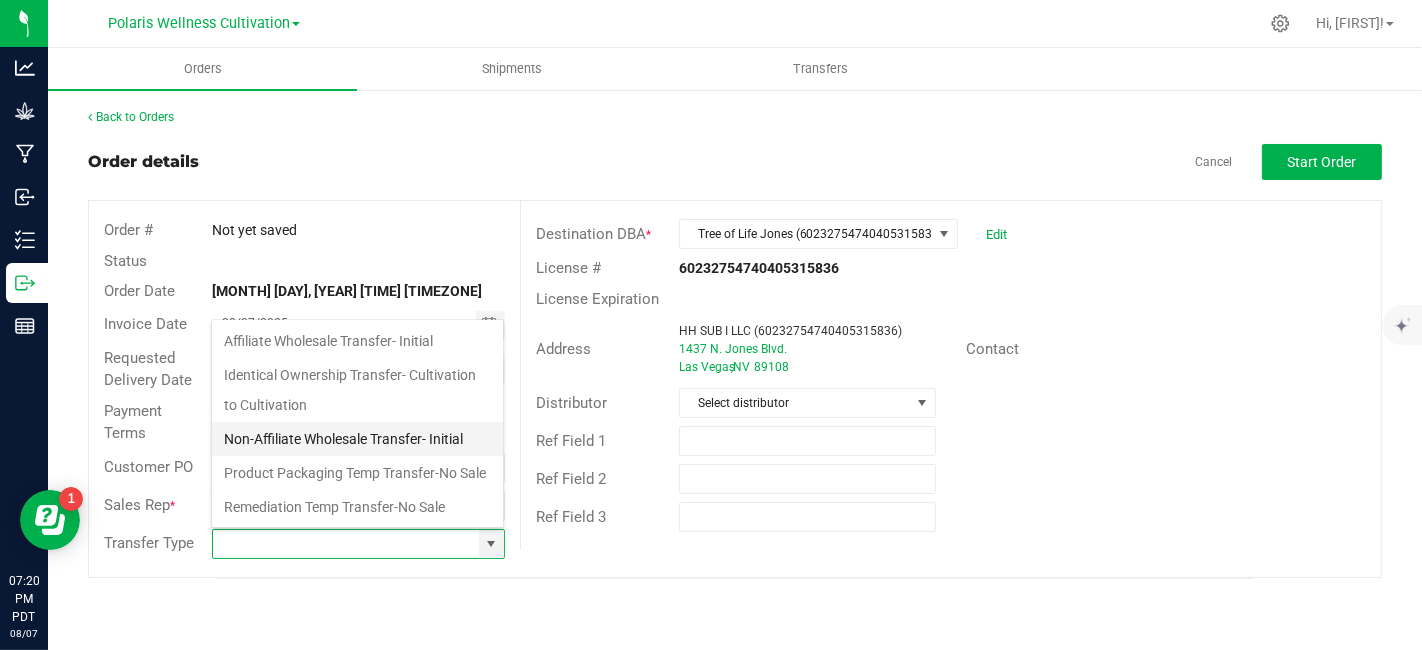 type on "Non-Affiliate Wholesale Transfer- Initial" 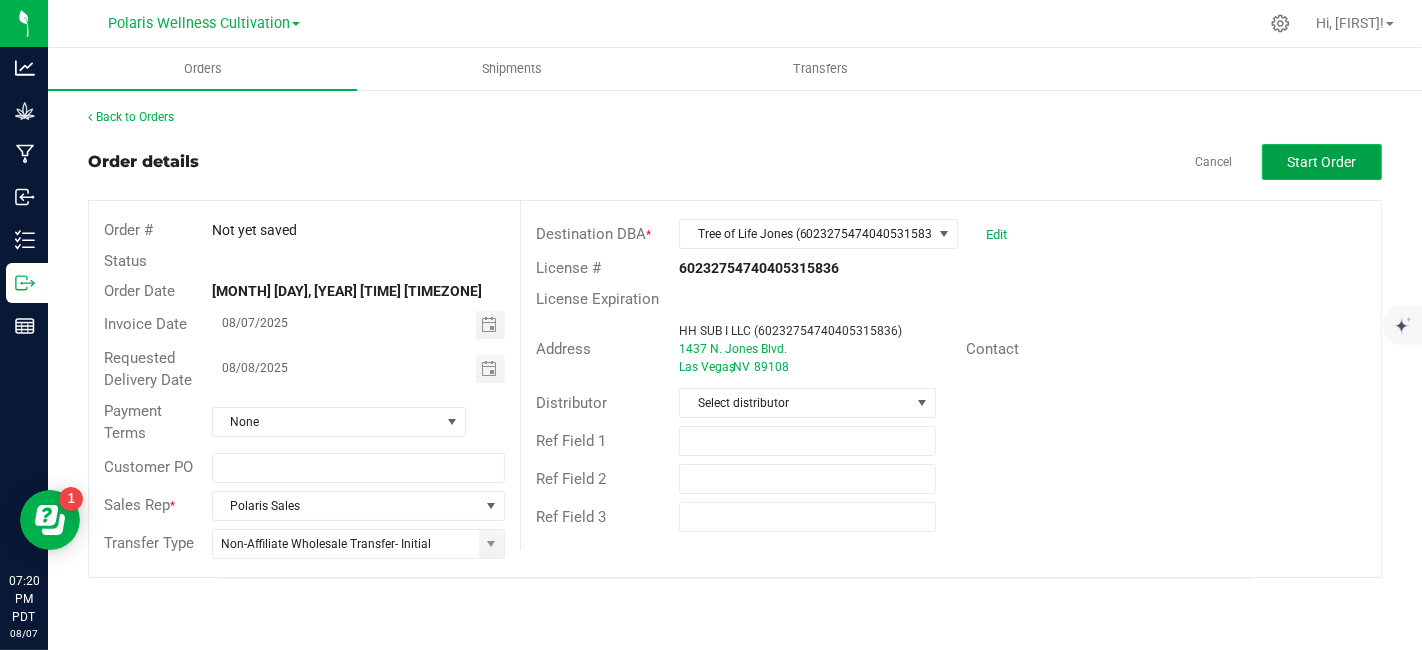click on "Start Order" at bounding box center [1322, 162] 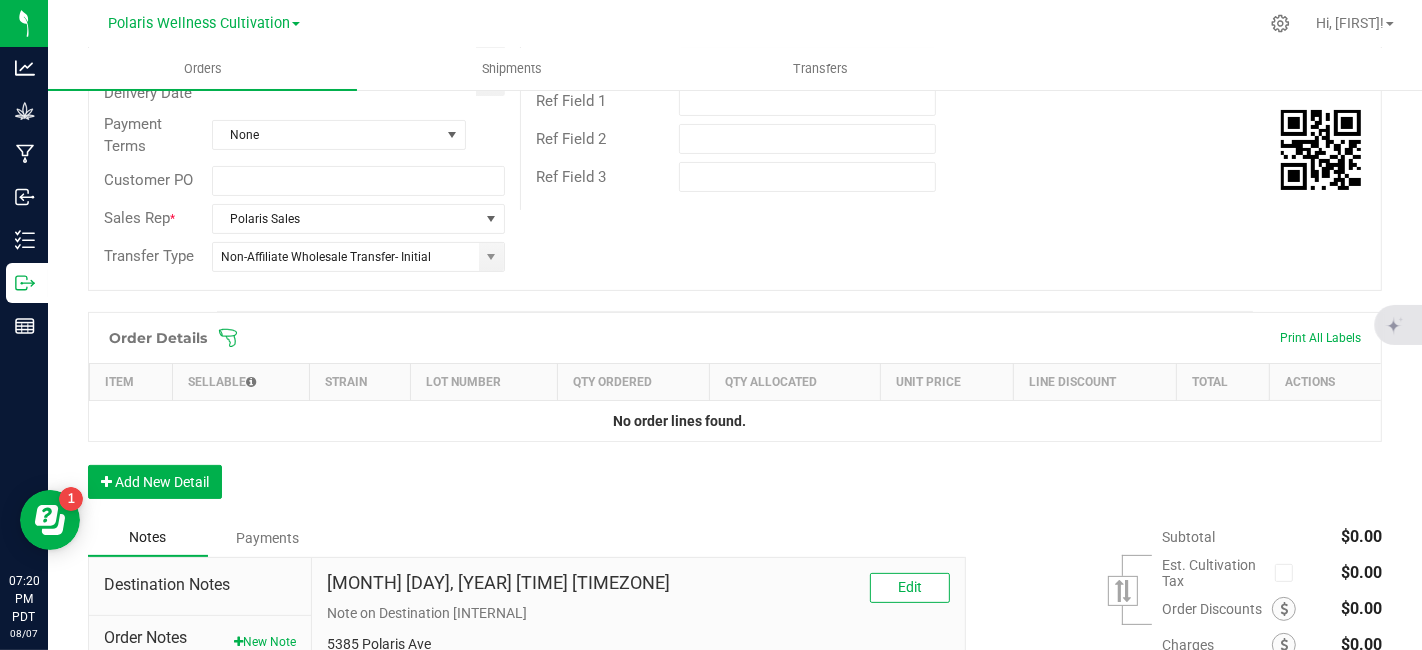 scroll, scrollTop: 345, scrollLeft: 0, axis: vertical 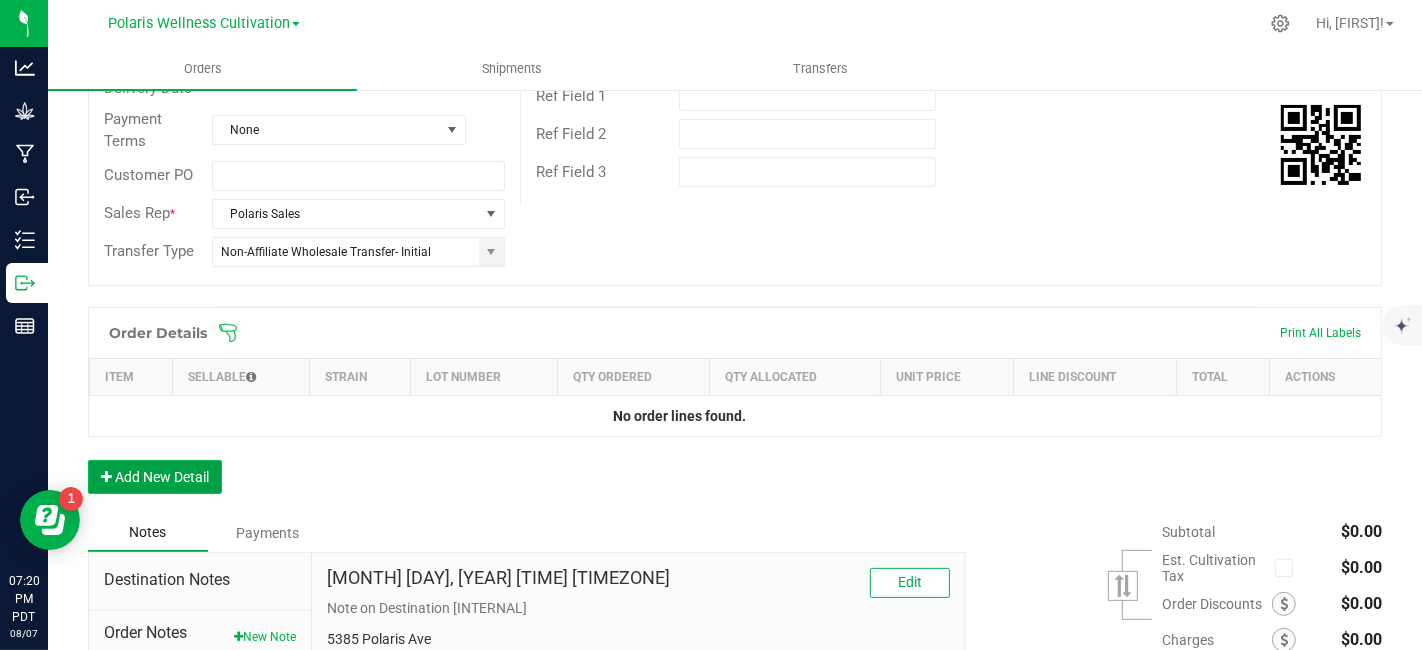 click on "Add New Detail" at bounding box center (155, 477) 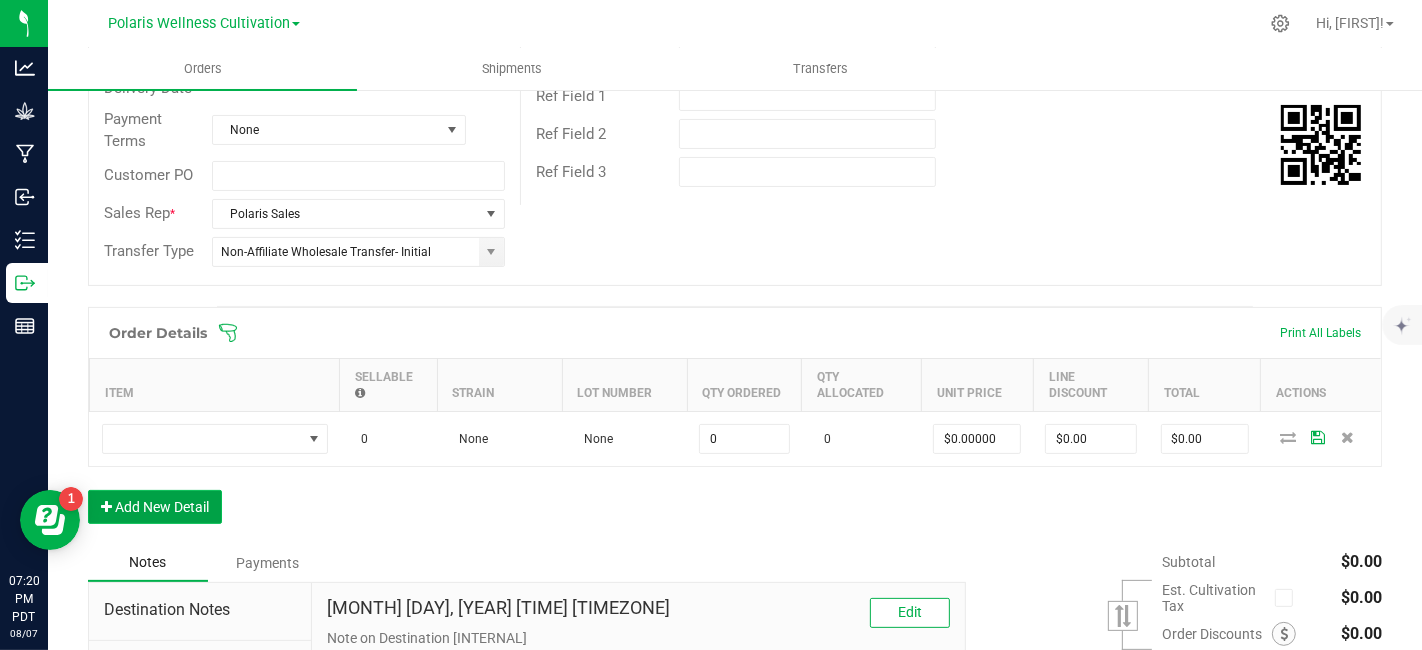 click on "Add New Detail" at bounding box center [155, 507] 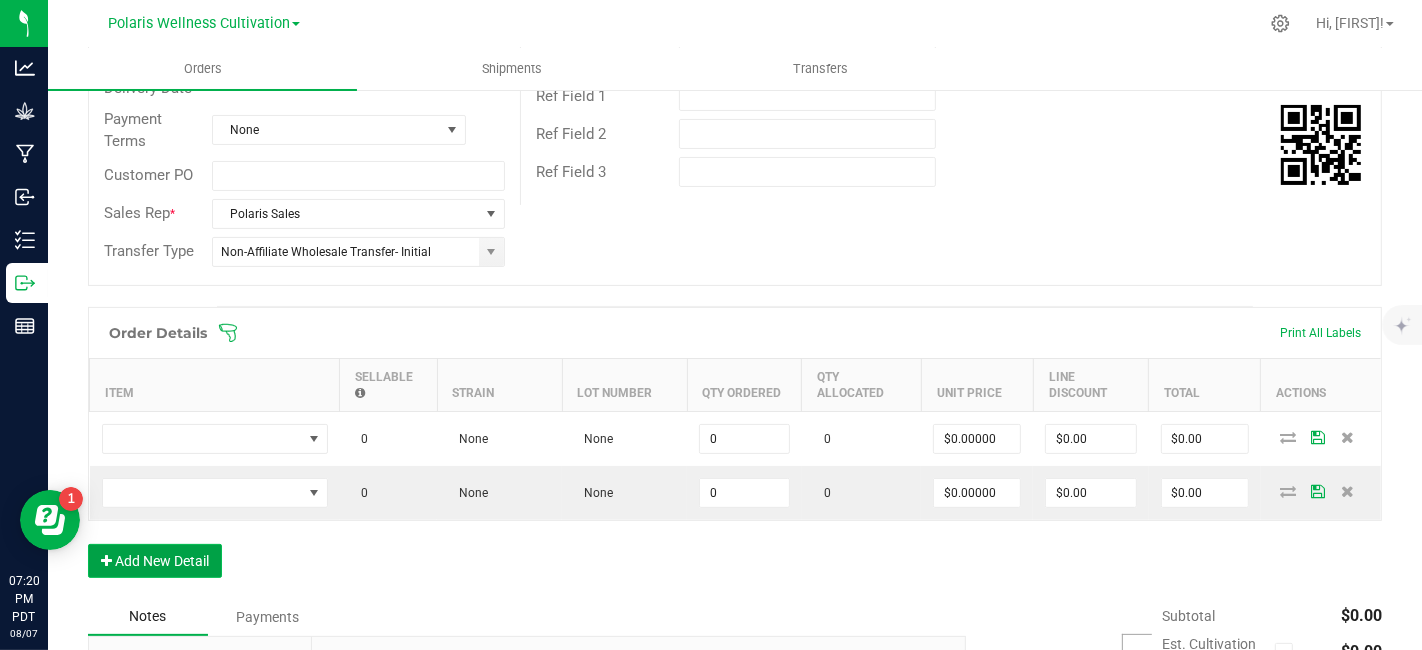 click on "Add New Detail" at bounding box center (155, 561) 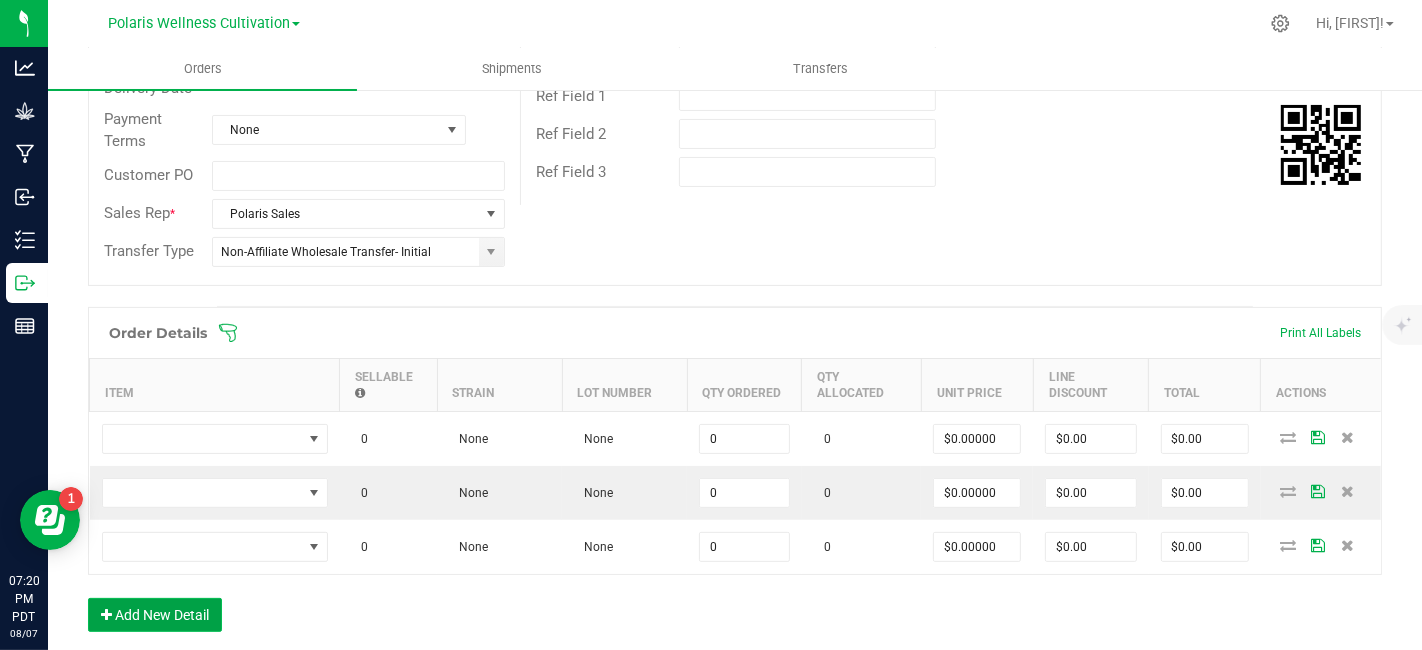 click on "Add New Detail" at bounding box center [155, 615] 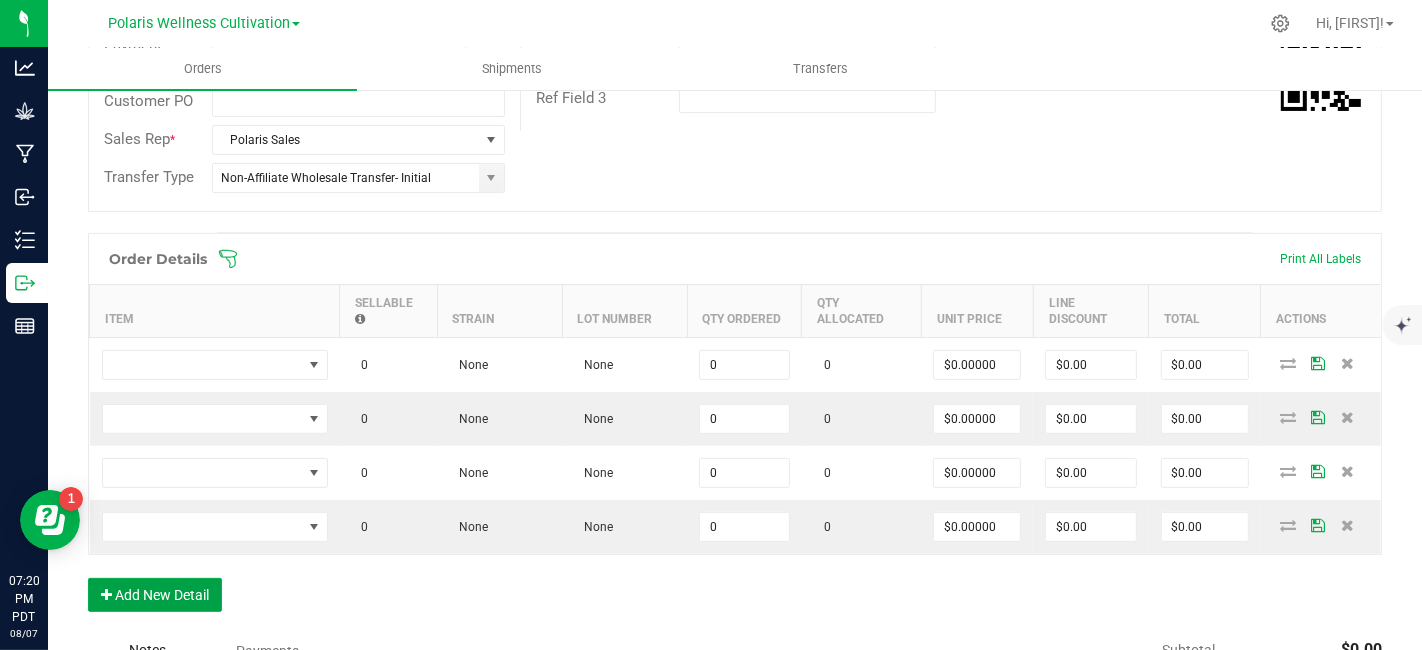 scroll, scrollTop: 463, scrollLeft: 0, axis: vertical 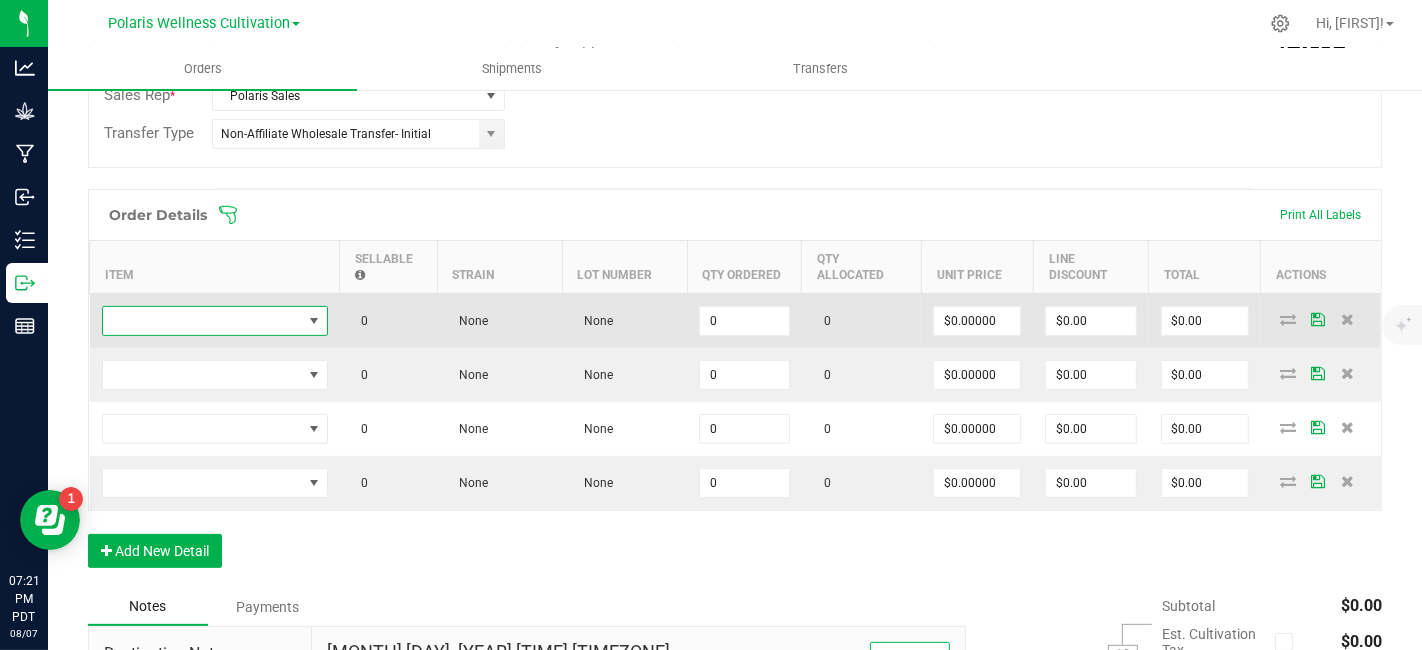 click at bounding box center [202, 321] 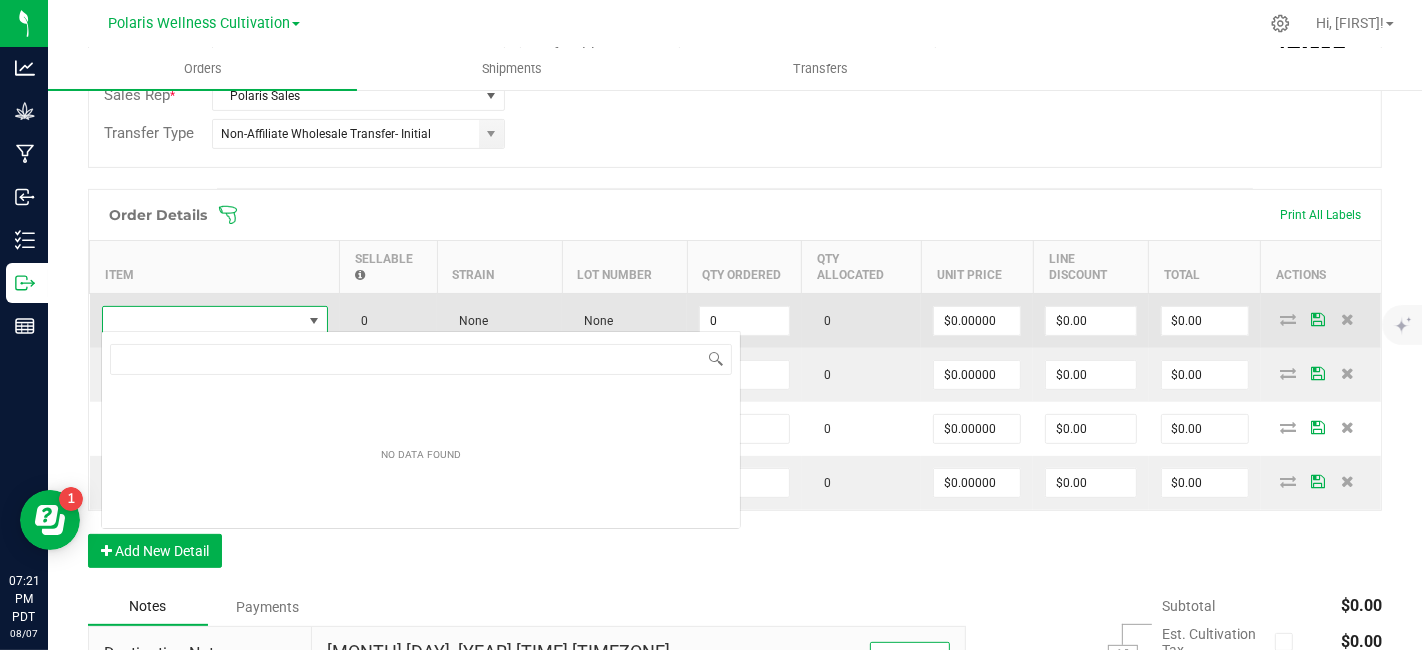 scroll, scrollTop: 99970, scrollLeft: 99774, axis: both 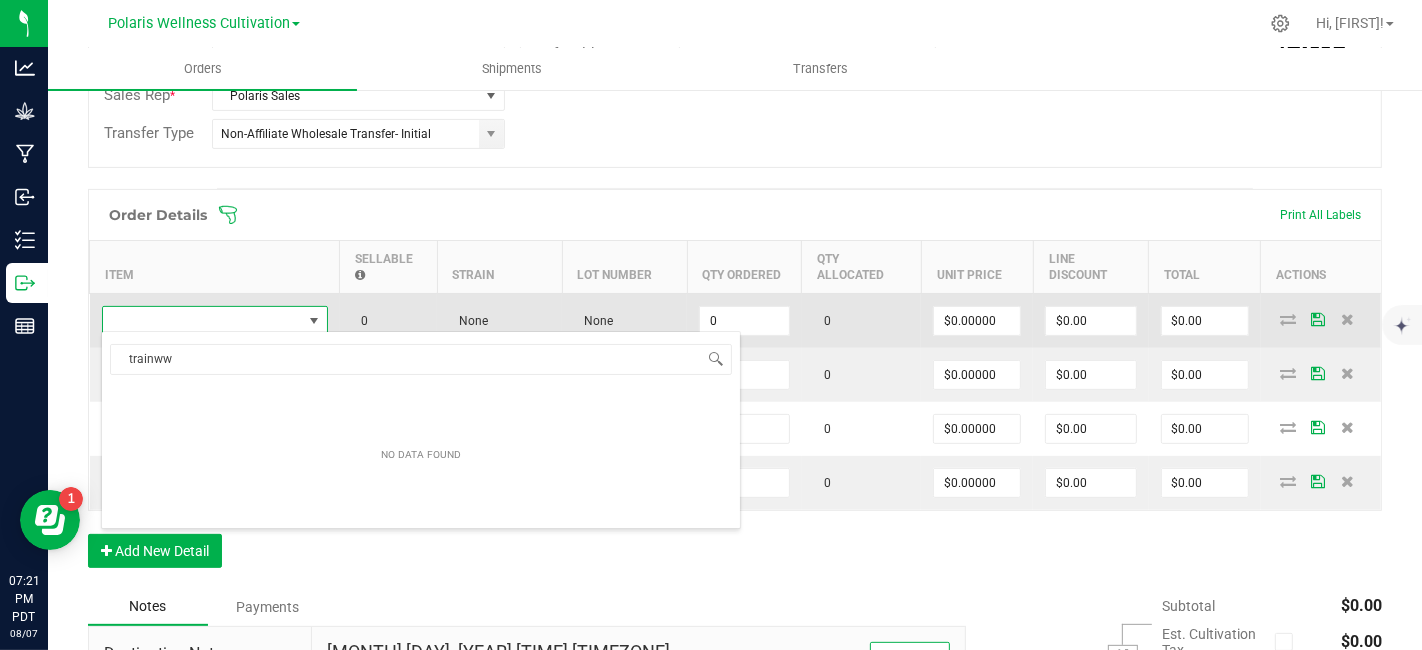 type on "trainw" 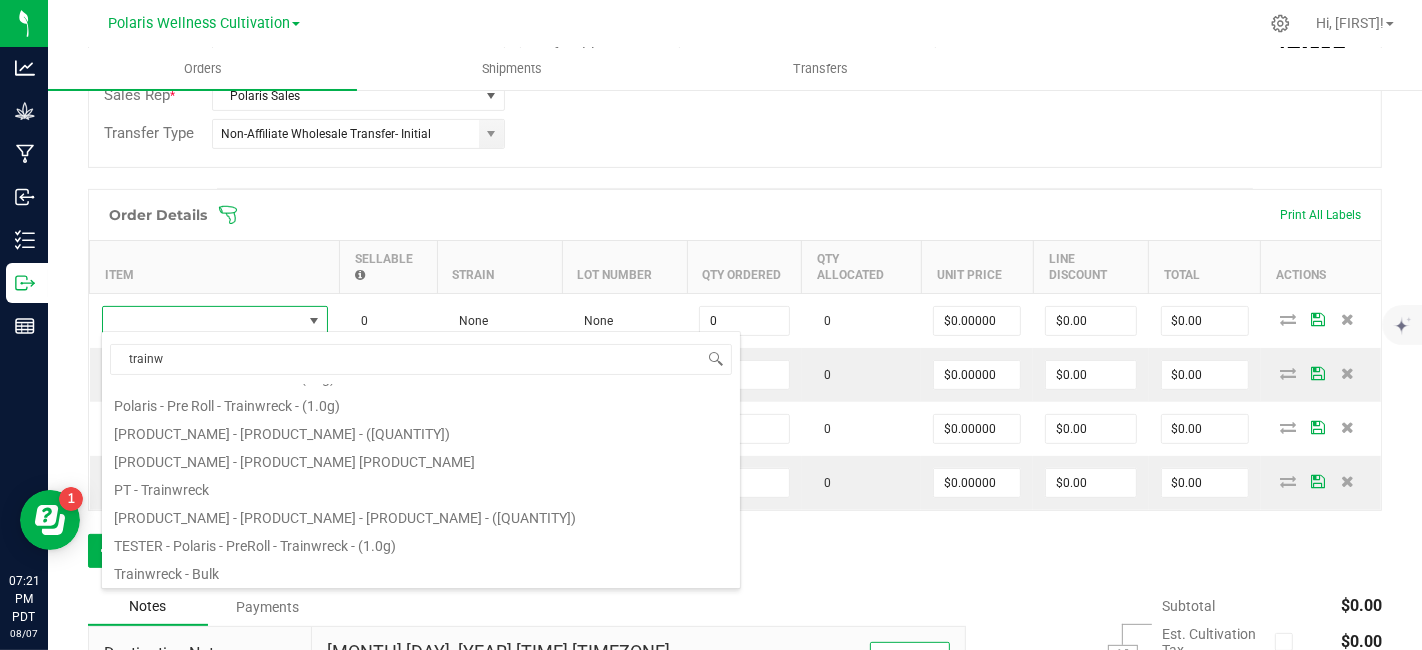 scroll, scrollTop: 135, scrollLeft: 0, axis: vertical 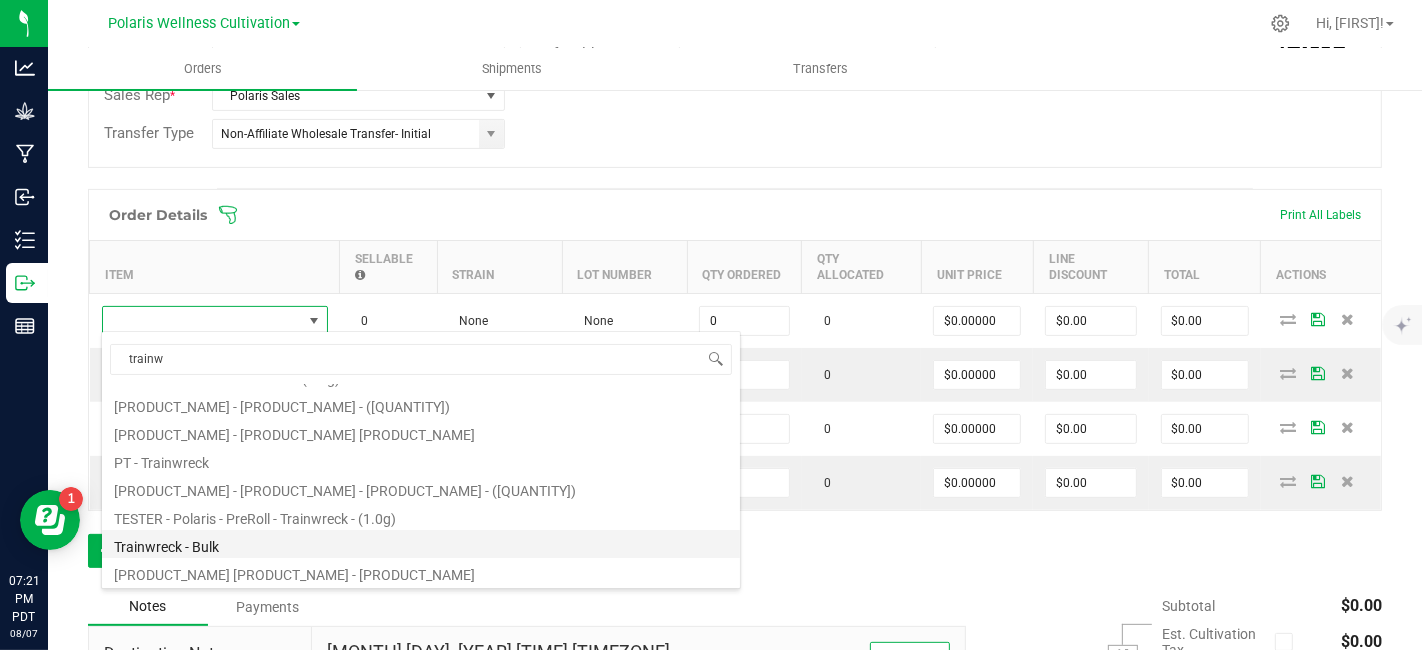 click on "Trainwreck - Bulk" at bounding box center (421, 544) 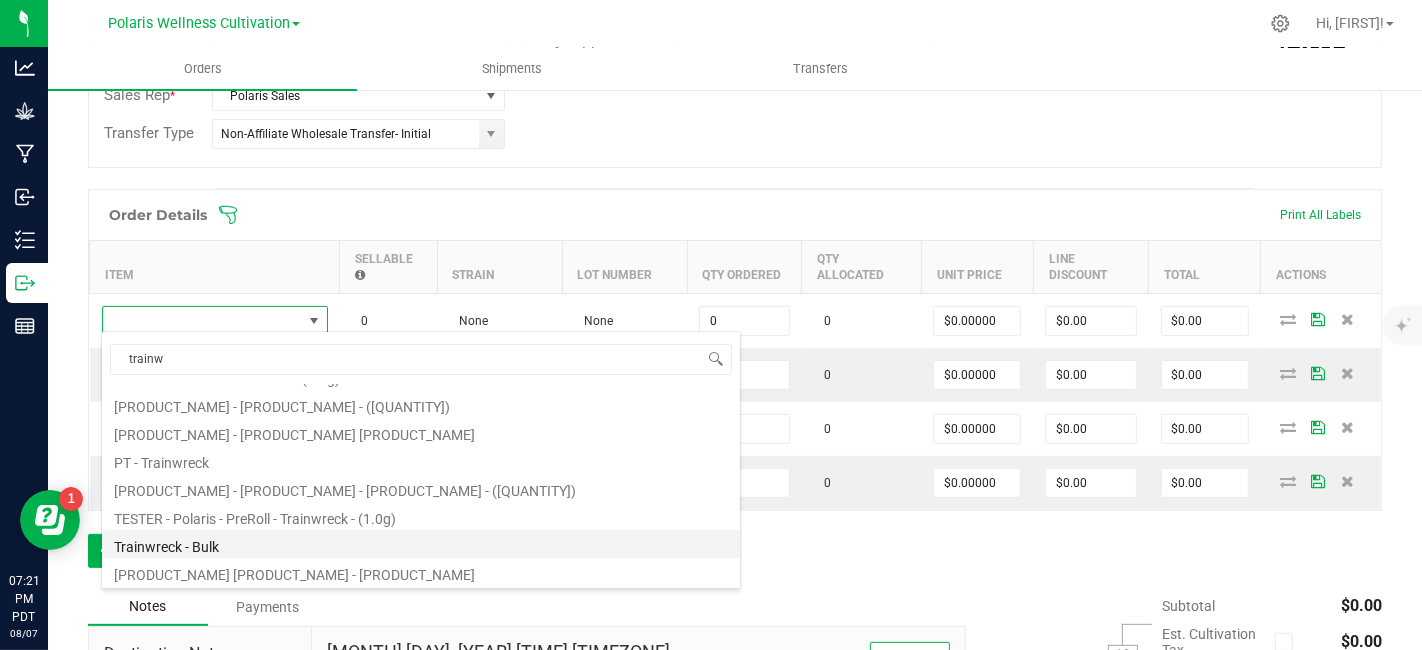 type on "0.0000 g" 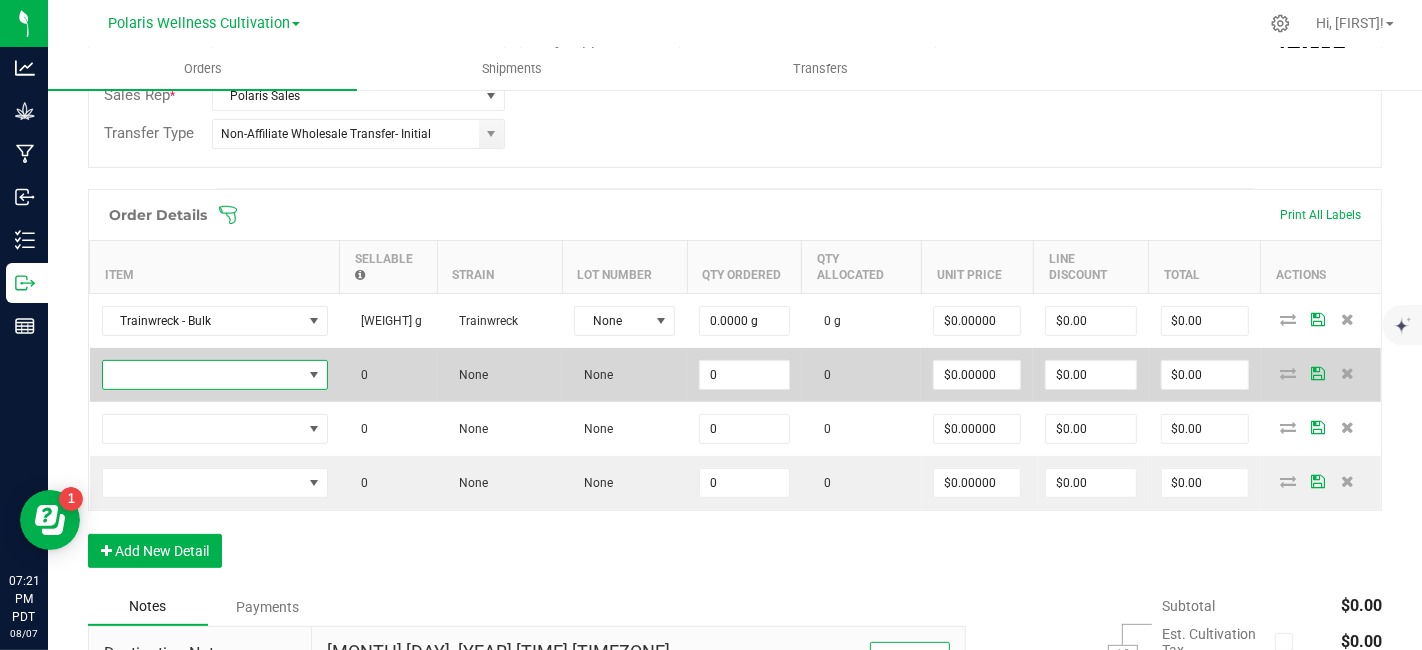 click at bounding box center (202, 375) 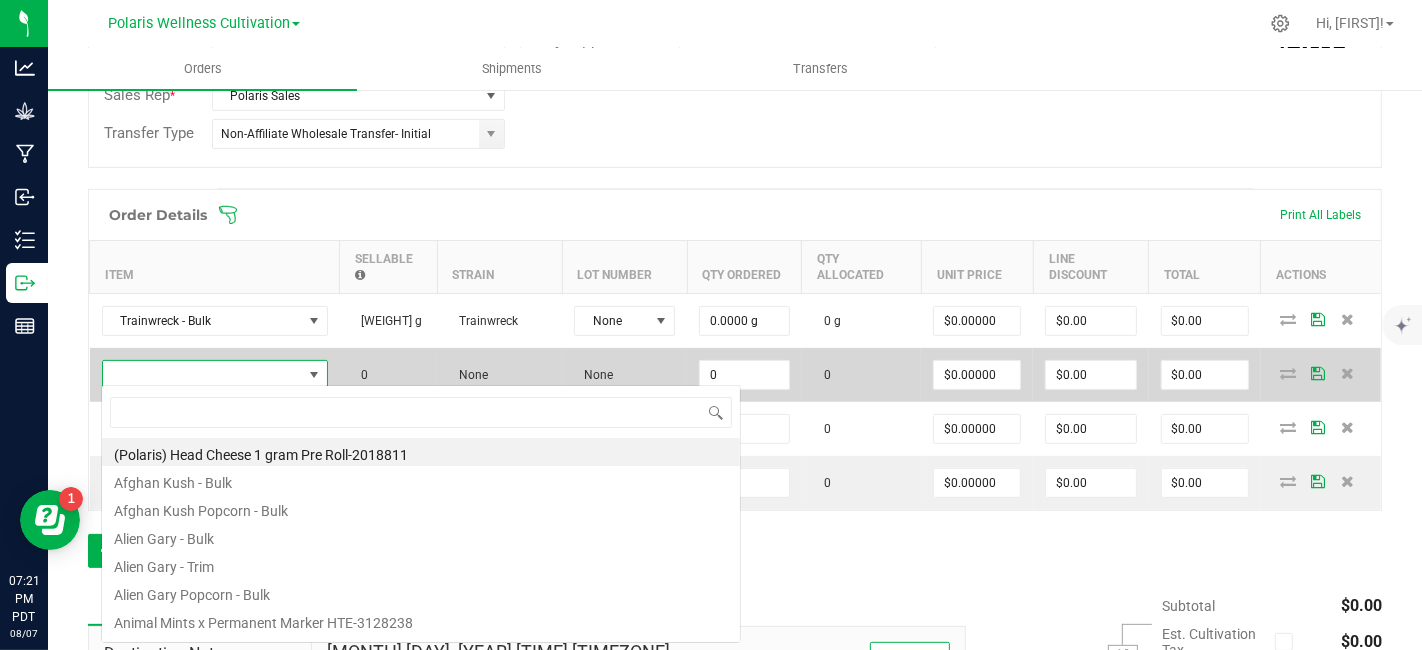 scroll, scrollTop: 99970, scrollLeft: 99774, axis: both 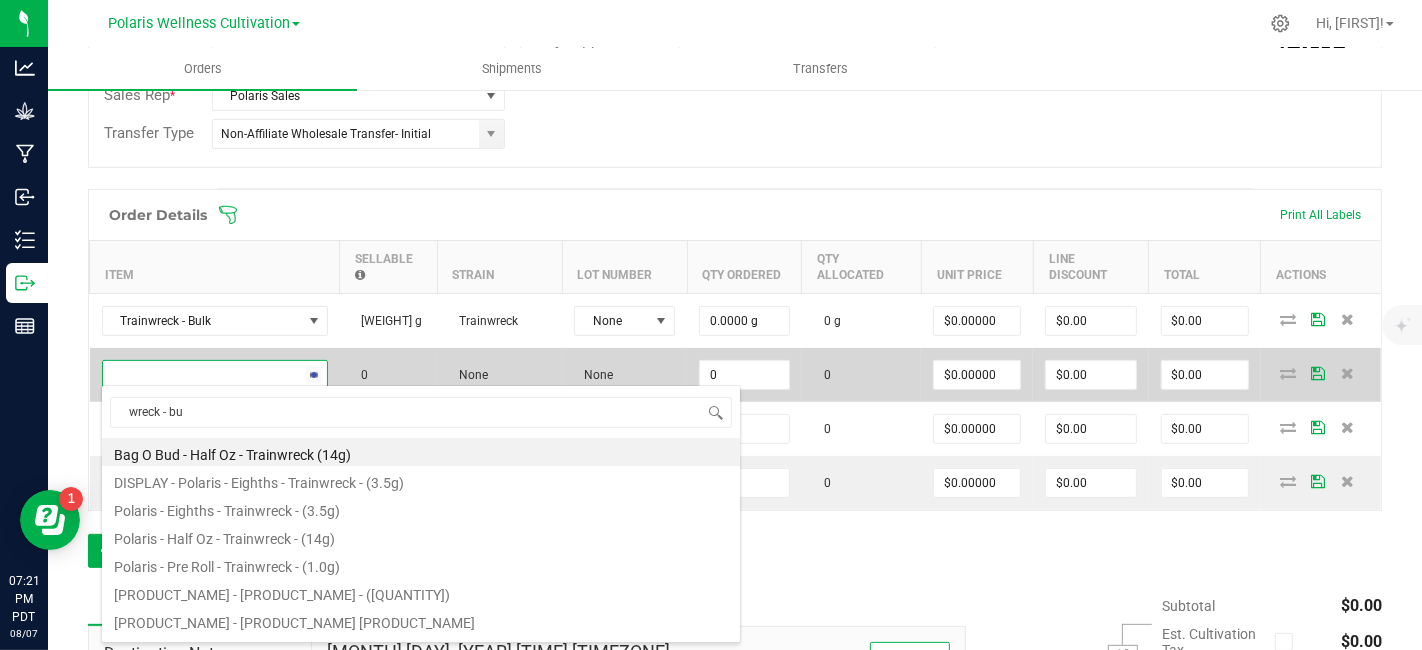 type on "[PRODUCT_NAME] - [PRODUCT_NAME]" 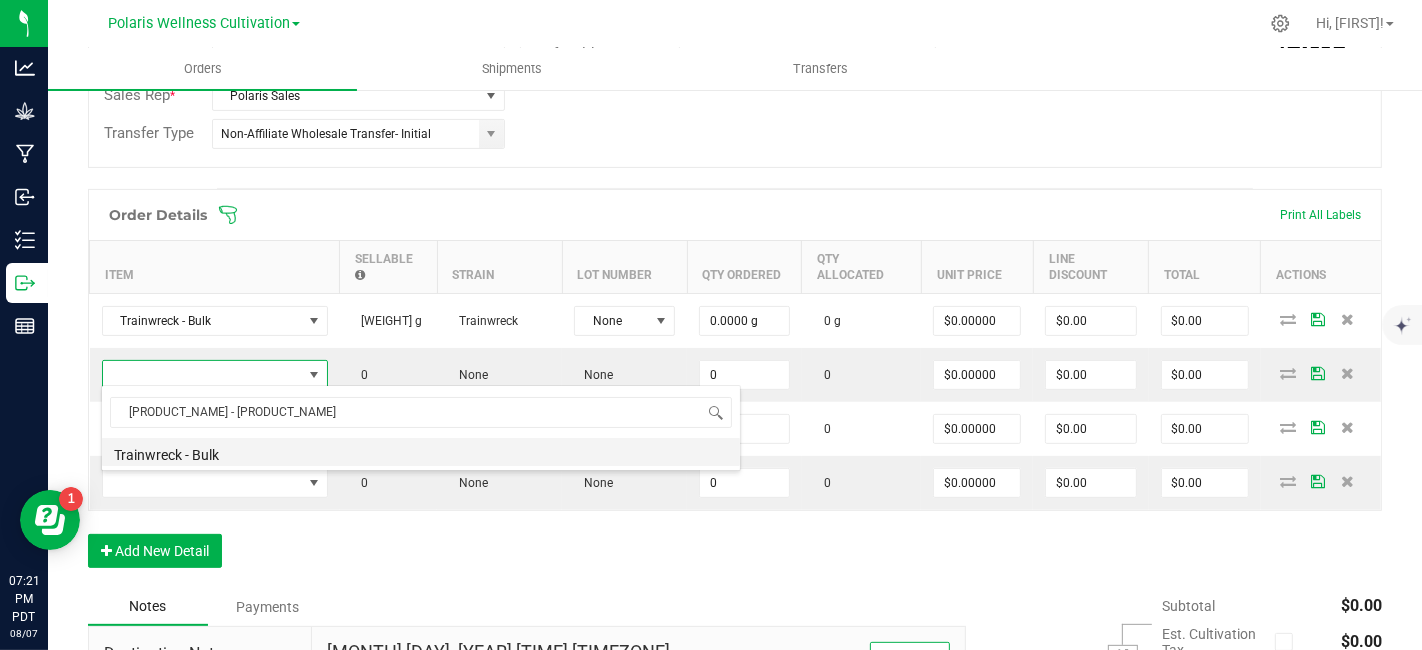 click on "Trainwreck - Bulk" at bounding box center [421, 452] 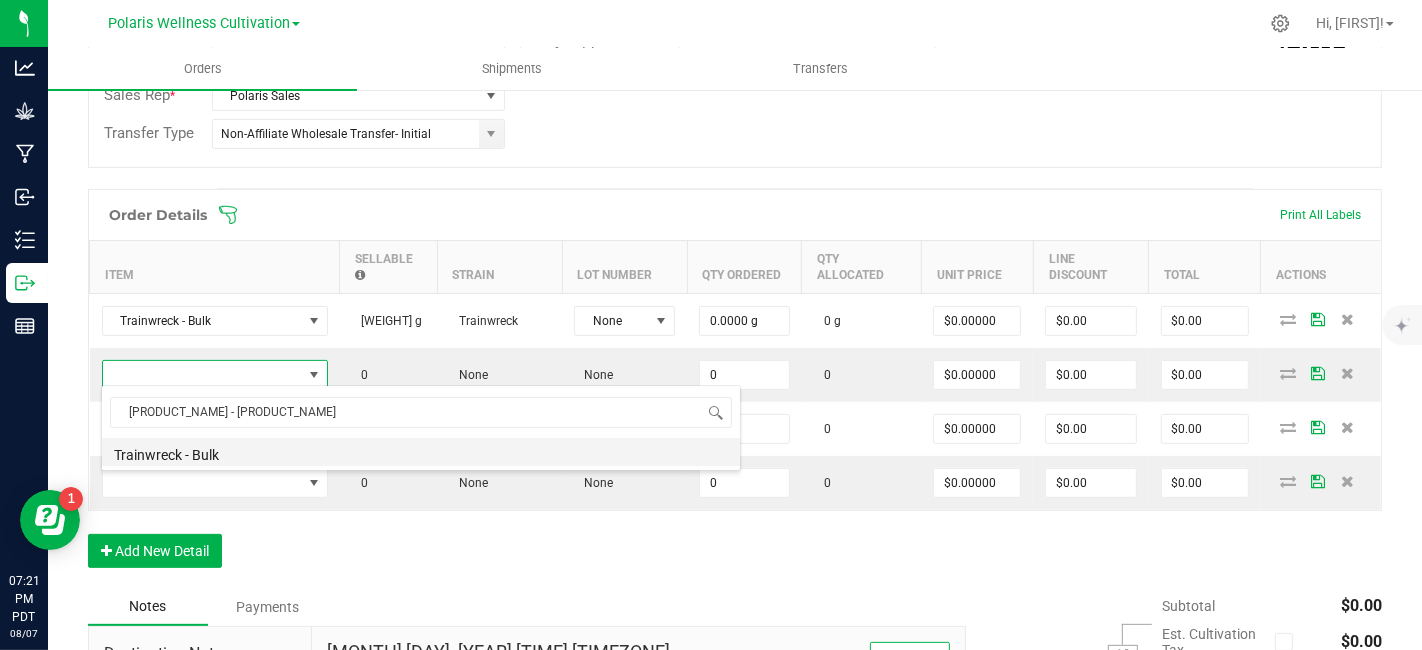 type on "0.0000 g" 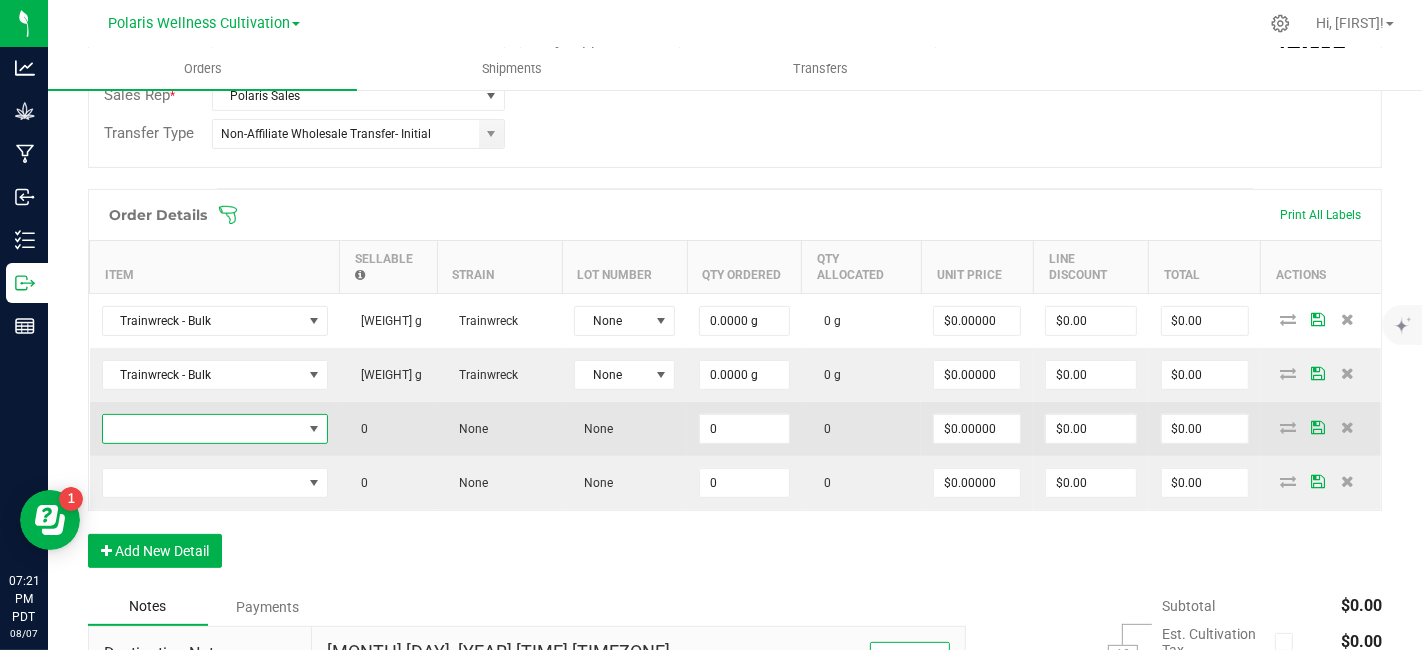 click at bounding box center [202, 429] 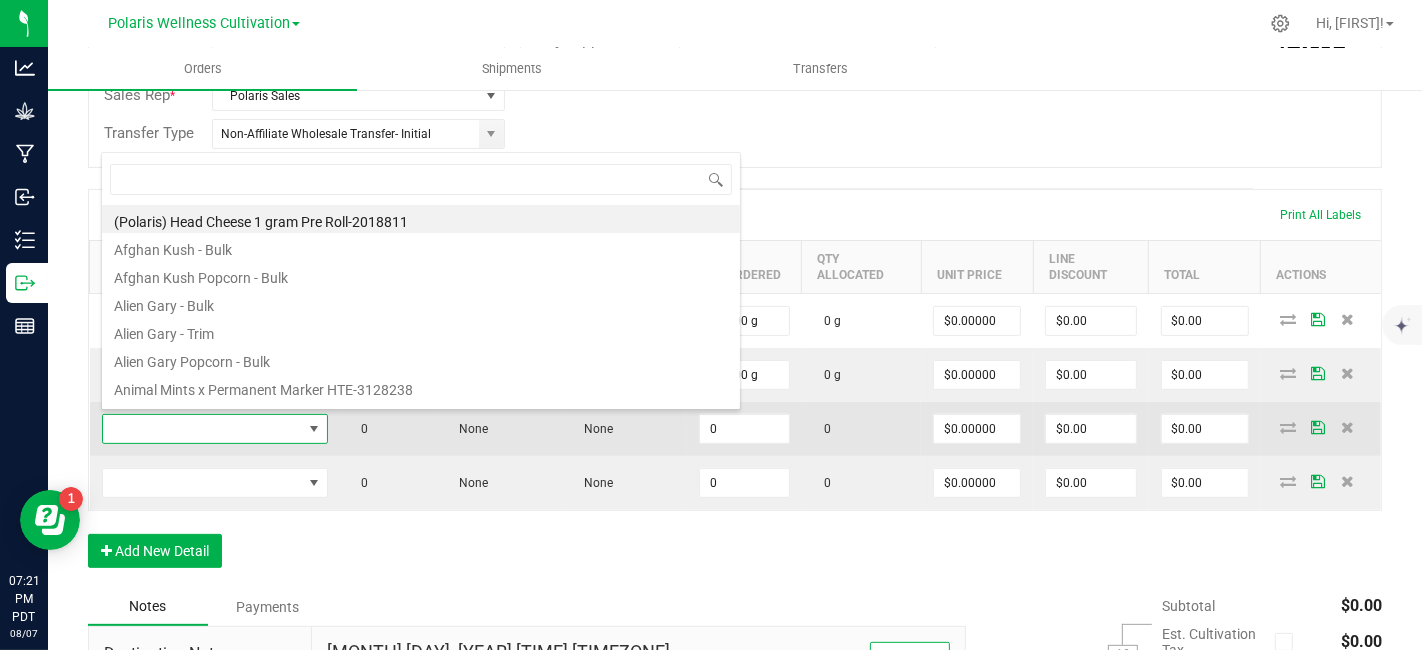 scroll, scrollTop: 99970, scrollLeft: 99774, axis: both 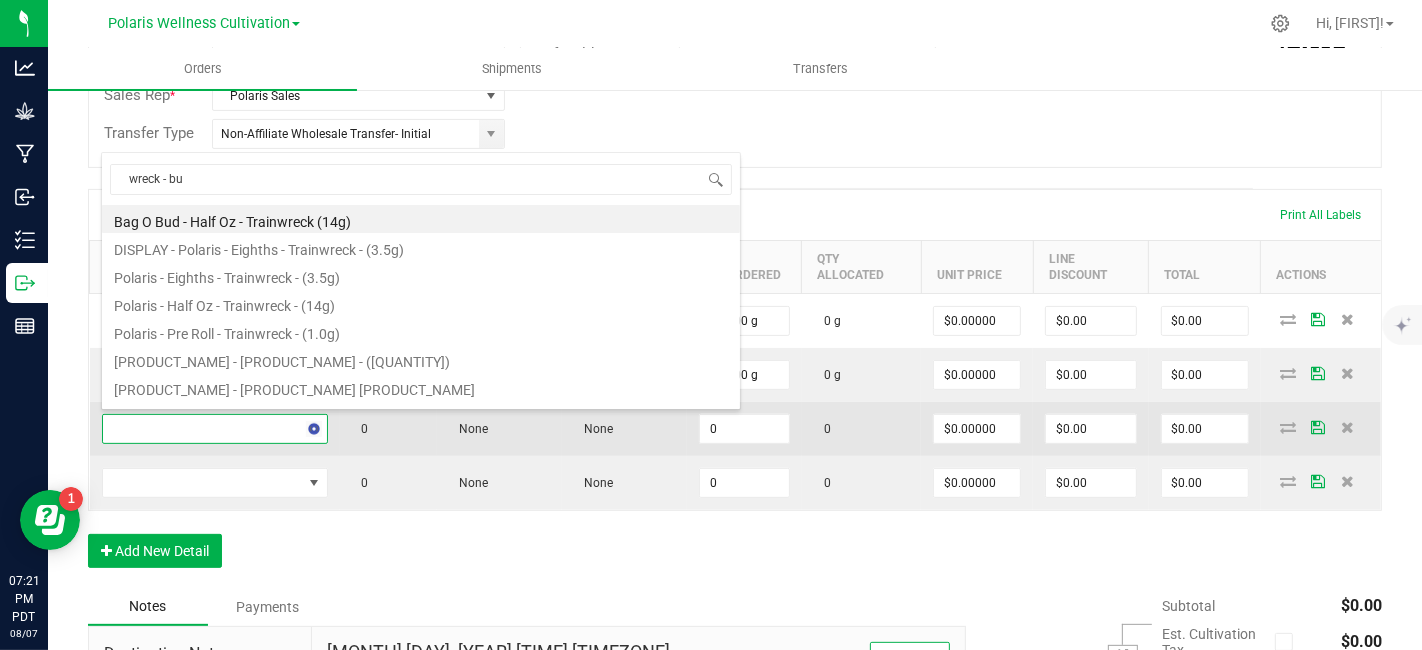 type on "[PRODUCT_NAME] - [PRODUCT_NAME]" 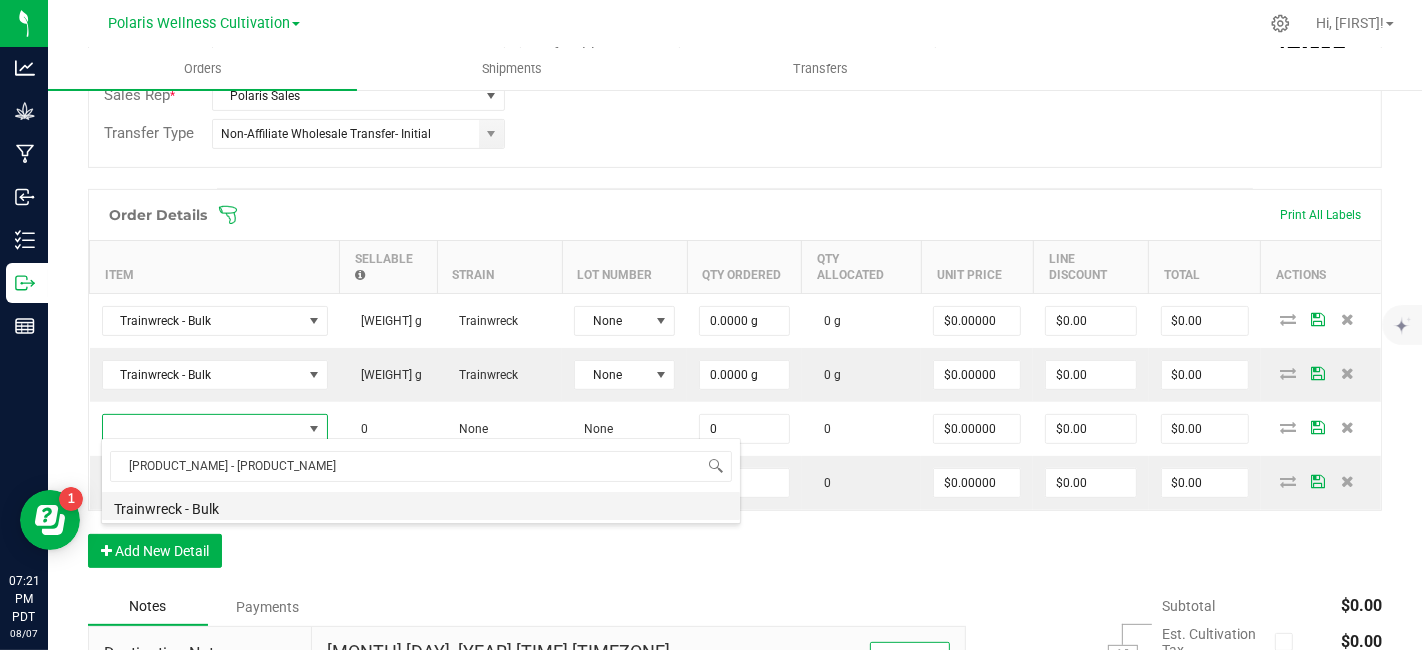 click on "Trainwreck - Bulk" at bounding box center [421, 506] 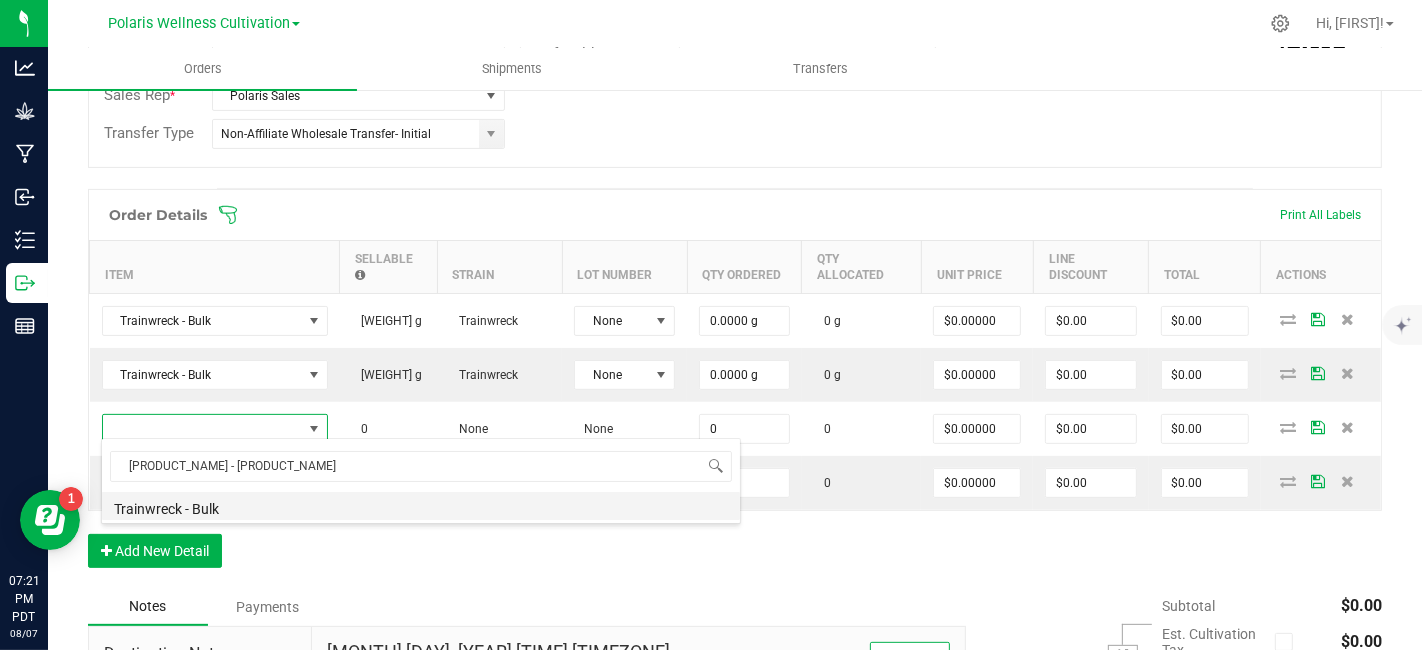 type on "0.0000 g" 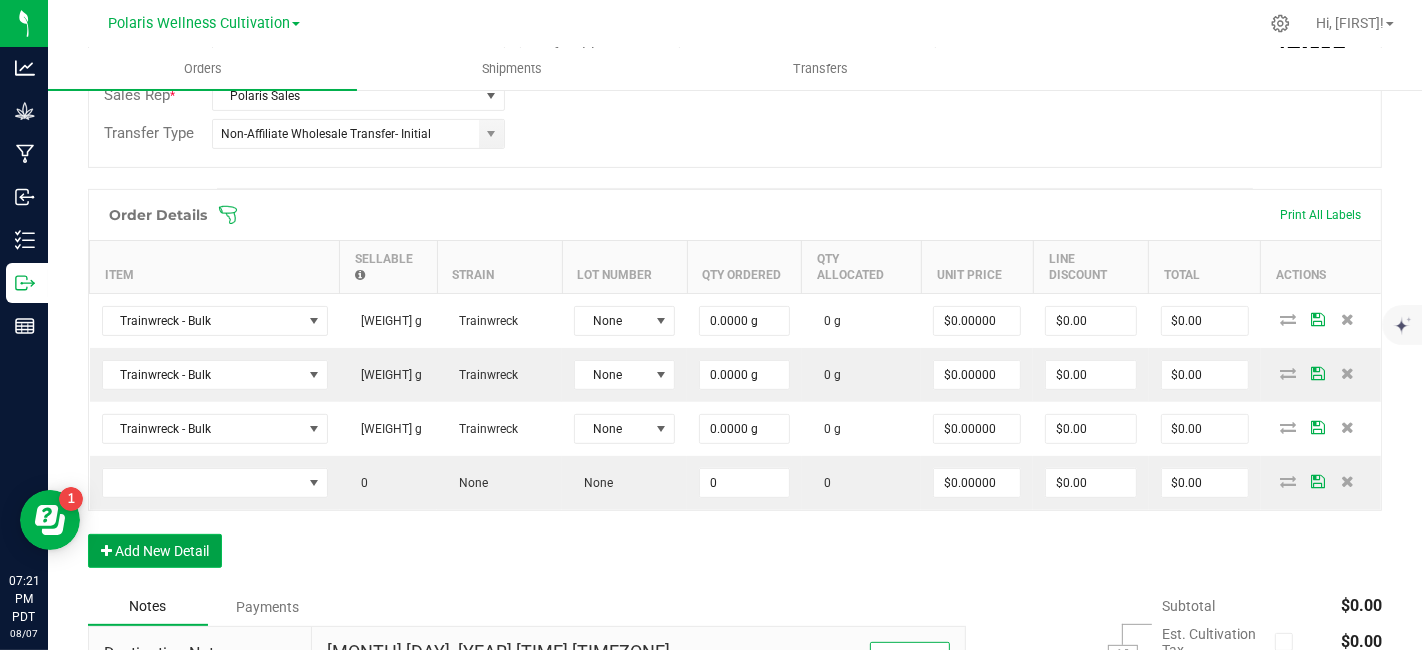click on "Add New Detail" at bounding box center [155, 551] 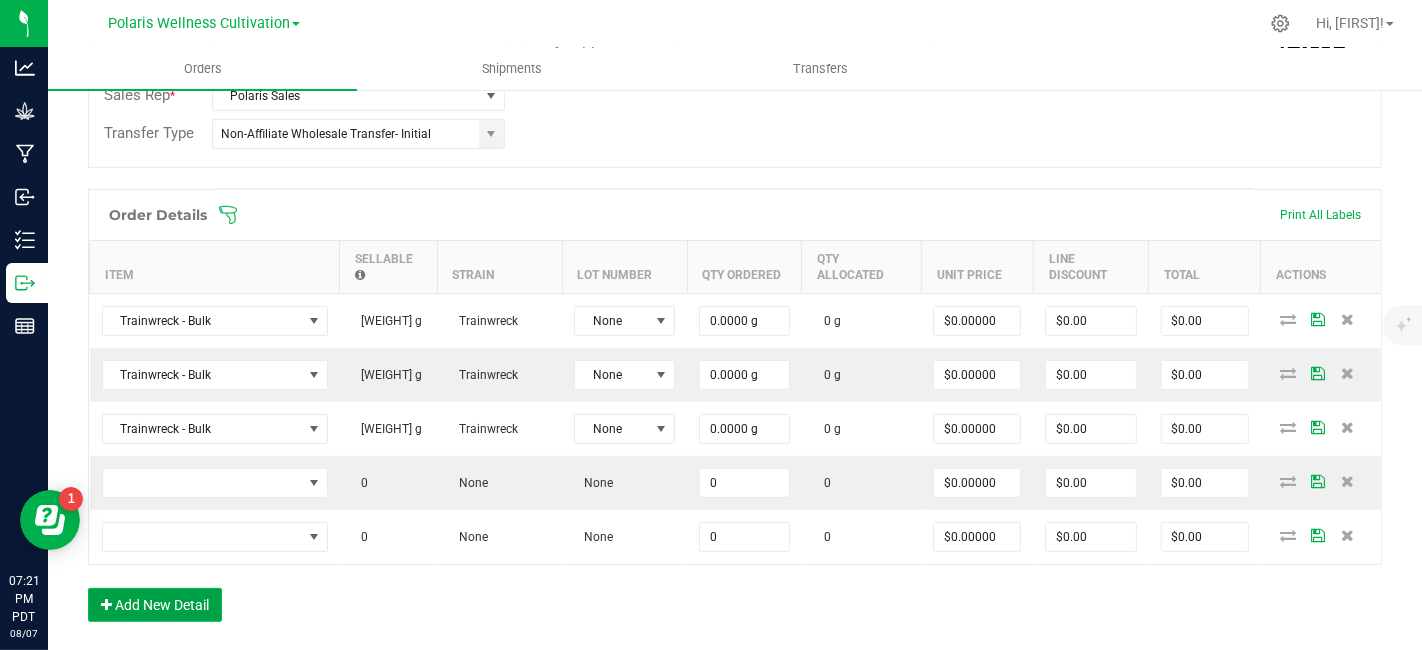 click on "Add New Detail" at bounding box center (155, 605) 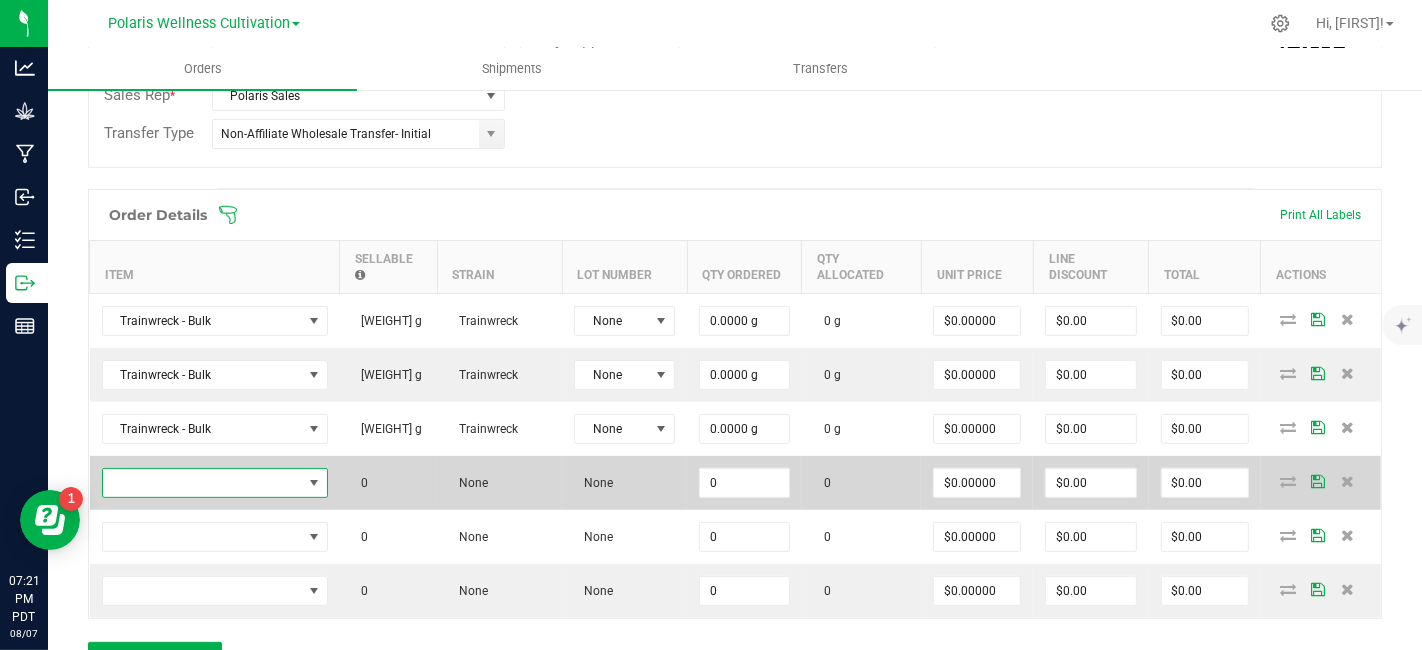 click at bounding box center (202, 483) 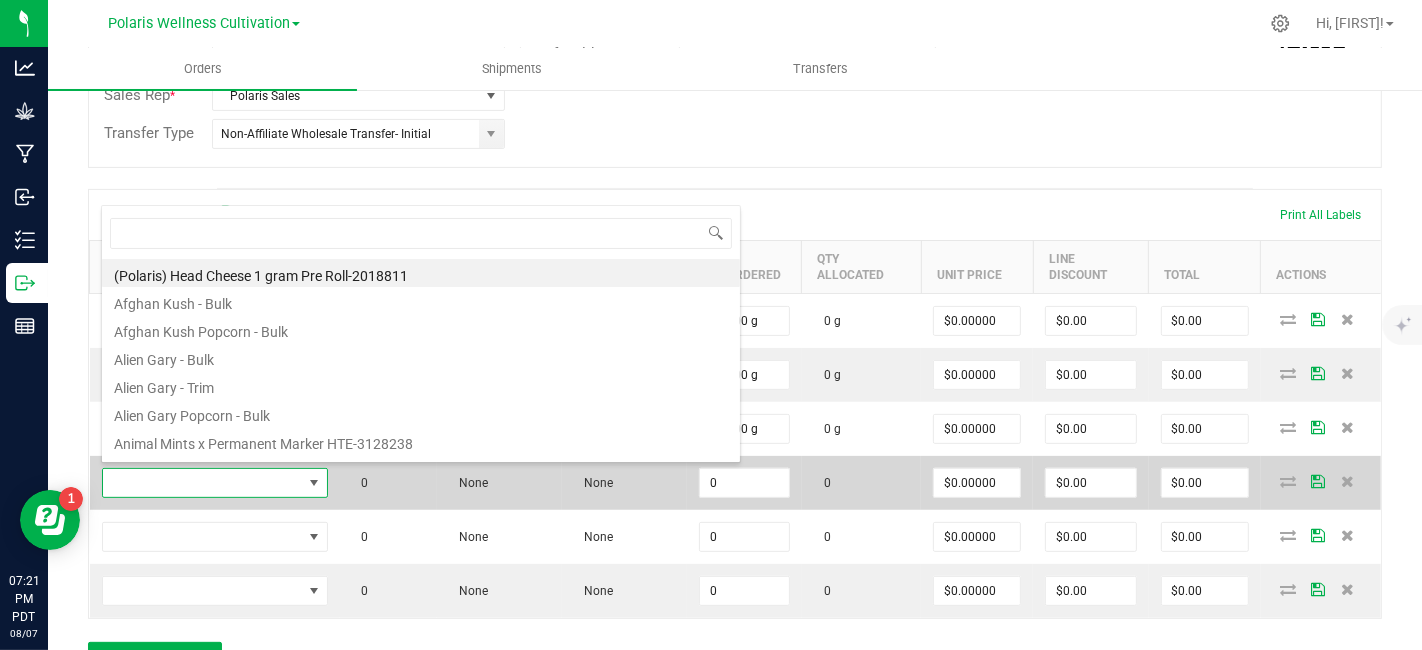 scroll, scrollTop: 99970, scrollLeft: 99774, axis: both 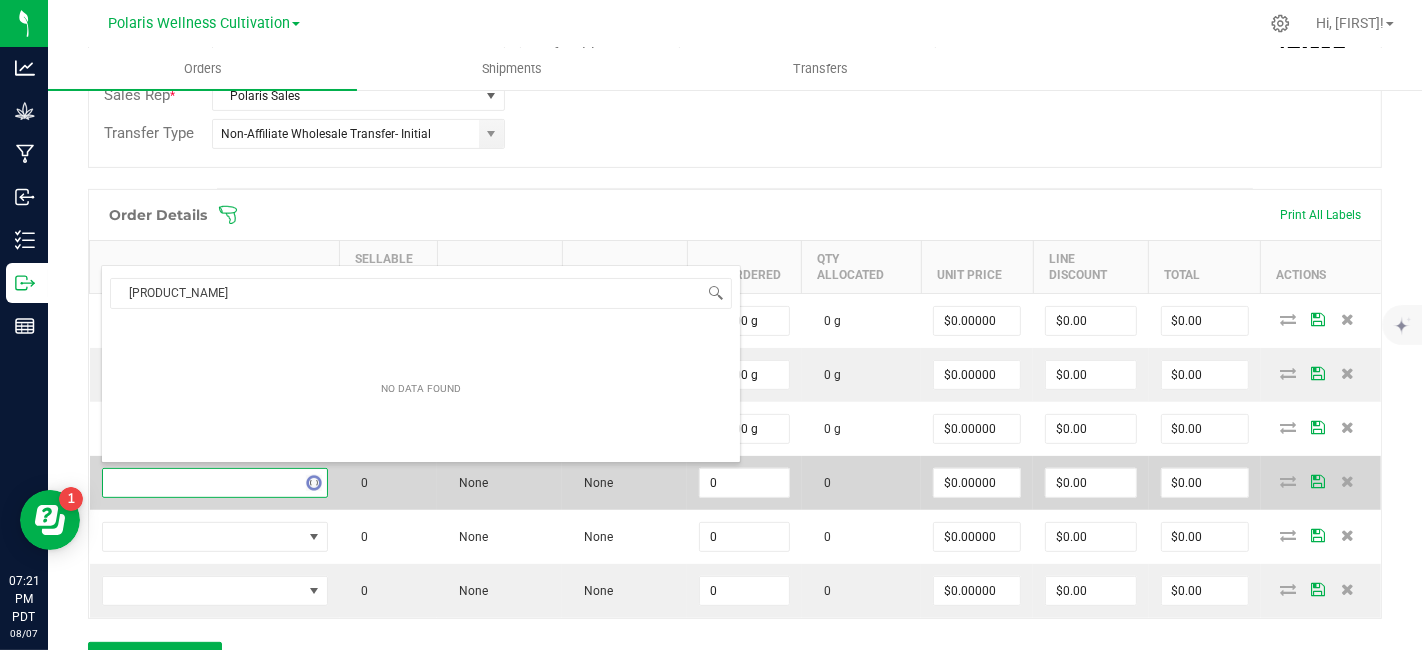 type on "[PRODUCT_NAME]" 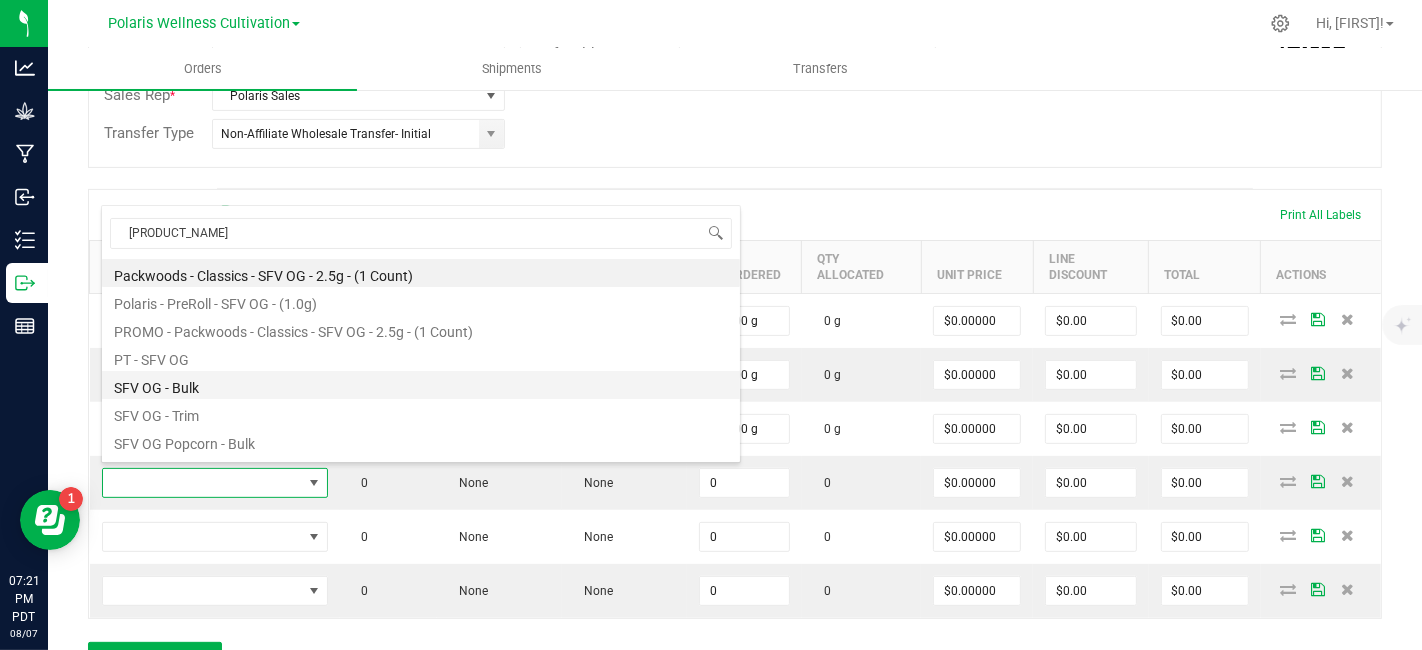 click on "SFV OG - Bulk" at bounding box center (421, 385) 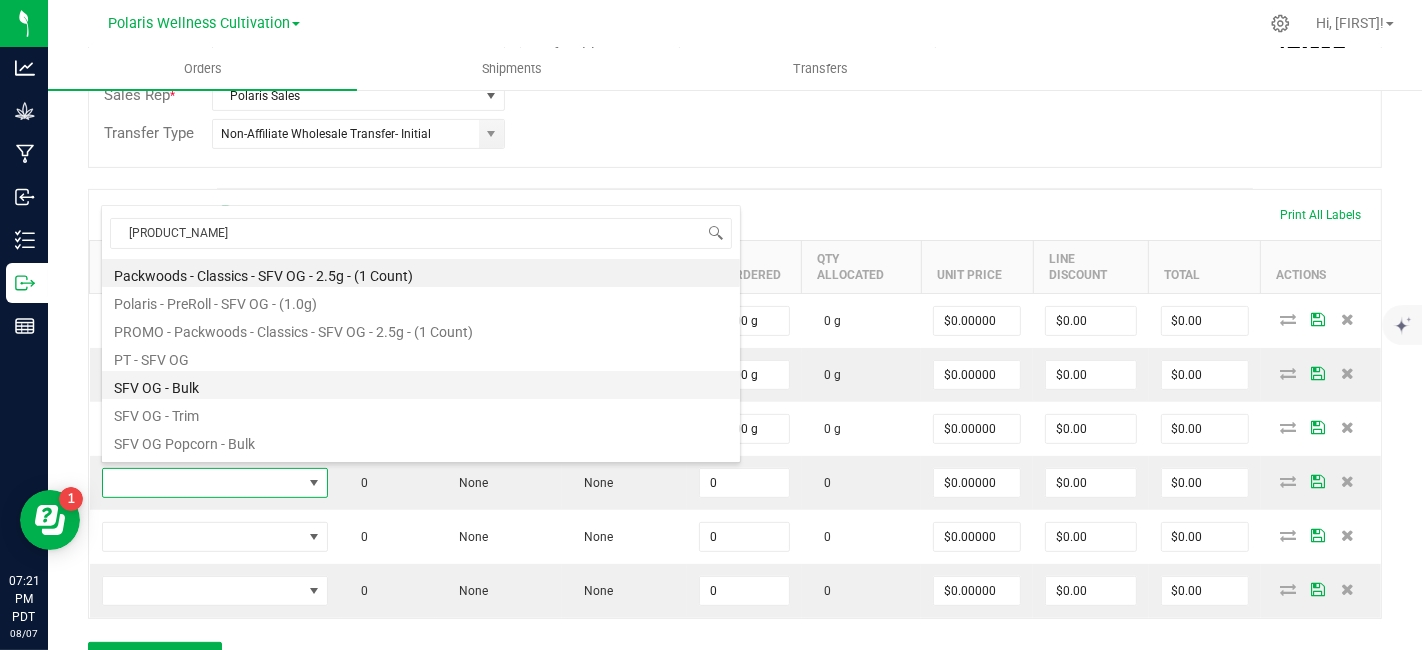 type on "0.0000 g" 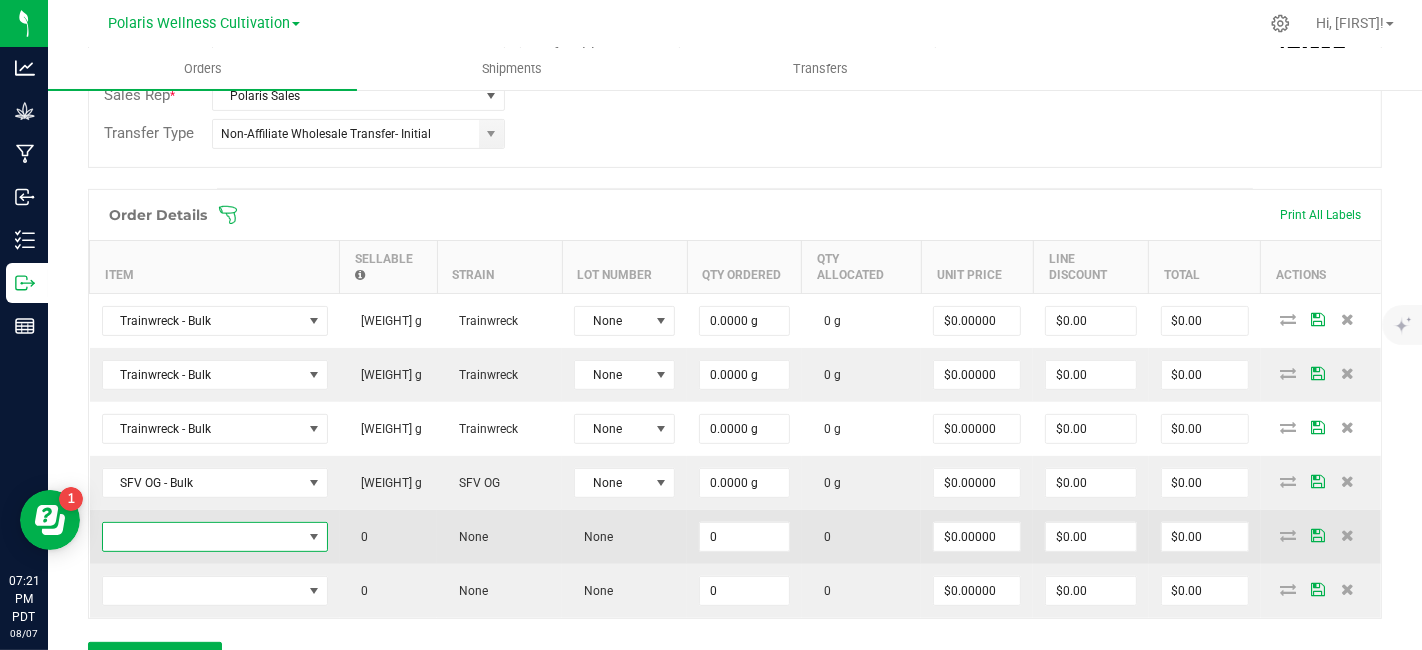 click at bounding box center [202, 537] 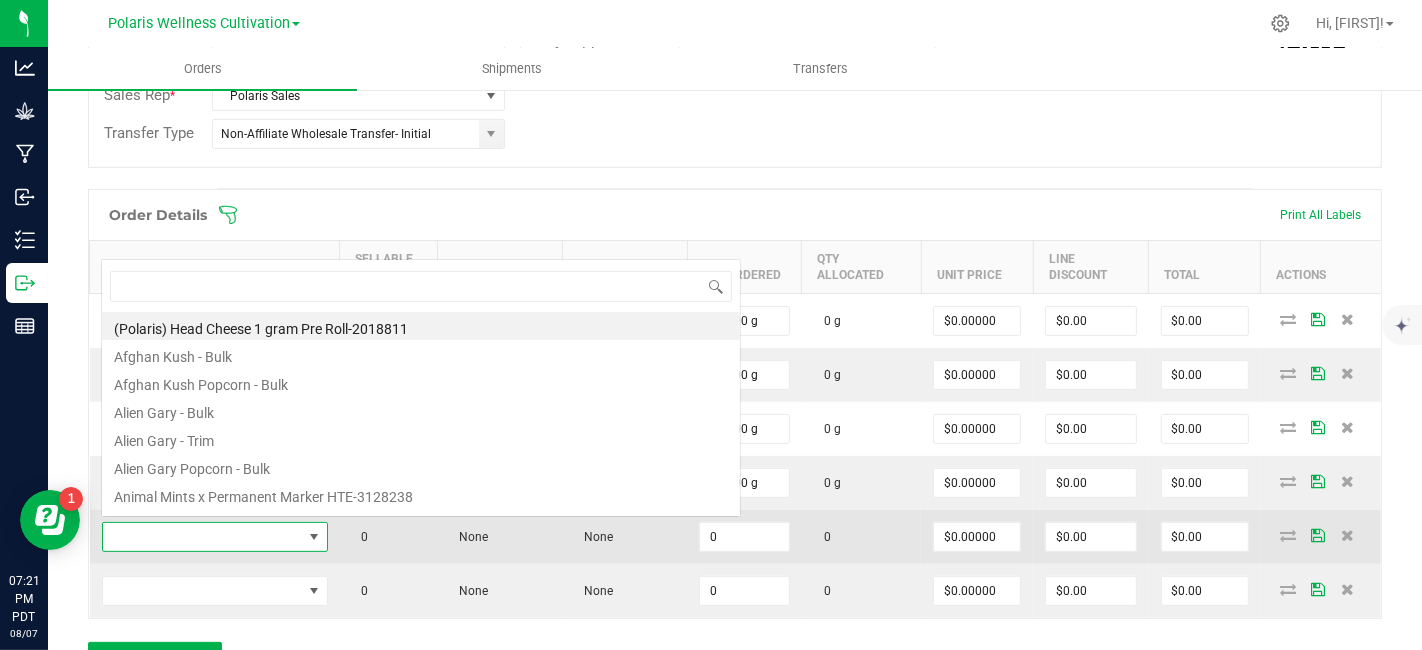 scroll, scrollTop: 0, scrollLeft: 0, axis: both 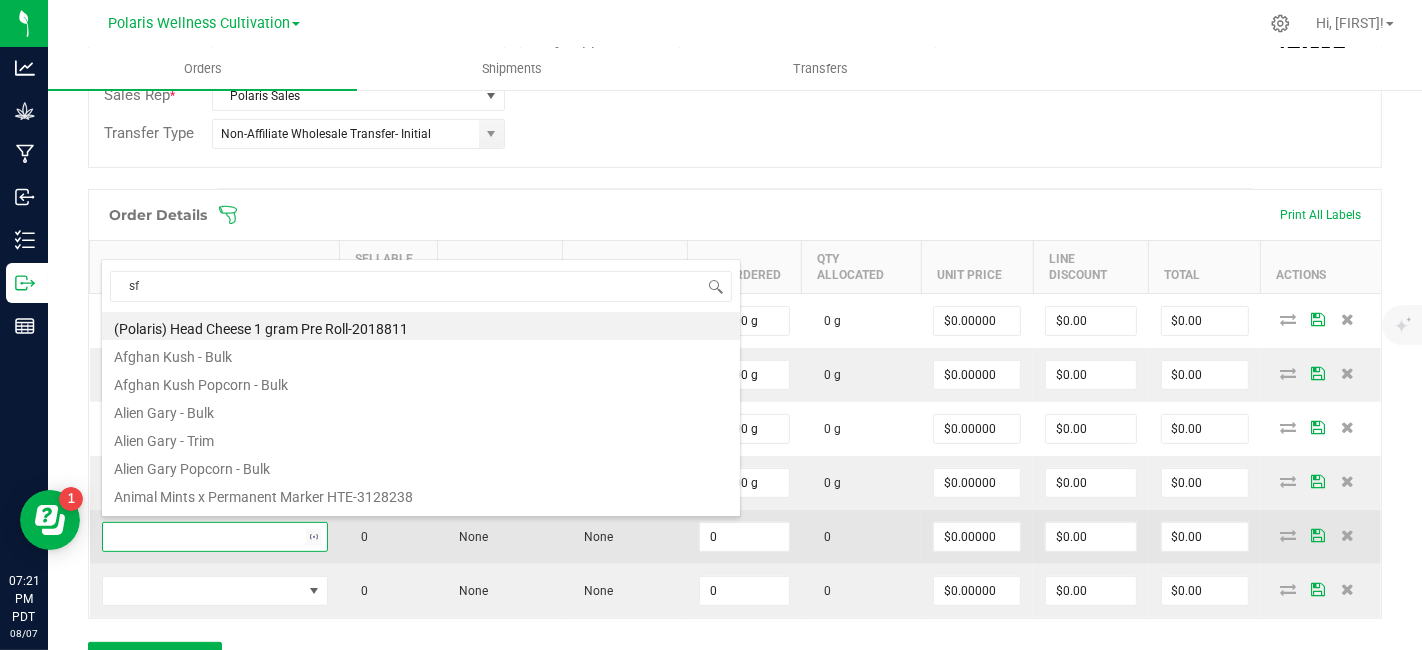 type on "sfv" 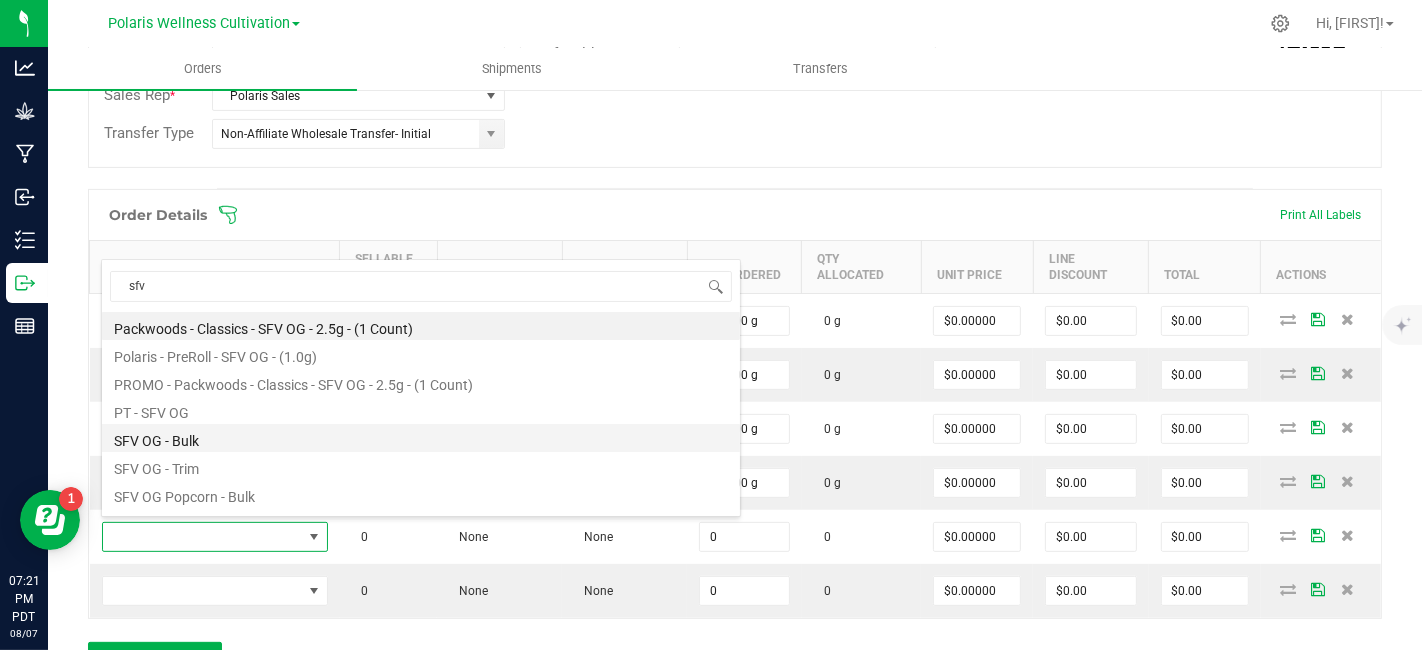 click on "SFV OG - Bulk" at bounding box center [421, 438] 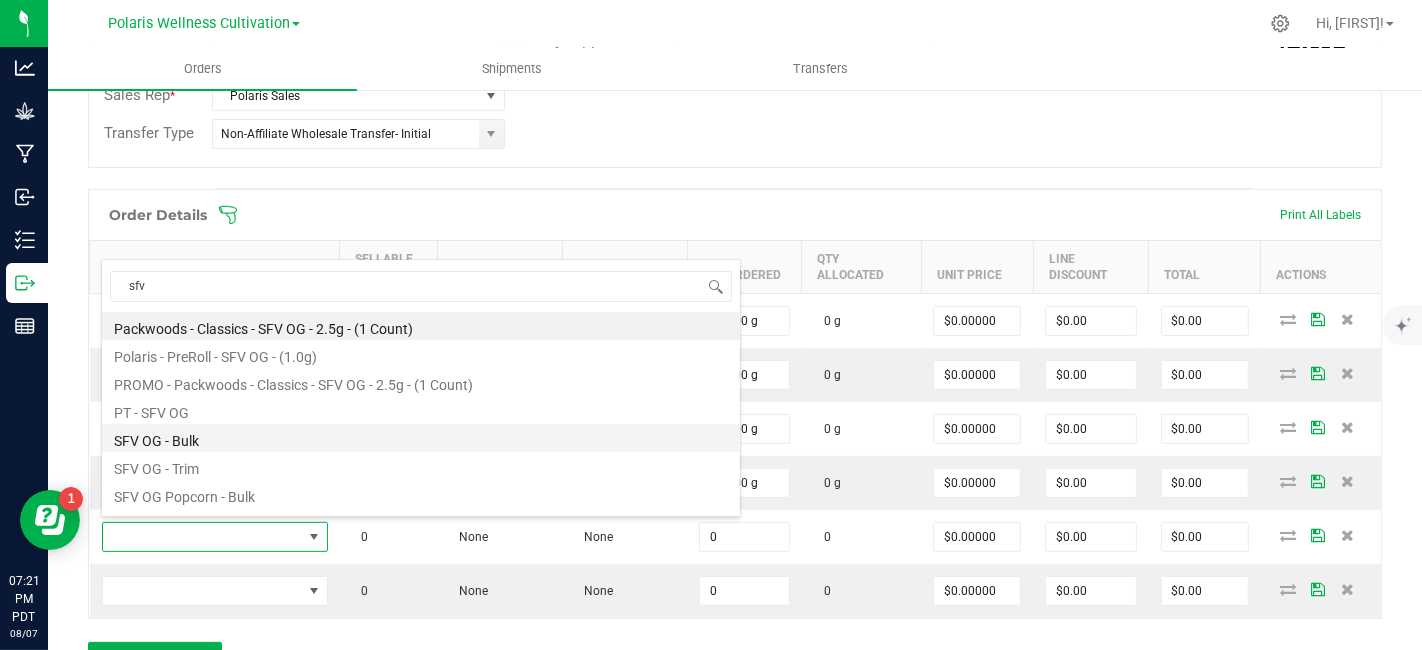 type on "0.0000 g" 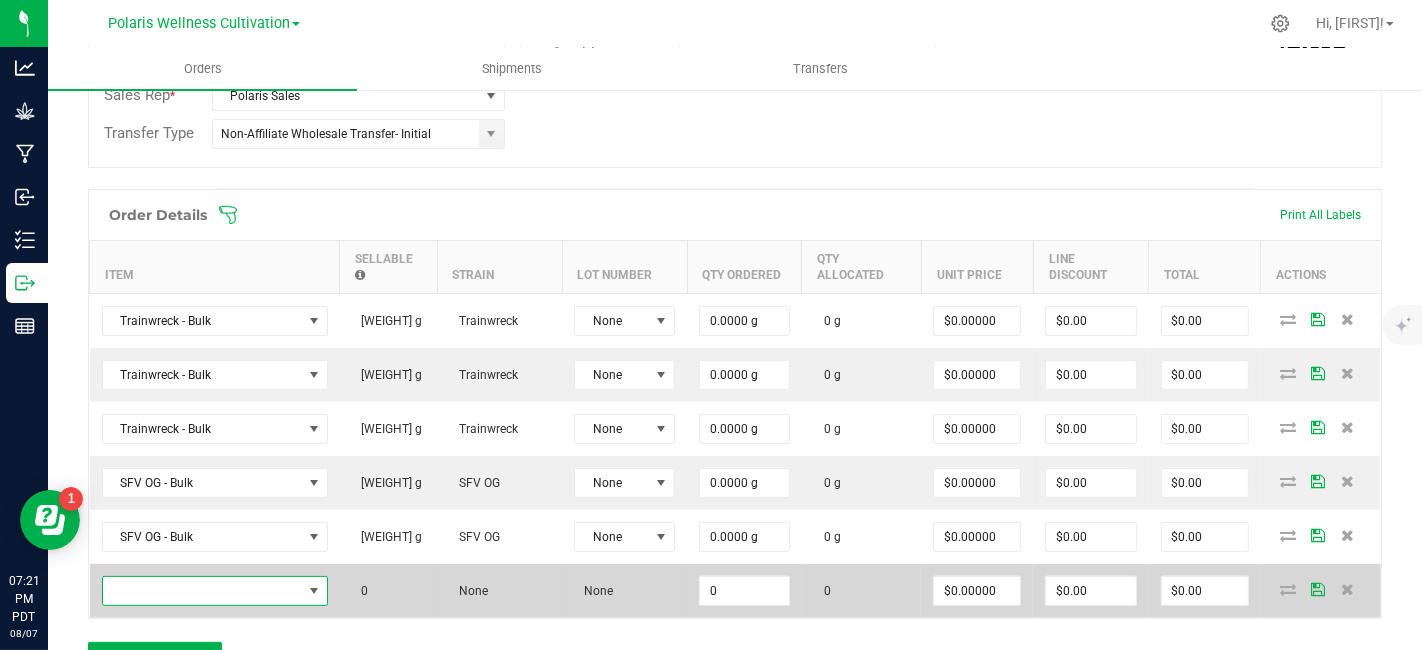 click at bounding box center [202, 591] 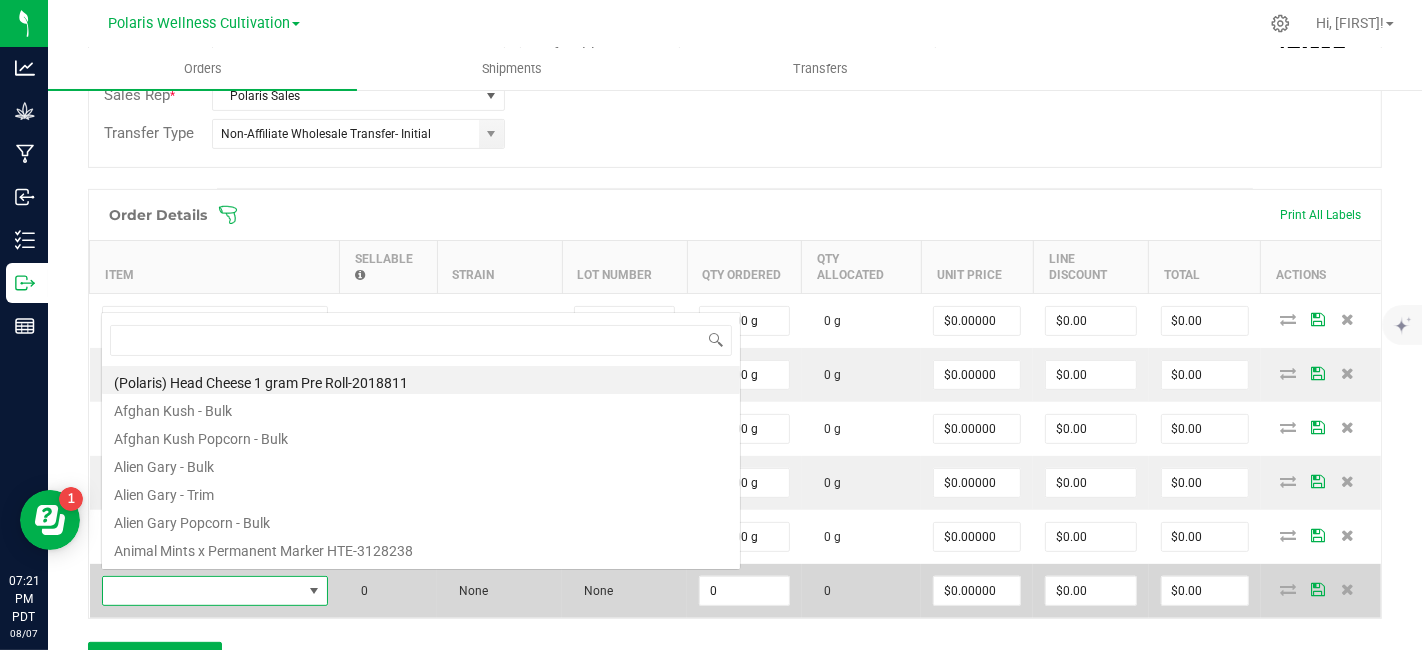 scroll, scrollTop: 0, scrollLeft: 0, axis: both 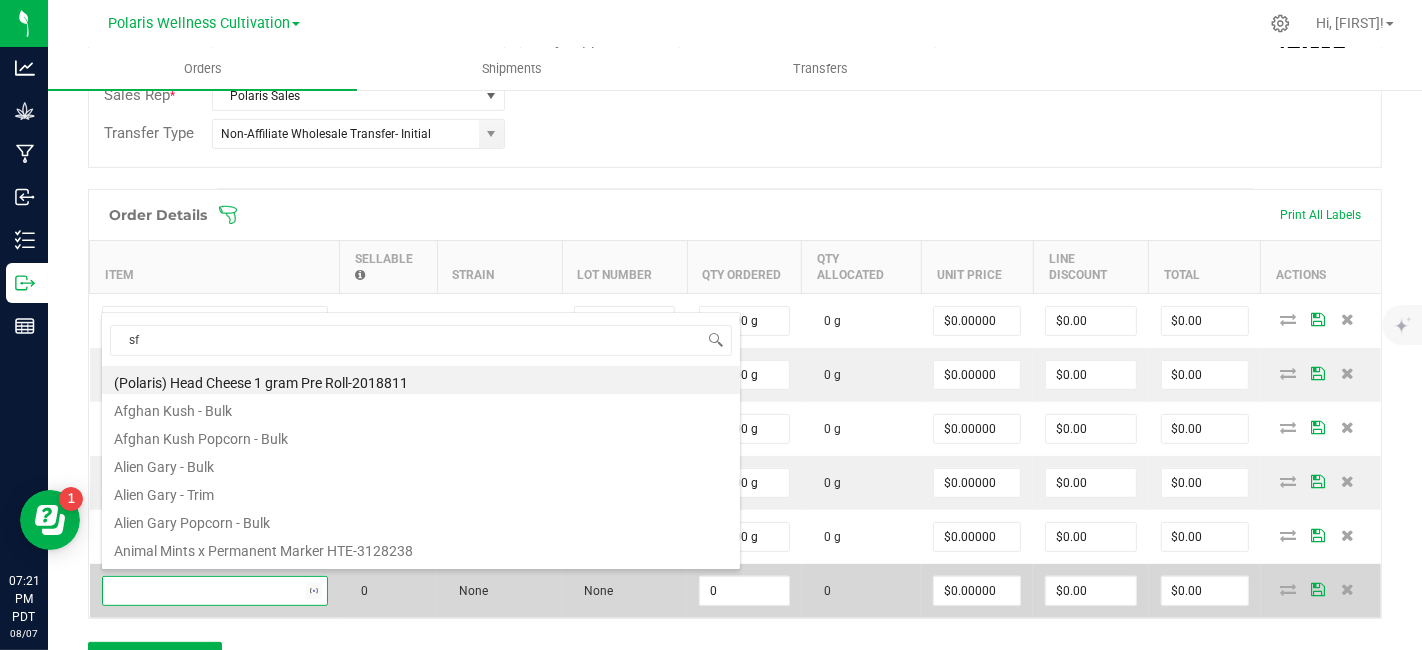 type on "sfv" 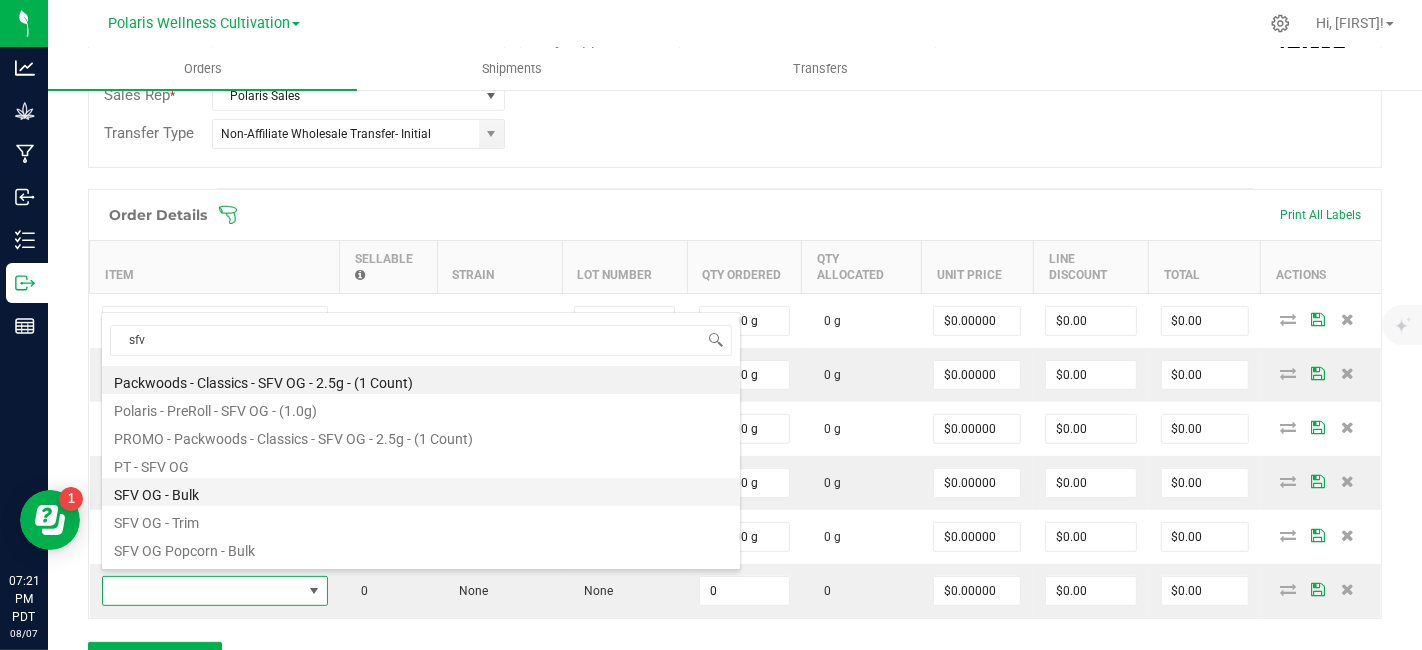 click on "SFV OG - Bulk" at bounding box center [421, 492] 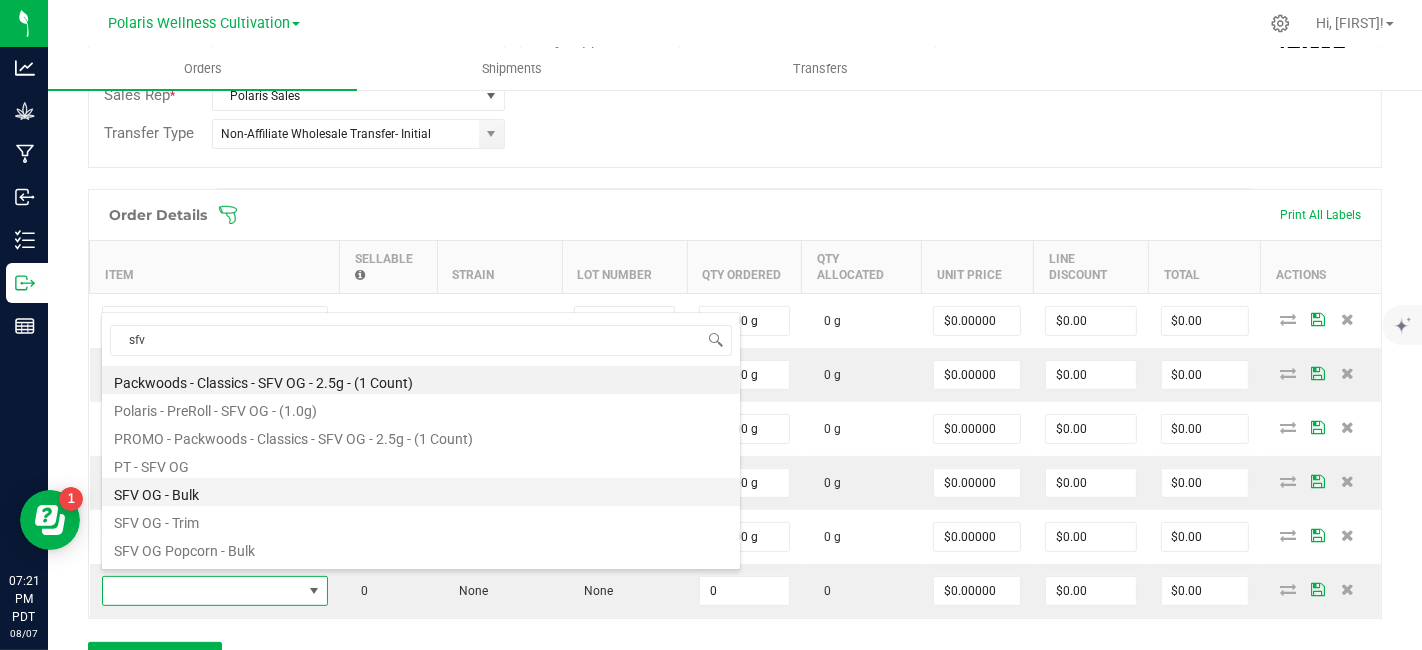 type on "0.0000 g" 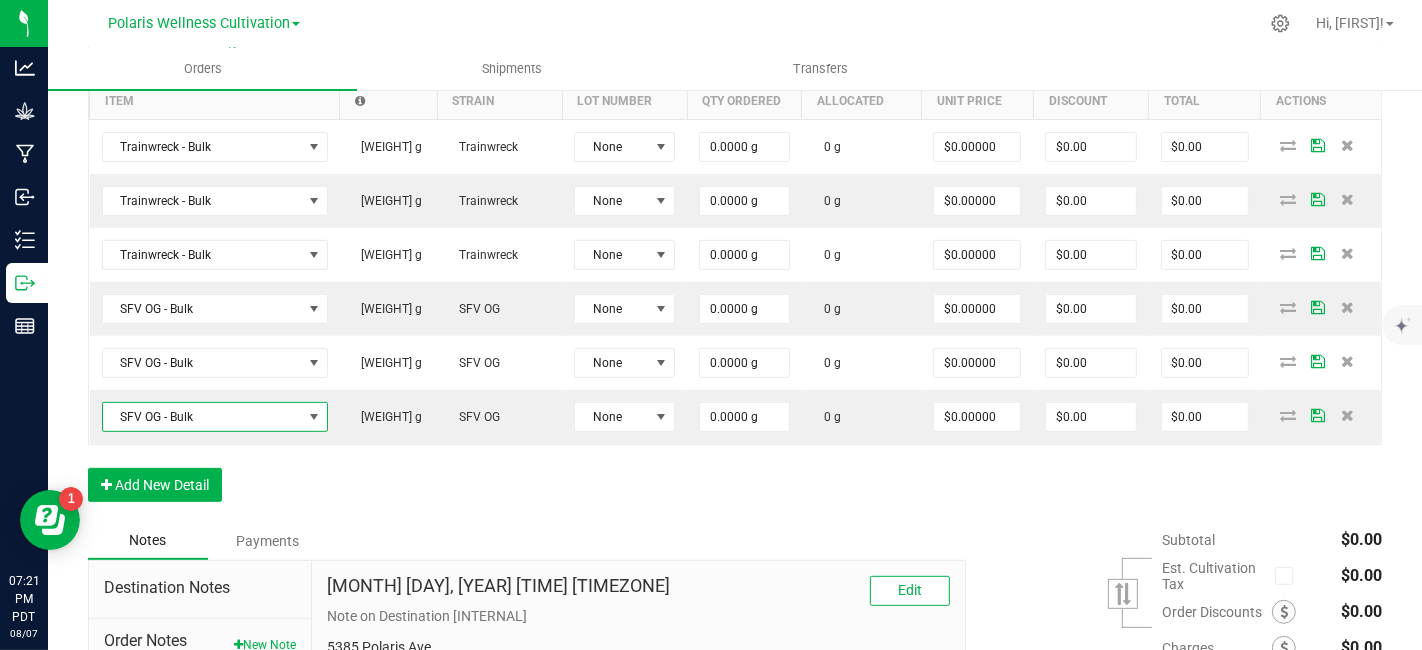 scroll, scrollTop: 685, scrollLeft: 0, axis: vertical 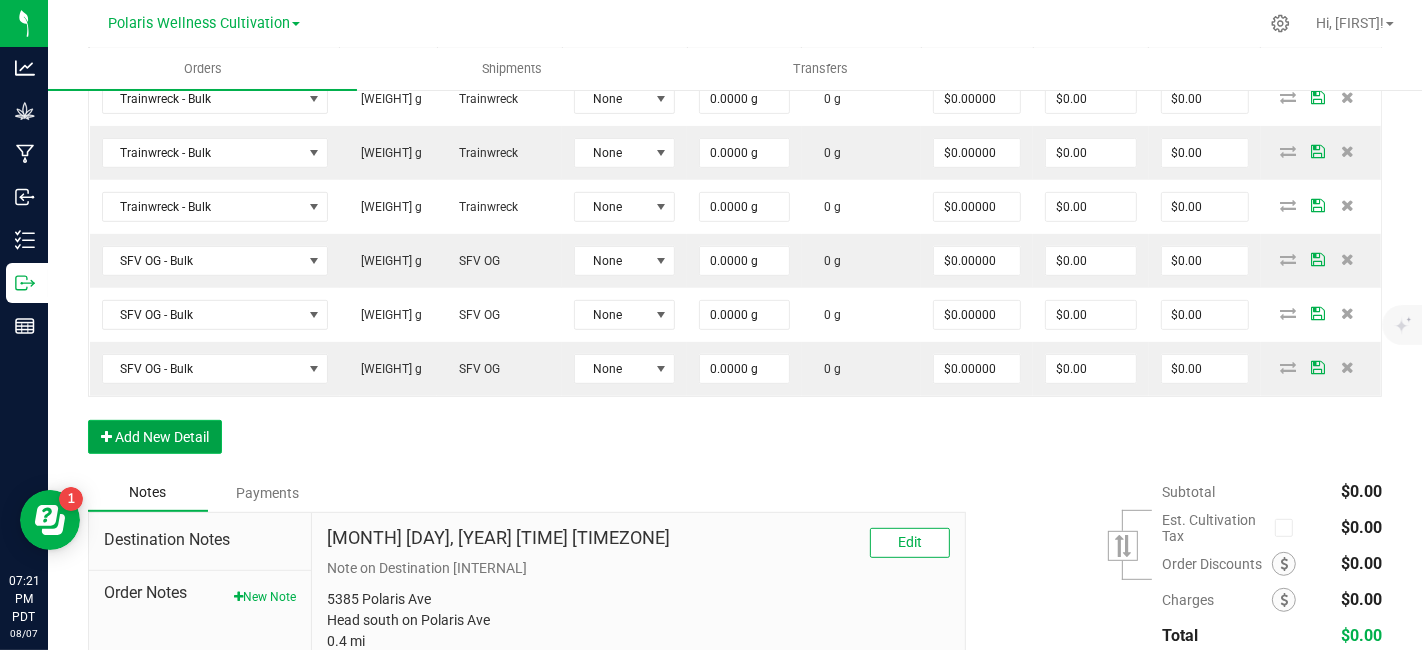 click on "Add New Detail" at bounding box center (155, 437) 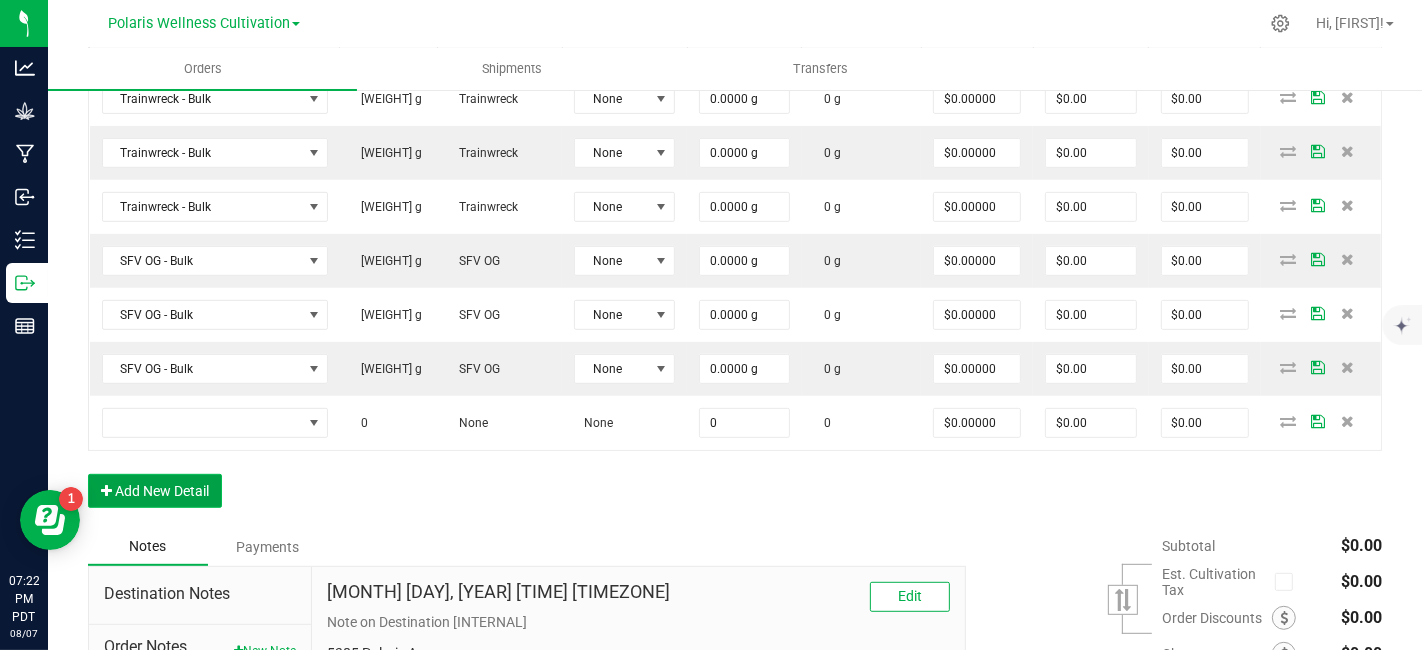 click on "Add New Detail" at bounding box center (155, 491) 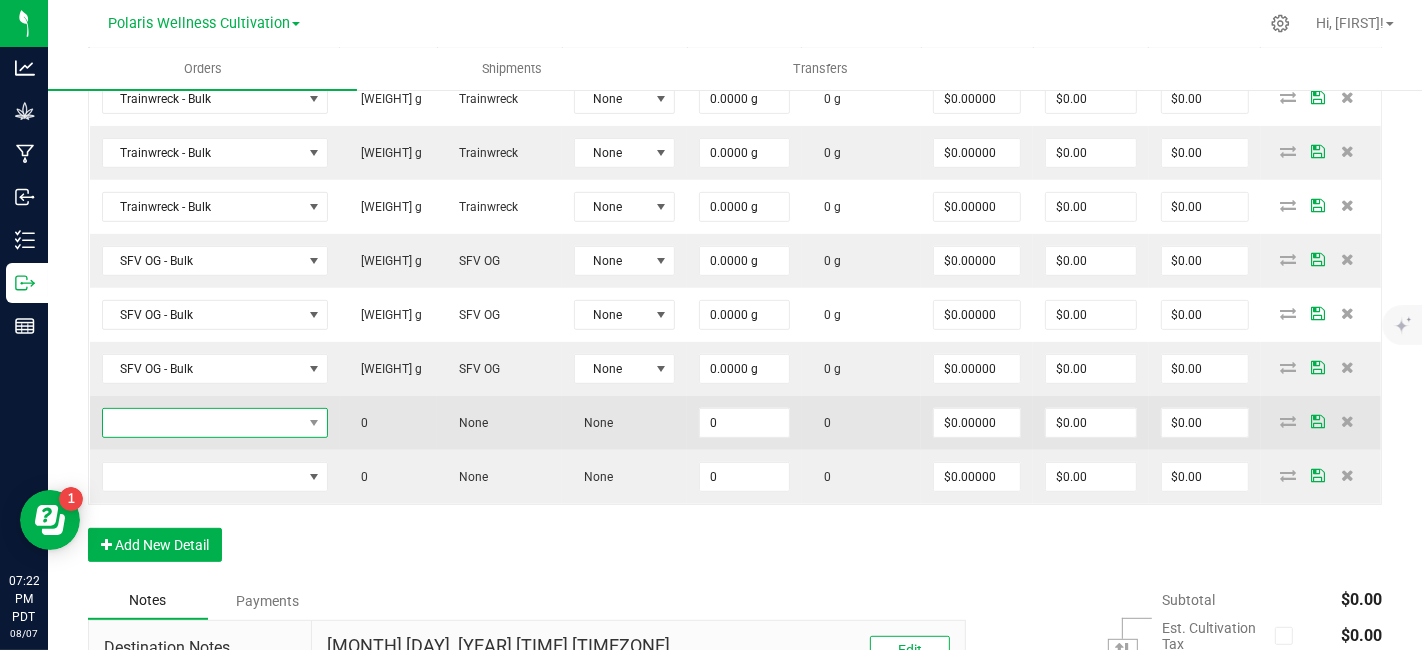 click at bounding box center [202, 423] 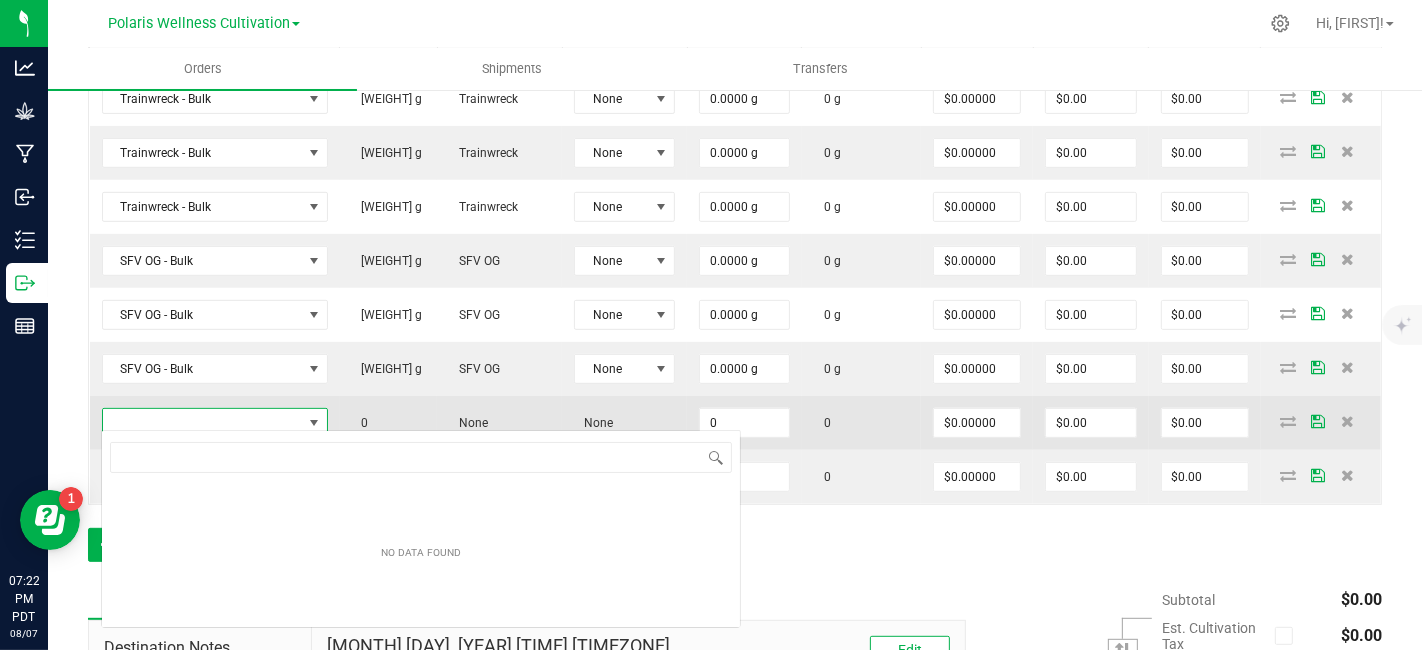 scroll, scrollTop: 99970, scrollLeft: 99774, axis: both 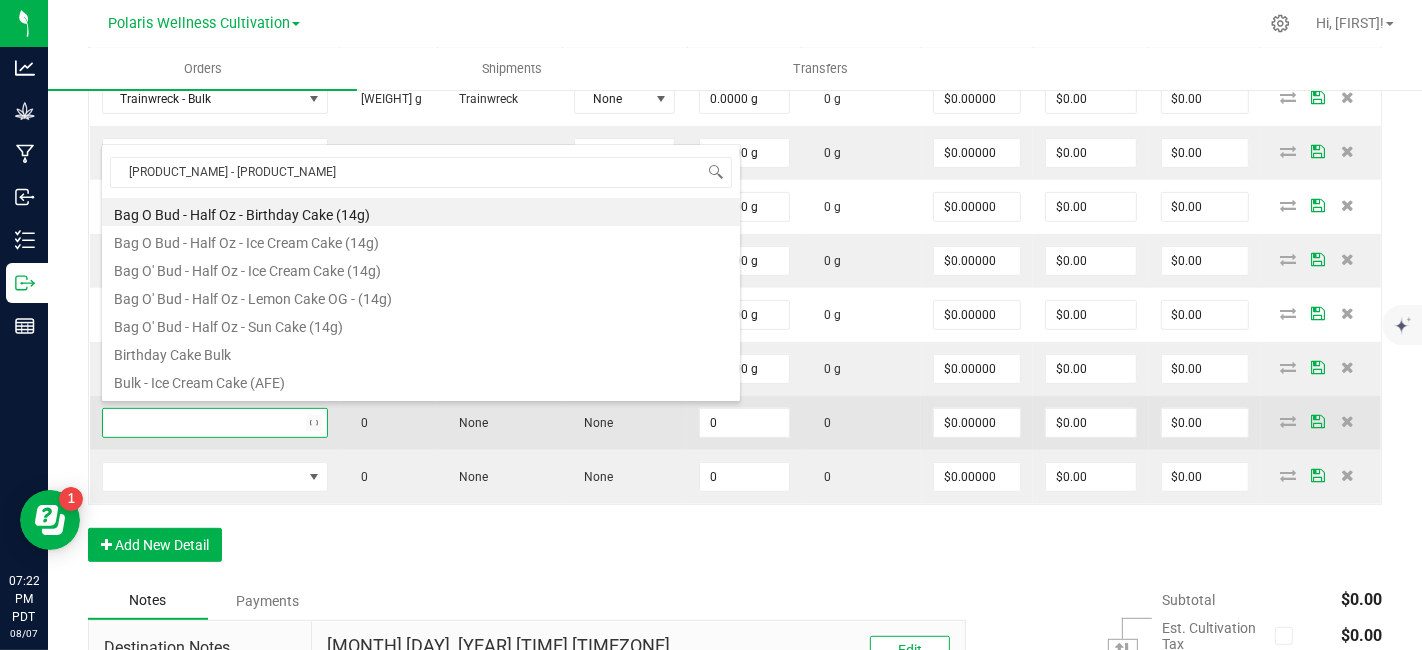 type on "cake - bulk" 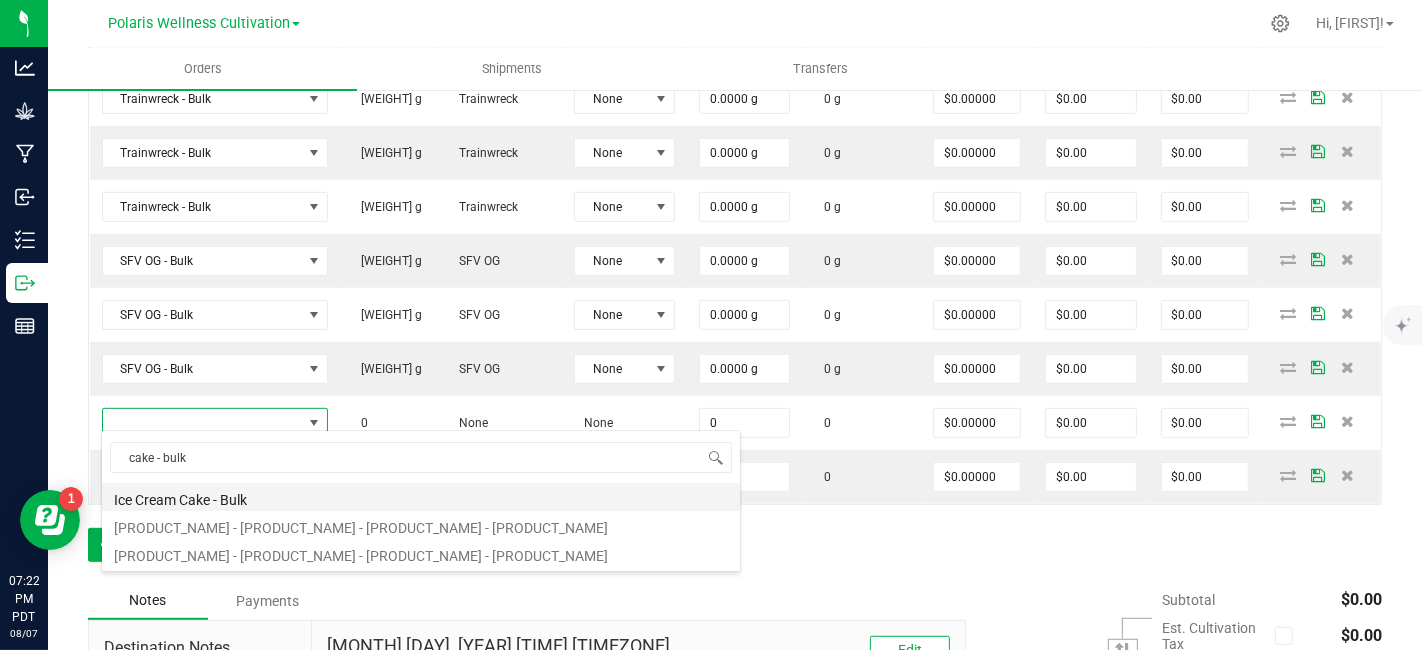 click on "Ice Cream Cake - Bulk" at bounding box center [421, 497] 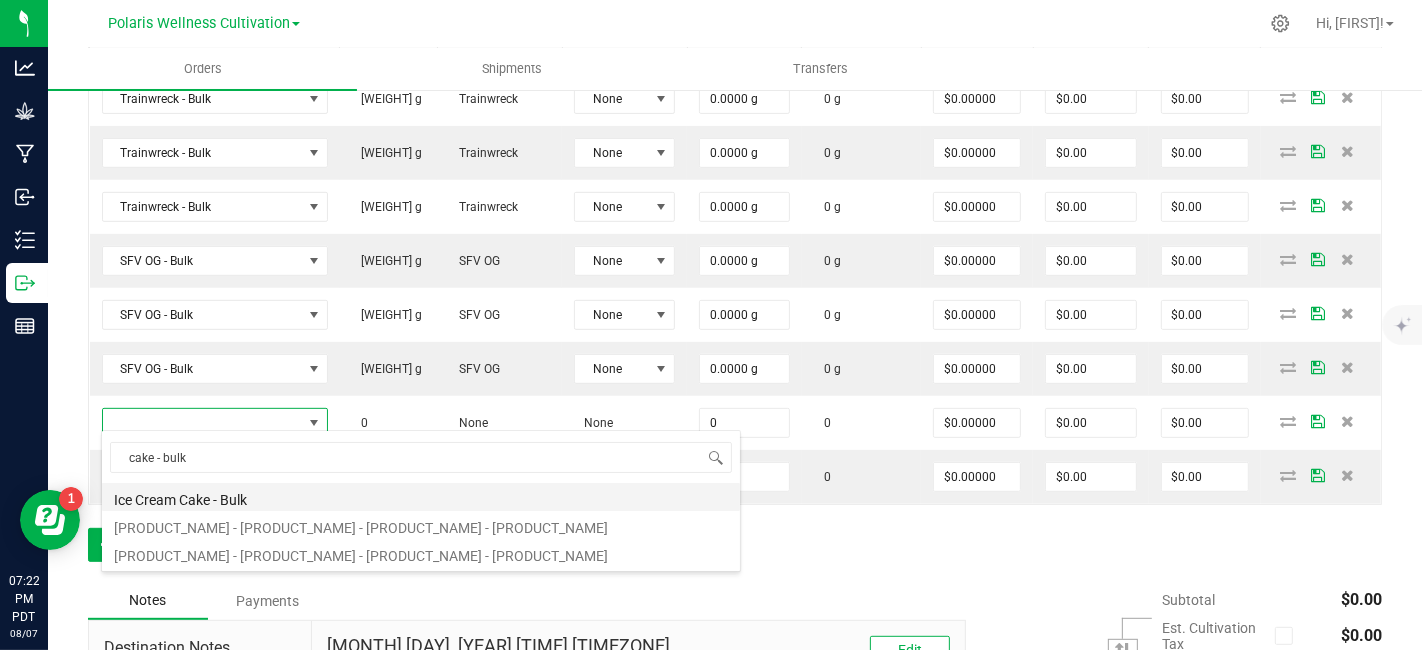 type on "0.0000 g" 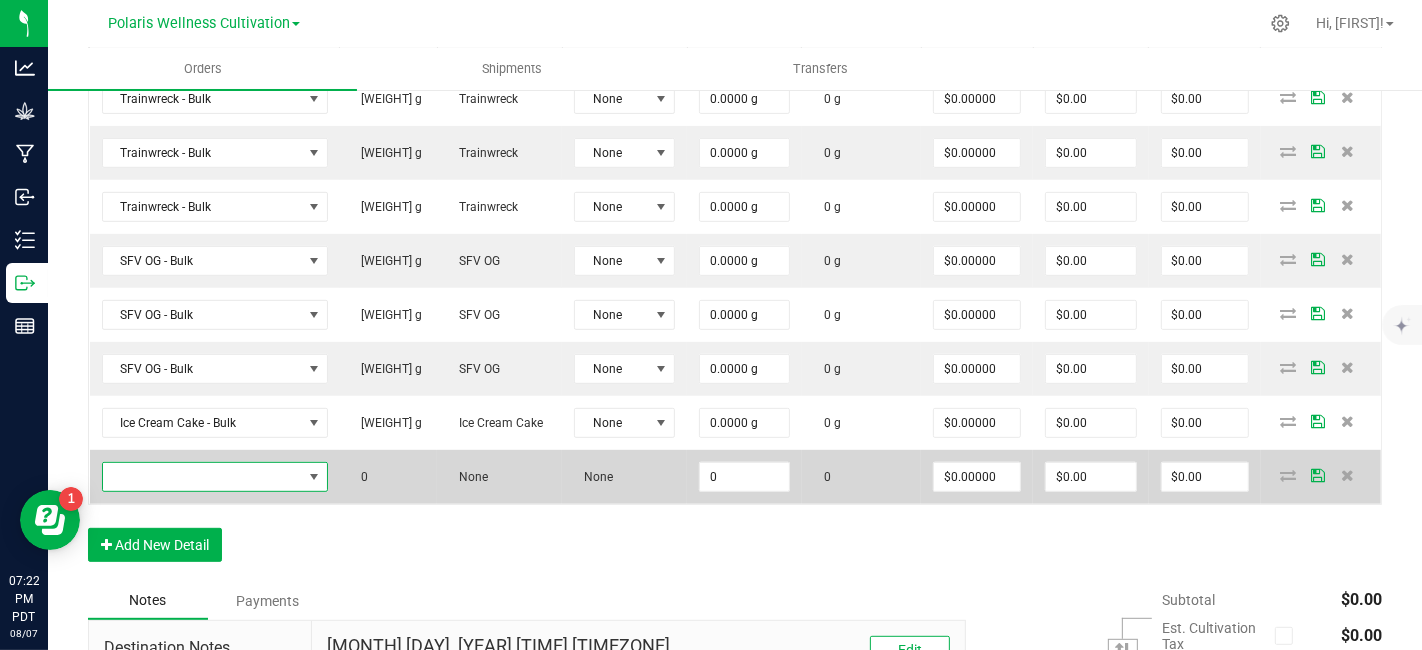 click at bounding box center (202, 477) 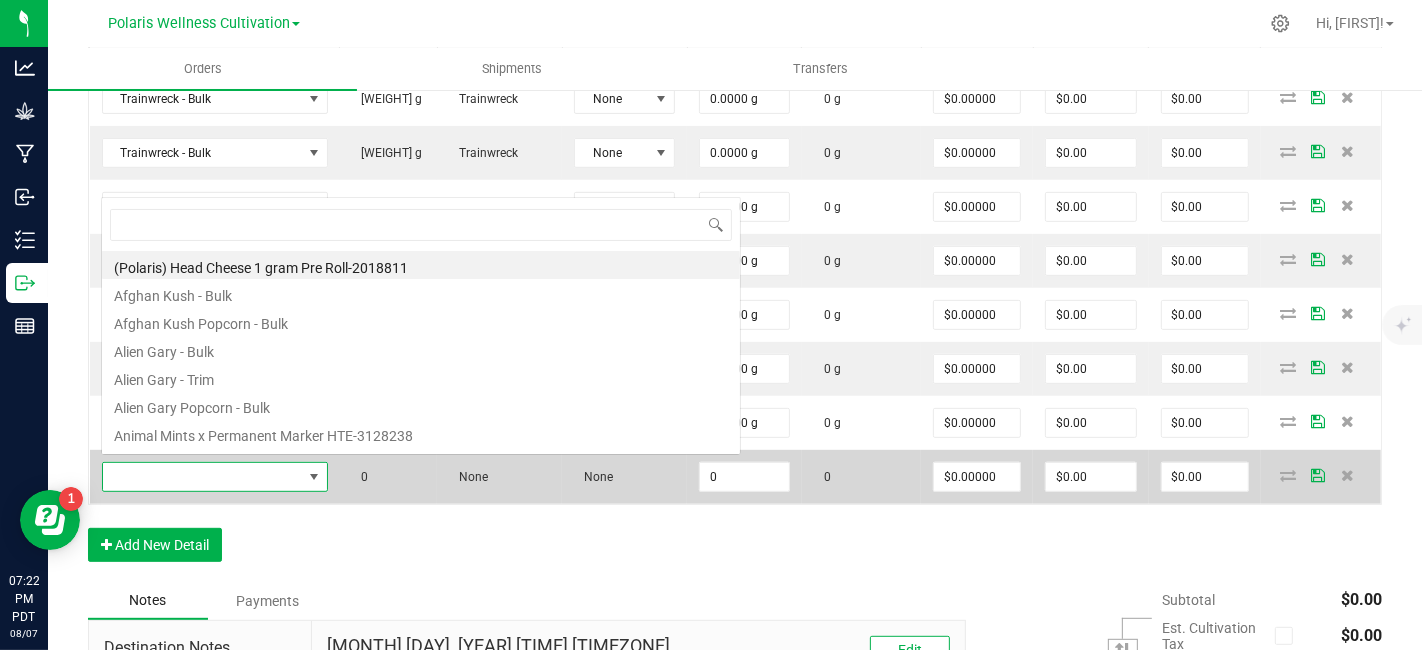 scroll, scrollTop: 0, scrollLeft: 0, axis: both 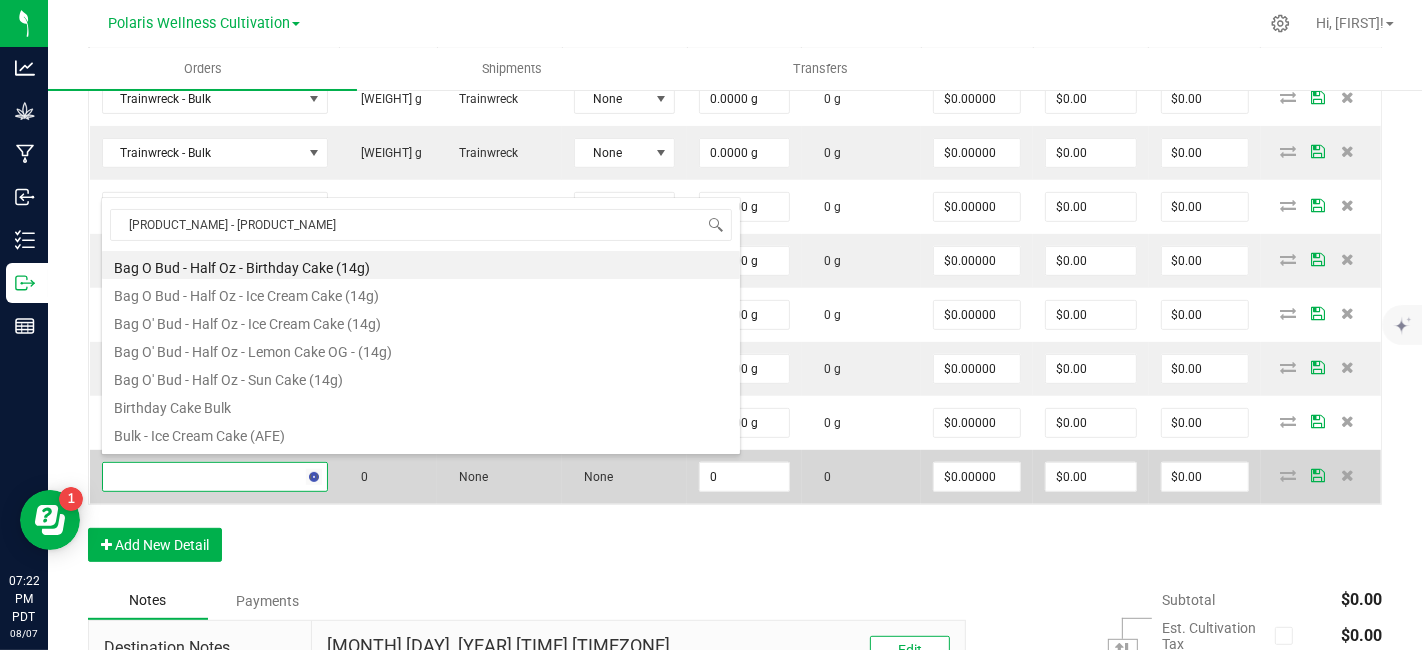 type on "cake - bulk" 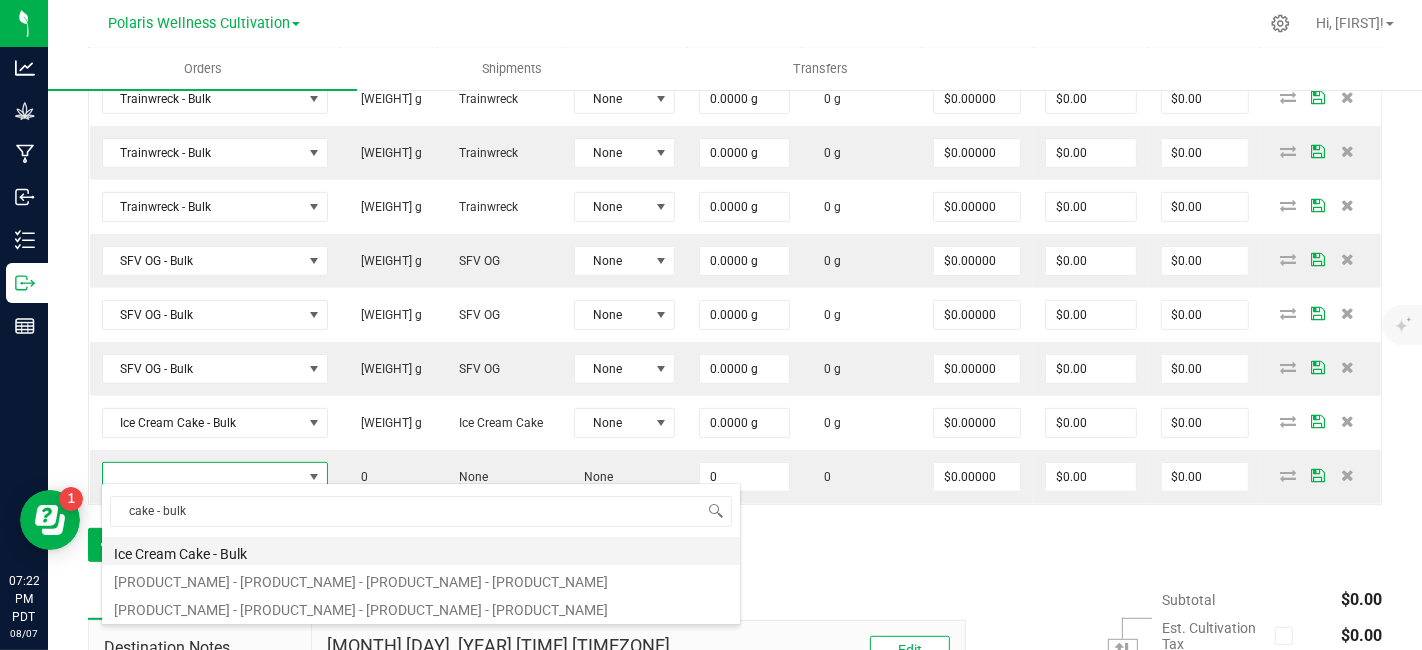 click on "Ice Cream Cake - Bulk" at bounding box center (421, 551) 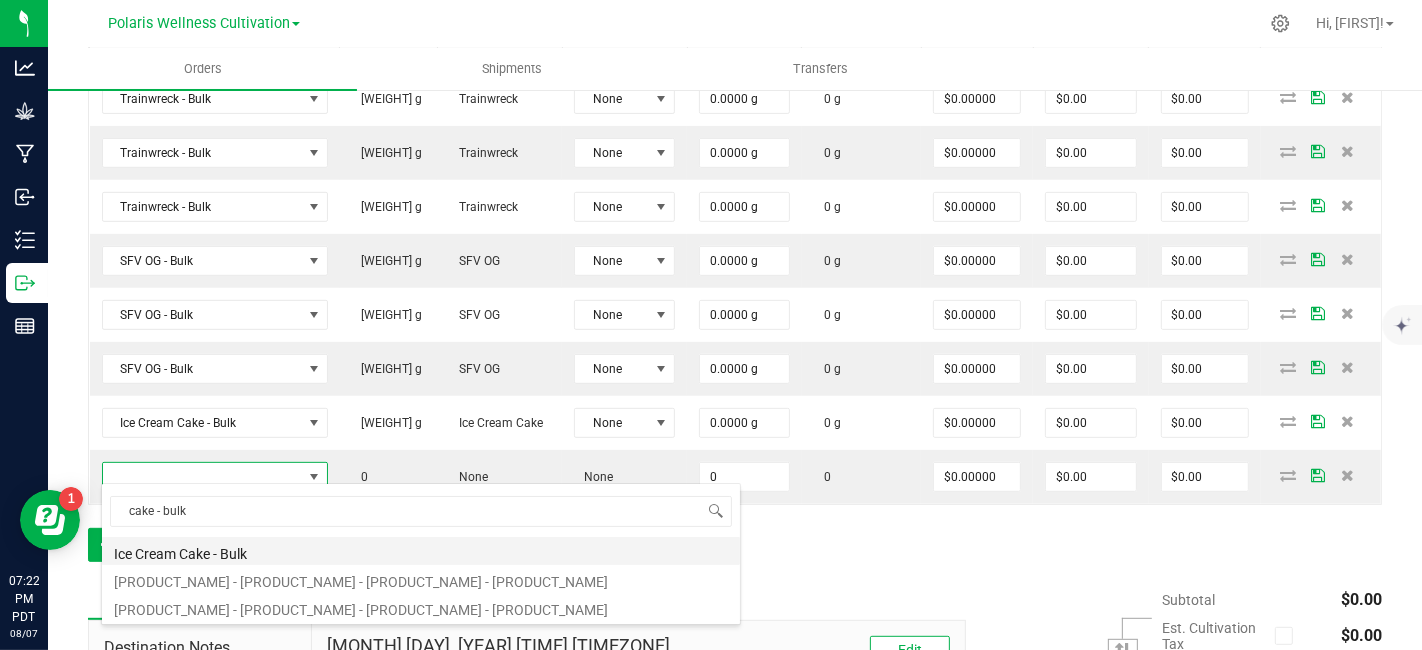 type on "0.0000 g" 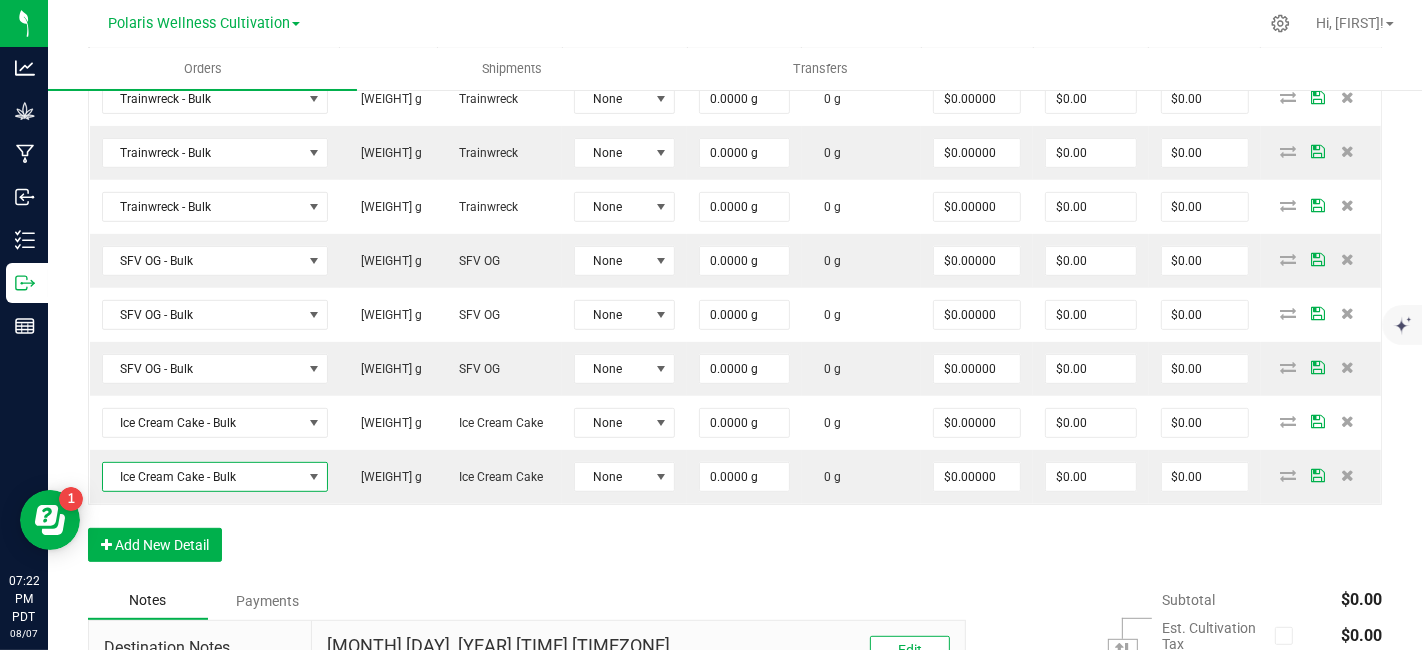 scroll, scrollTop: 582, scrollLeft: 0, axis: vertical 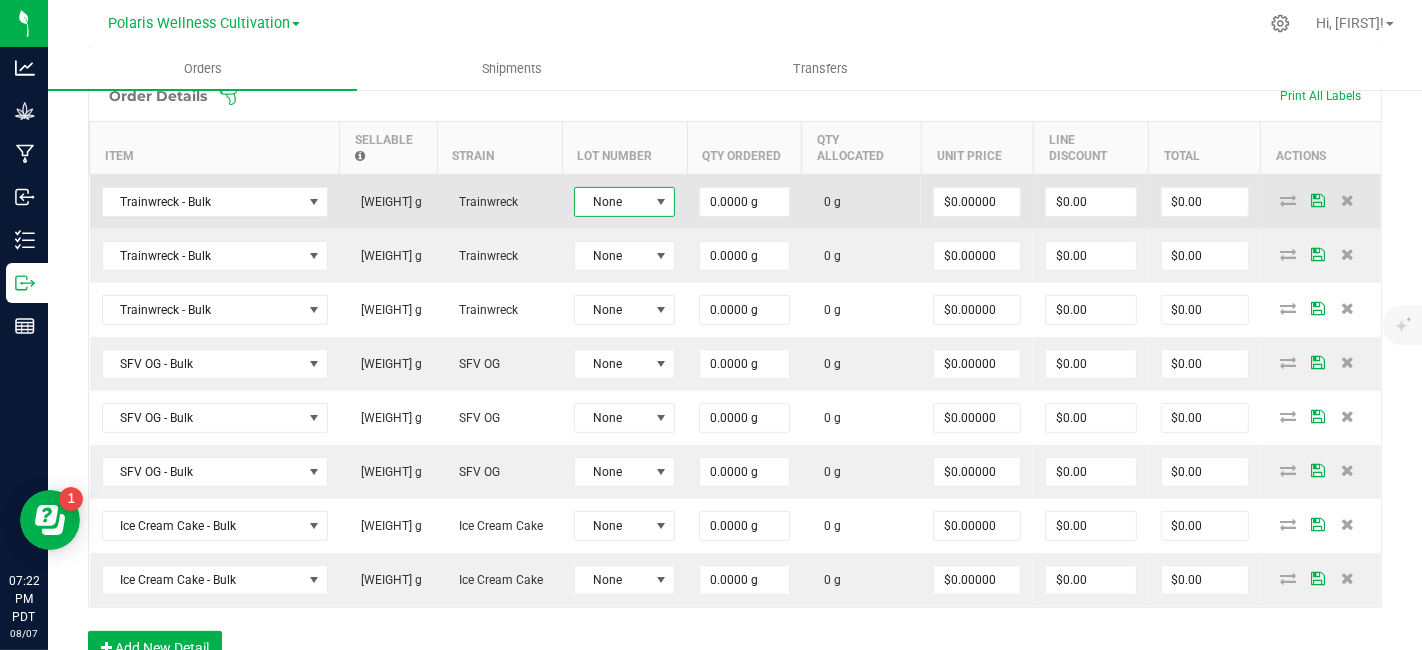 click at bounding box center [661, 202] 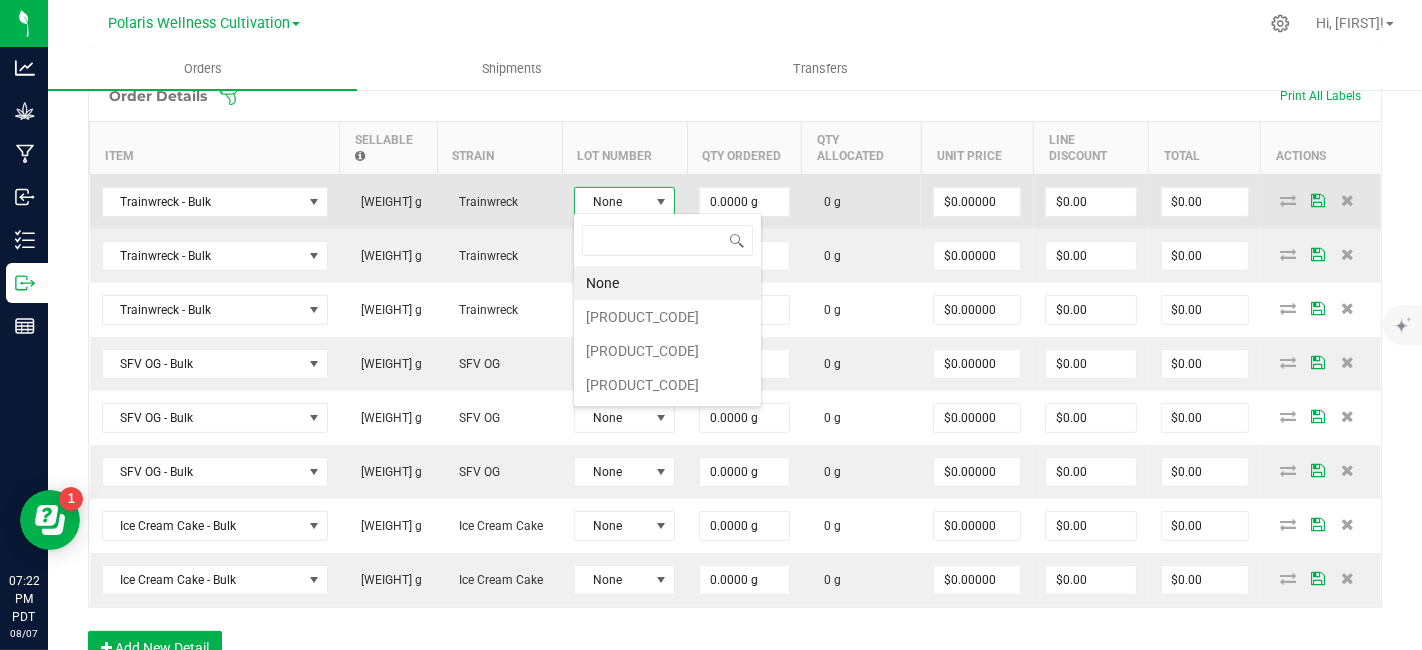scroll, scrollTop: 99970, scrollLeft: 99899, axis: both 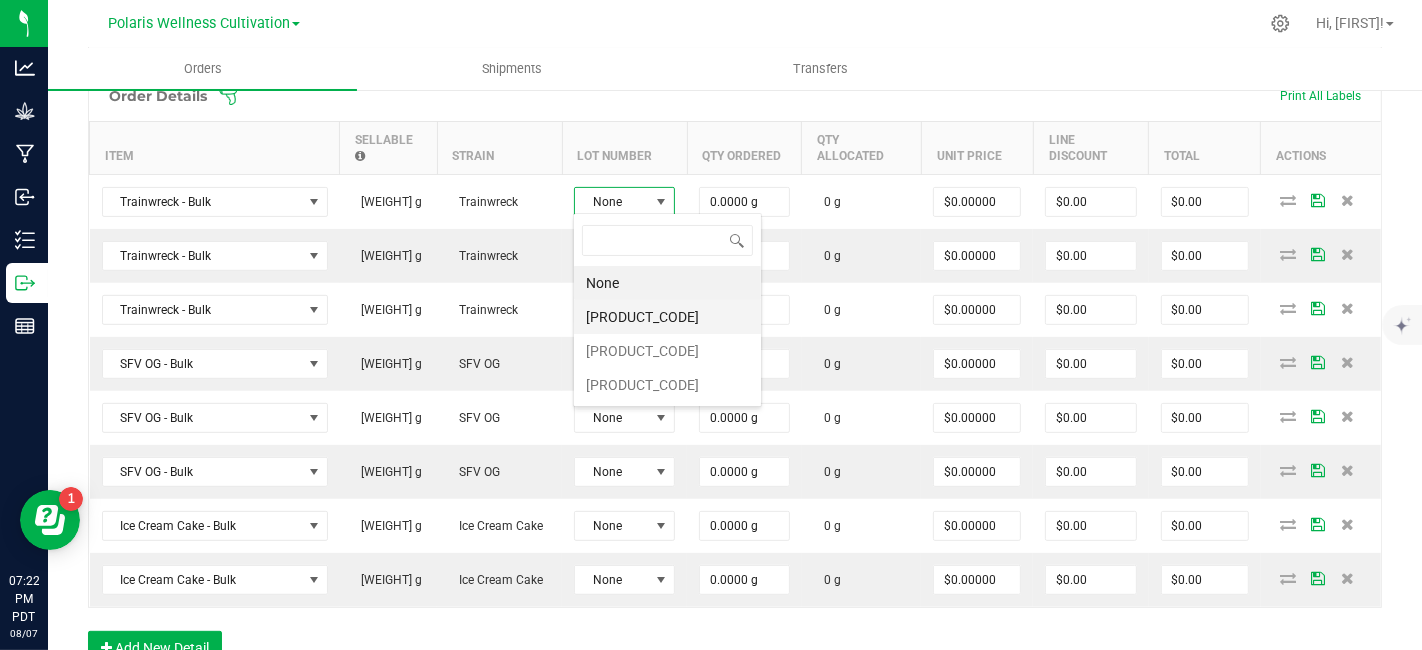 click on "[PRODUCT_CODE]" at bounding box center [667, 317] 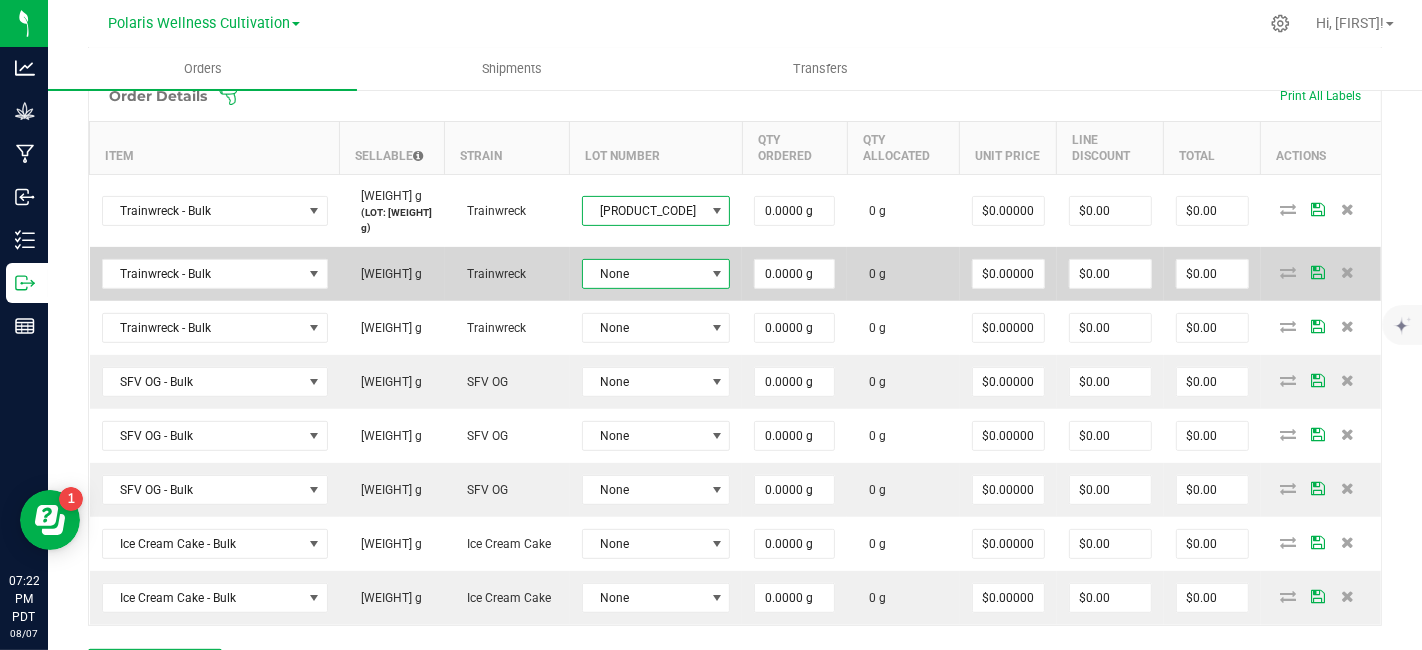 click at bounding box center [717, 274] 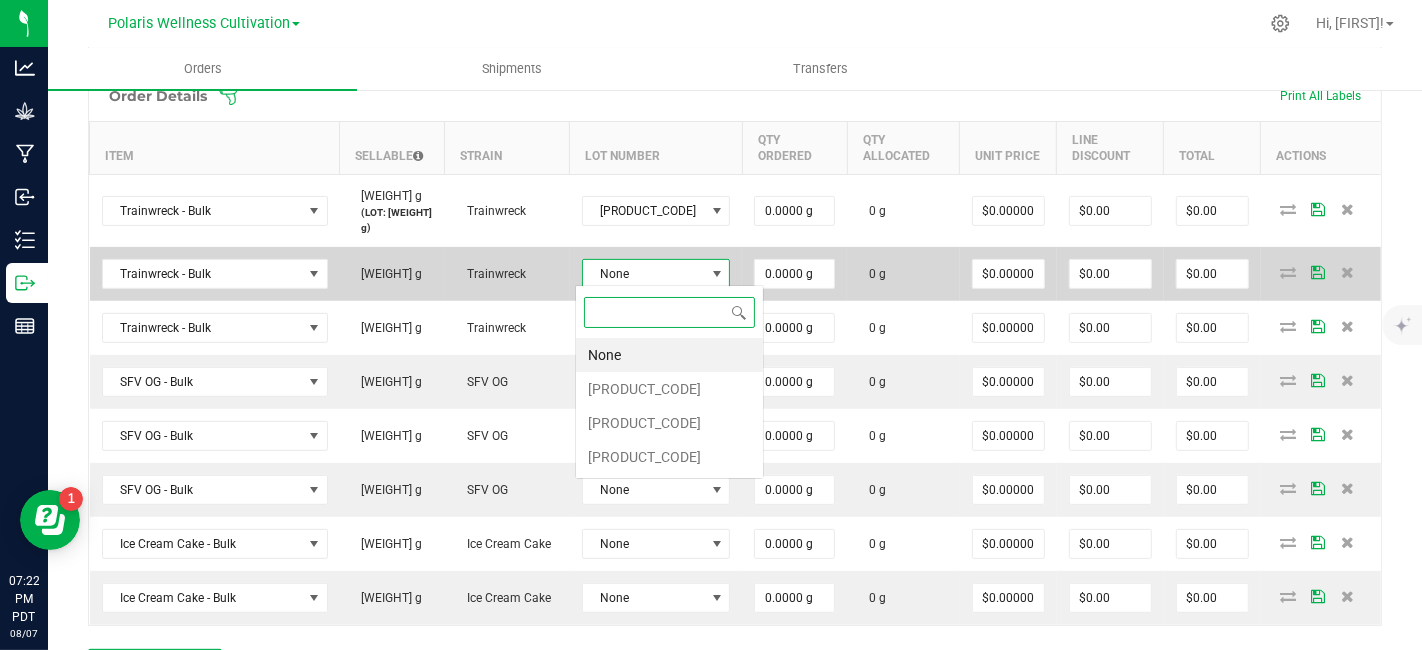 scroll, scrollTop: 99970, scrollLeft: 99888, axis: both 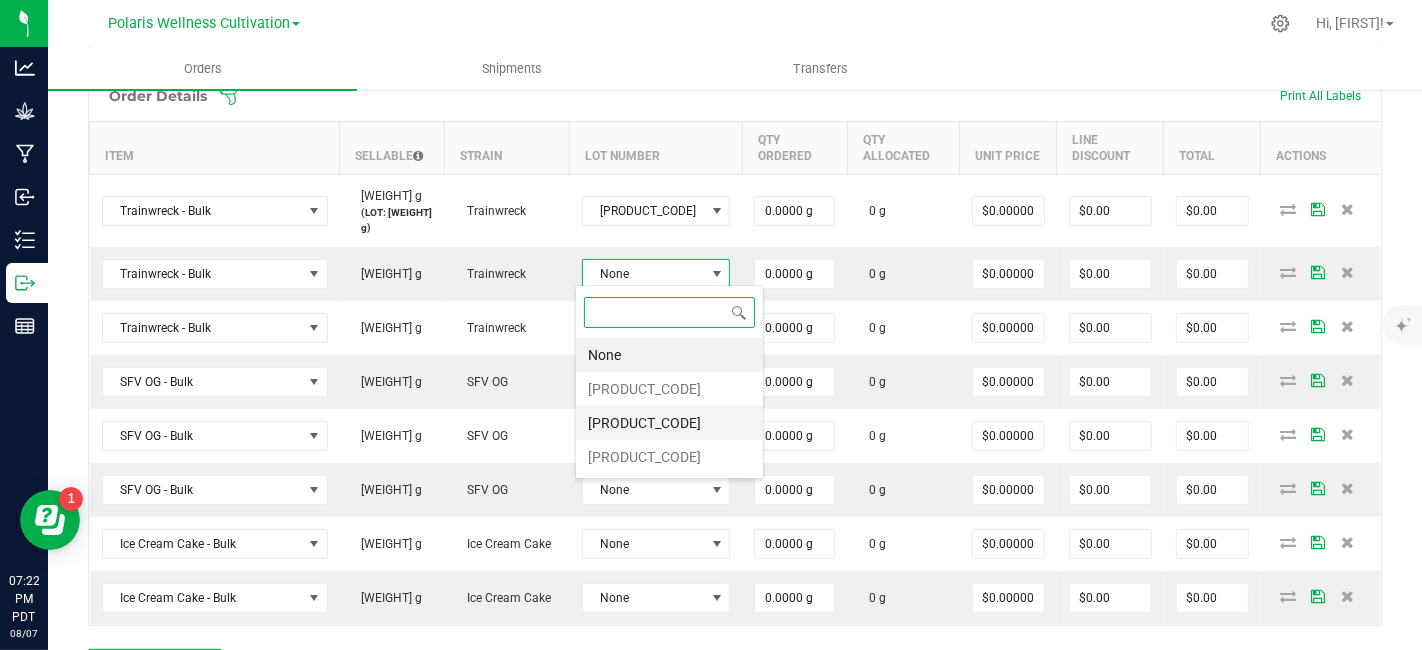 click on "[PRODUCT_CODE]" at bounding box center [669, 423] 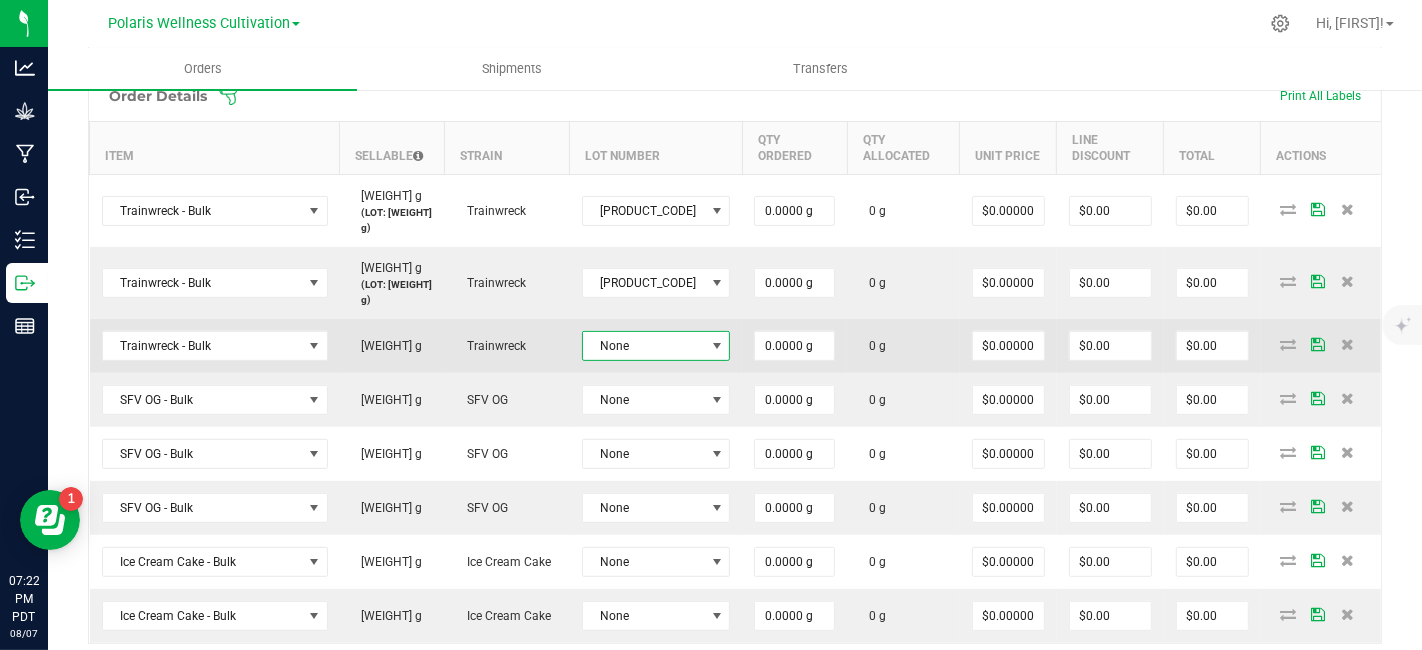 click on "None" at bounding box center [656, 346] 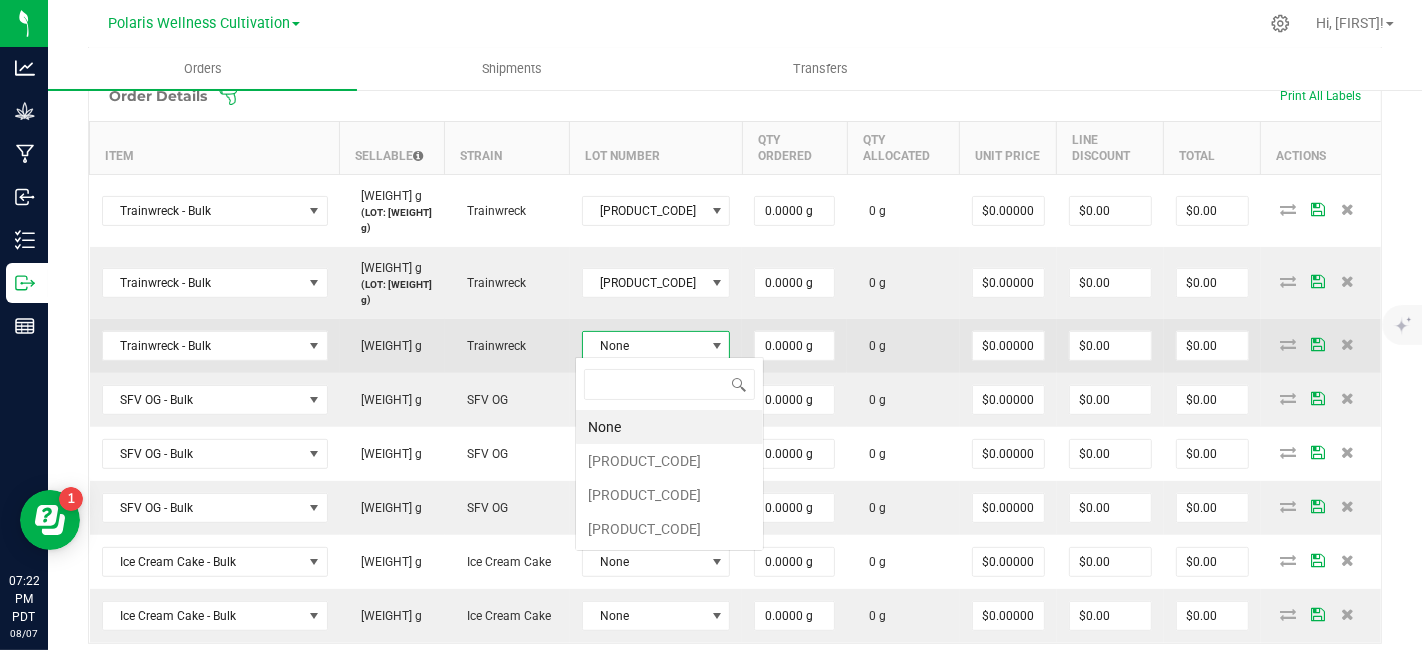 scroll, scrollTop: 99970, scrollLeft: 99888, axis: both 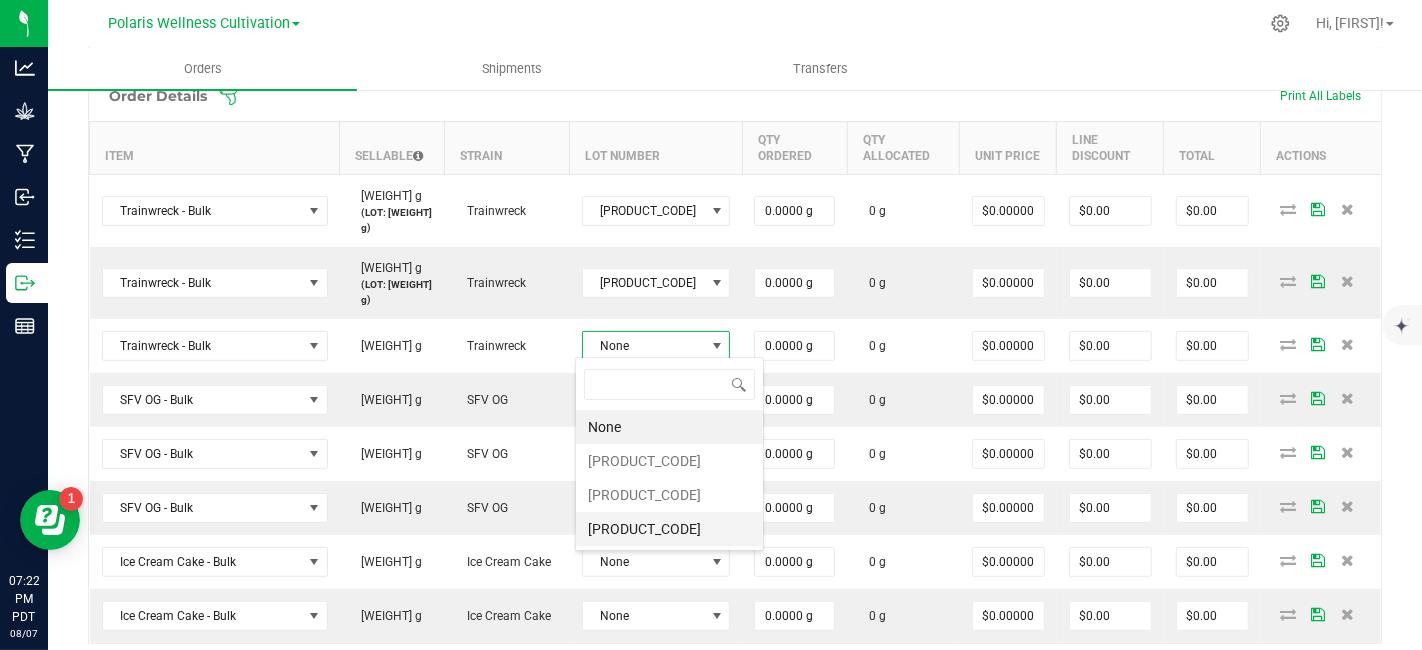 click on "[PRODUCT_CODE]" at bounding box center (669, 529) 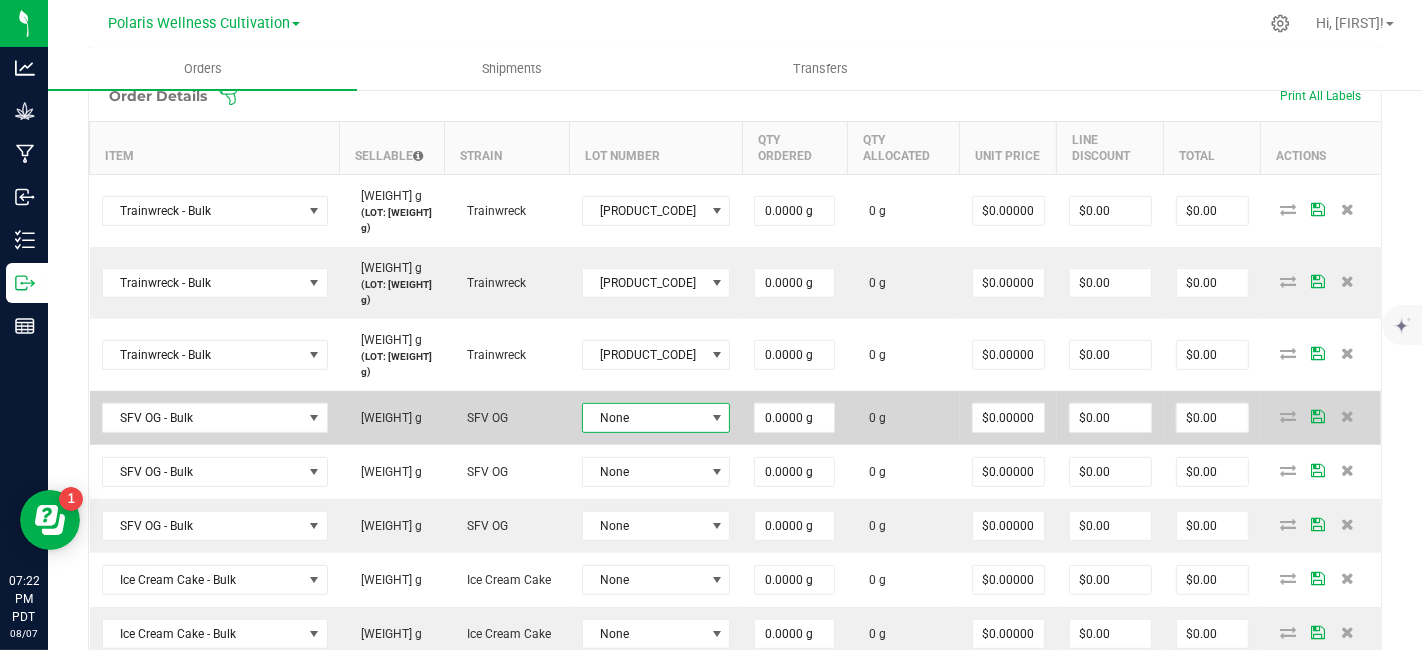 click at bounding box center [717, 418] 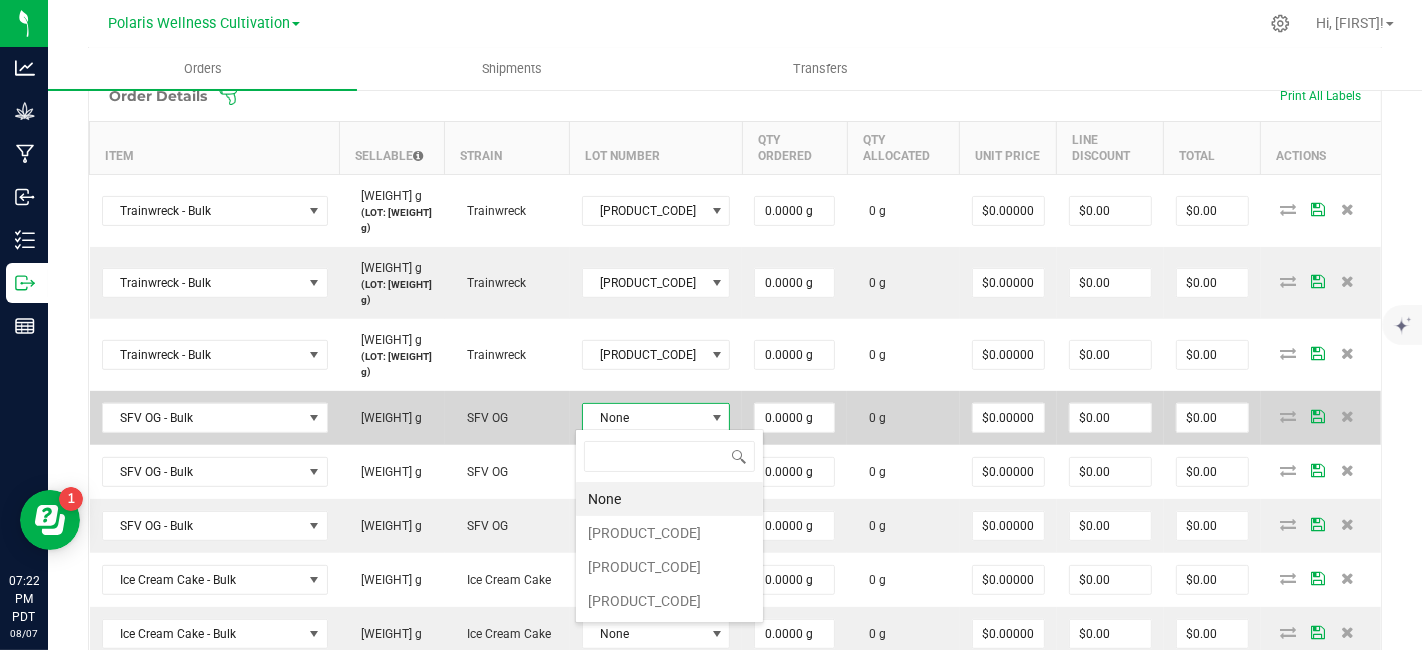 scroll, scrollTop: 99970, scrollLeft: 99888, axis: both 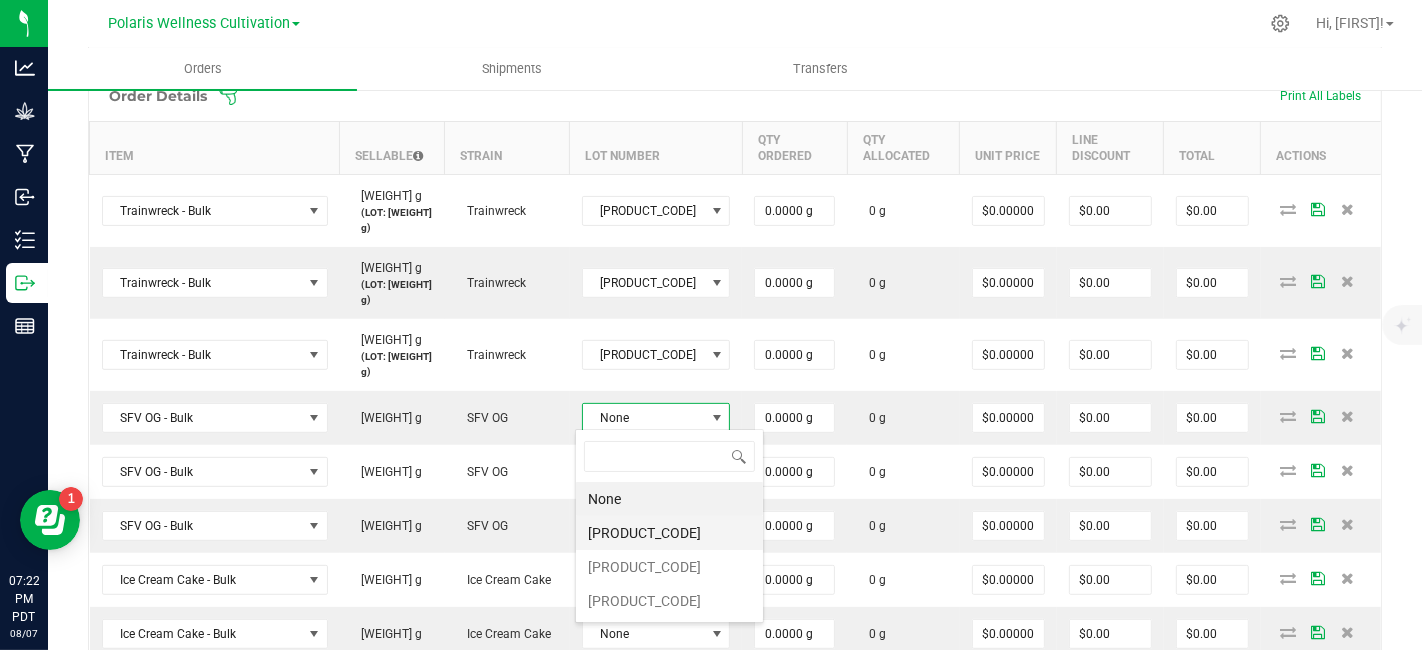 click on "[PRODUCT_CODE]" at bounding box center [669, 533] 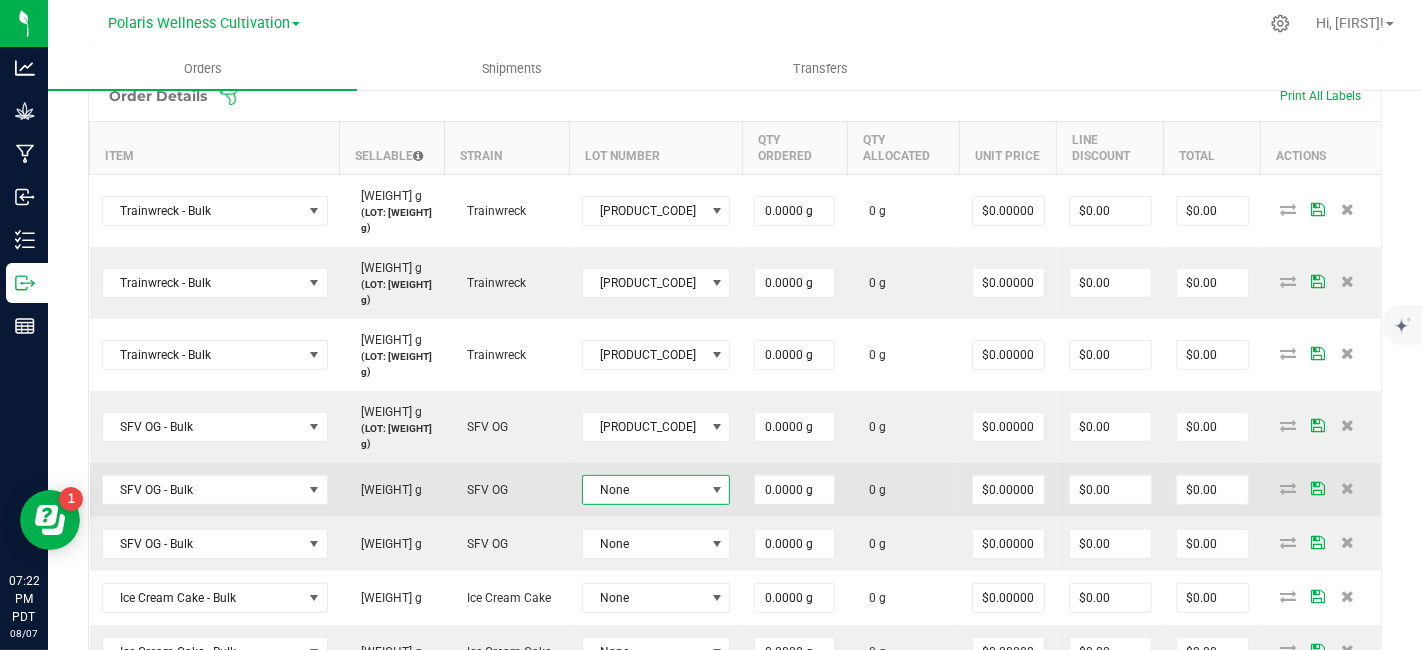click at bounding box center (717, 490) 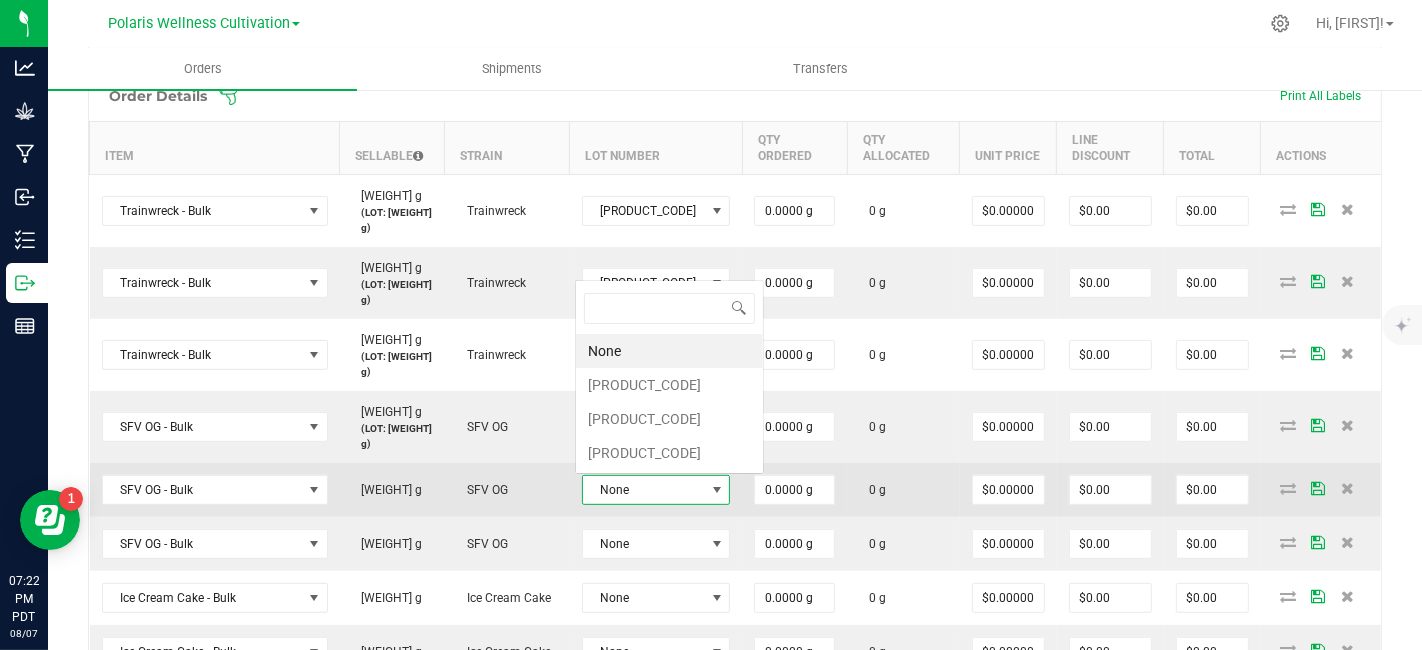 scroll, scrollTop: 0, scrollLeft: 0, axis: both 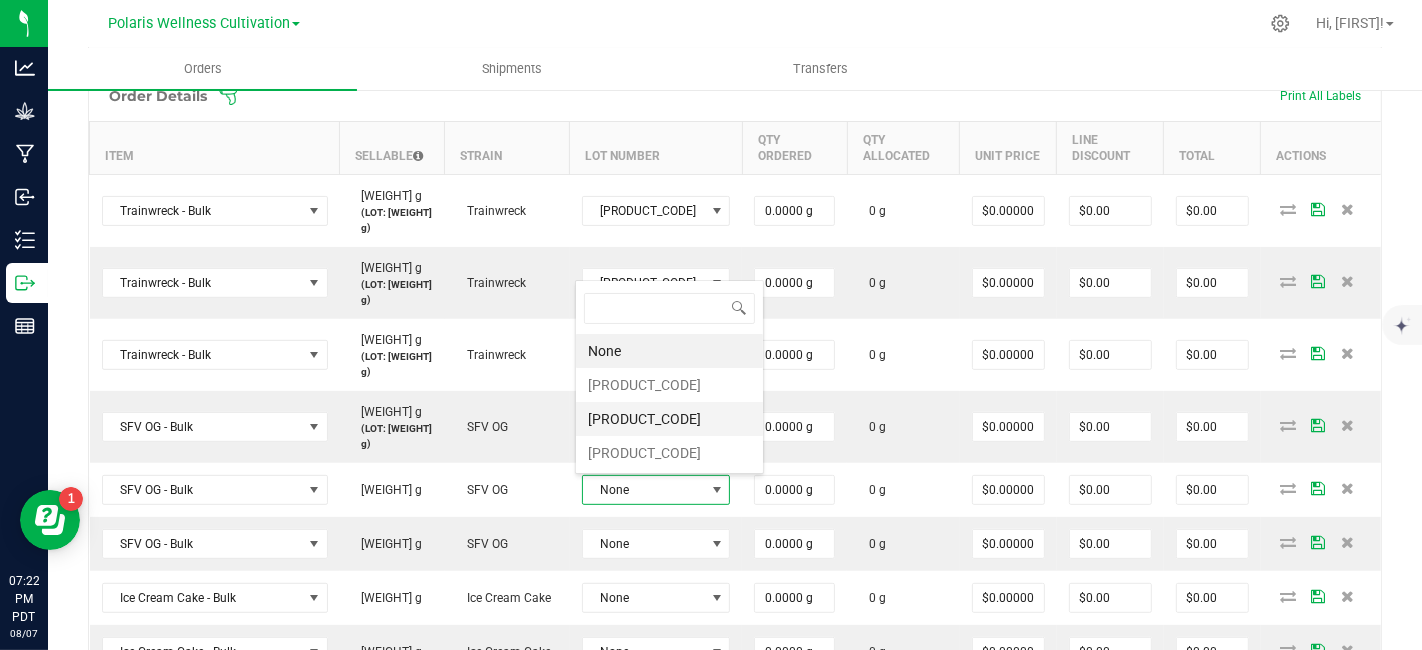 click on "[PRODUCT_CODE]" at bounding box center (669, 419) 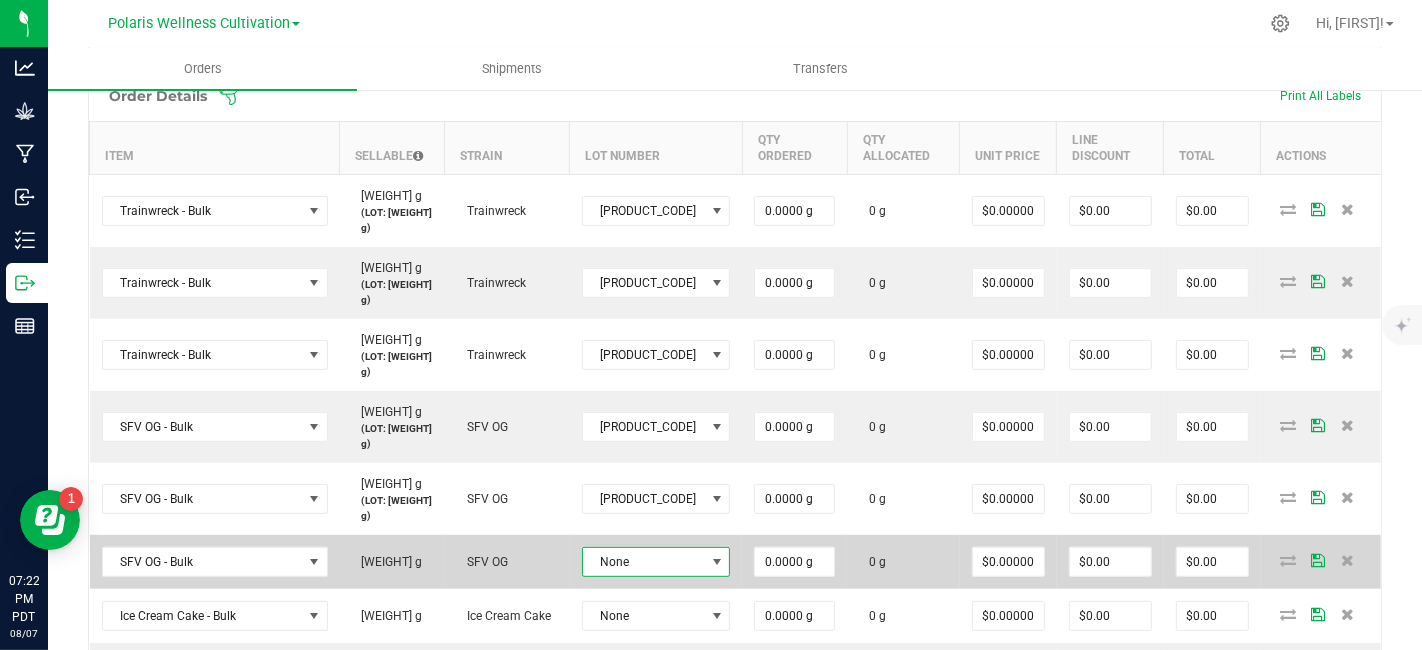 click at bounding box center (717, 562) 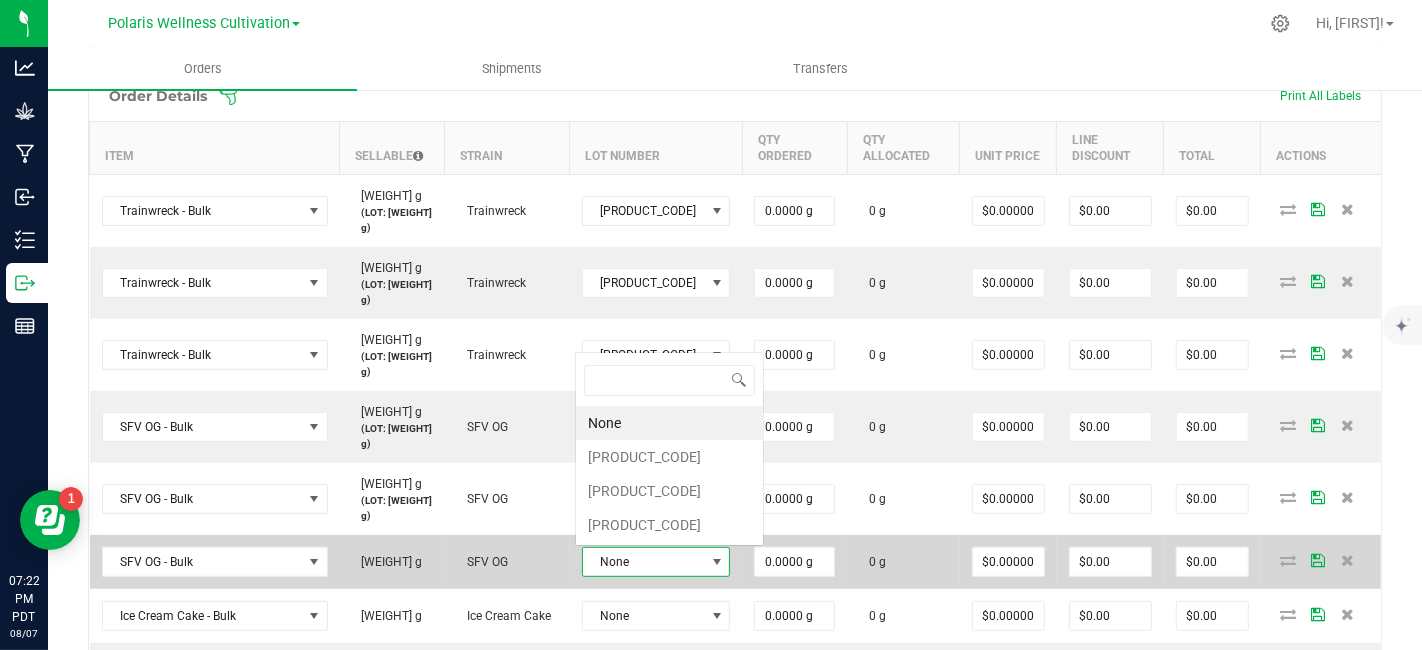 scroll, scrollTop: 0, scrollLeft: 0, axis: both 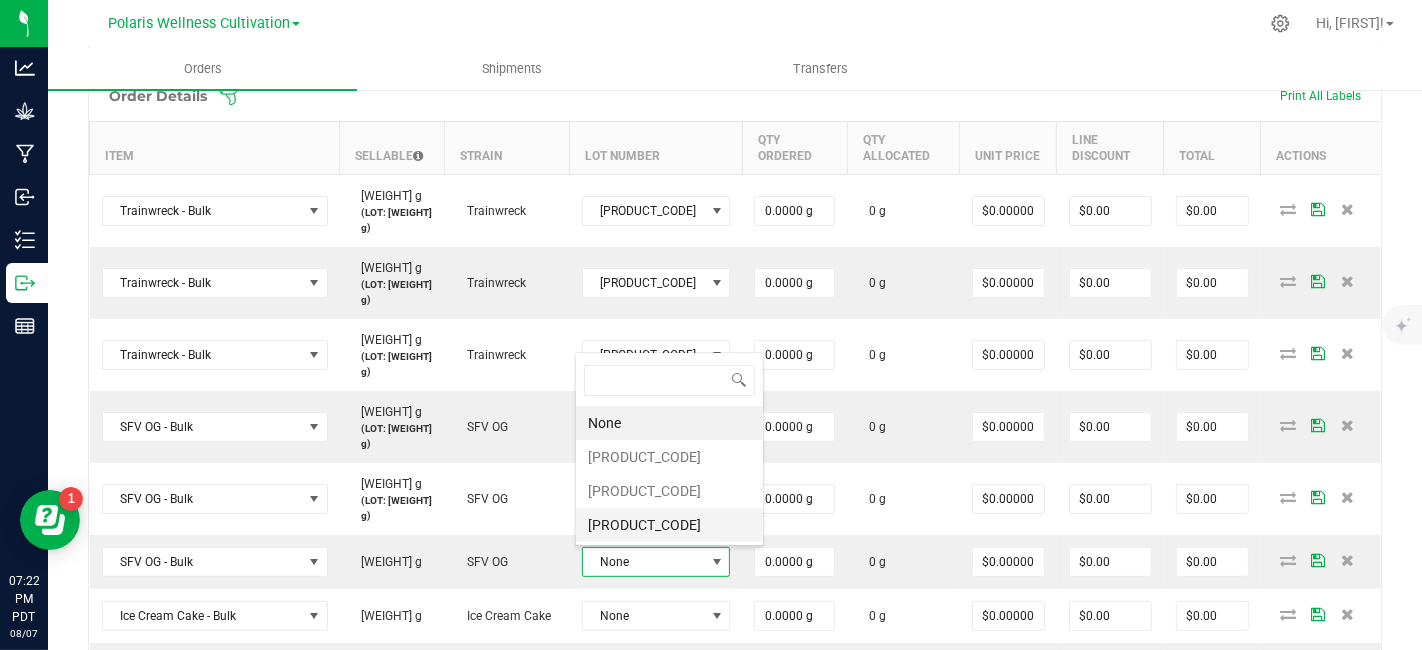 click on "[PRODUCT_CODE]" at bounding box center (669, 525) 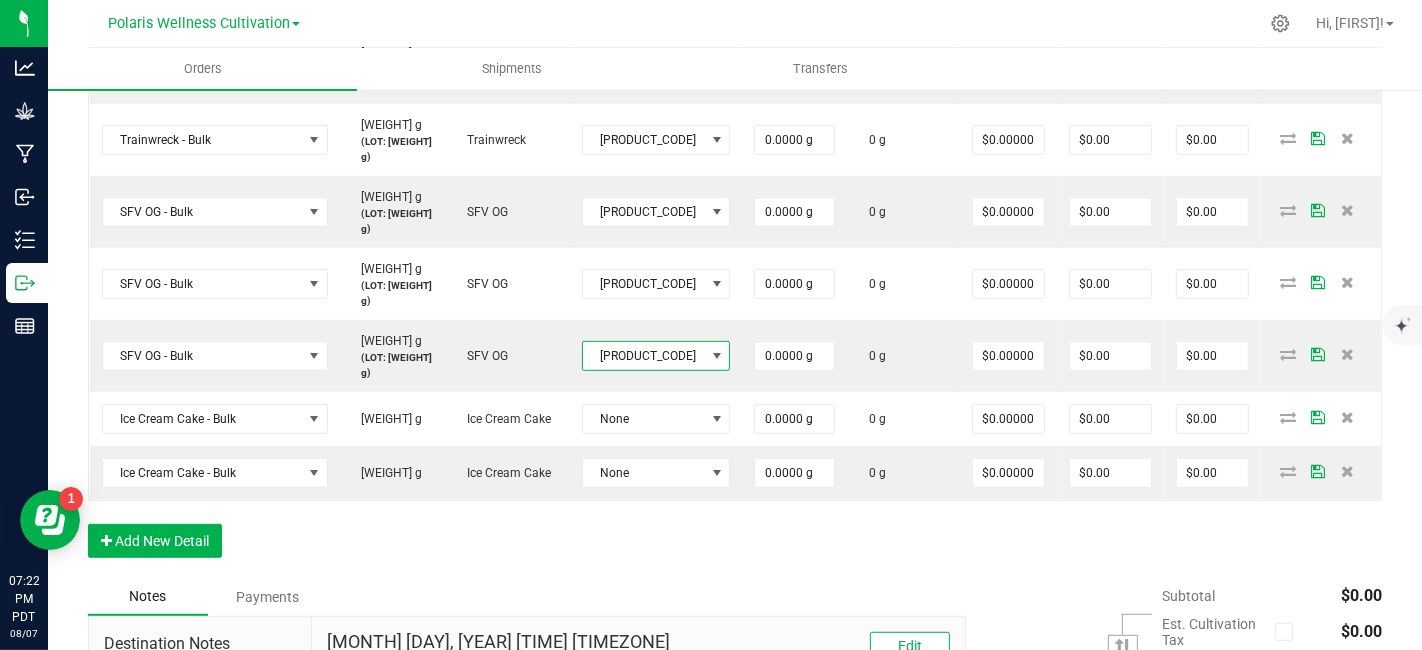 scroll, scrollTop: 835, scrollLeft: 0, axis: vertical 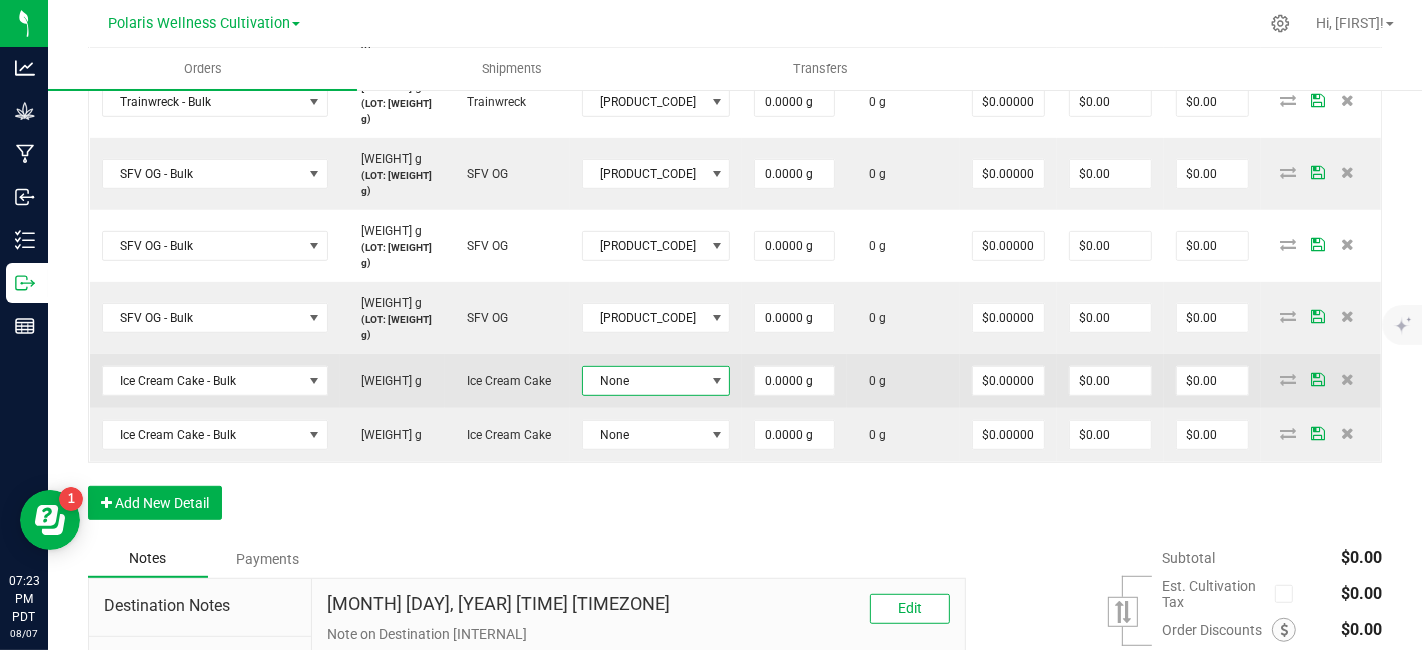 click at bounding box center [717, 381] 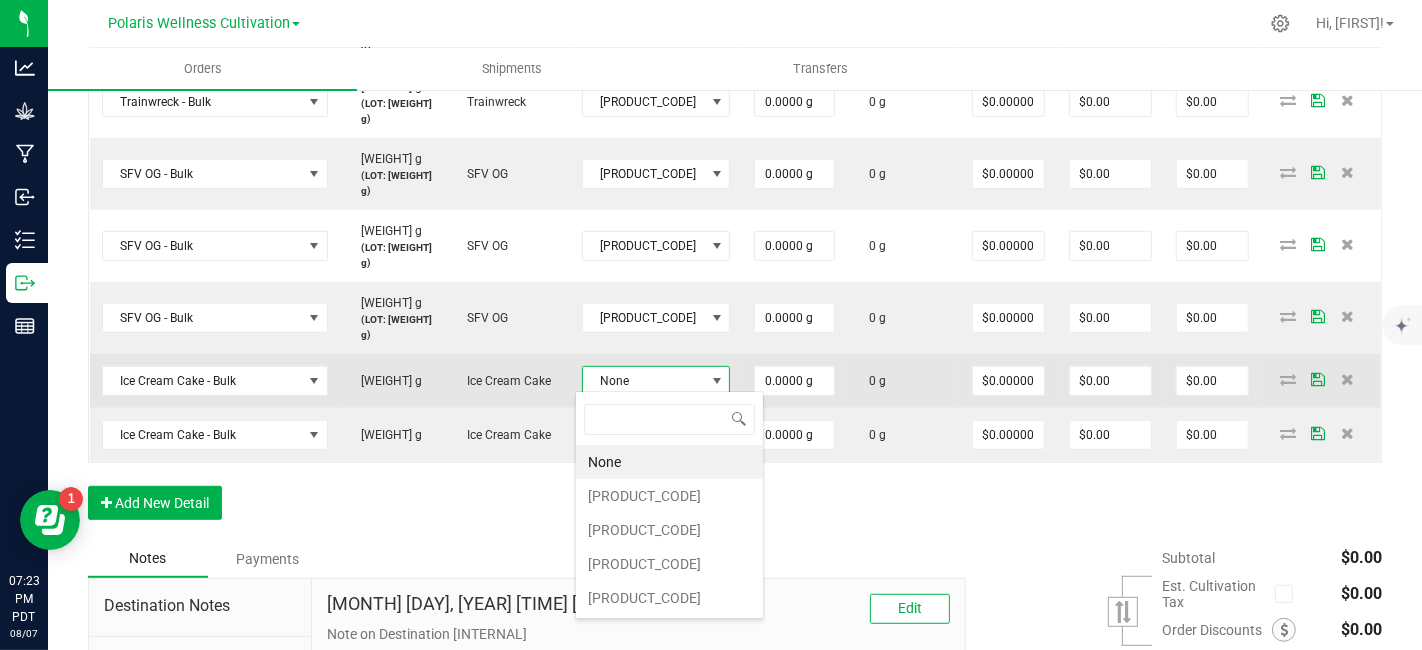 scroll, scrollTop: 99970, scrollLeft: 99885, axis: both 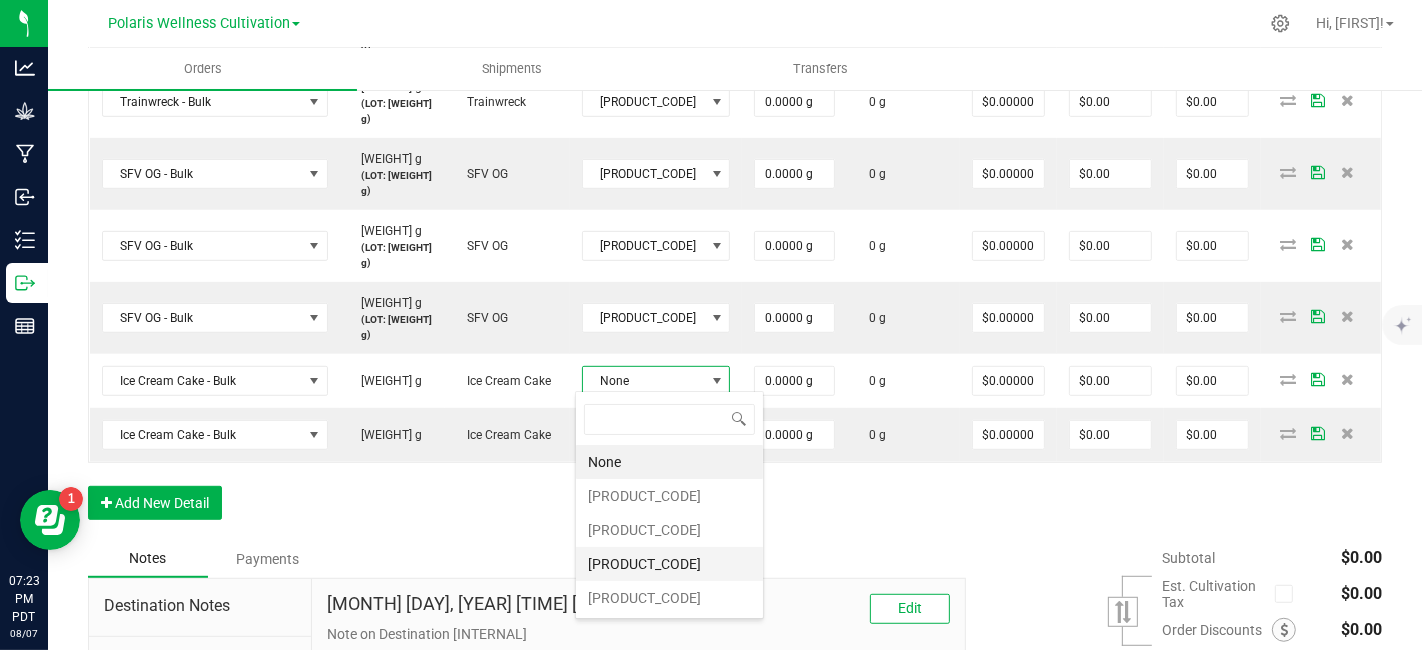 click on "[PRODUCT_CODE]" at bounding box center [669, 564] 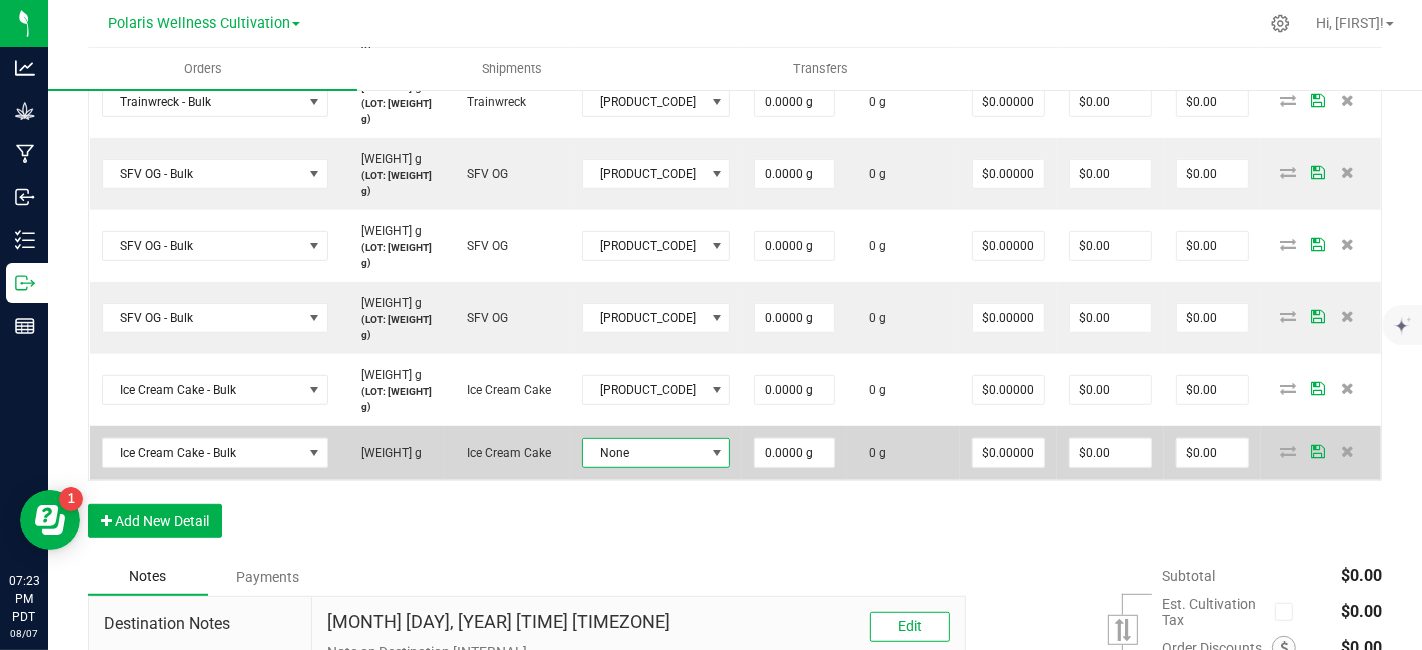 click at bounding box center (716, 453) 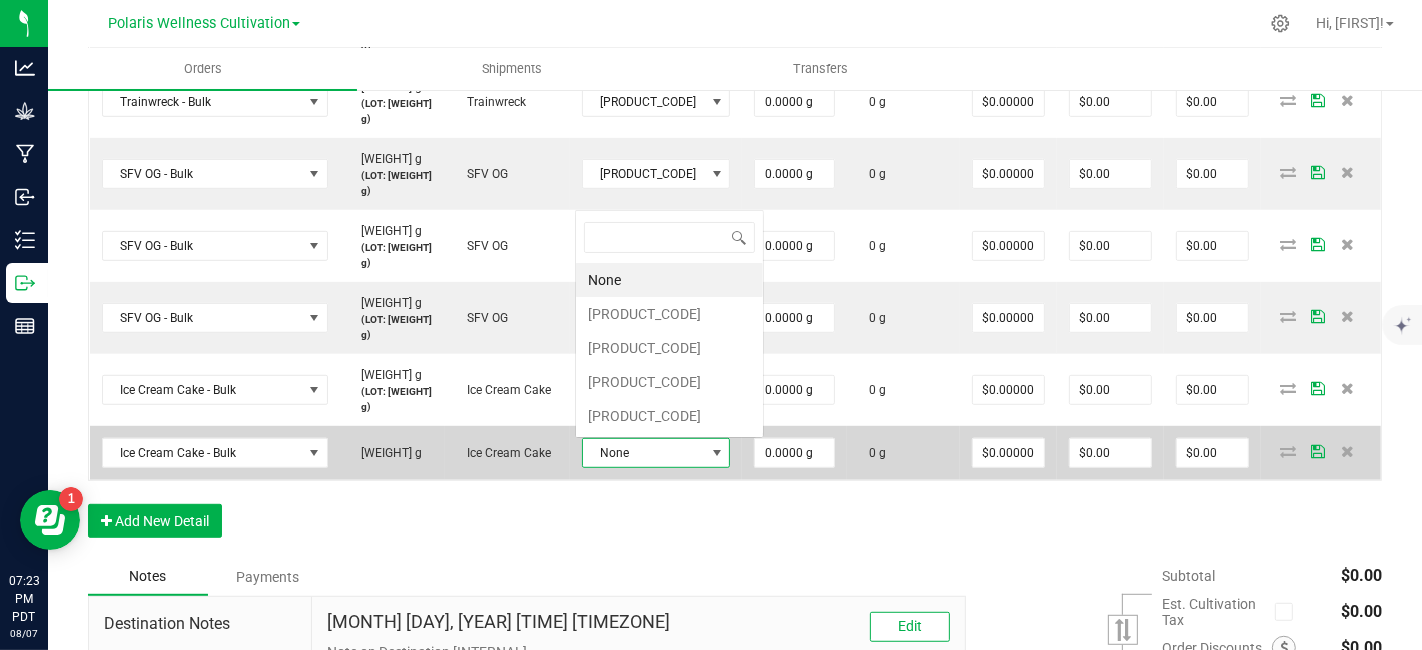 scroll, scrollTop: 0, scrollLeft: 0, axis: both 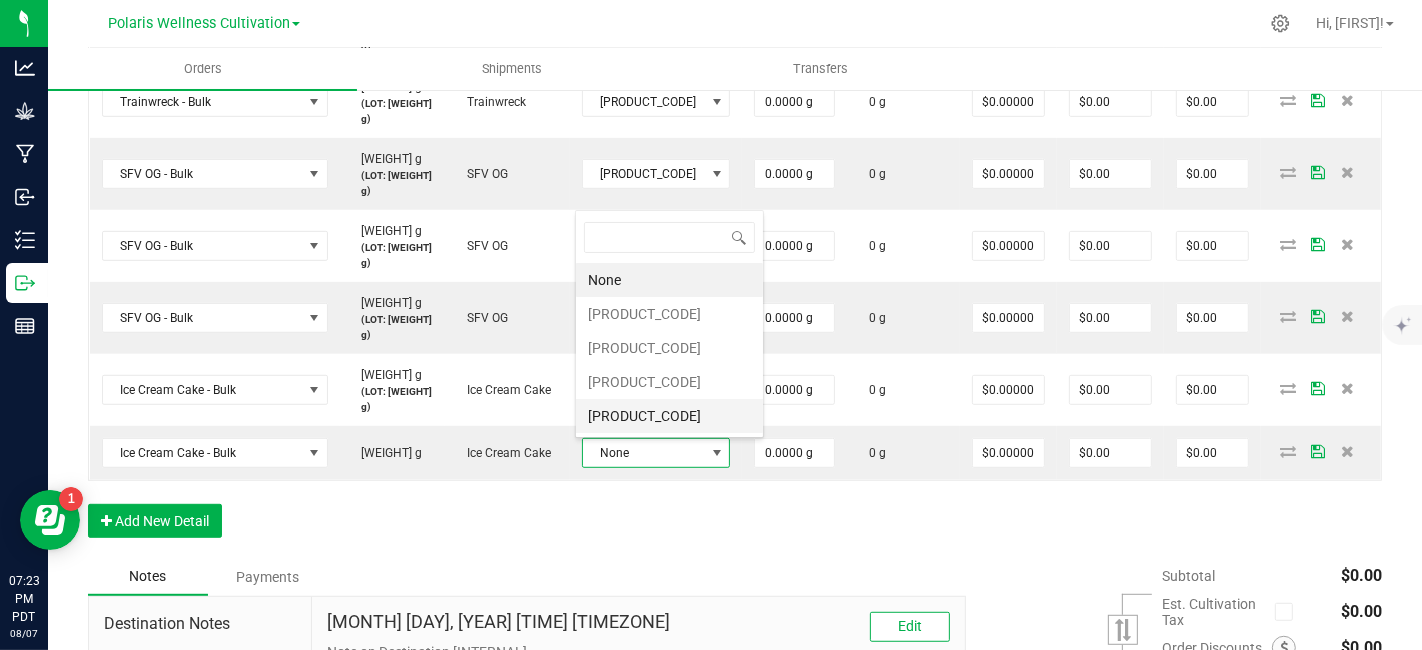 click on "[PRODUCT_CODE]" at bounding box center [669, 416] 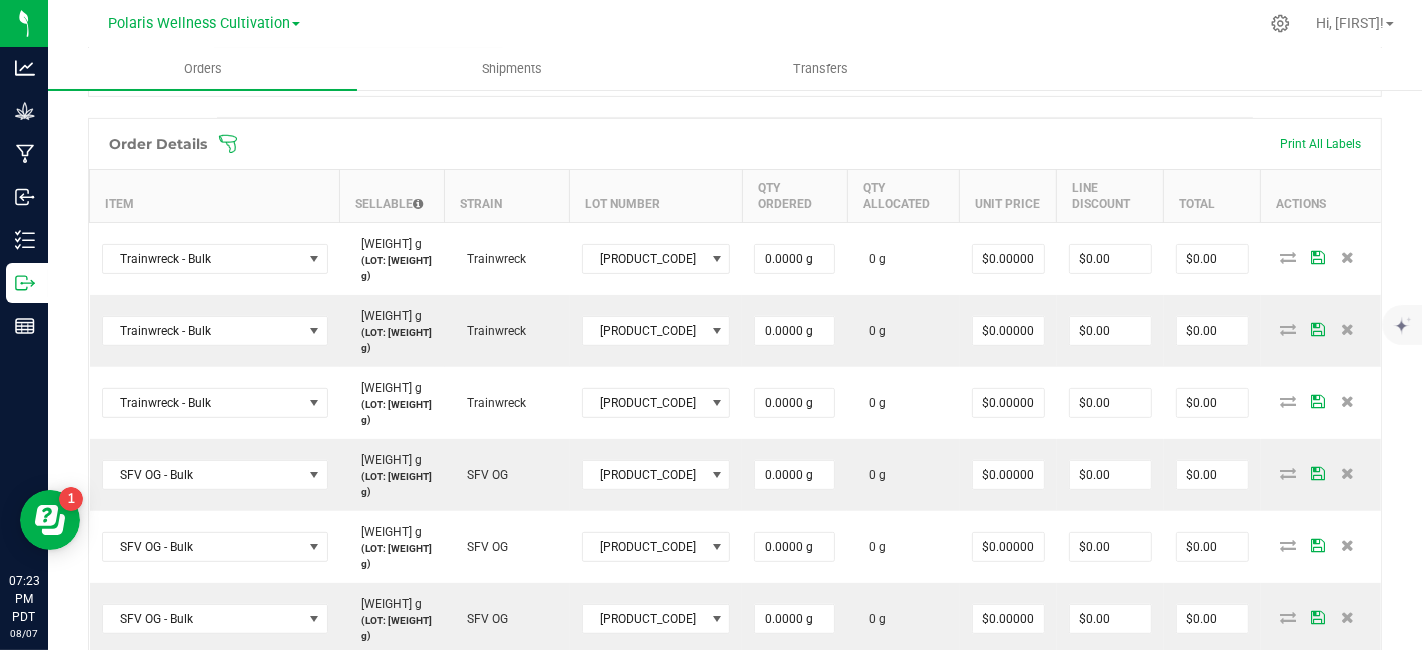 scroll, scrollTop: 518, scrollLeft: 0, axis: vertical 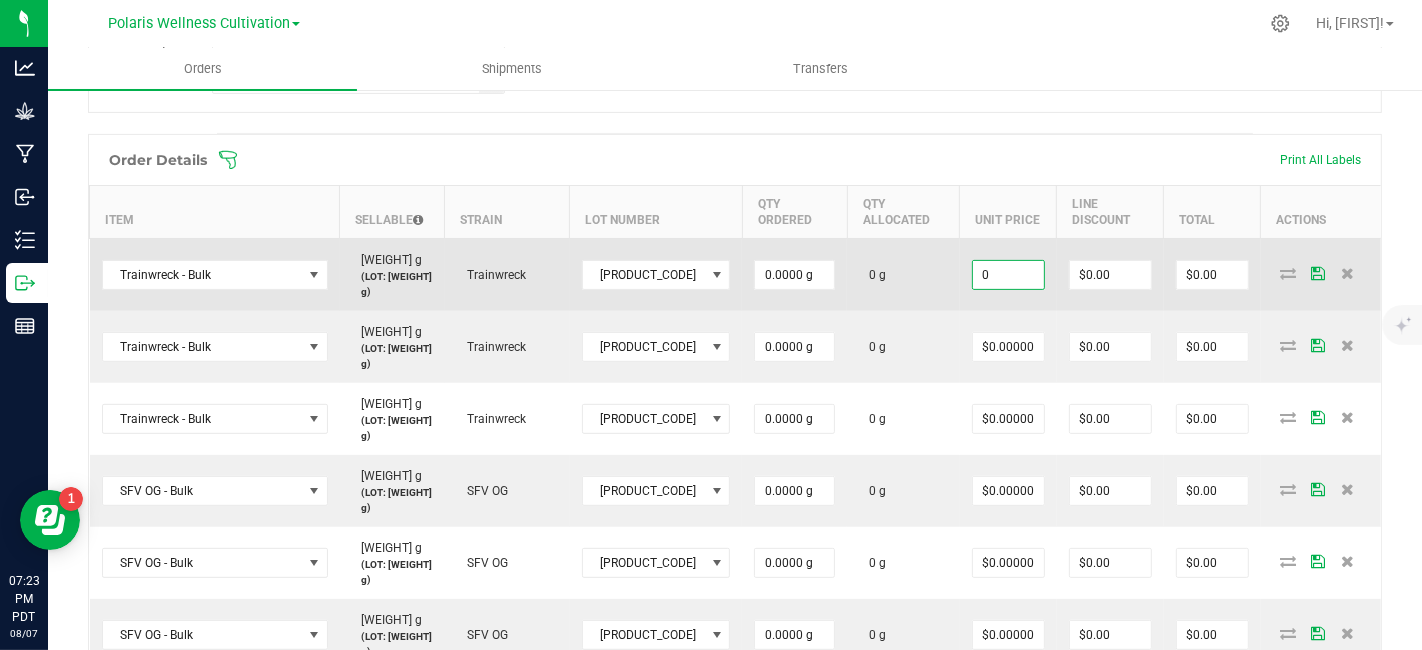 click on "0" at bounding box center [1008, 275] 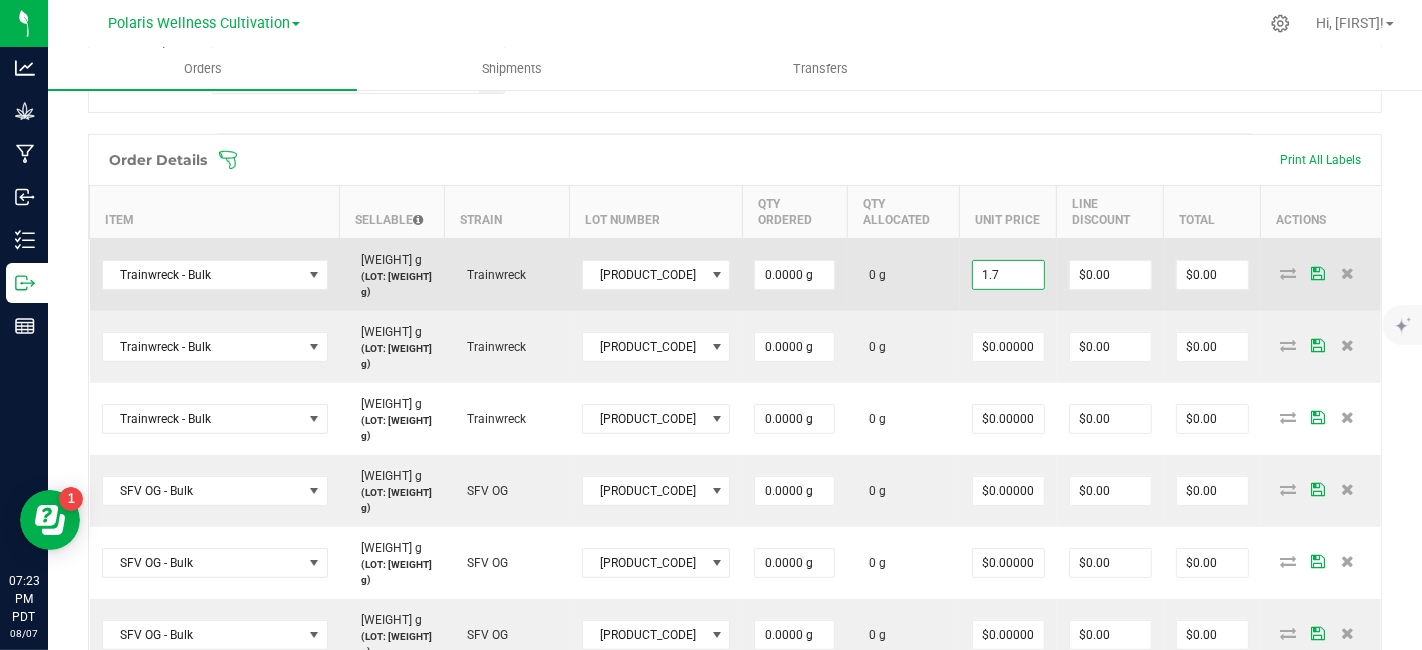 drag, startPoint x: 995, startPoint y: 278, endPoint x: 907, endPoint y: 264, distance: 89.106674 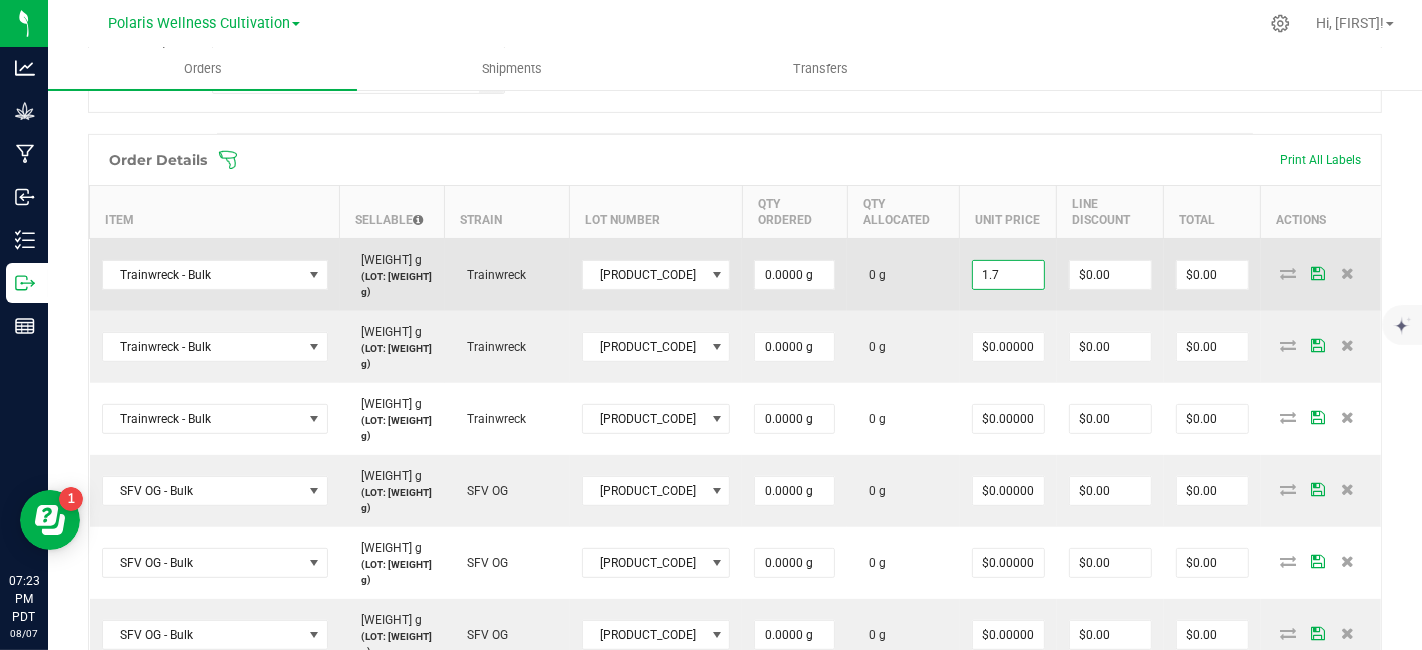 click on "[PRODUCT_NAME] - [PRODUCT_NAME] [WEIGHT] g (LOT: [WEIGHT] g) [PRODUCT_NAME] [PRODUCT_CODE] [WEIGHT] g 0 g [DECIMAL] [PRICE] [PRICE]" at bounding box center (736, 274) 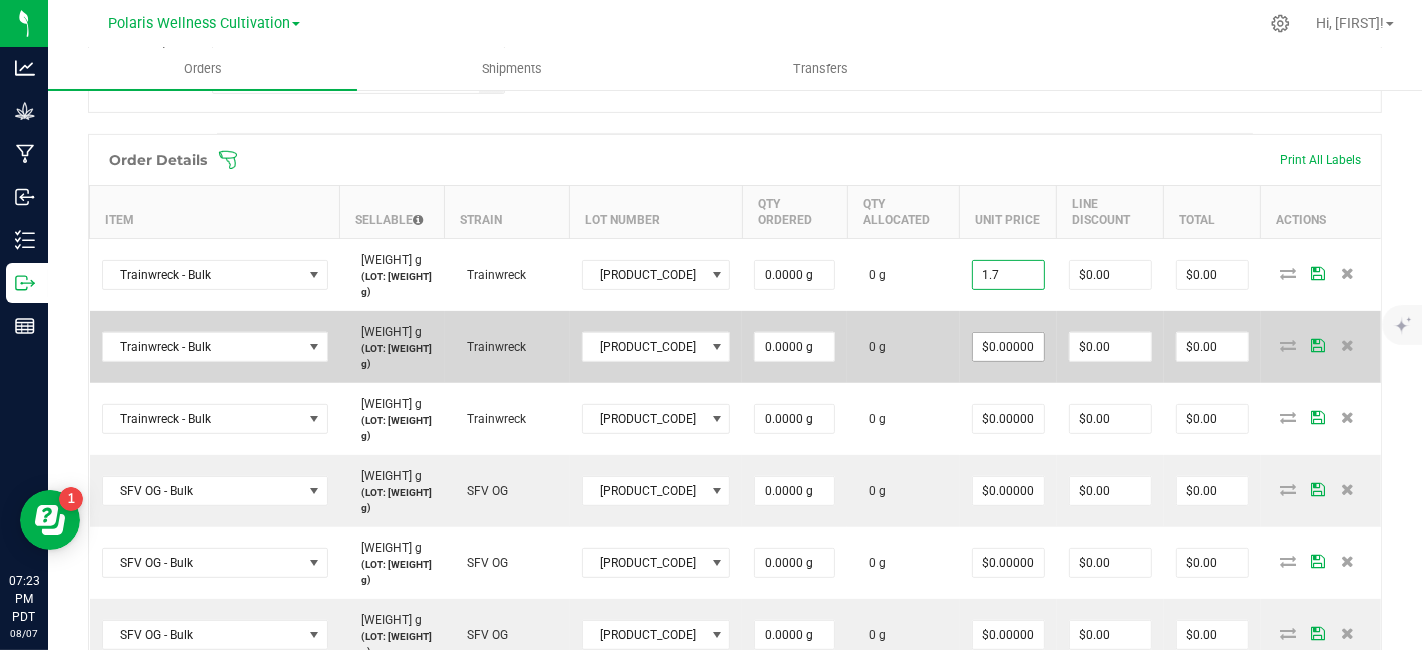 type on "[PRICE]" 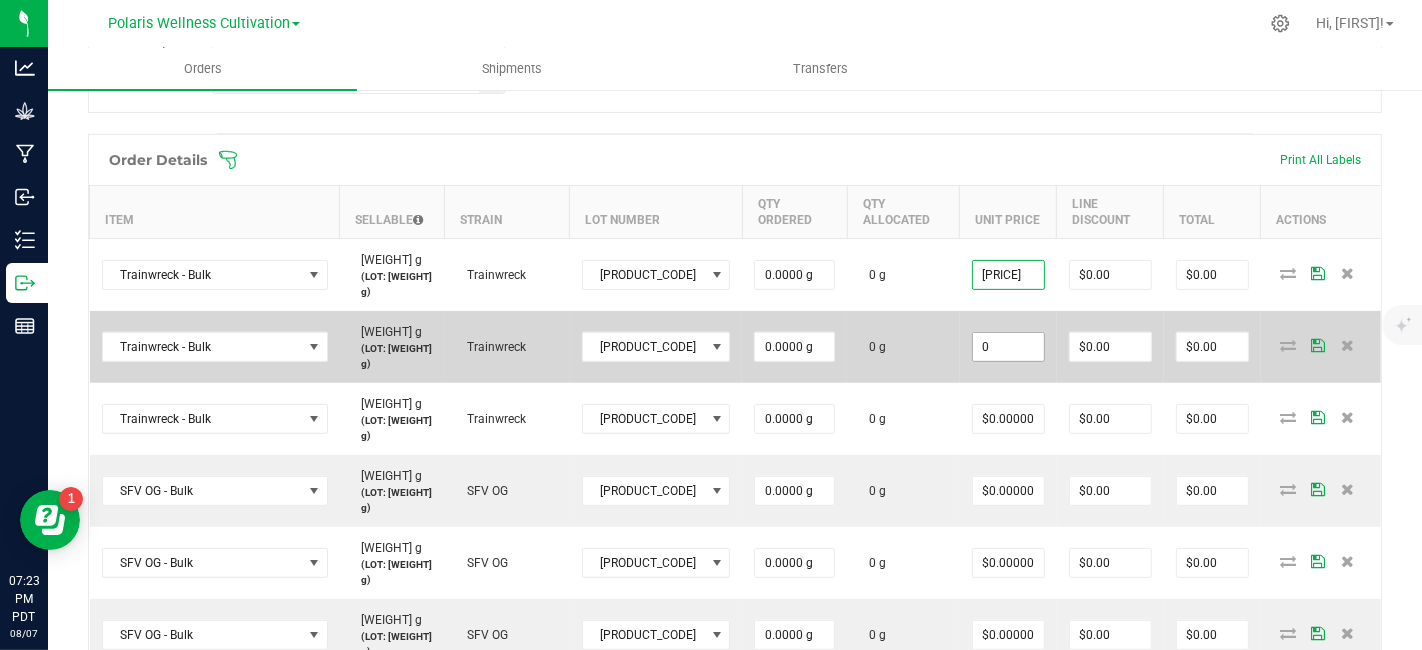 click on "0" at bounding box center [1008, 347] 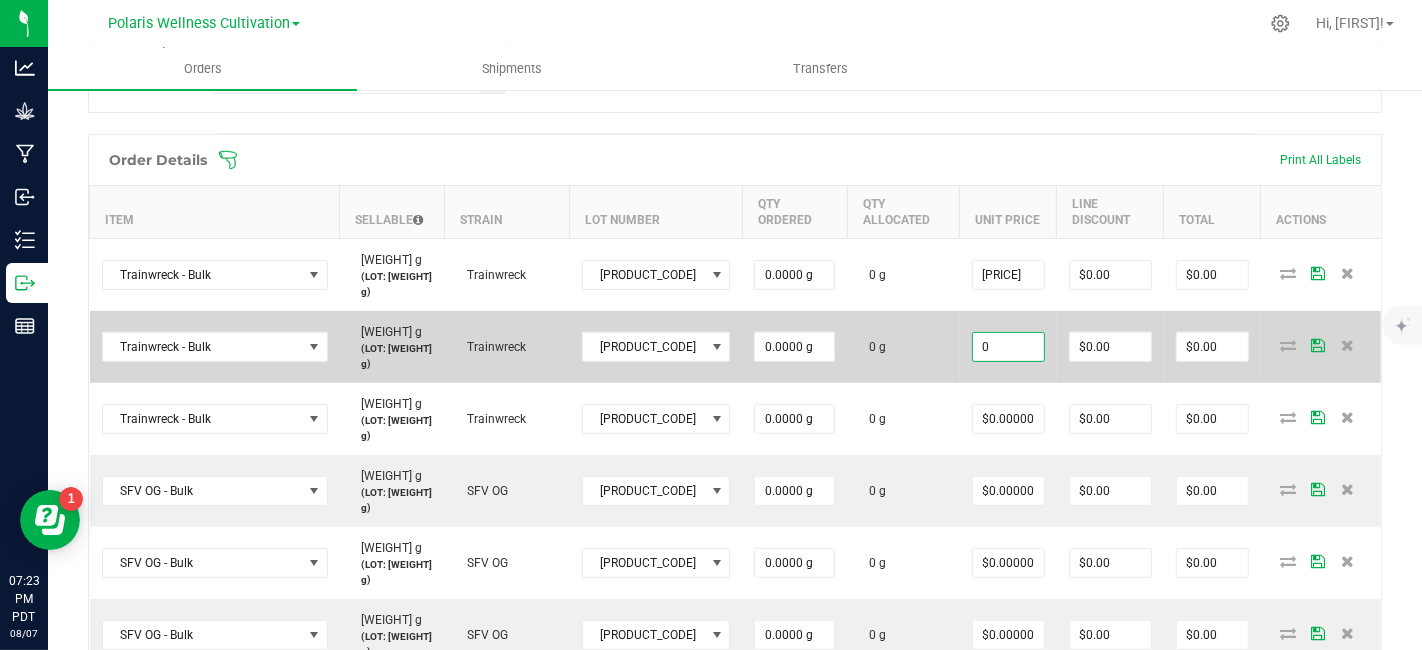 paste on "1.7" 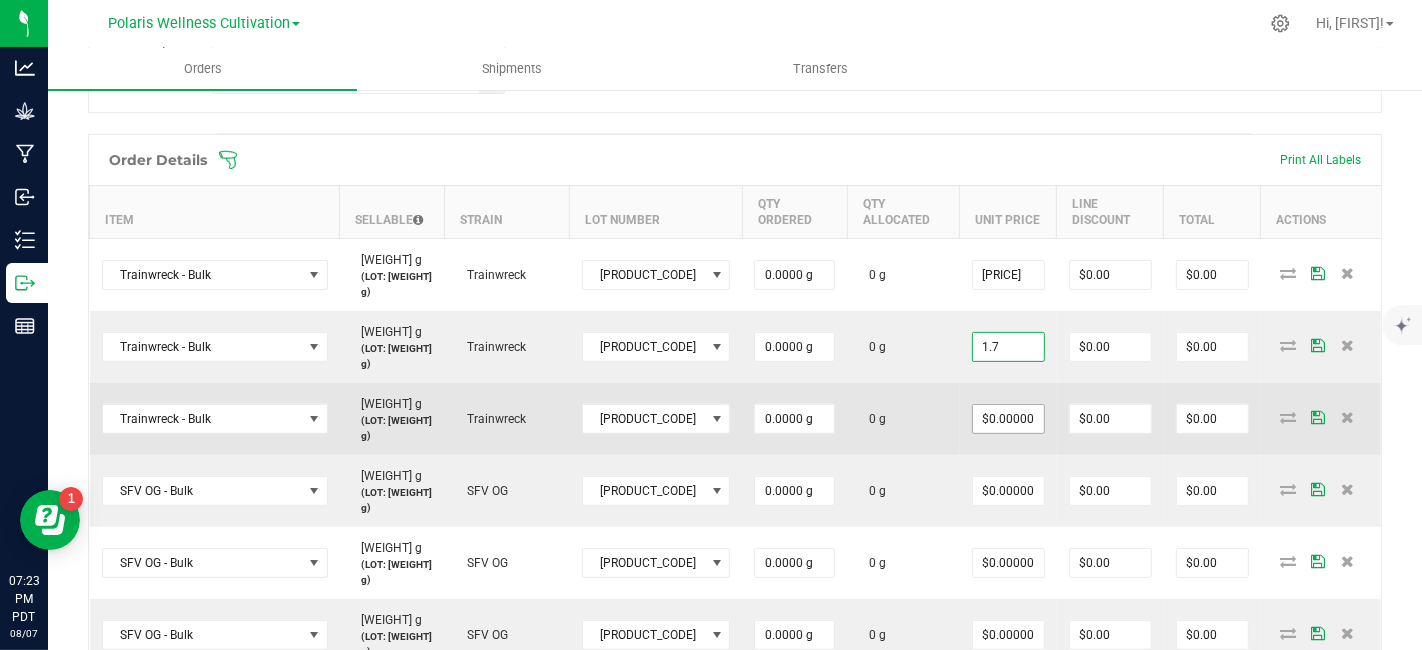 type on "[PRICE]" 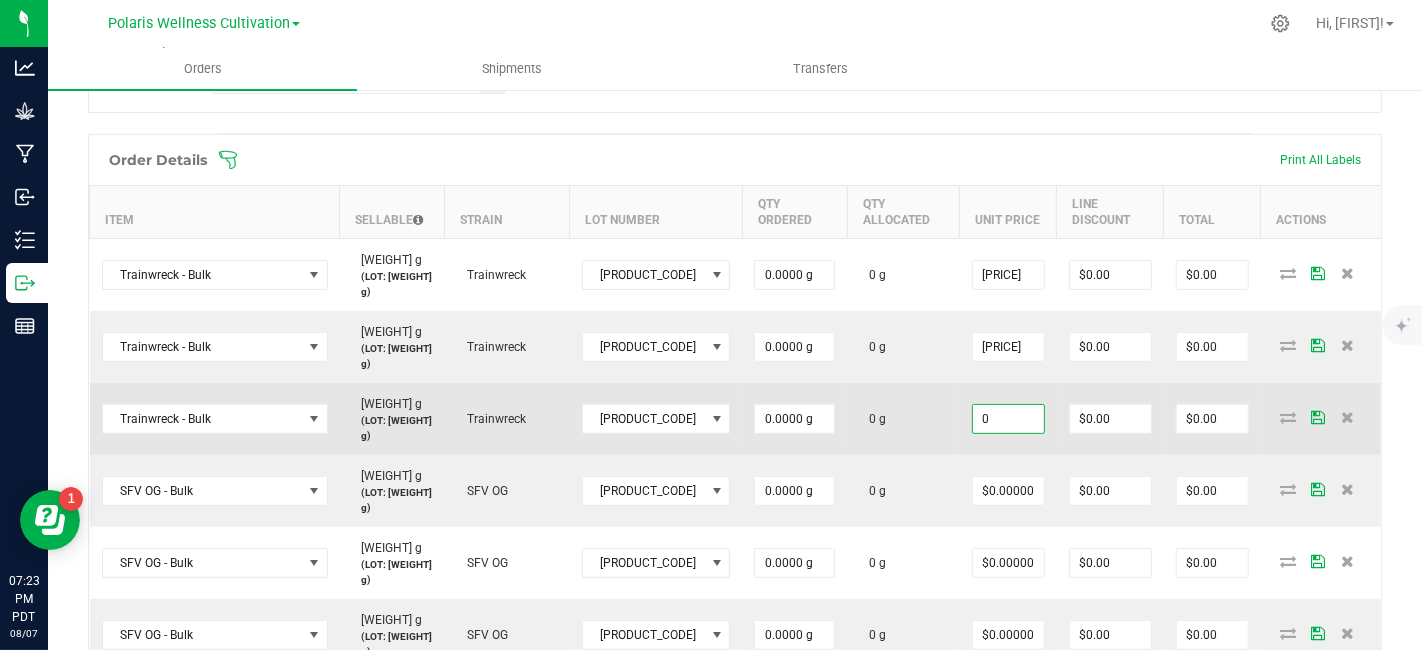 click on "0" at bounding box center (1008, 419) 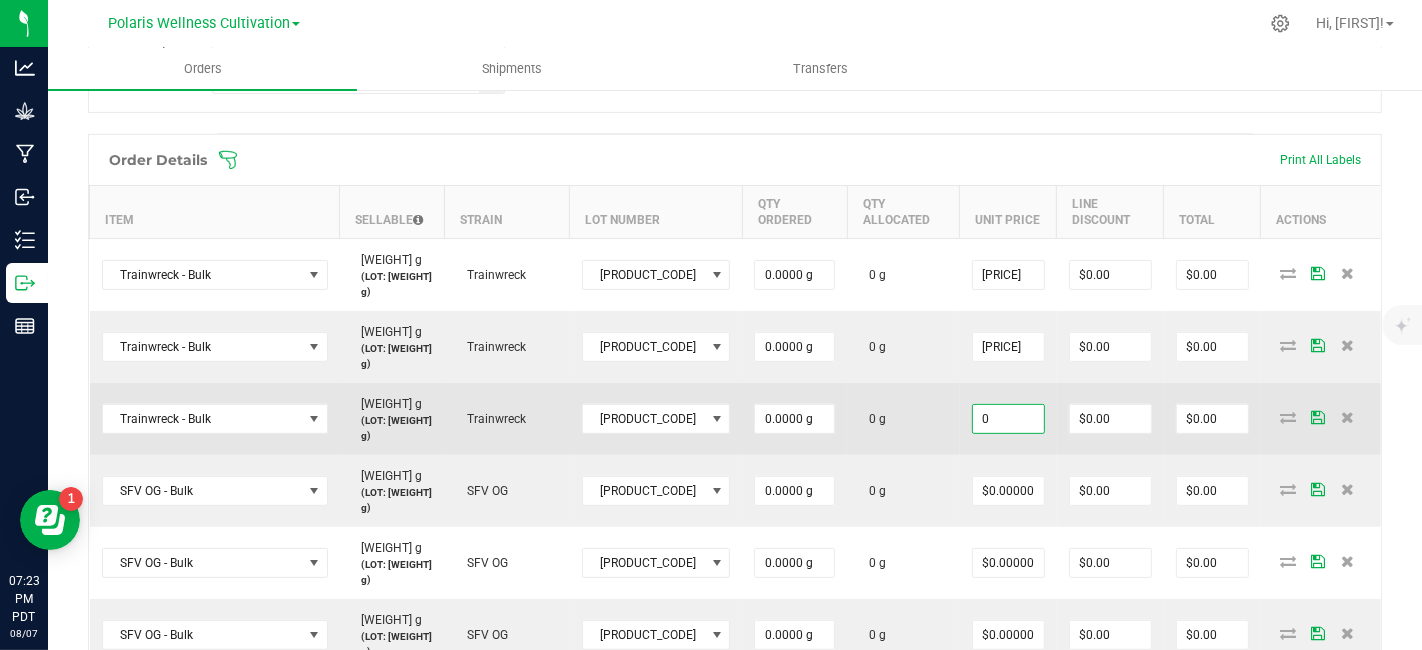 paste on "1.7" 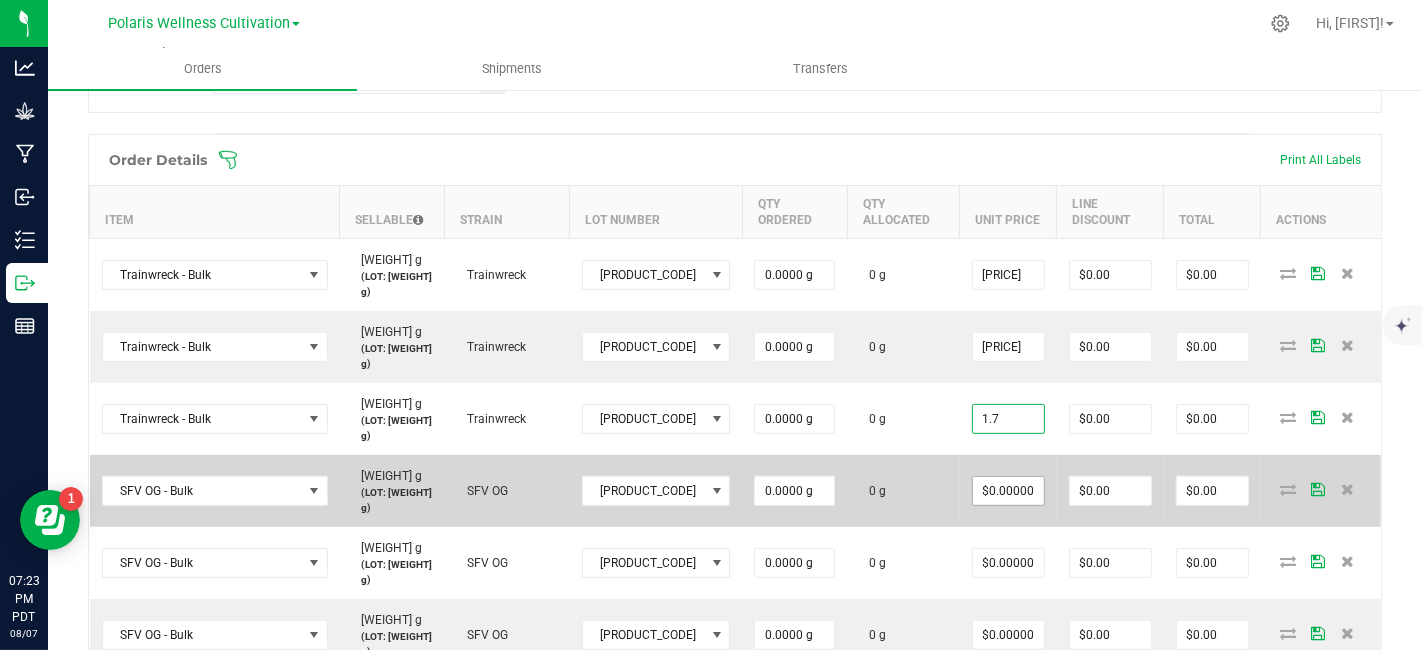 type on "[PRICE]" 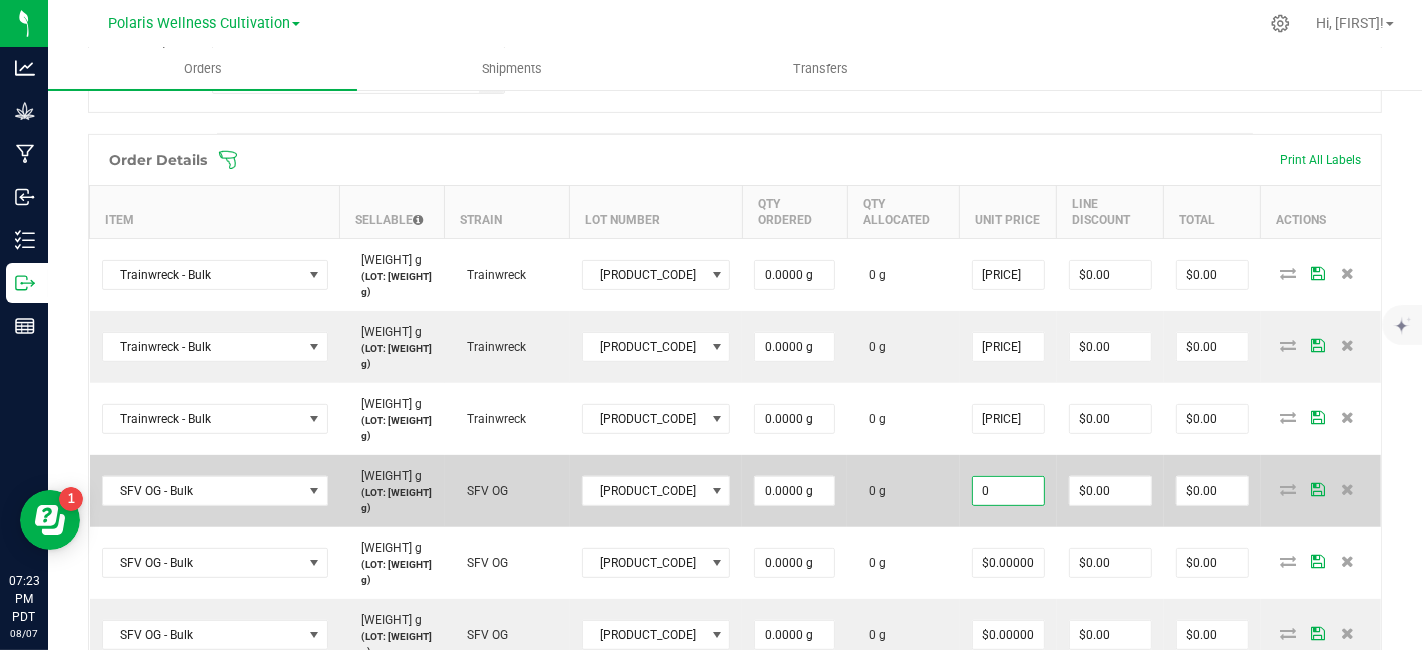 click on "0" at bounding box center (1008, 491) 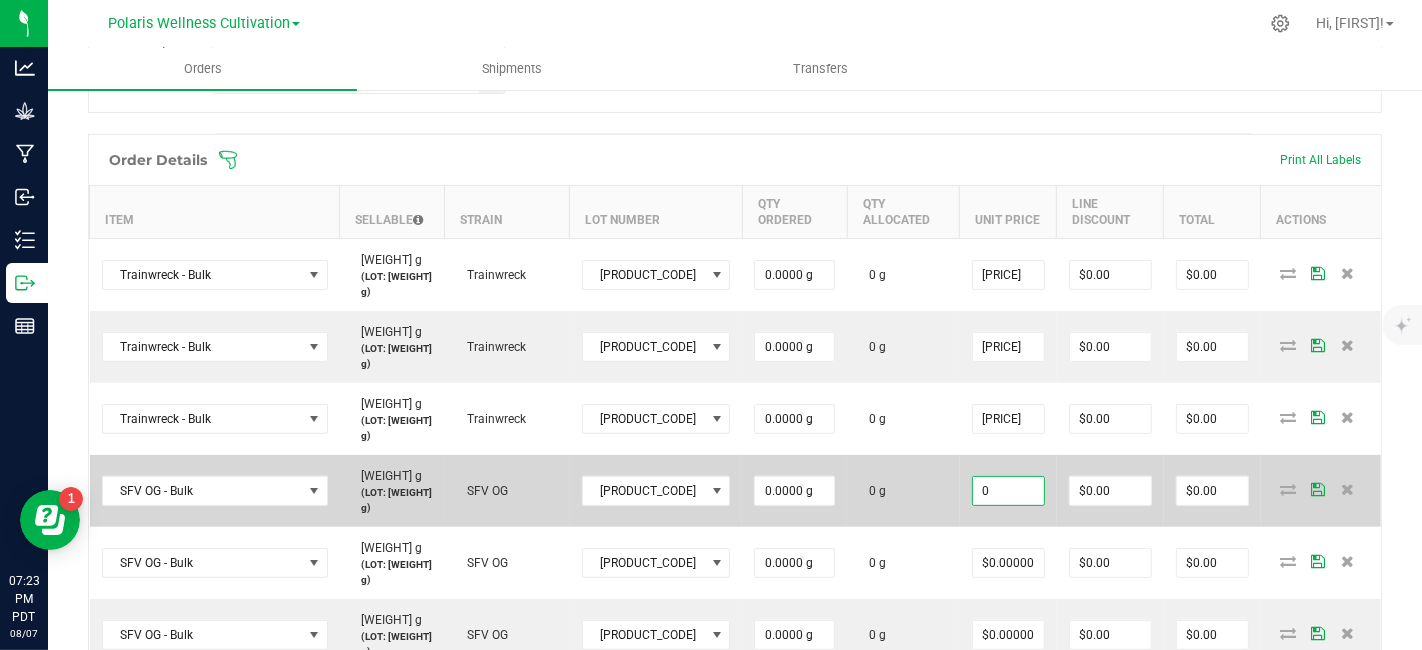 paste on "1.7" 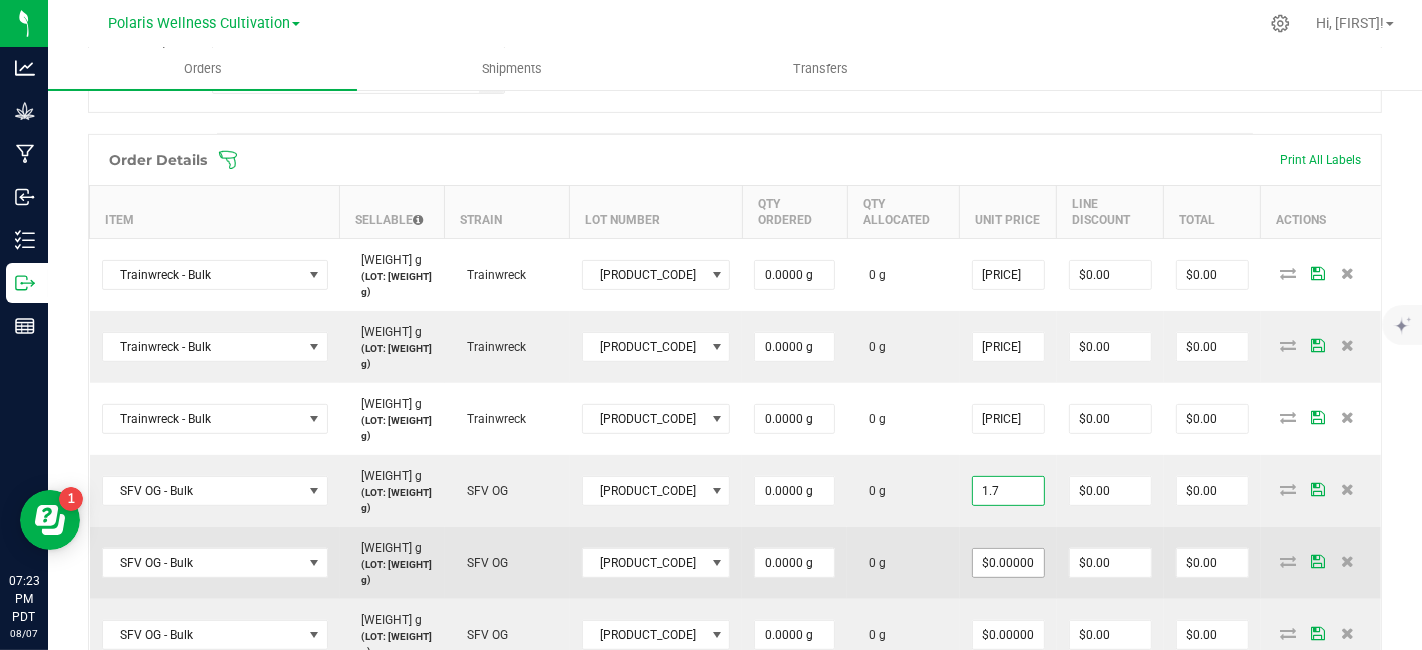 type on "[PRICE]" 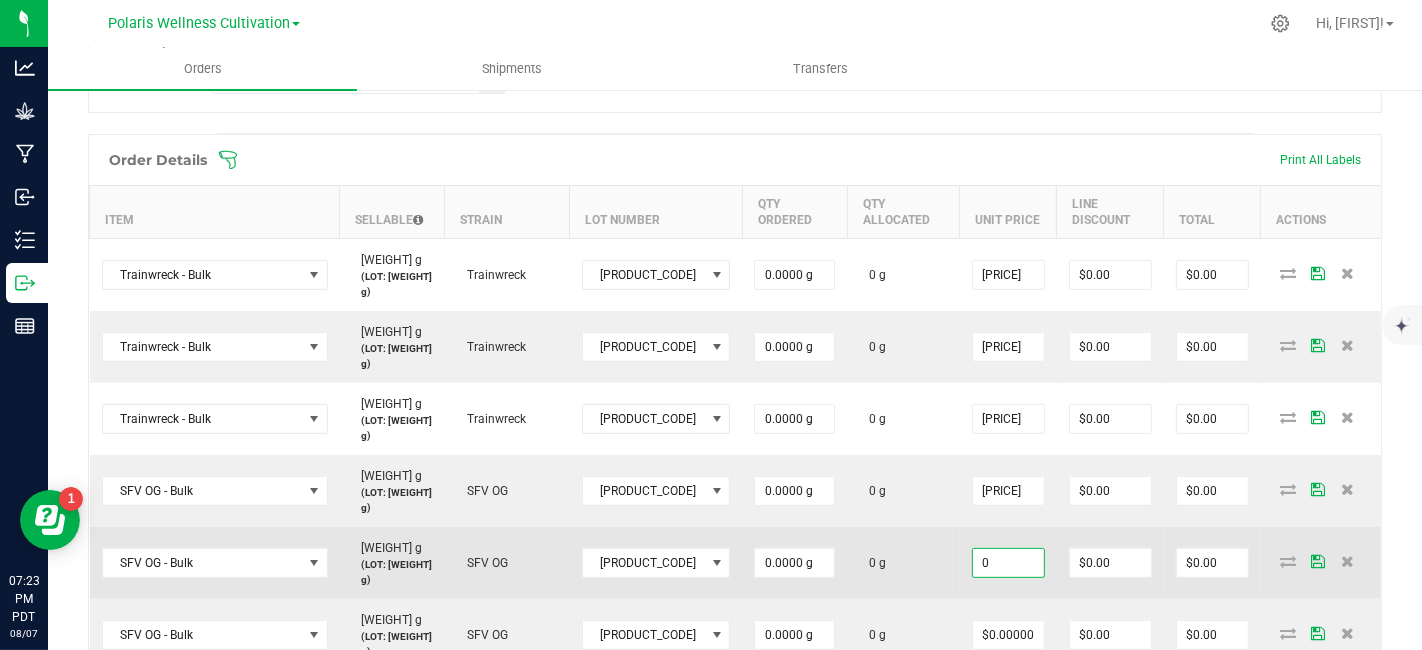 click on "0" at bounding box center [1008, 563] 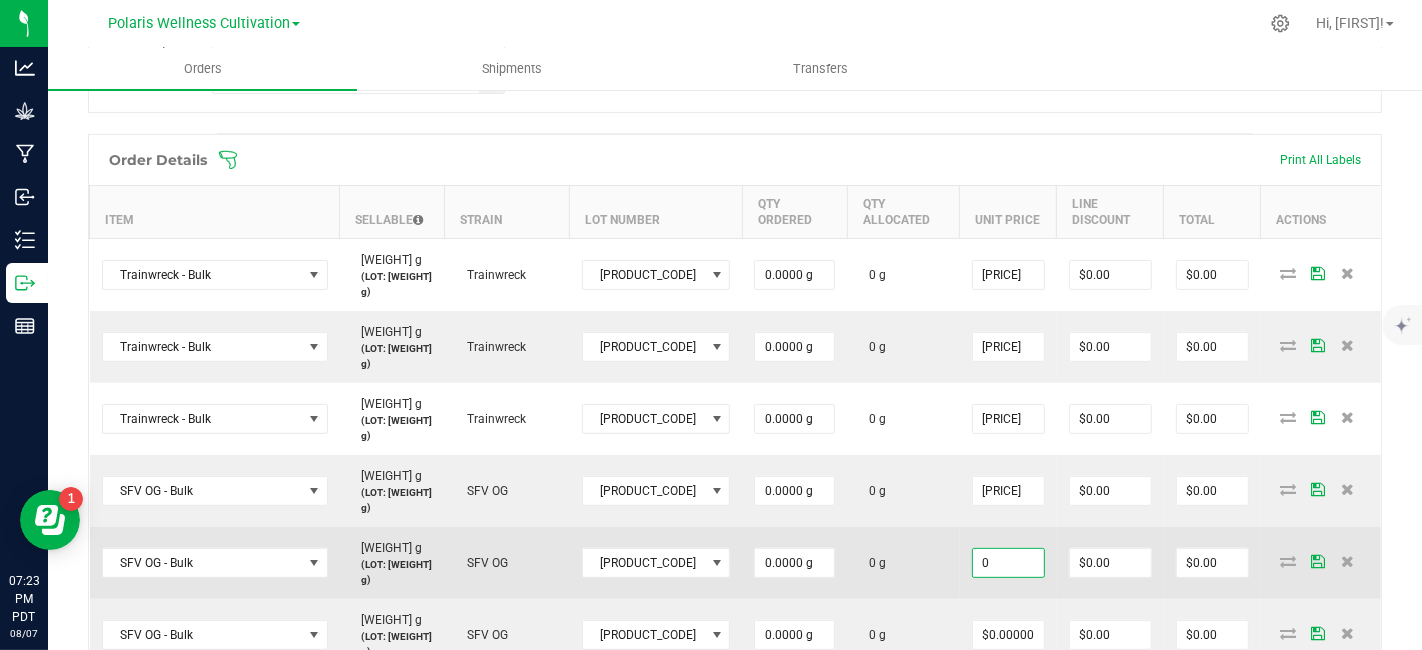paste on "1.7" 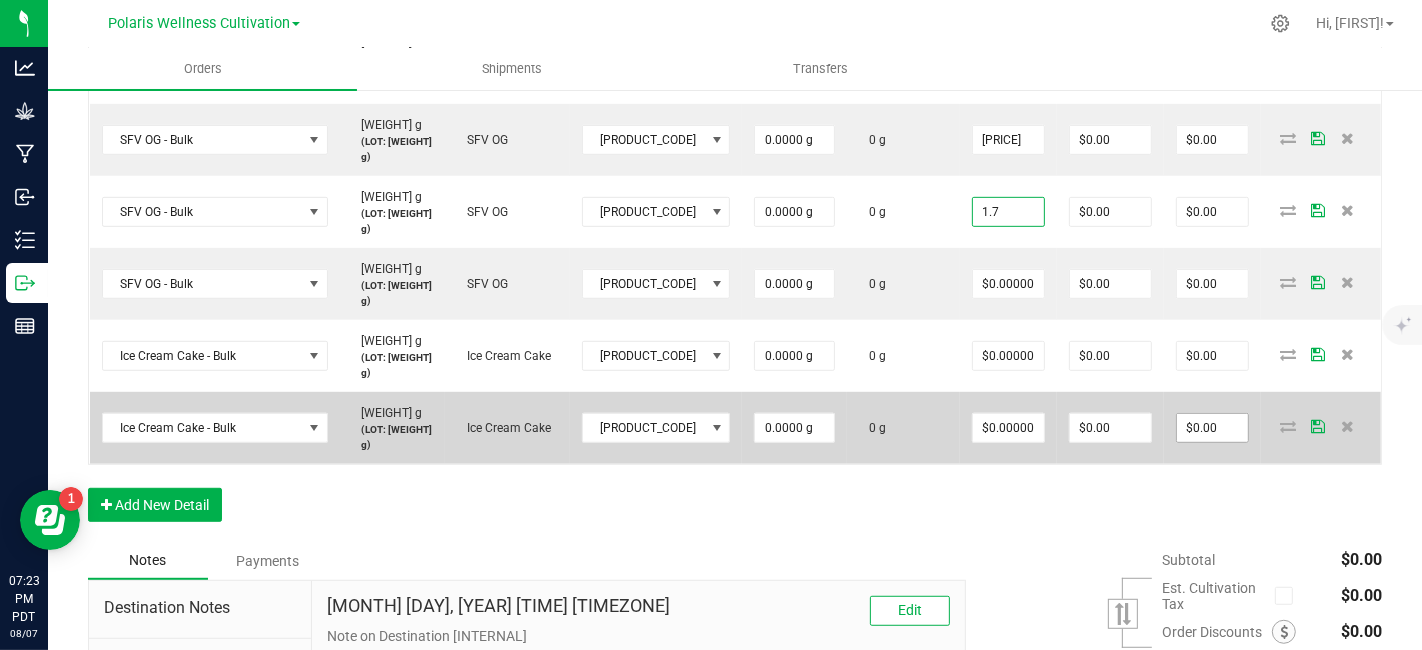 scroll, scrollTop: 874, scrollLeft: 0, axis: vertical 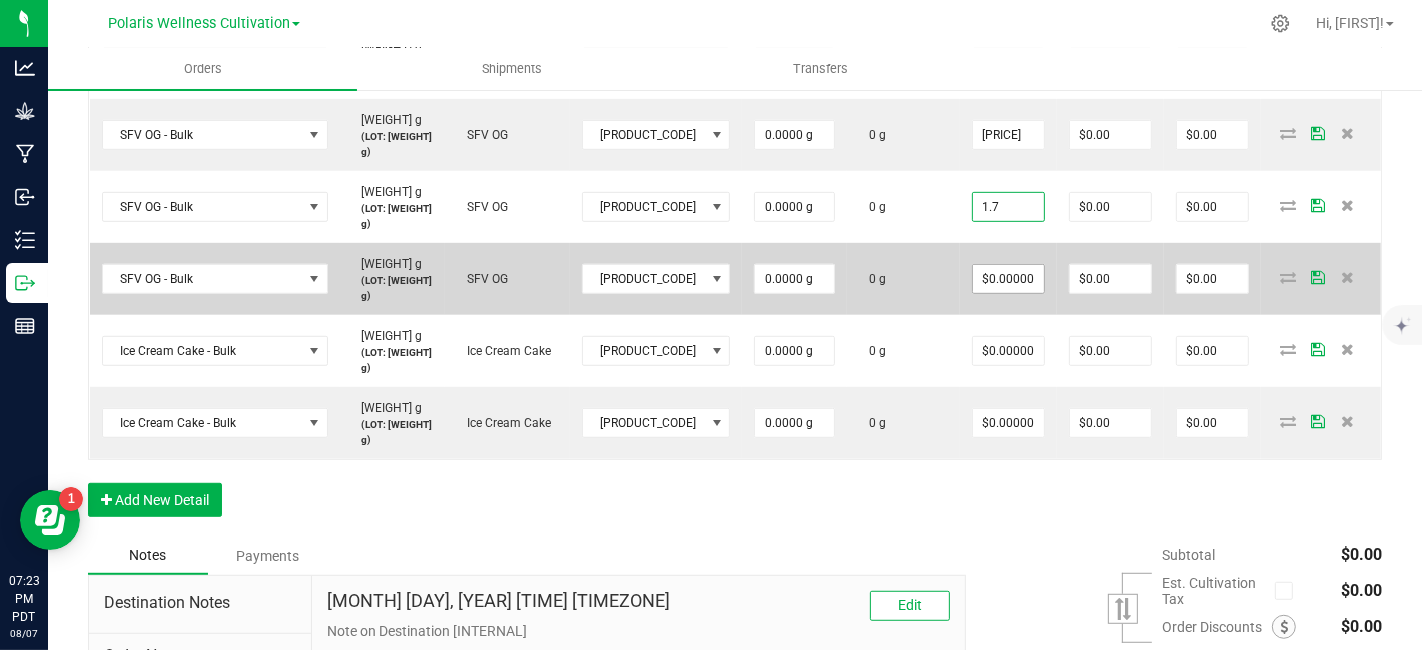 type on "[PRICE]" 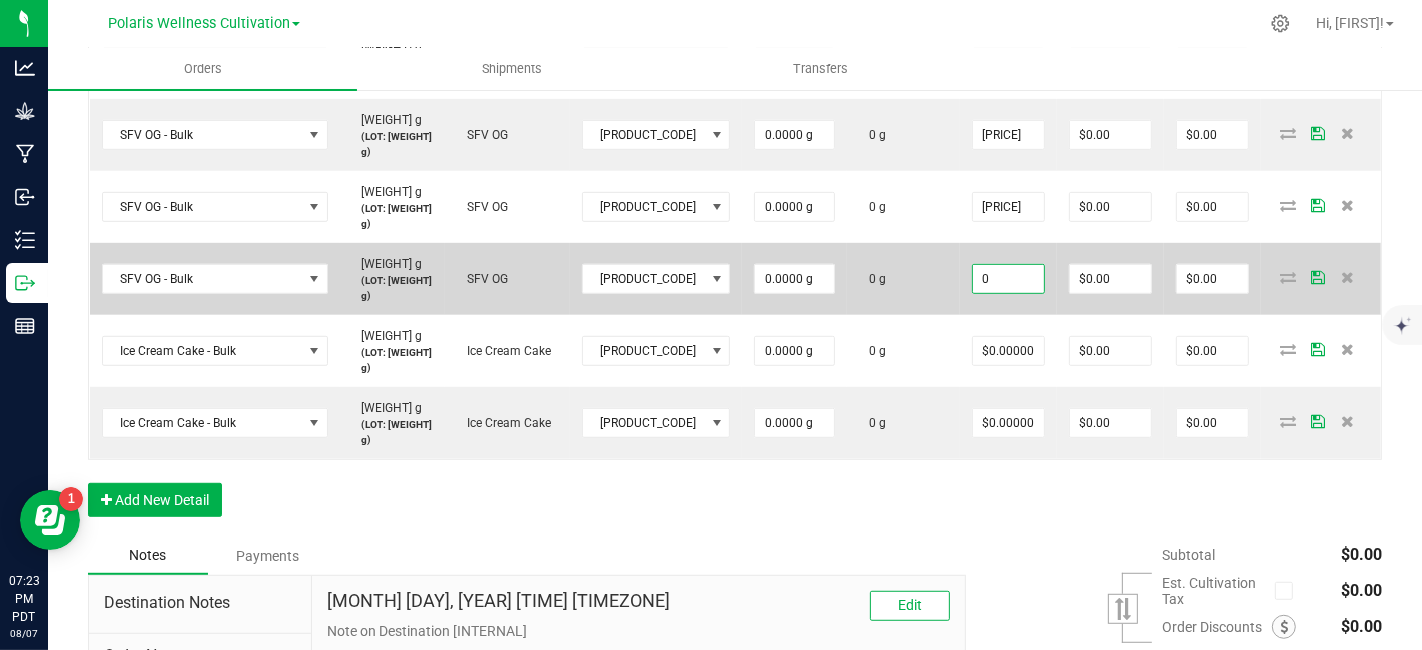 click on "0" at bounding box center [1008, 279] 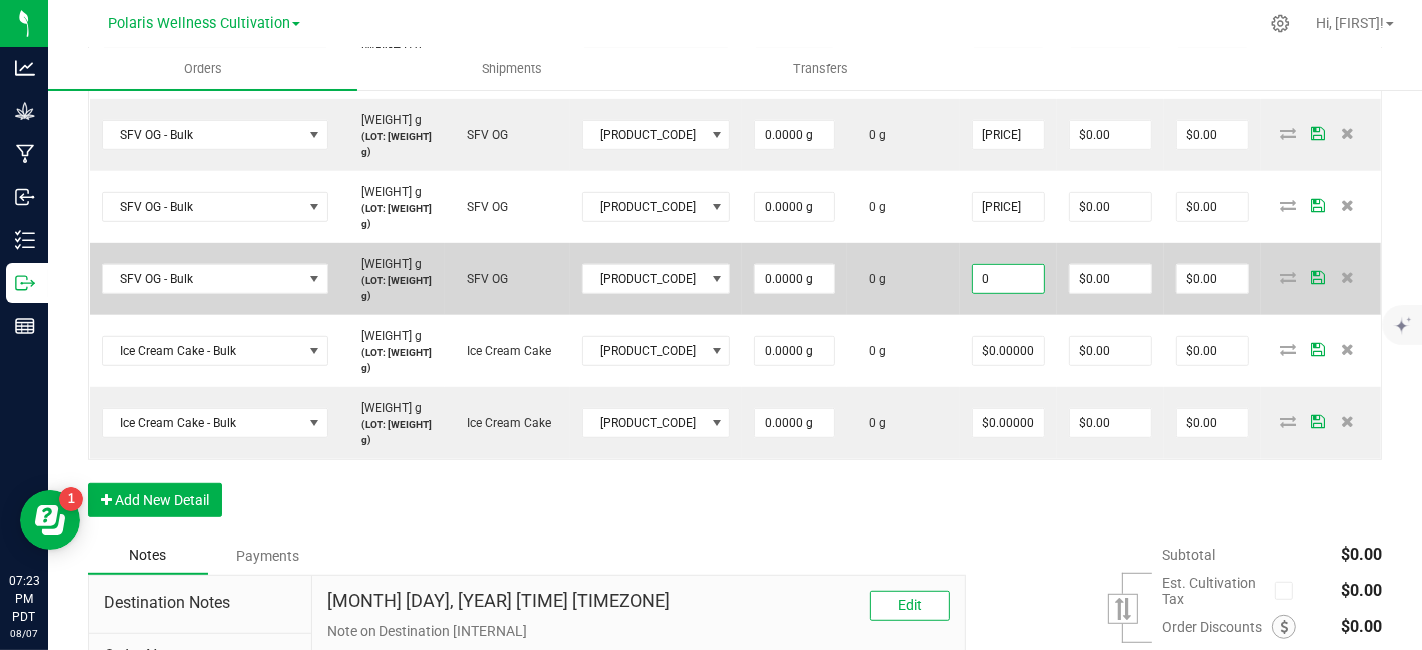 paste on "1.7" 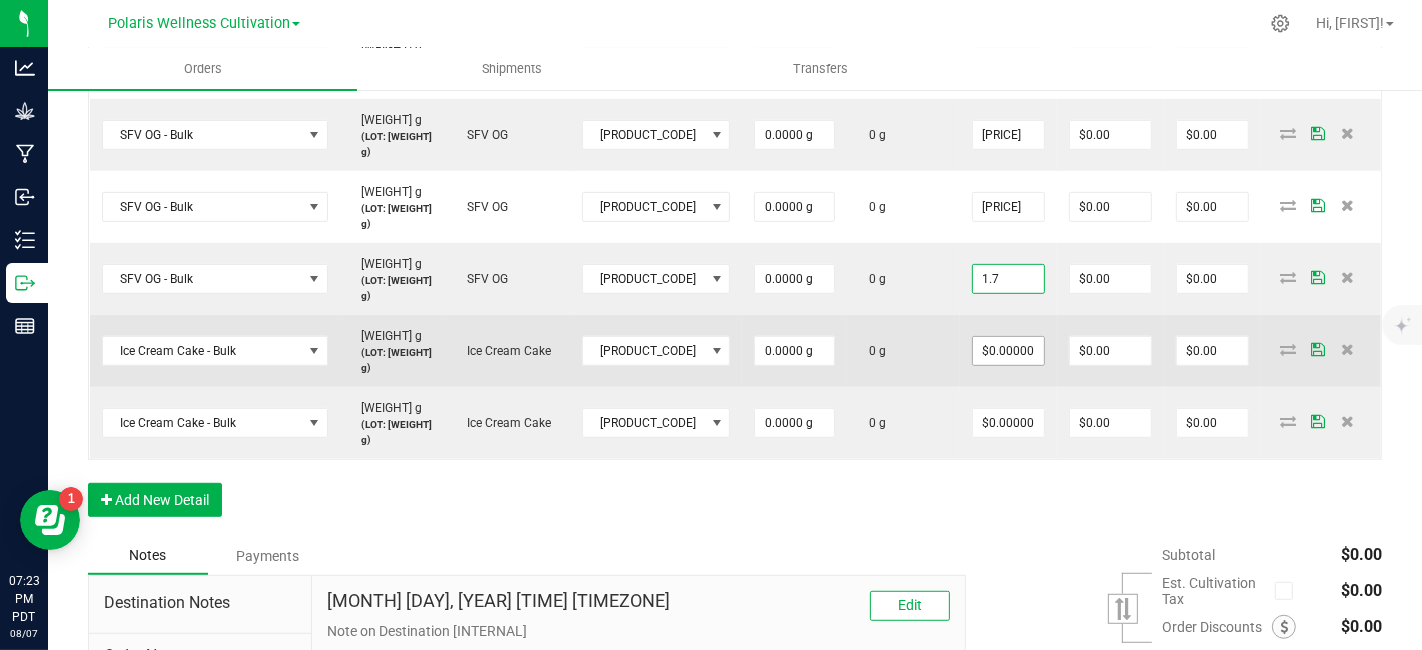 type on "[PRICE]" 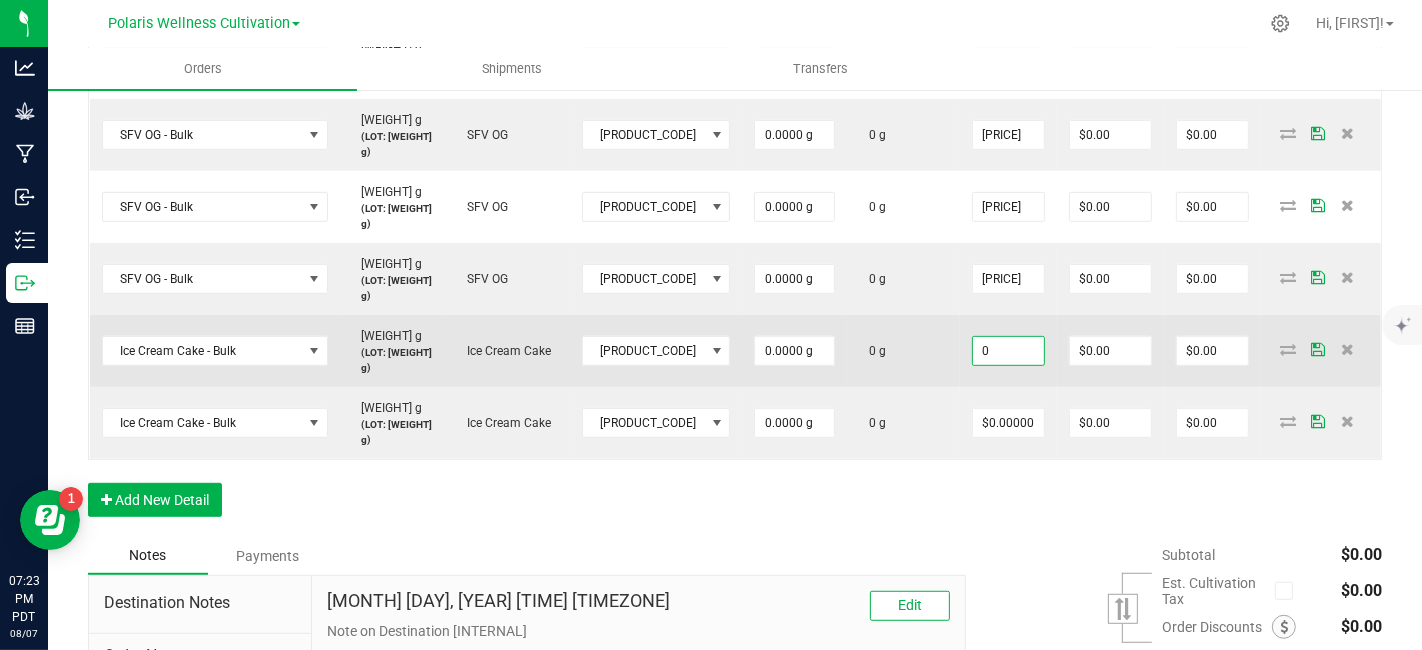 click on "0" at bounding box center (1008, 351) 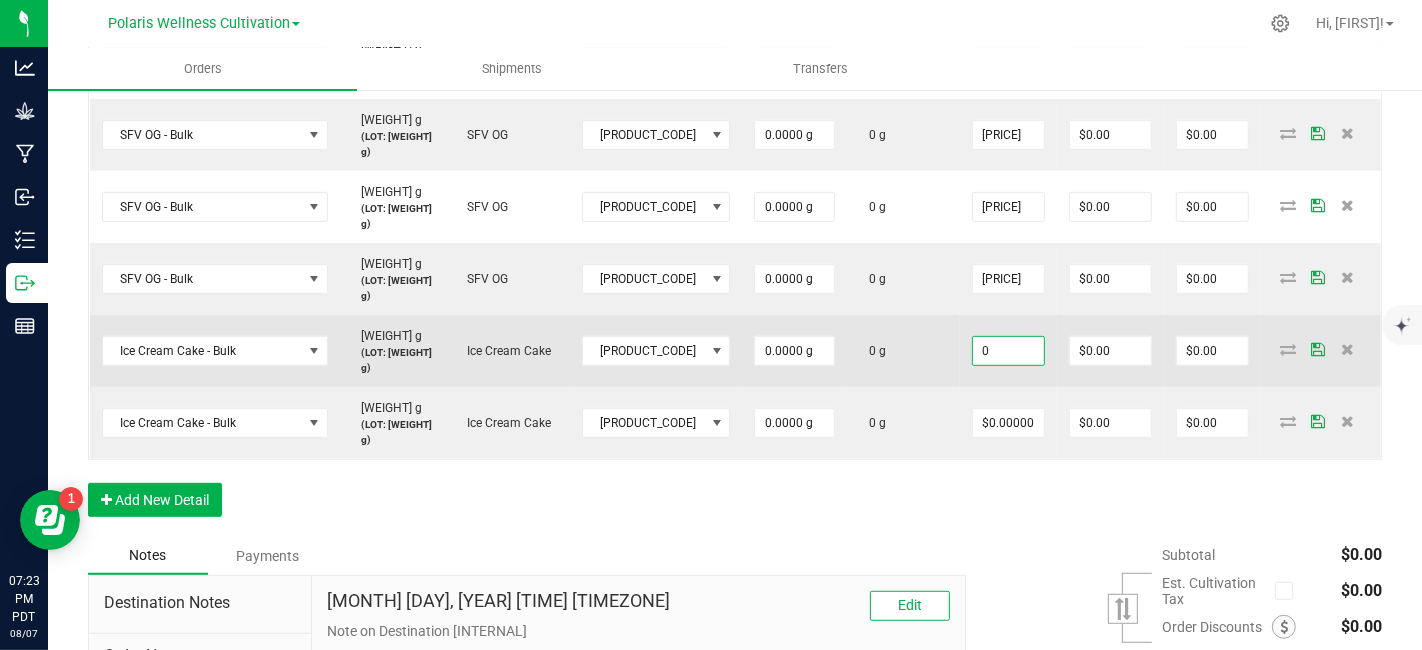 paste on "1.7" 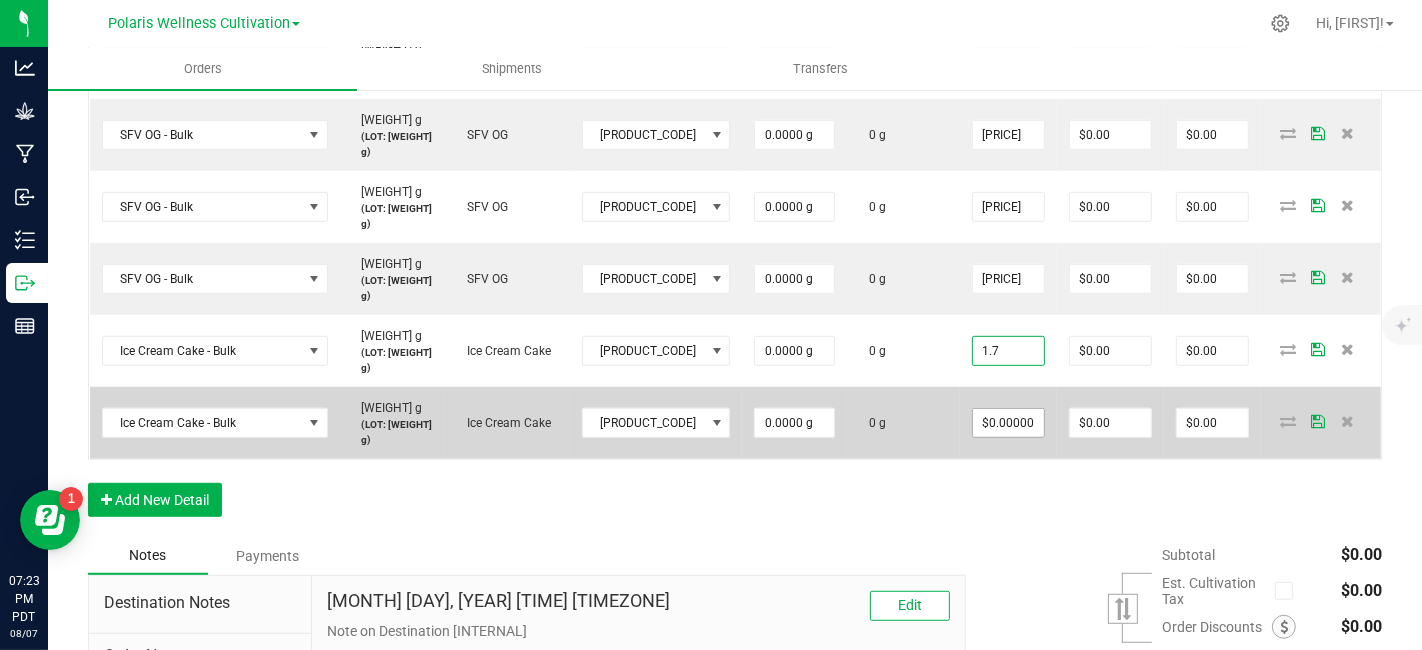 type on "[PRICE]" 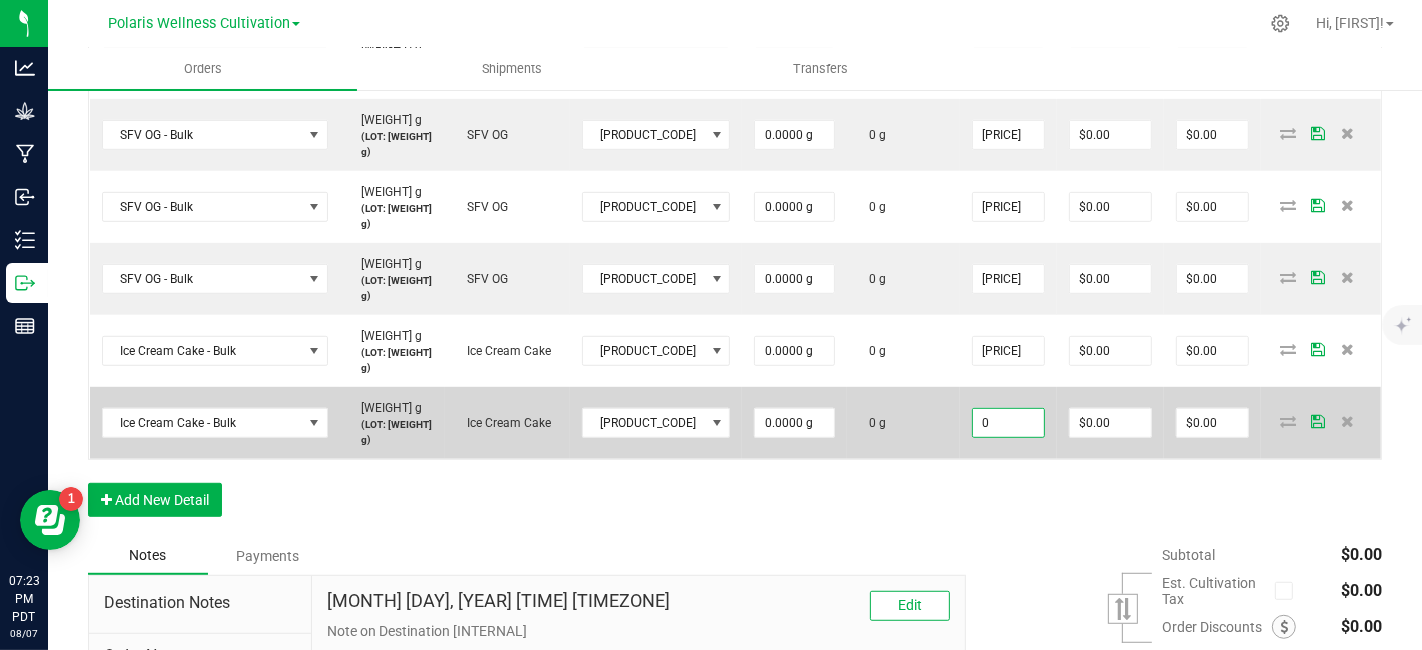 click on "0" at bounding box center [1008, 423] 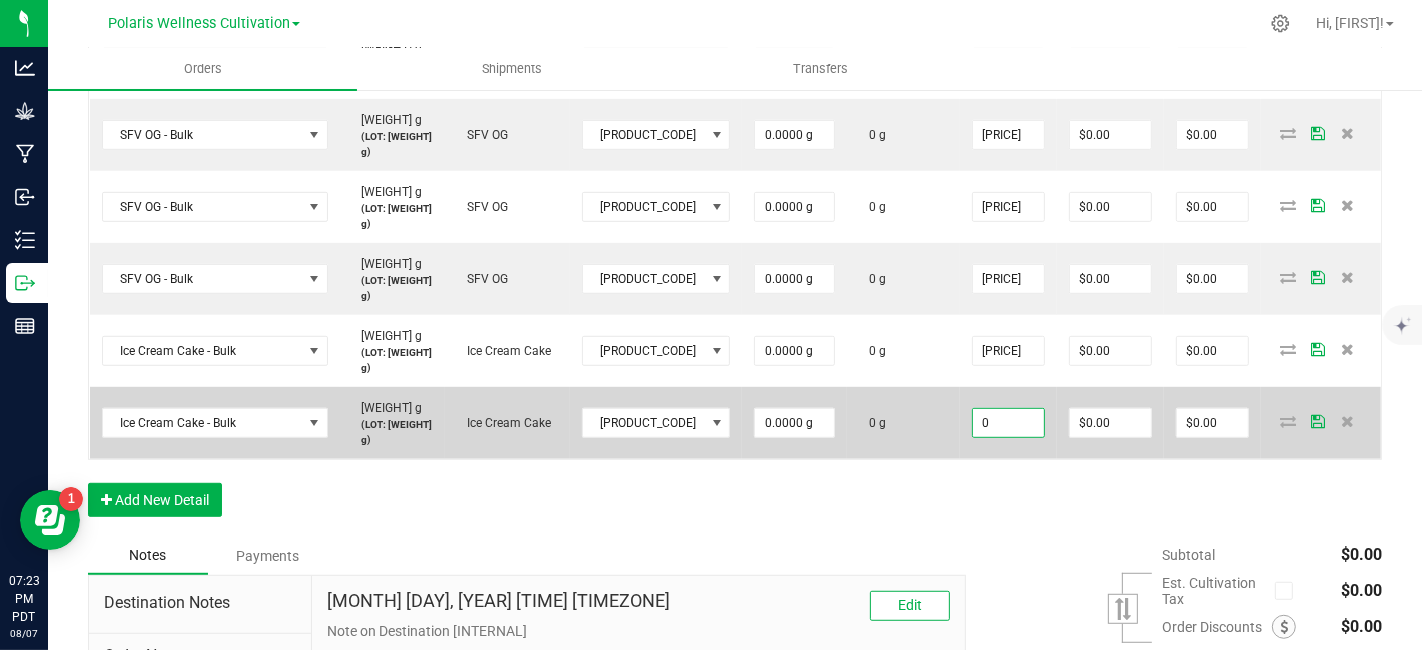 paste on "1.7" 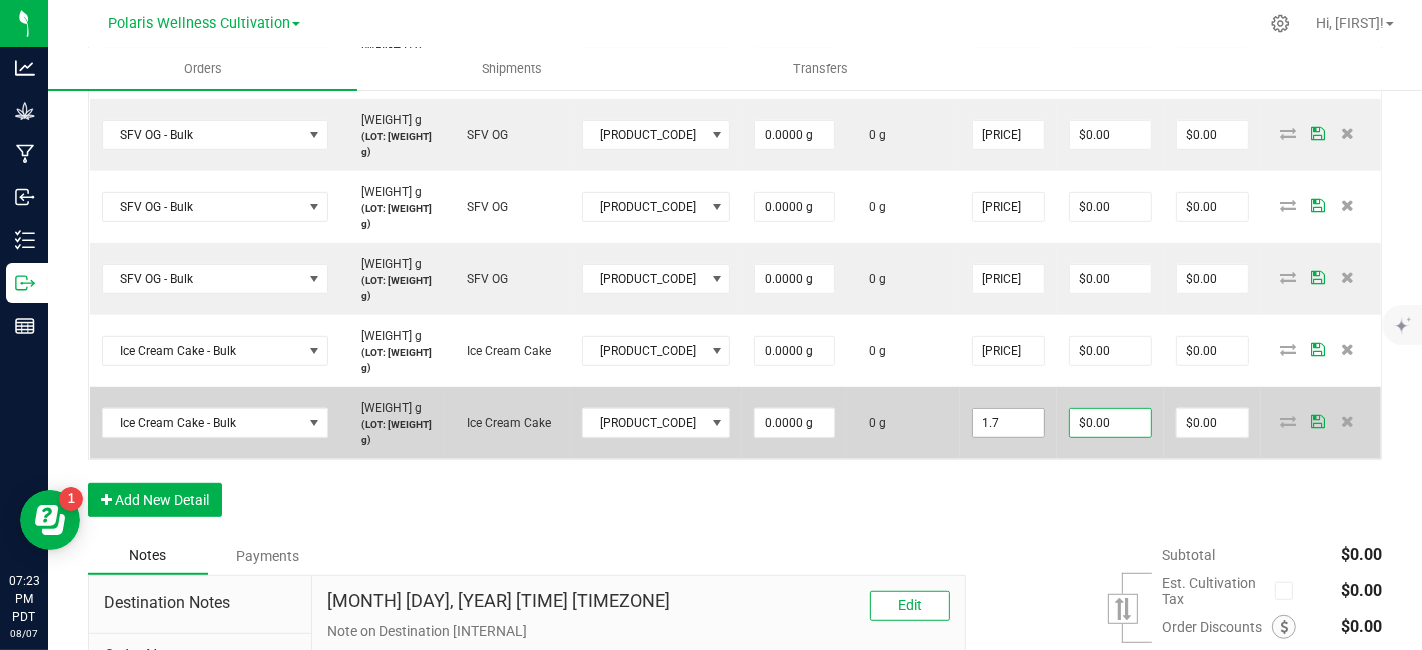 type on "[PRICE]" 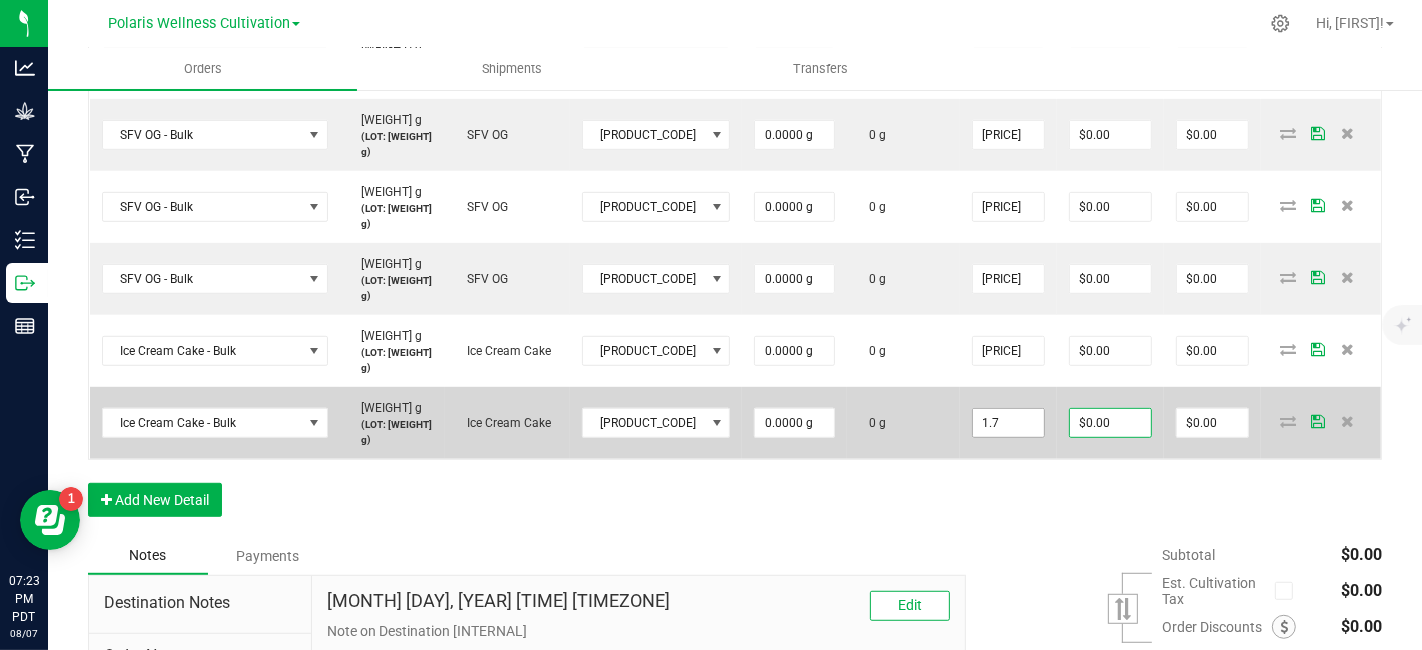 type on "0" 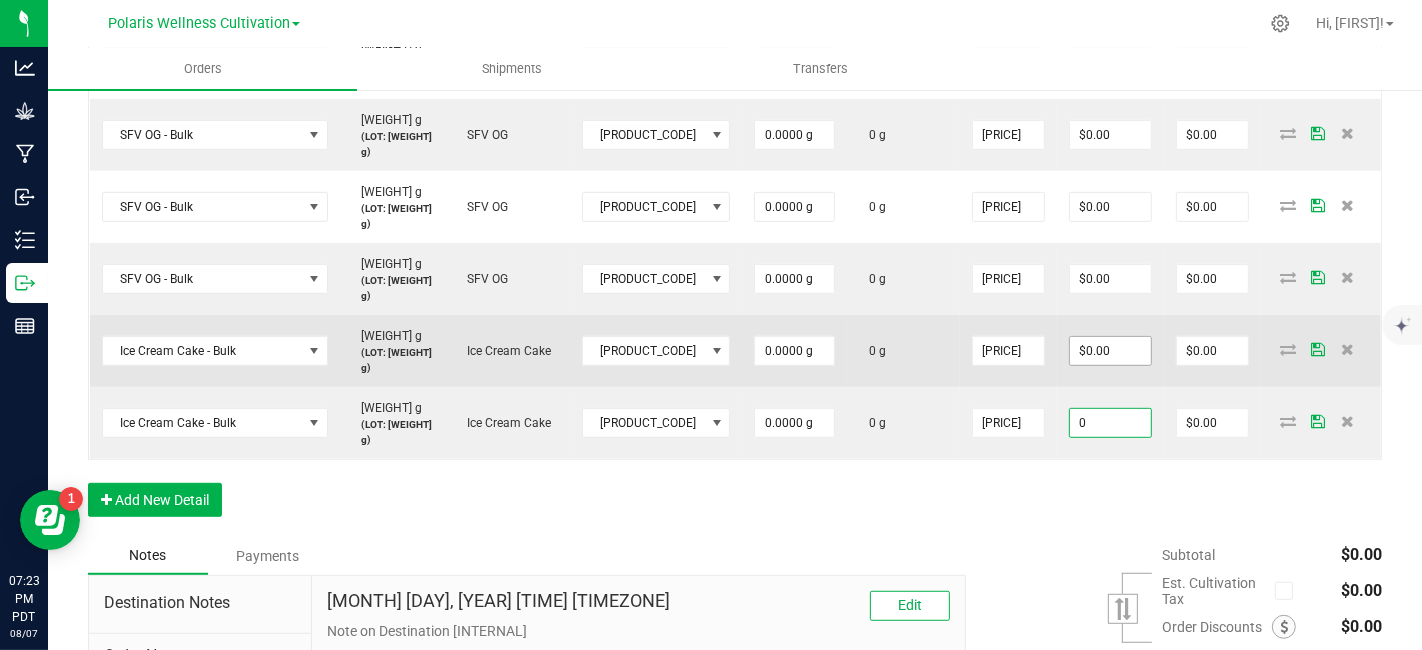 type on "0" 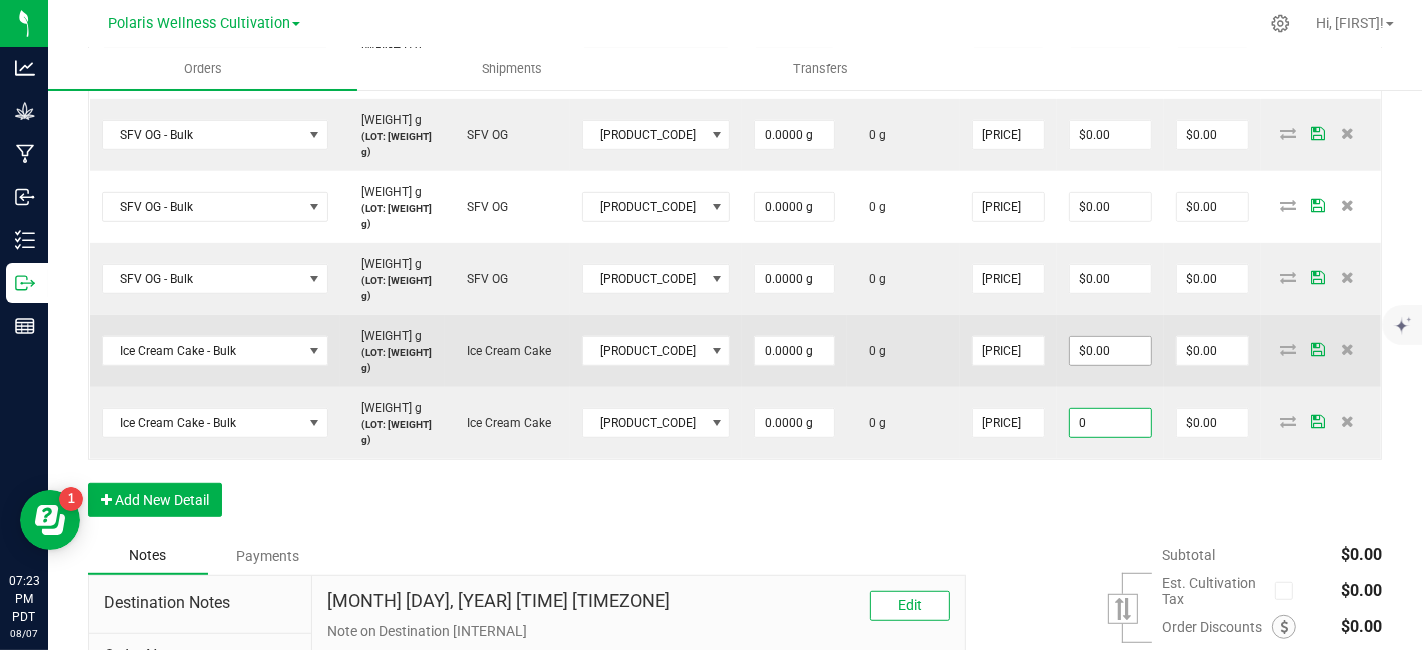 type on "$0.00" 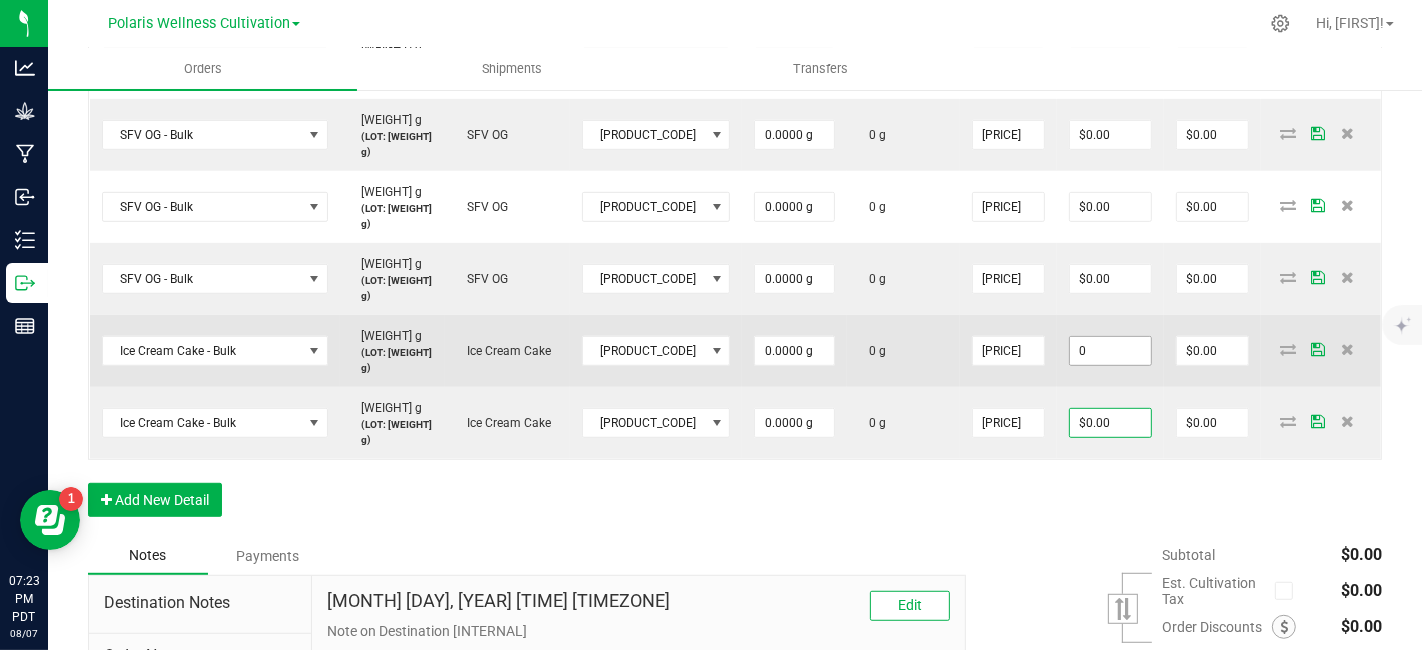 click on "0" at bounding box center [1110, 351] 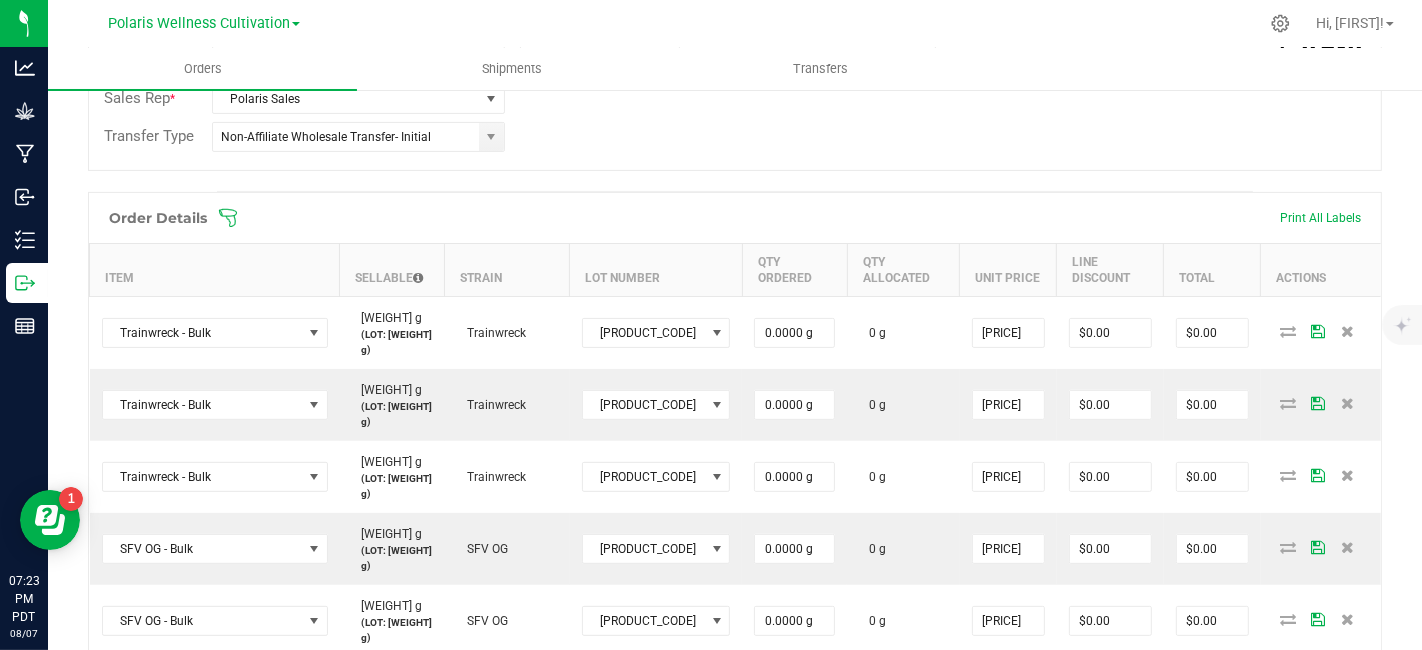 scroll, scrollTop: 454, scrollLeft: 0, axis: vertical 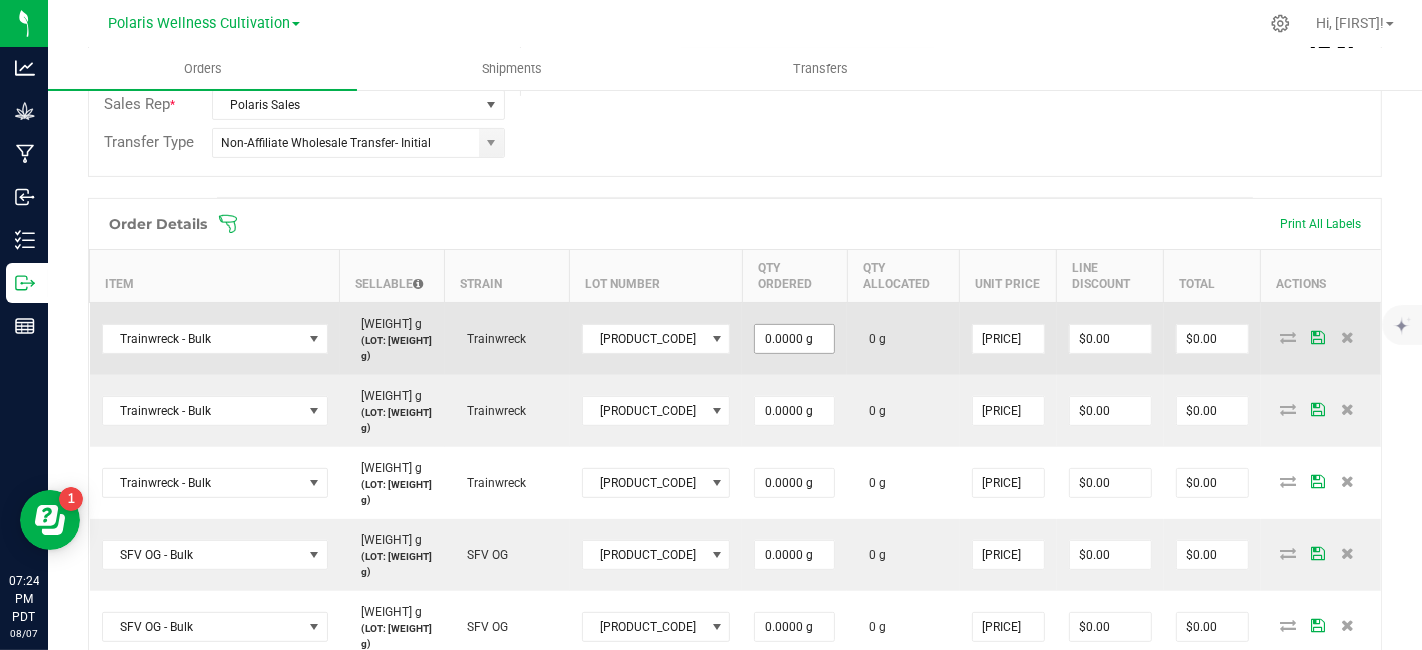 type on "0" 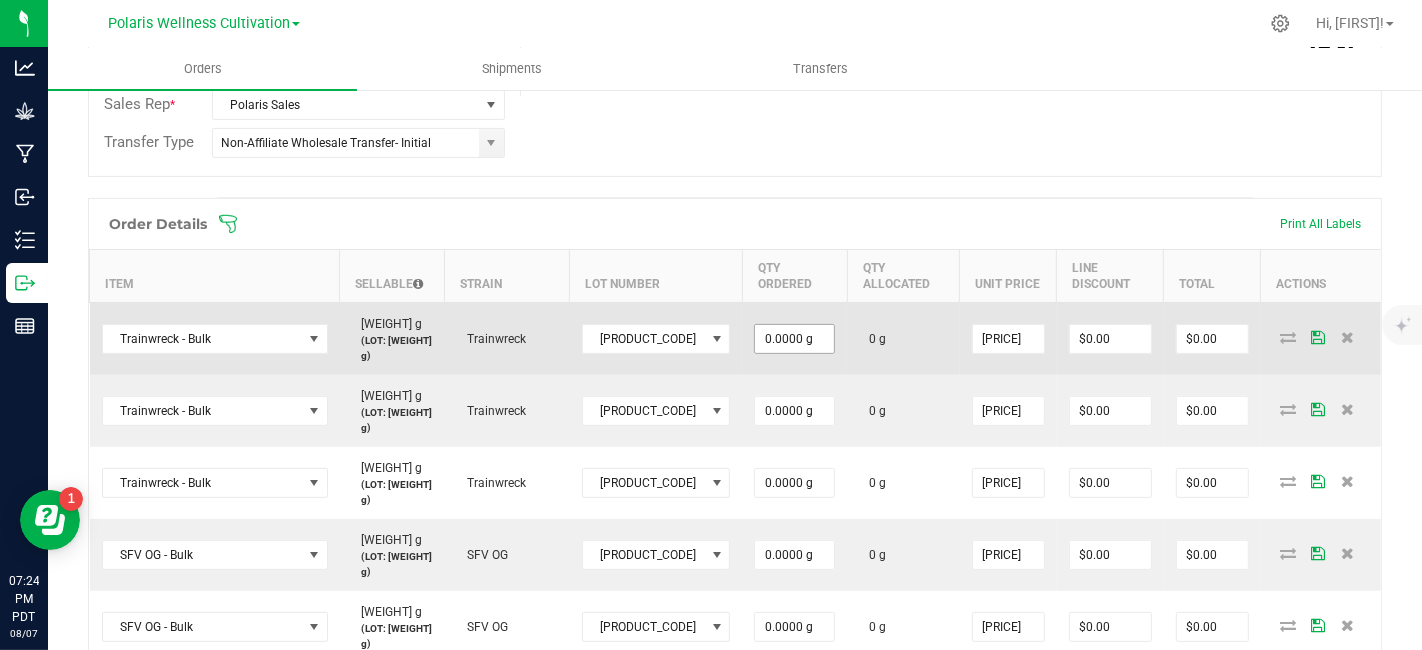 type on "$0.00" 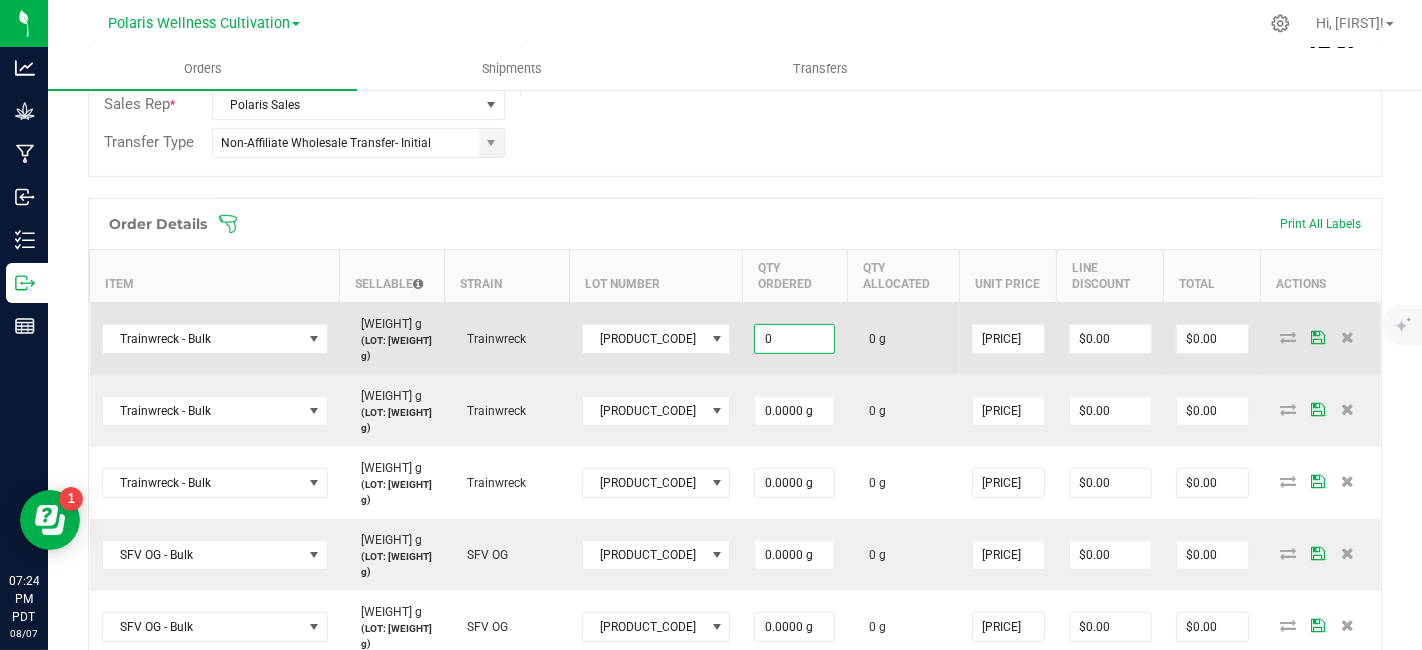click on "0" at bounding box center (794, 339) 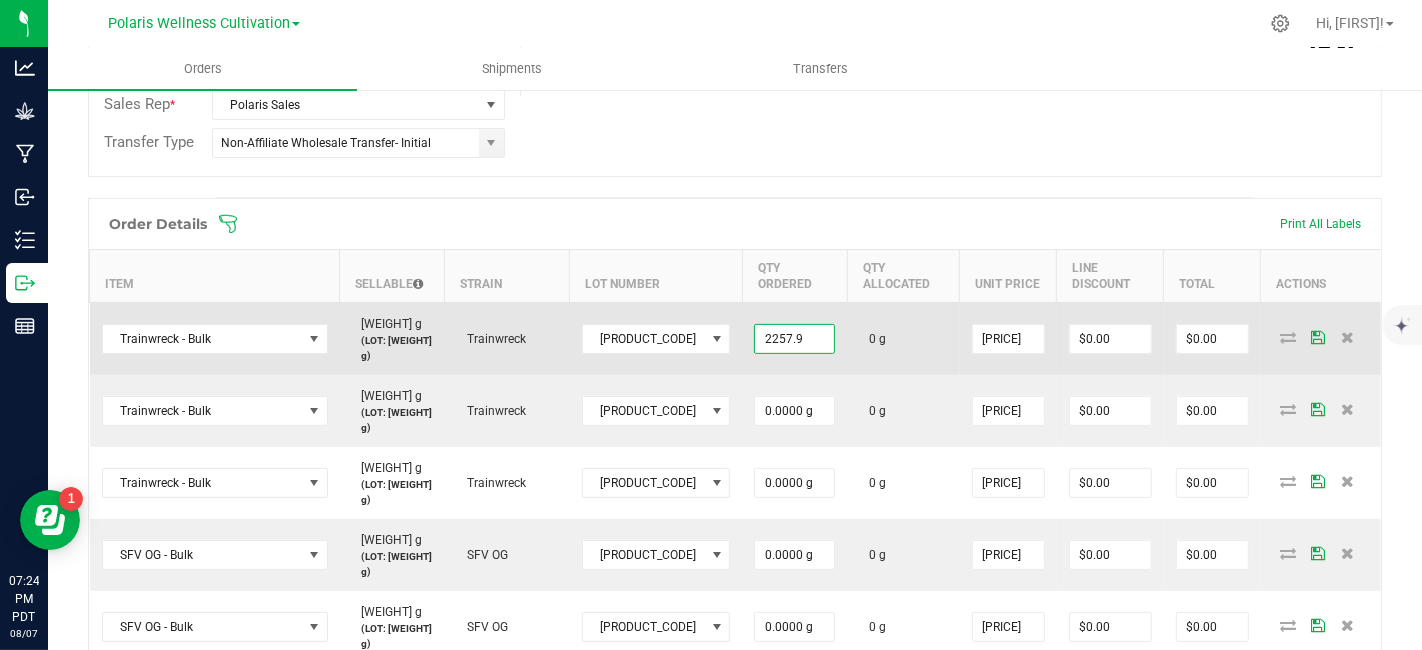 type on "[WEIGHT].0000 g" 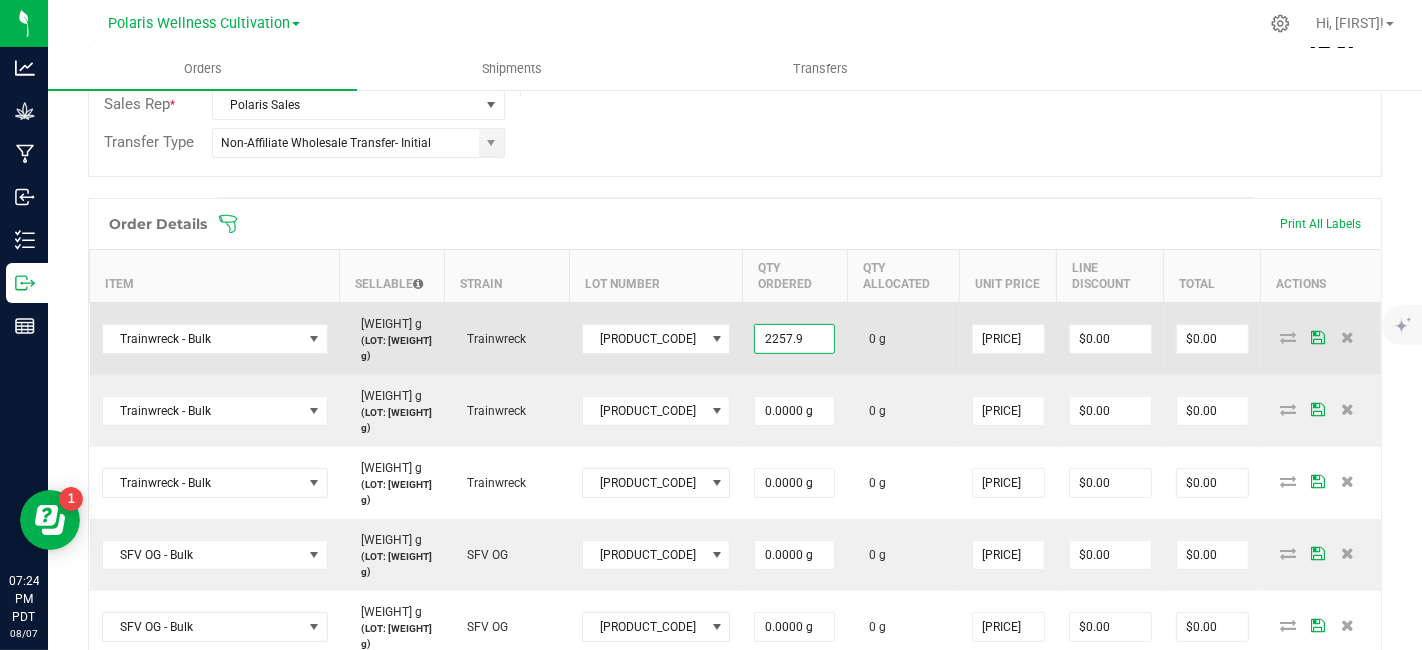 type on "1.7" 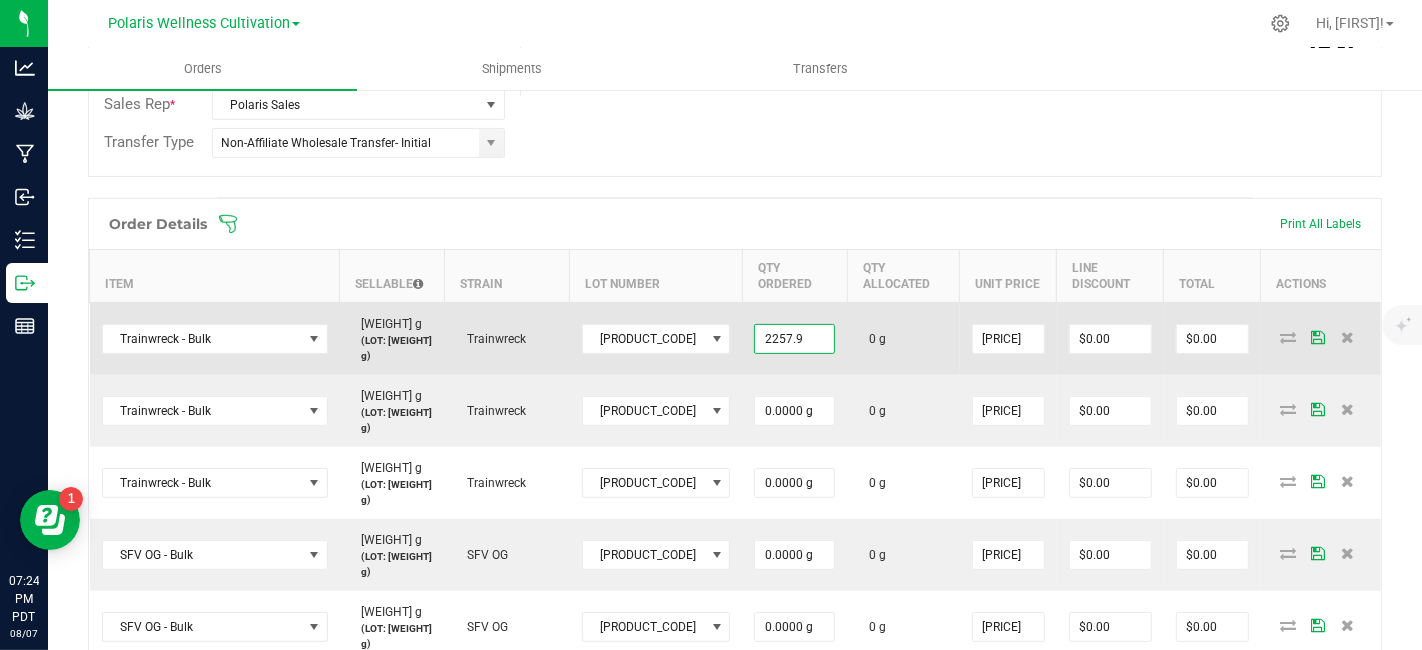 type on "[PRICE]" 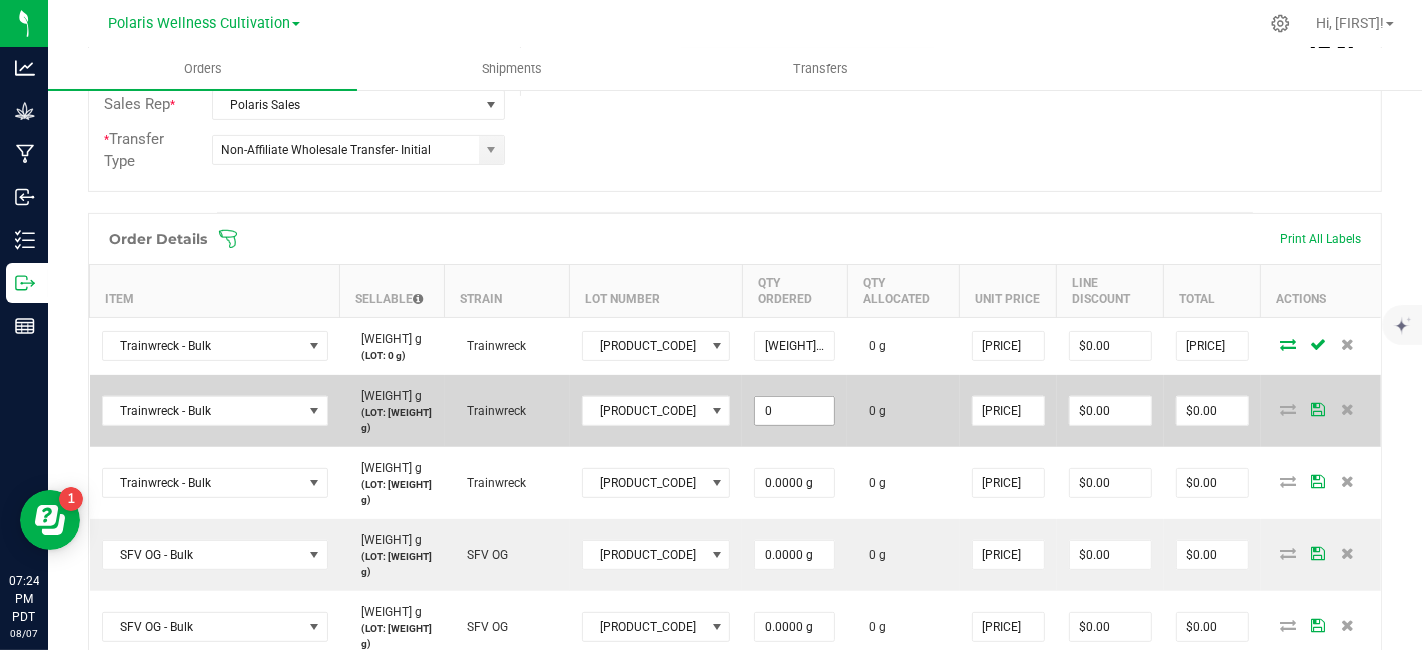 click on "0" at bounding box center (794, 411) 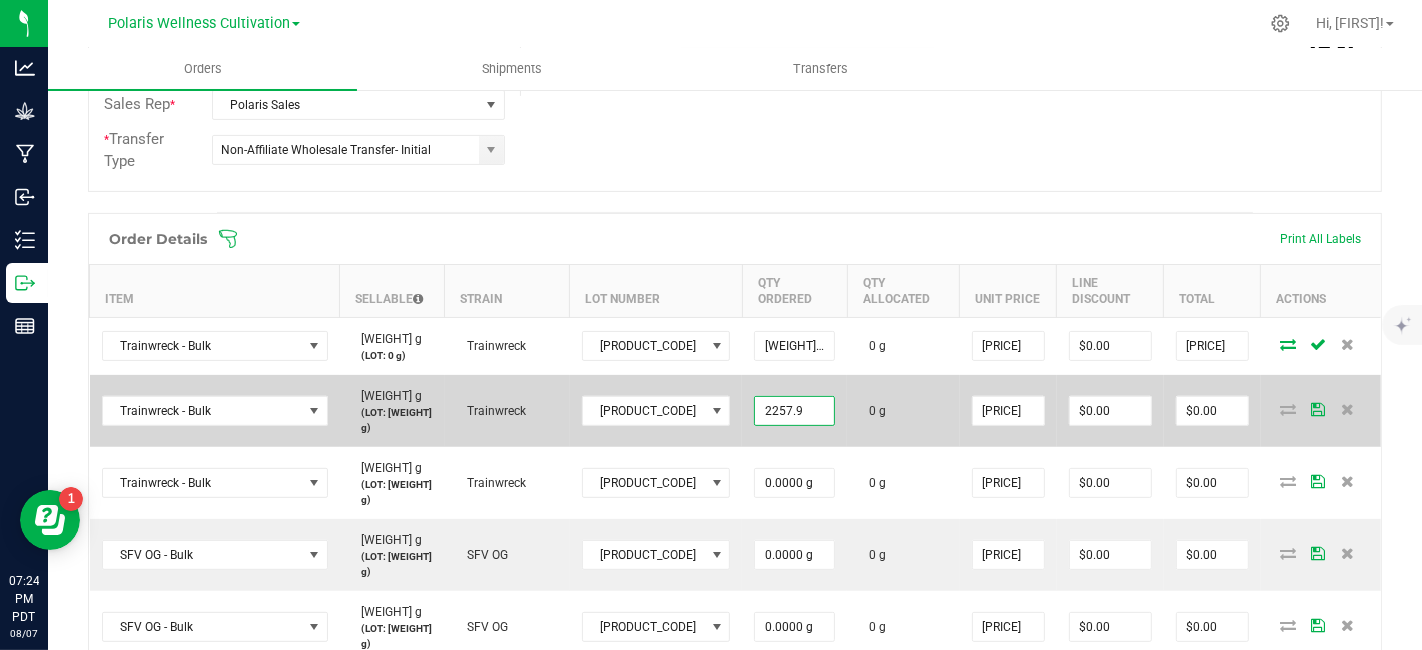 type on "[WEIGHT].0000 g" 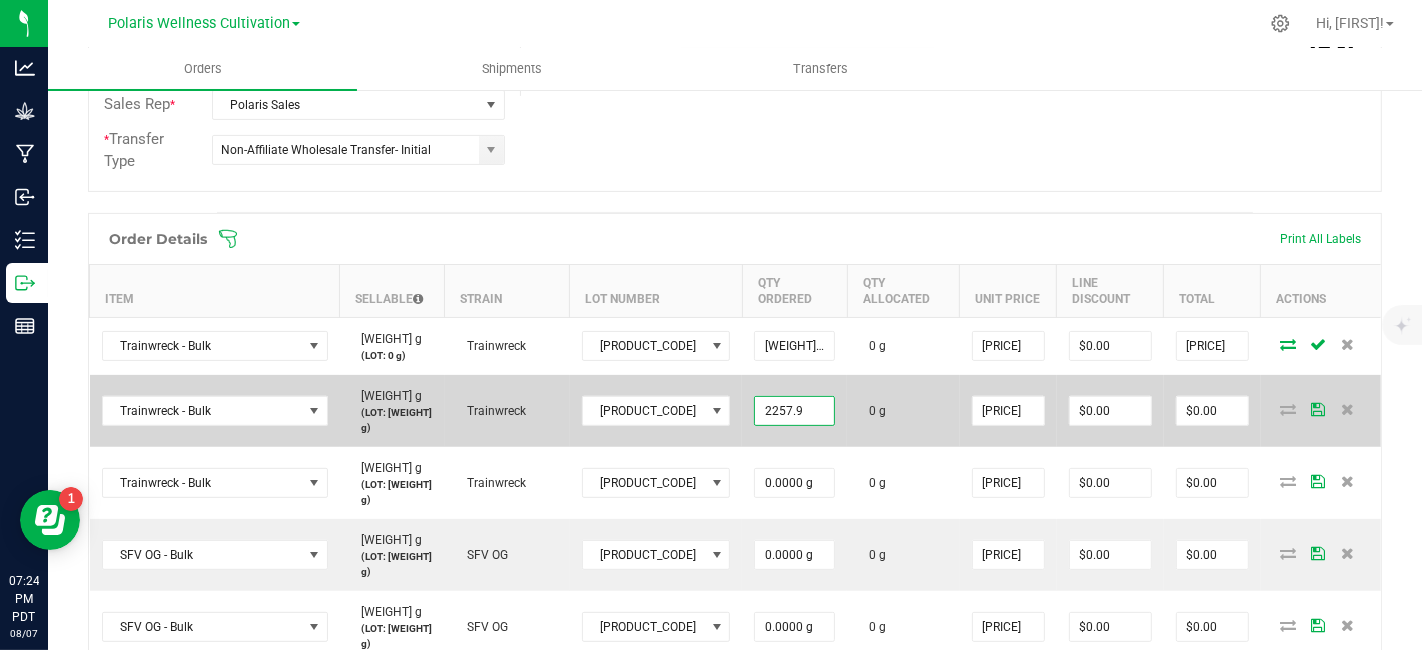 type on "1.7" 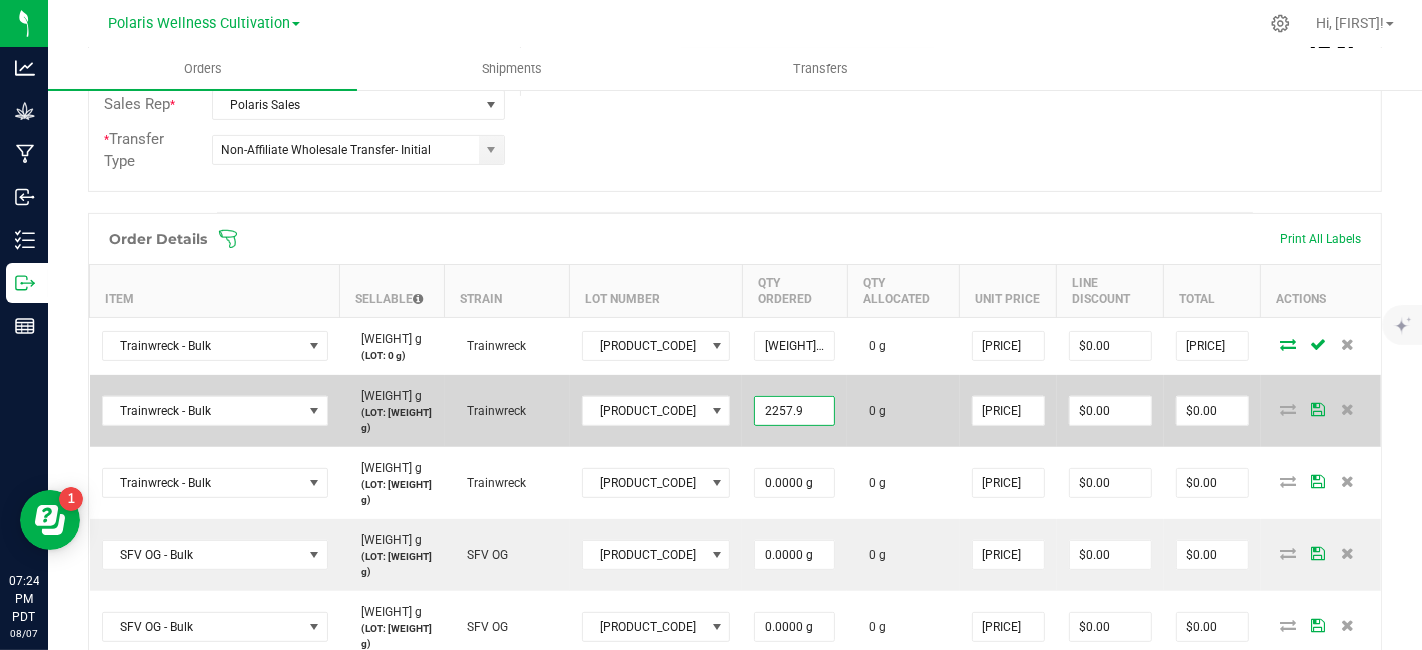 type on "[PRICE]" 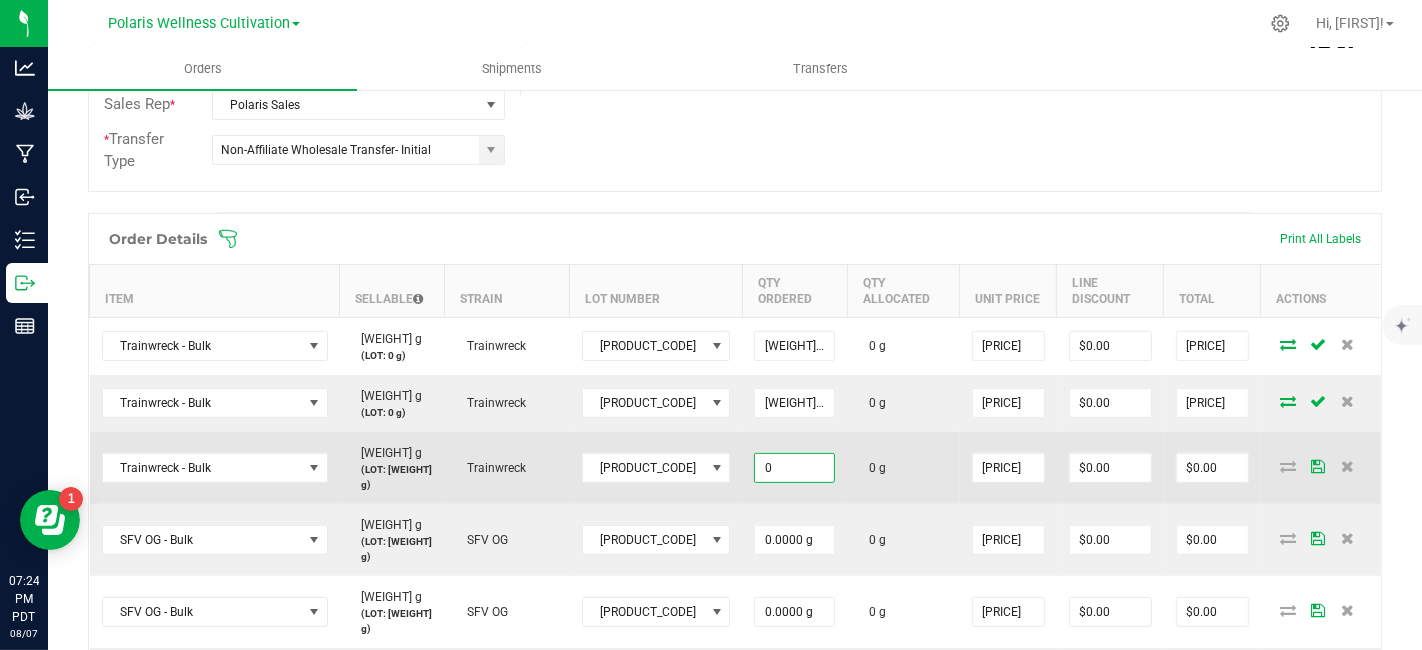 click on "0" at bounding box center [794, 468] 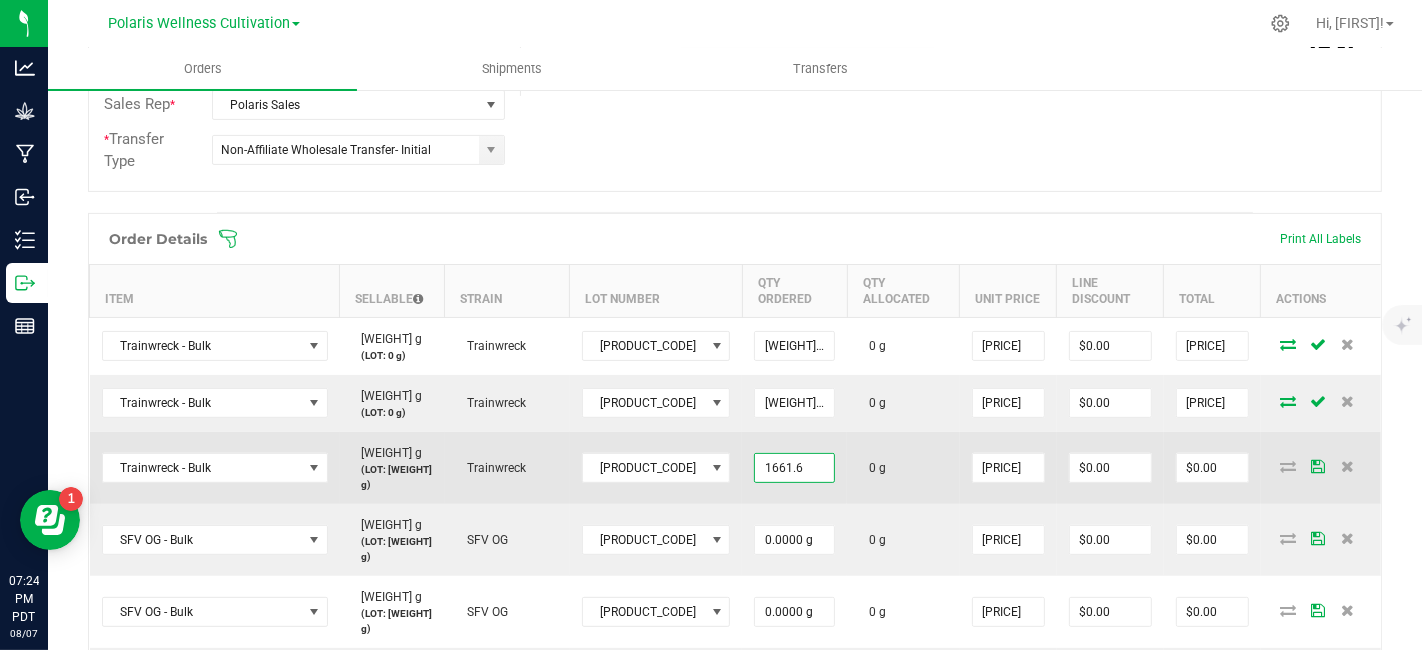 type on "[WEIGHT] g" 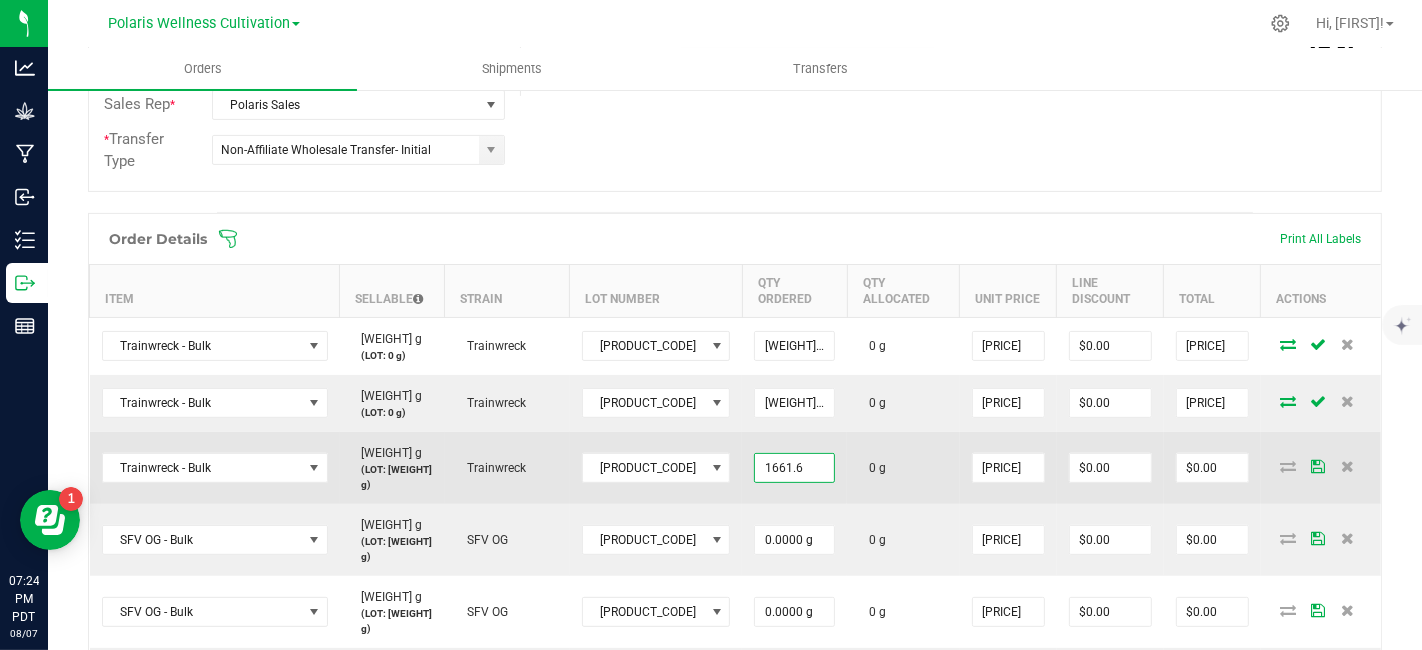 type on "1.7" 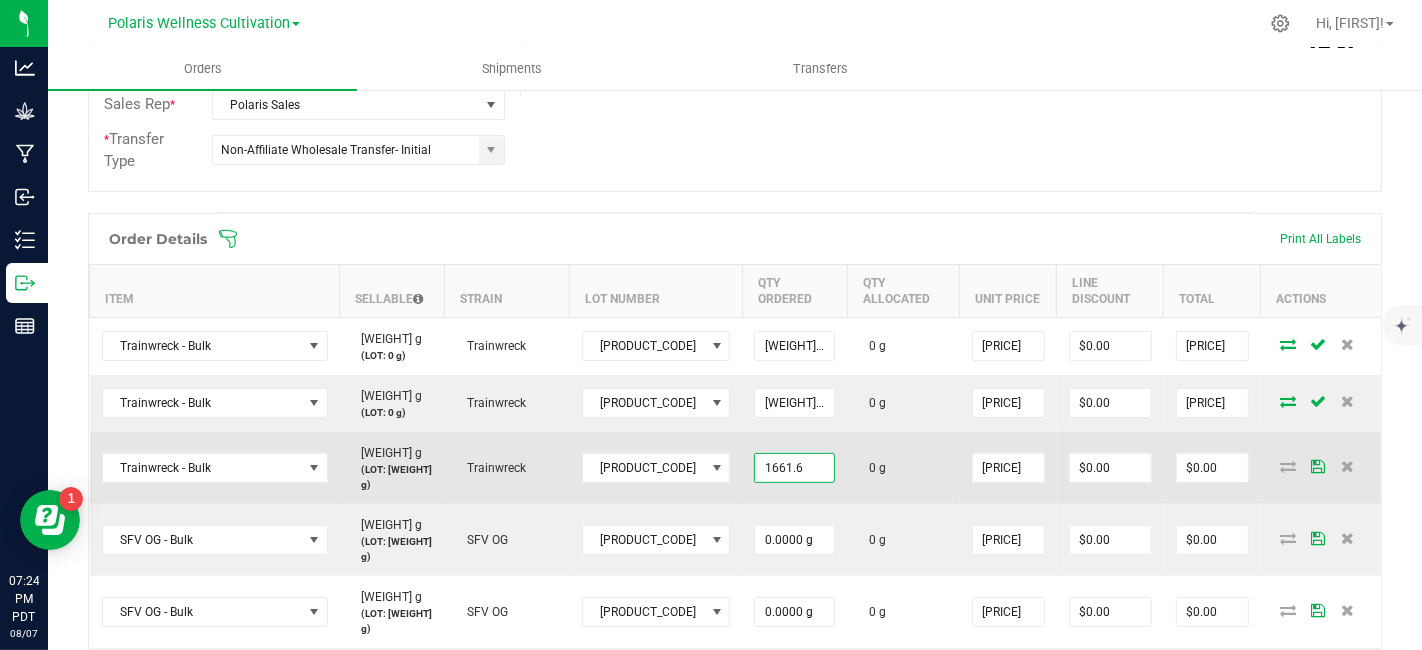type on "[PRICE]" 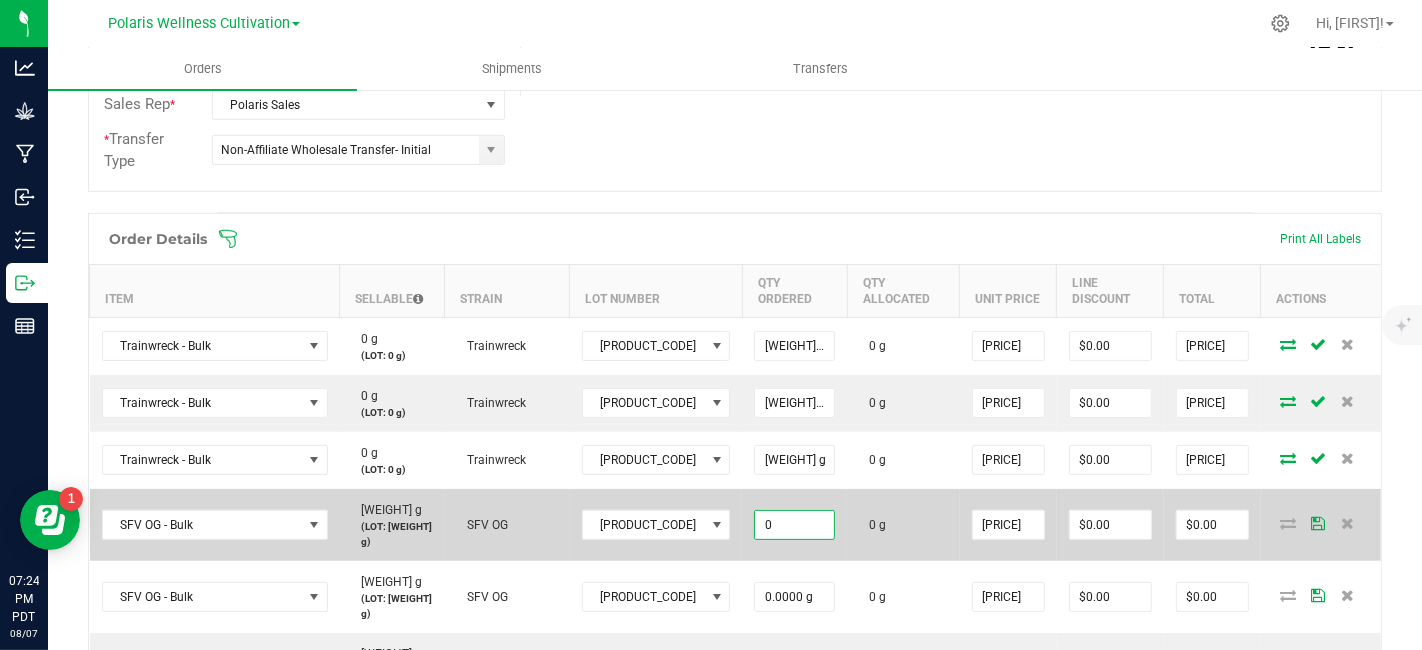 click on "0" at bounding box center [794, 525] 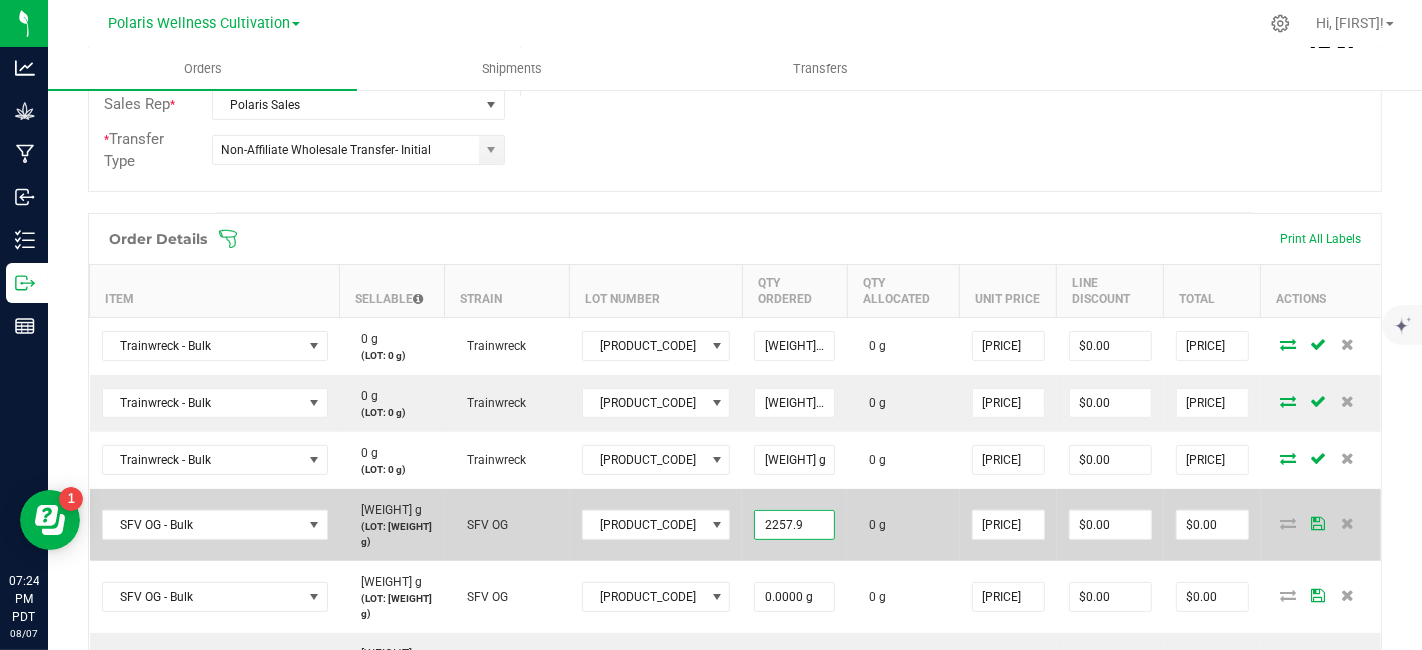 type on "[WEIGHT].0000 g" 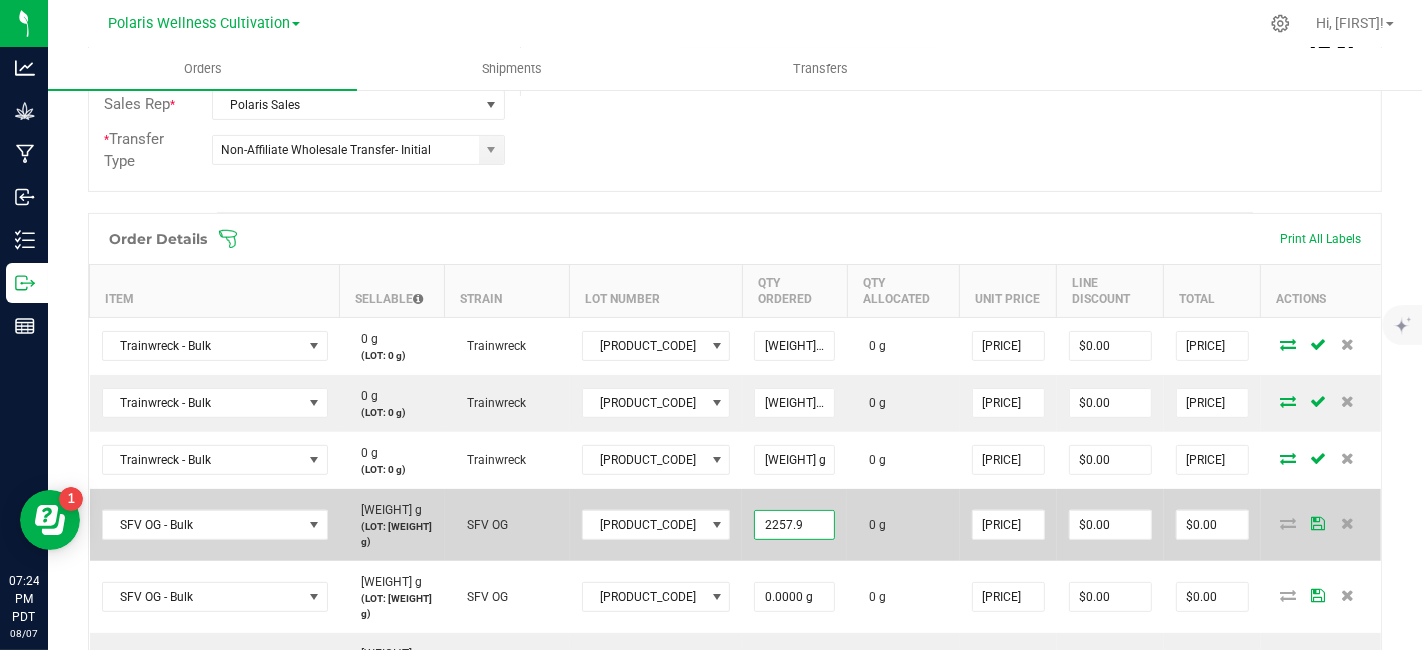 type on "1.7" 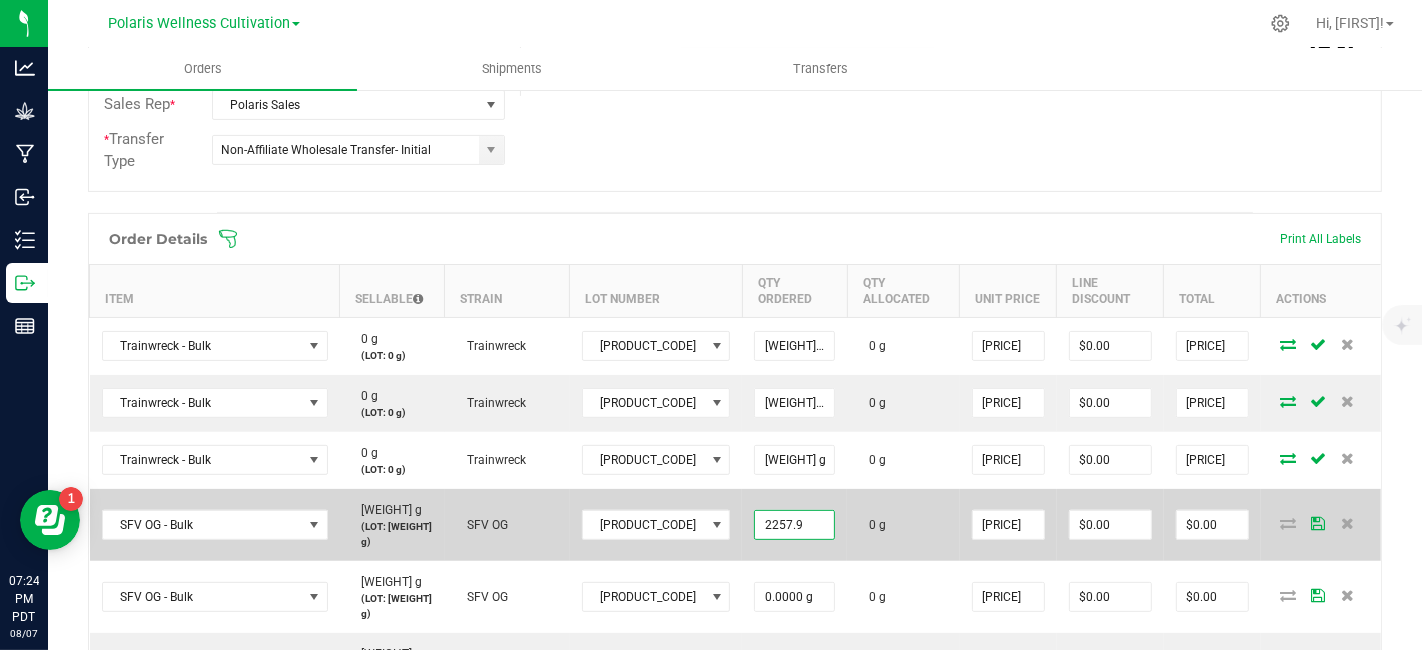 type on "[PRICE]" 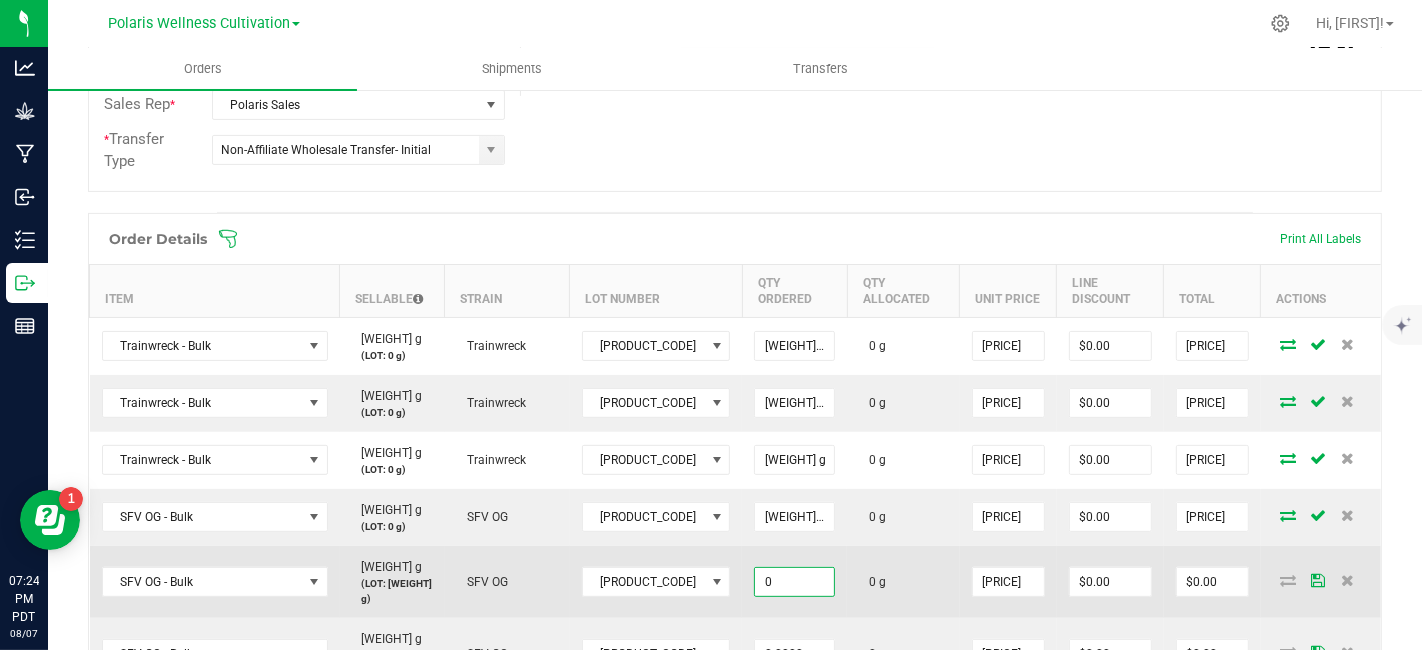 click on "0" at bounding box center (794, 582) 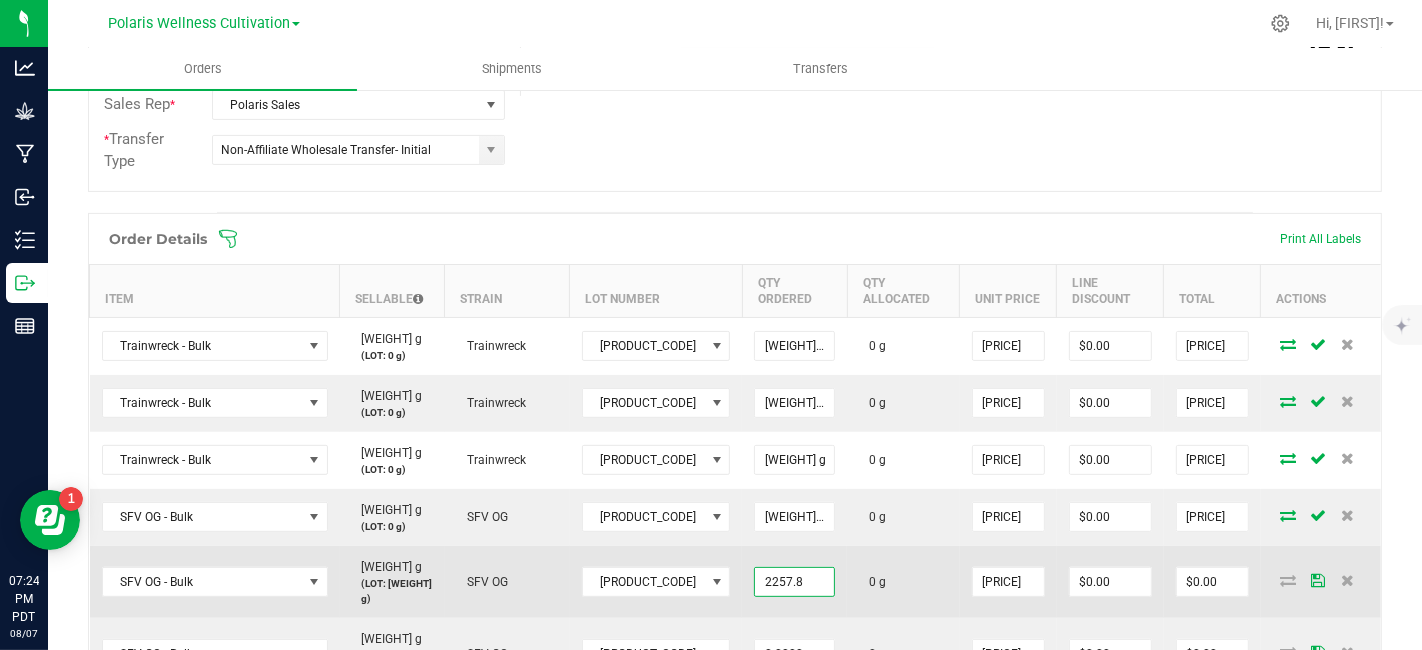 type on "[WEIGHT].0000 g" 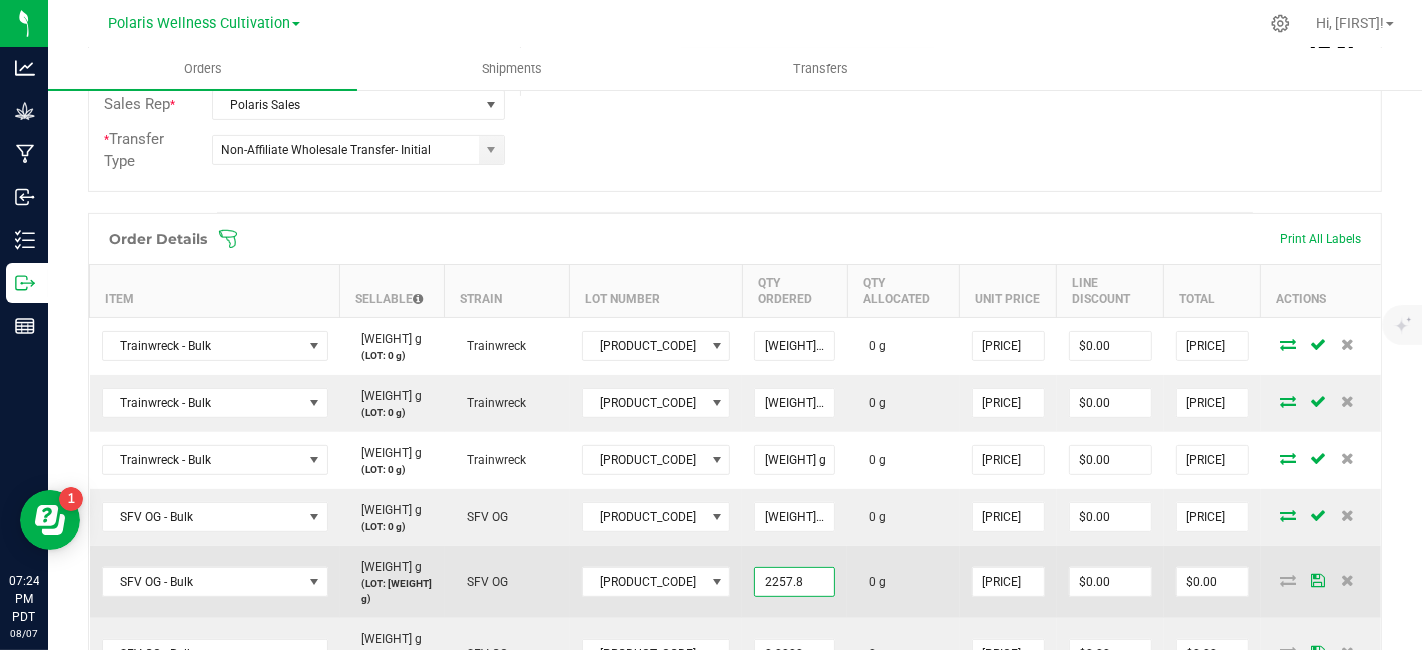type on "1.7" 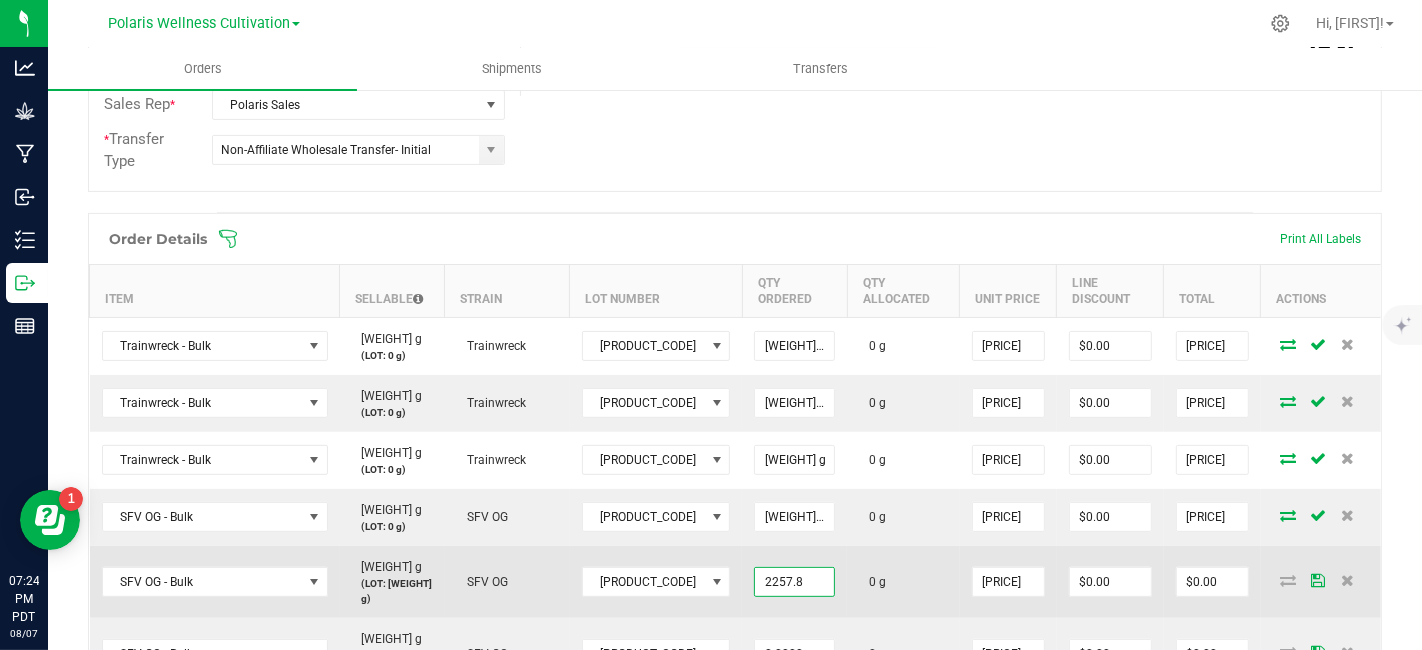 type on "[PRICE]" 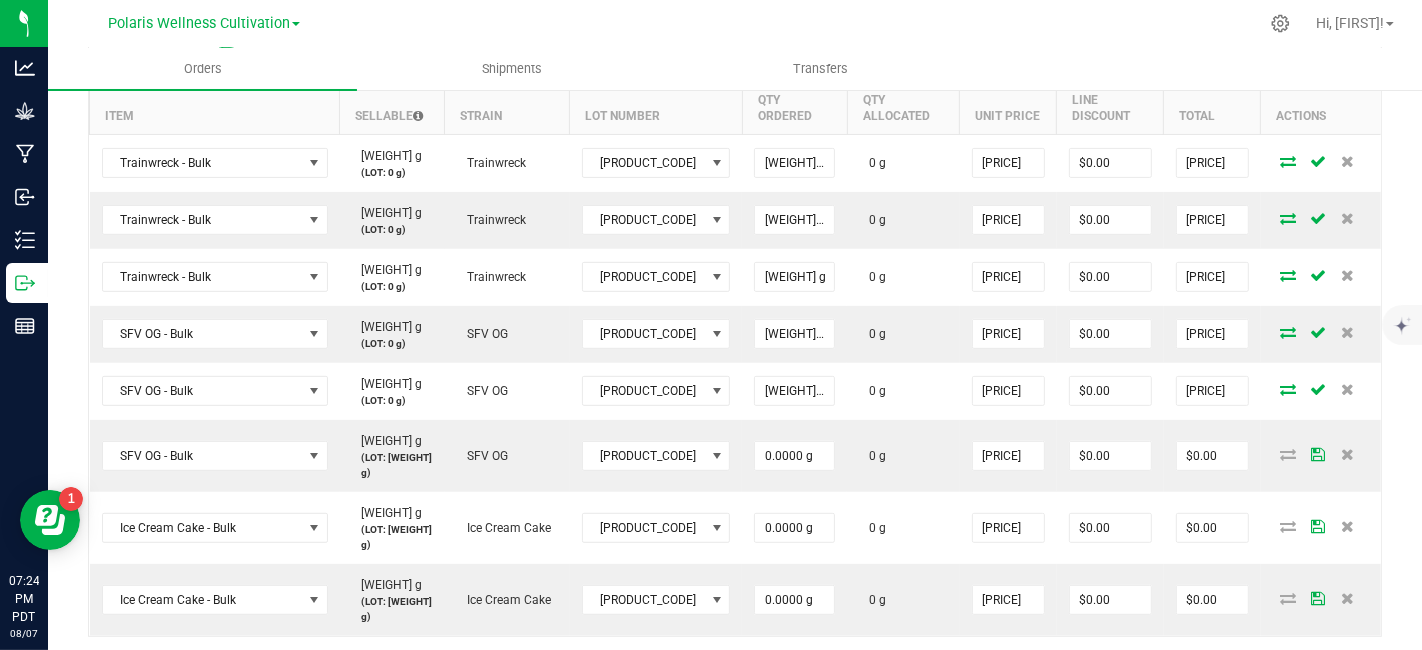 scroll, scrollTop: 677, scrollLeft: 0, axis: vertical 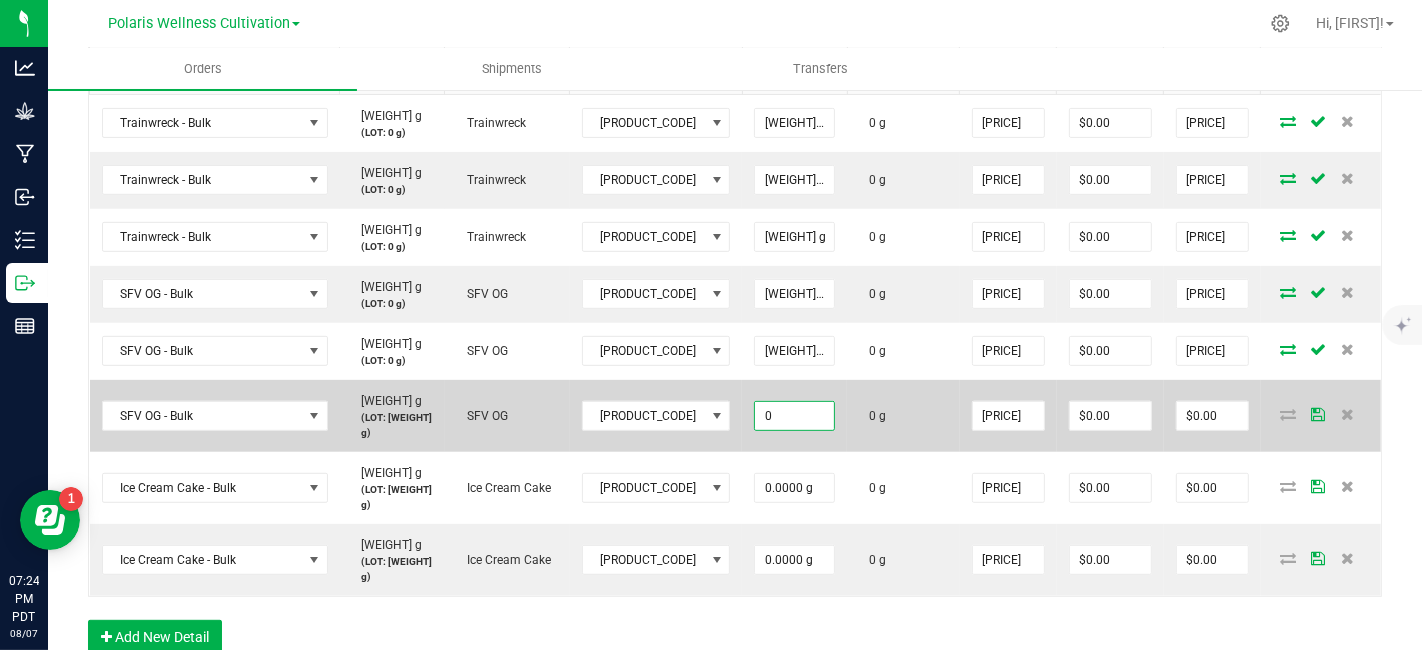 click on "0" at bounding box center [794, 416] 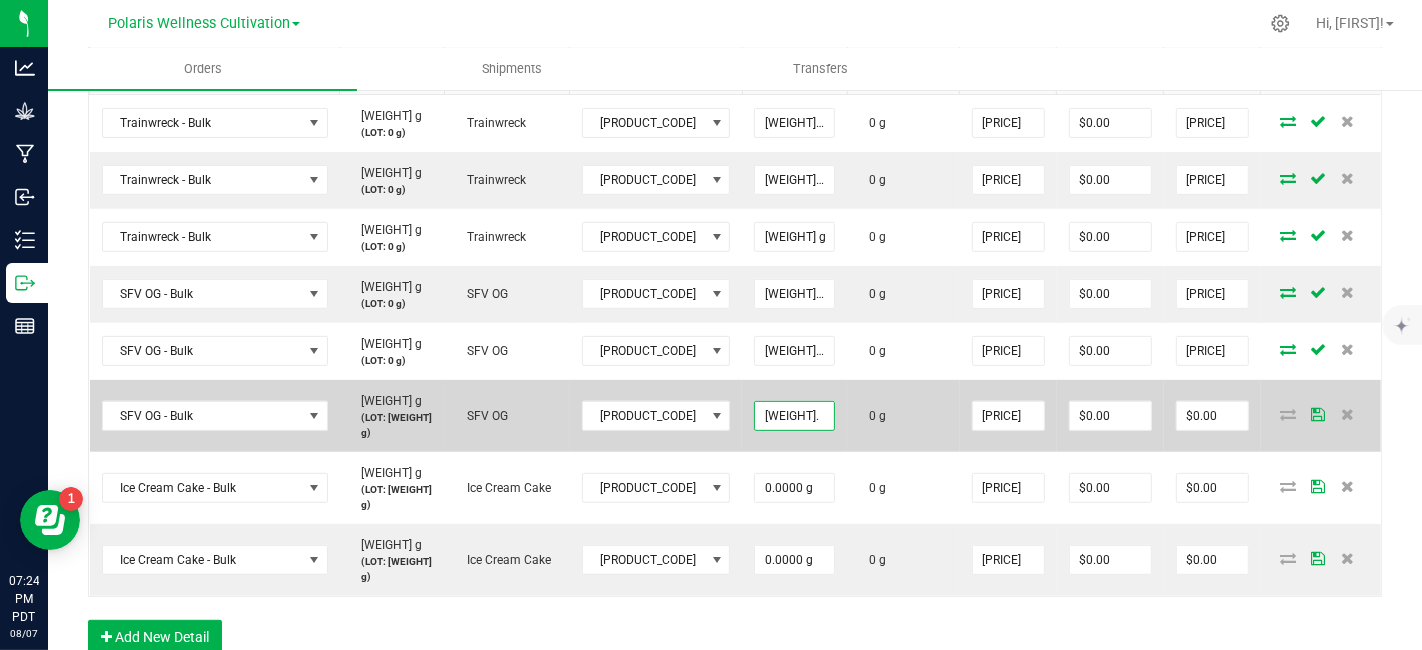 type on "[WEIGHT].0000 g" 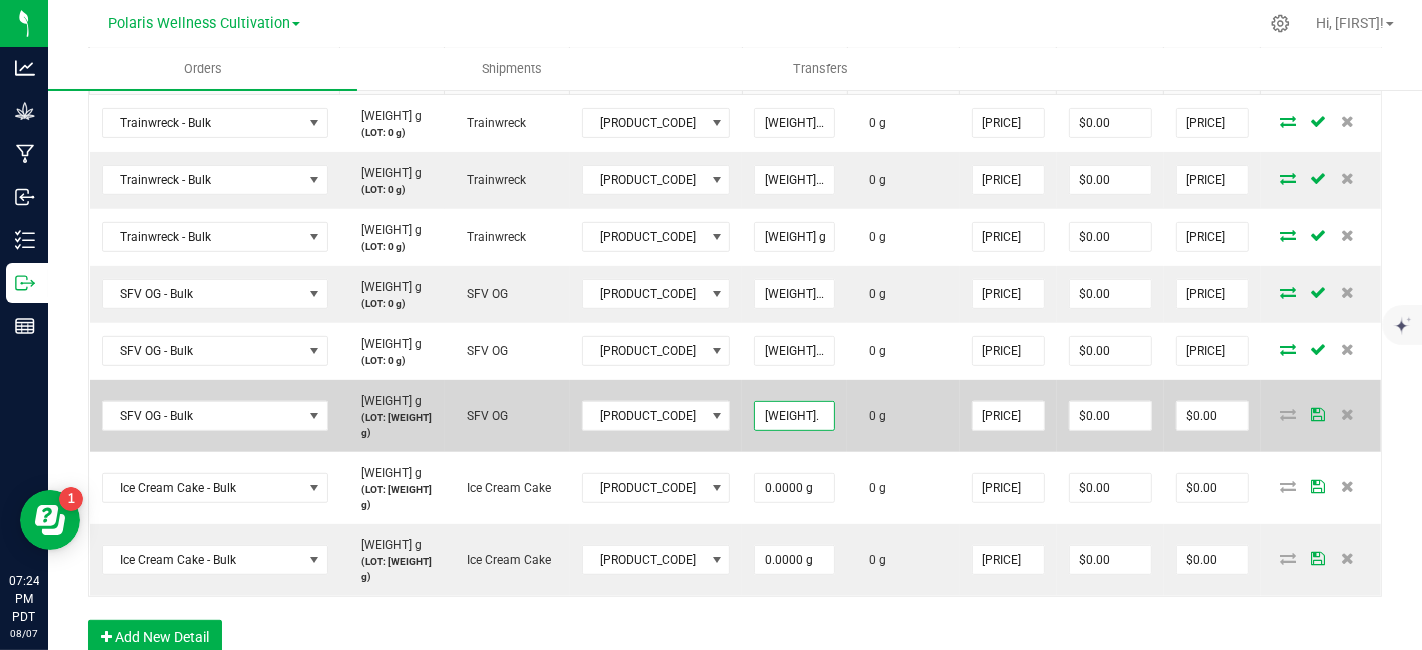 type on "1.7" 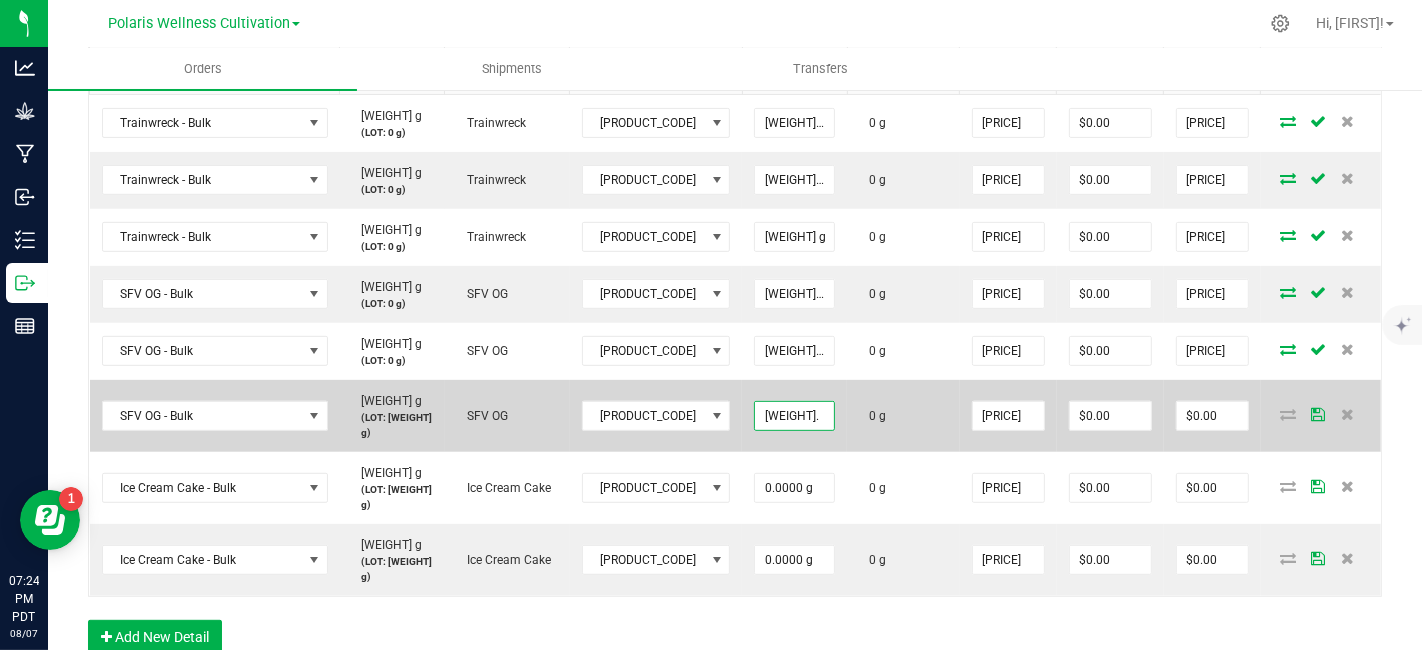 type on "[PRICE]" 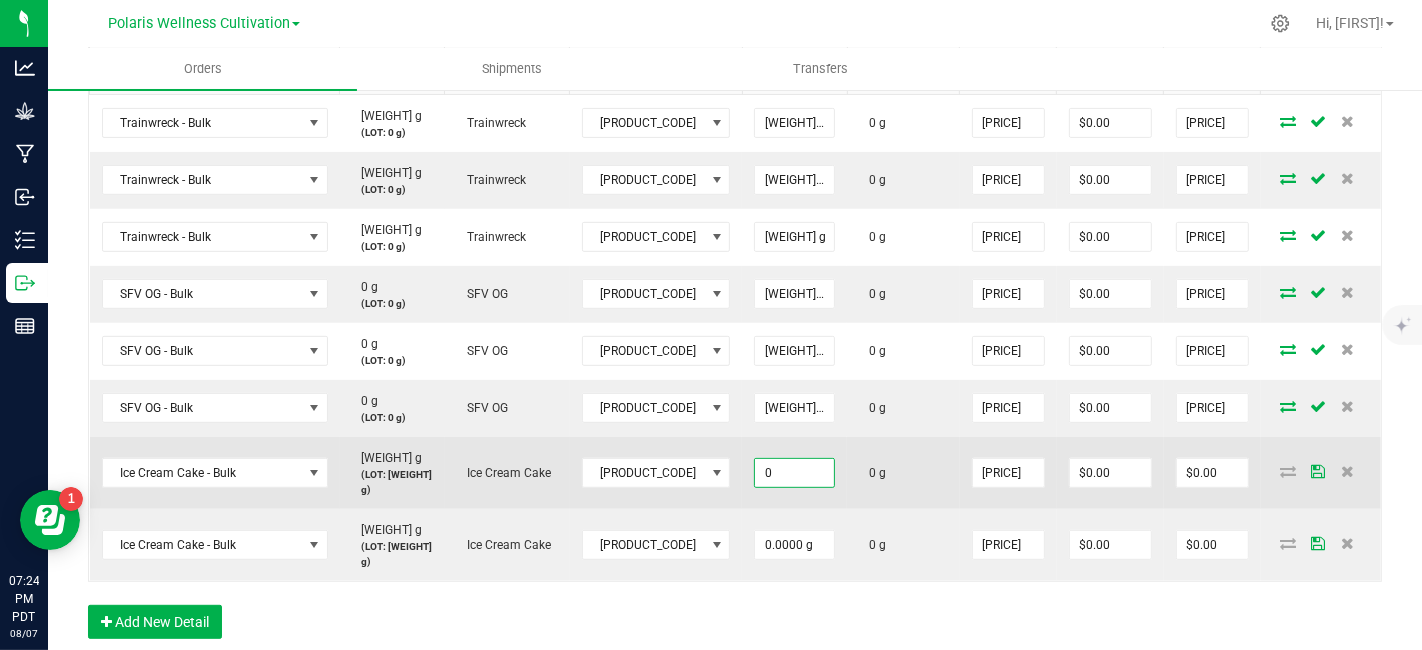 click on "0" at bounding box center (794, 473) 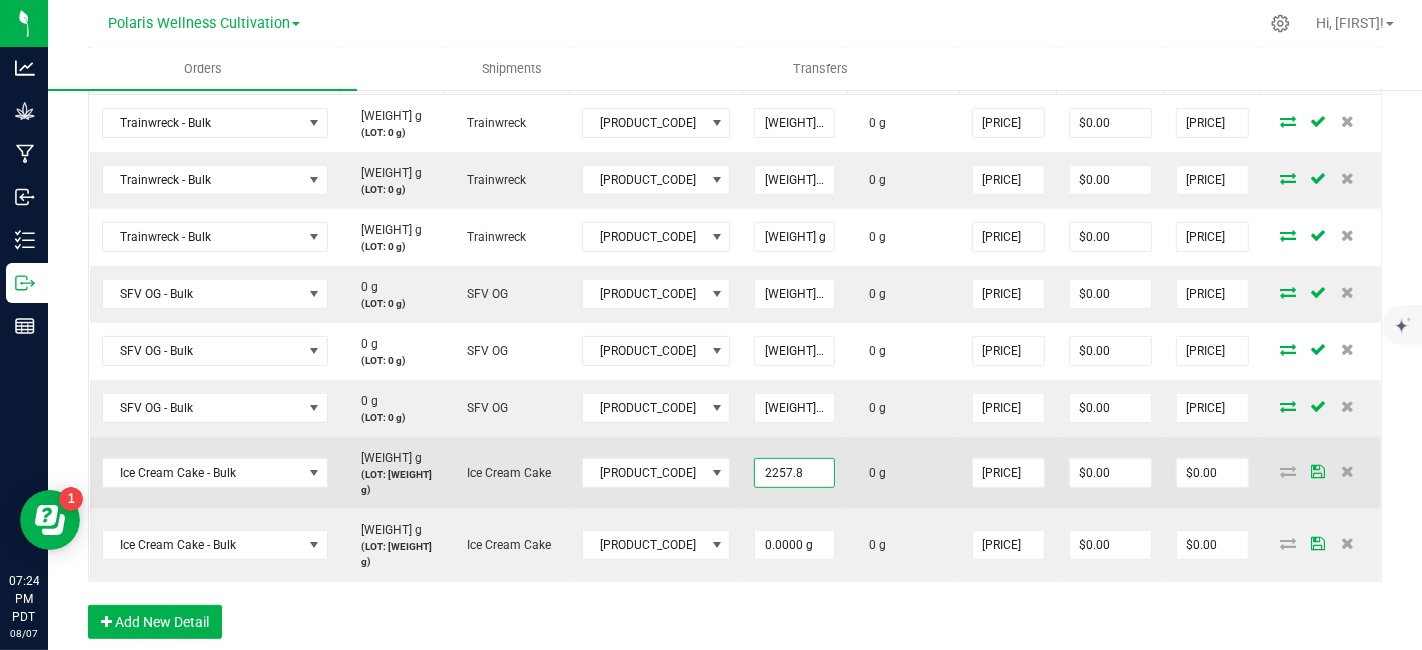 type on "[WEIGHT].0000 g" 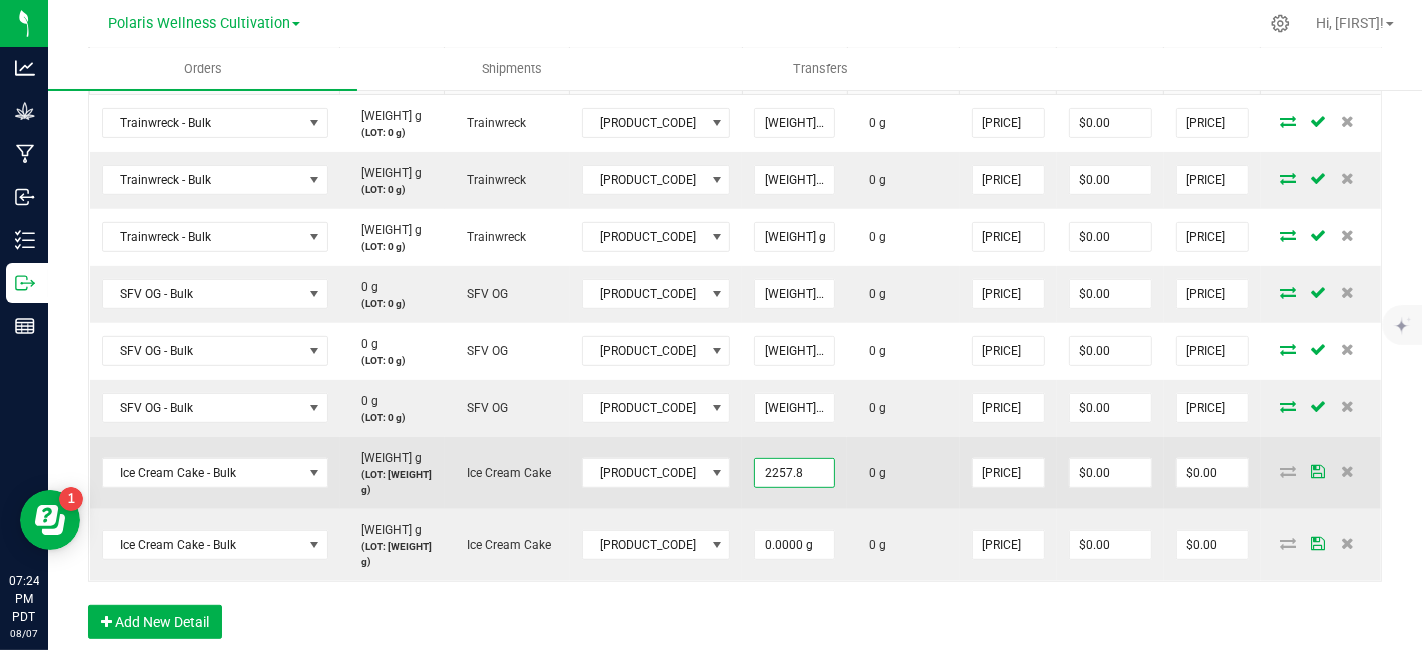 type on "1.7" 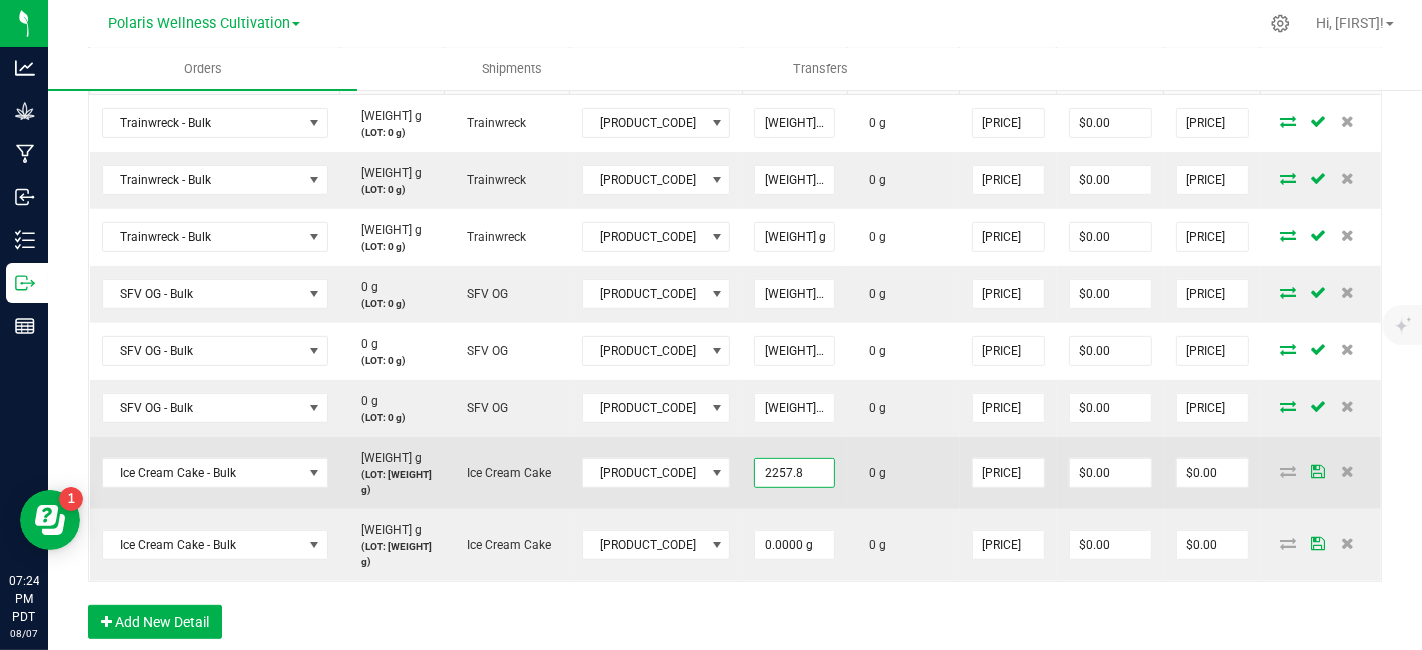 type on "[PRICE]" 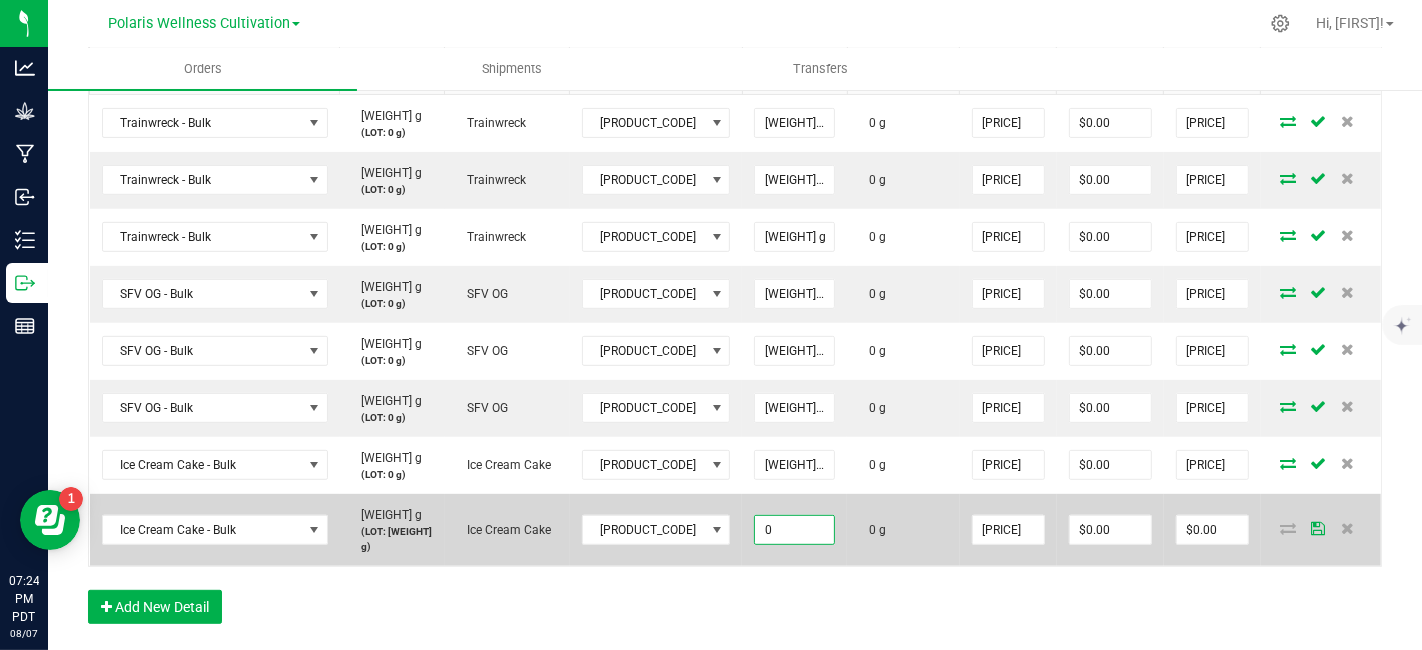 click on "0" at bounding box center [794, 530] 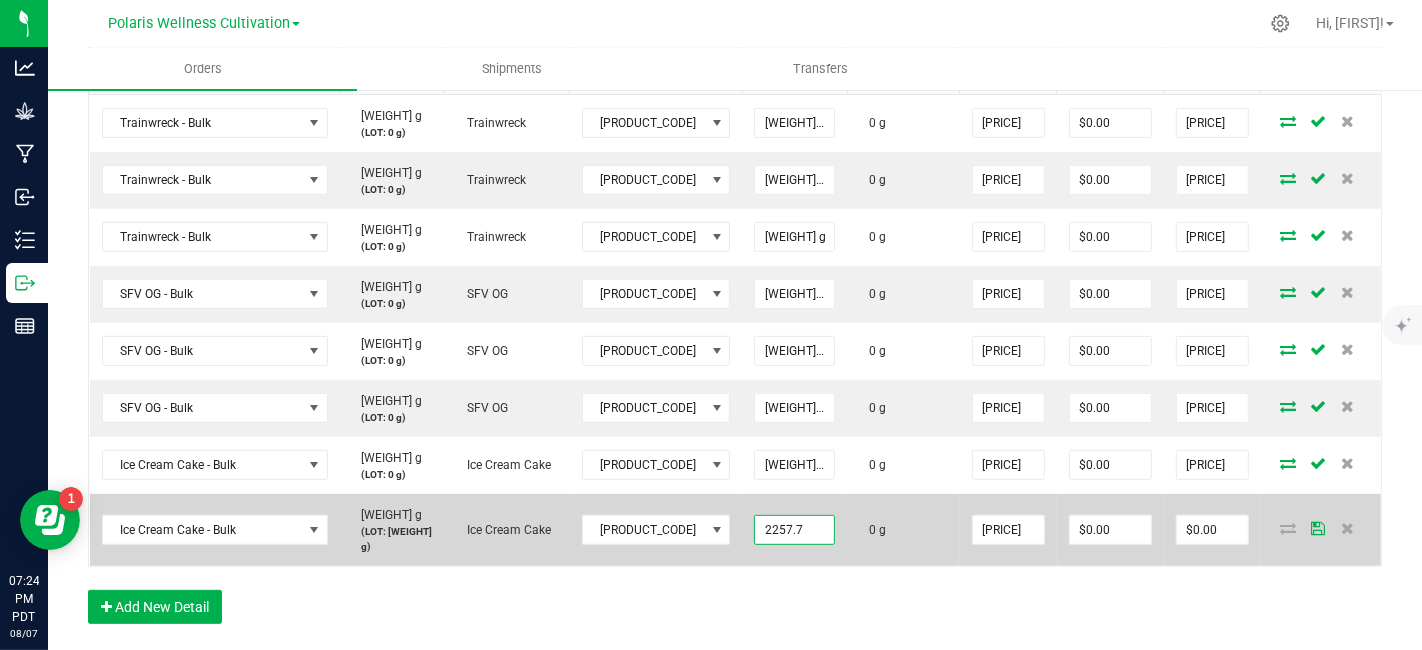 type on "[WEIGHT] g" 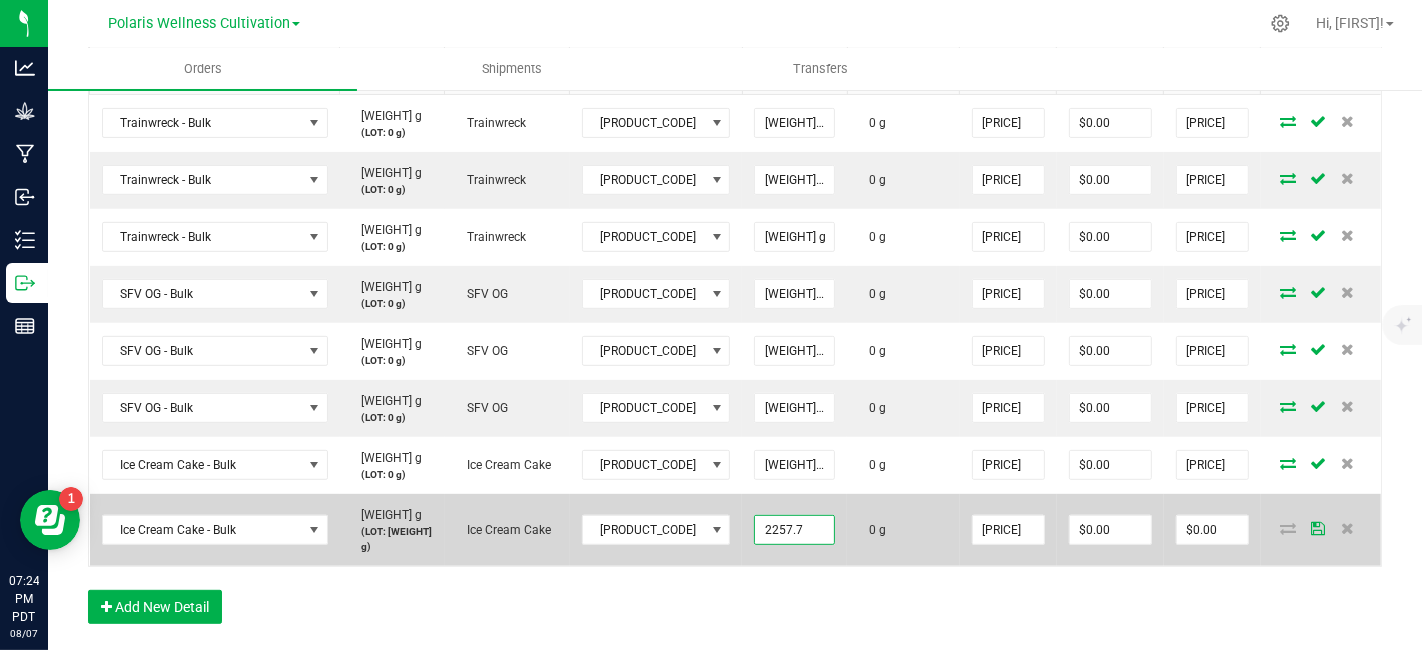 type on "1.7" 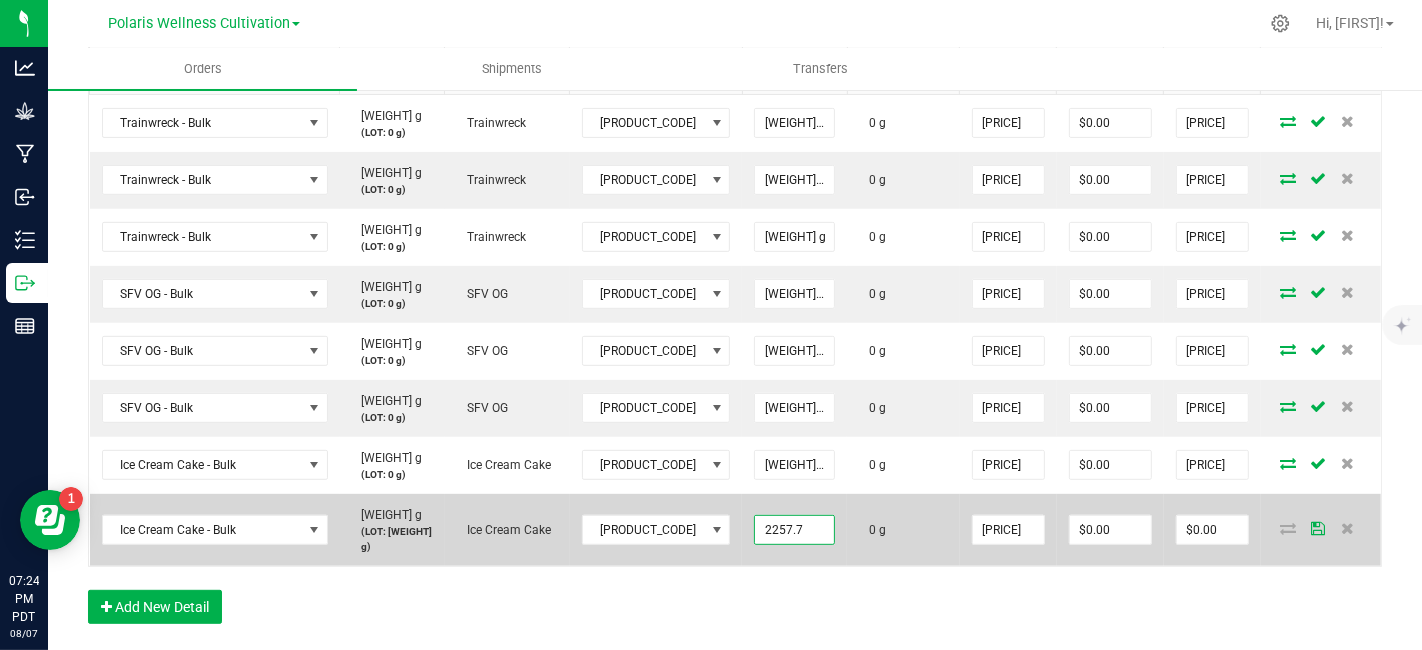 type on "[PRICE]" 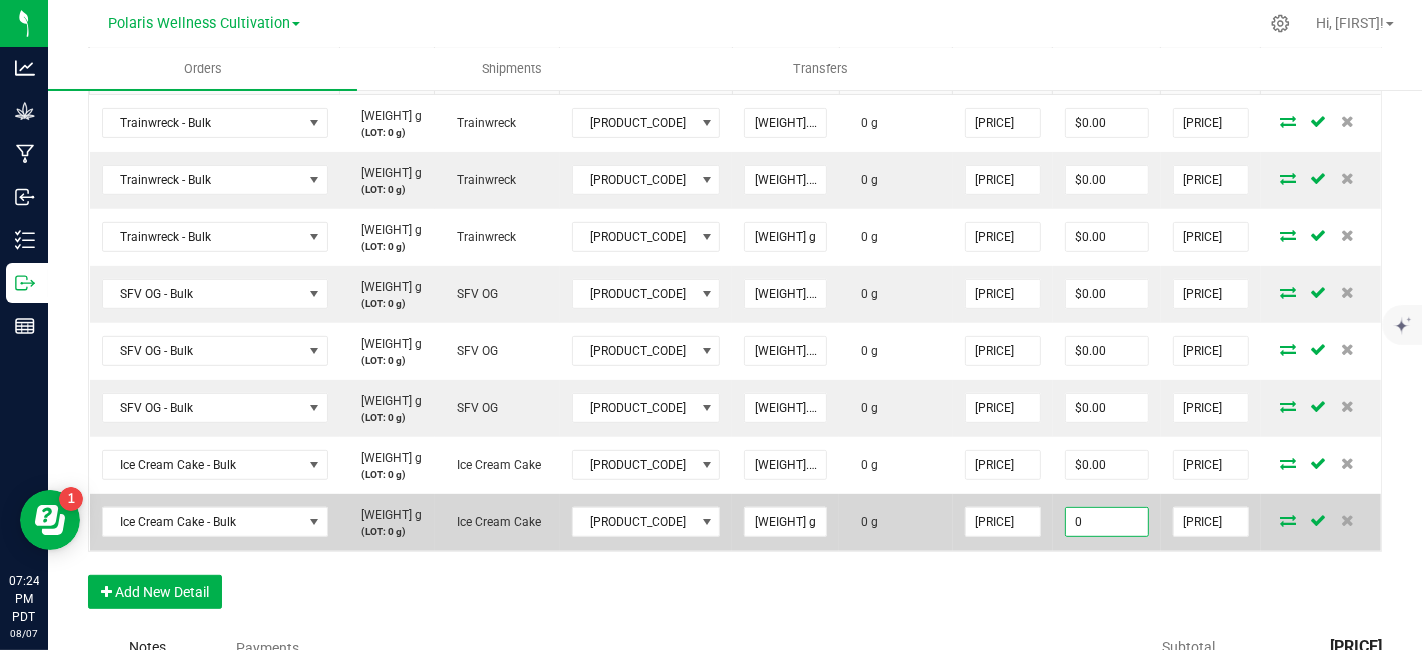 click on "0" at bounding box center [1107, 522] 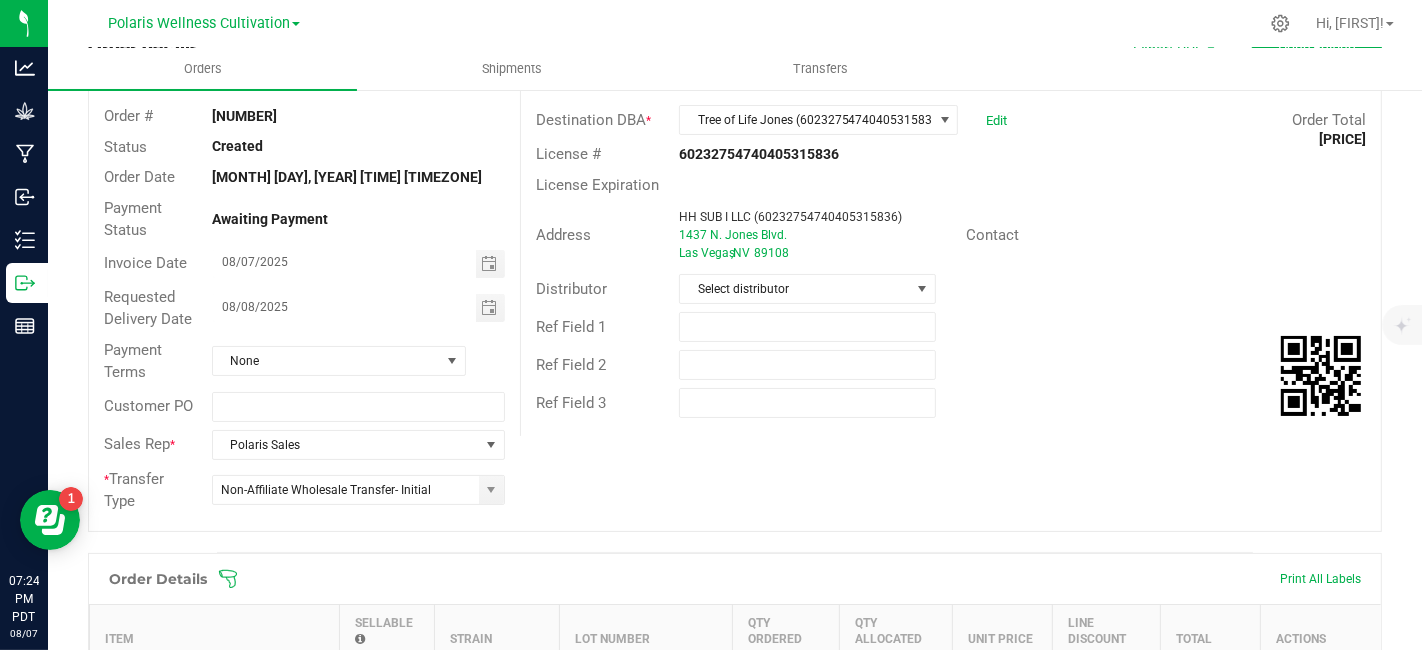 scroll, scrollTop: 106, scrollLeft: 0, axis: vertical 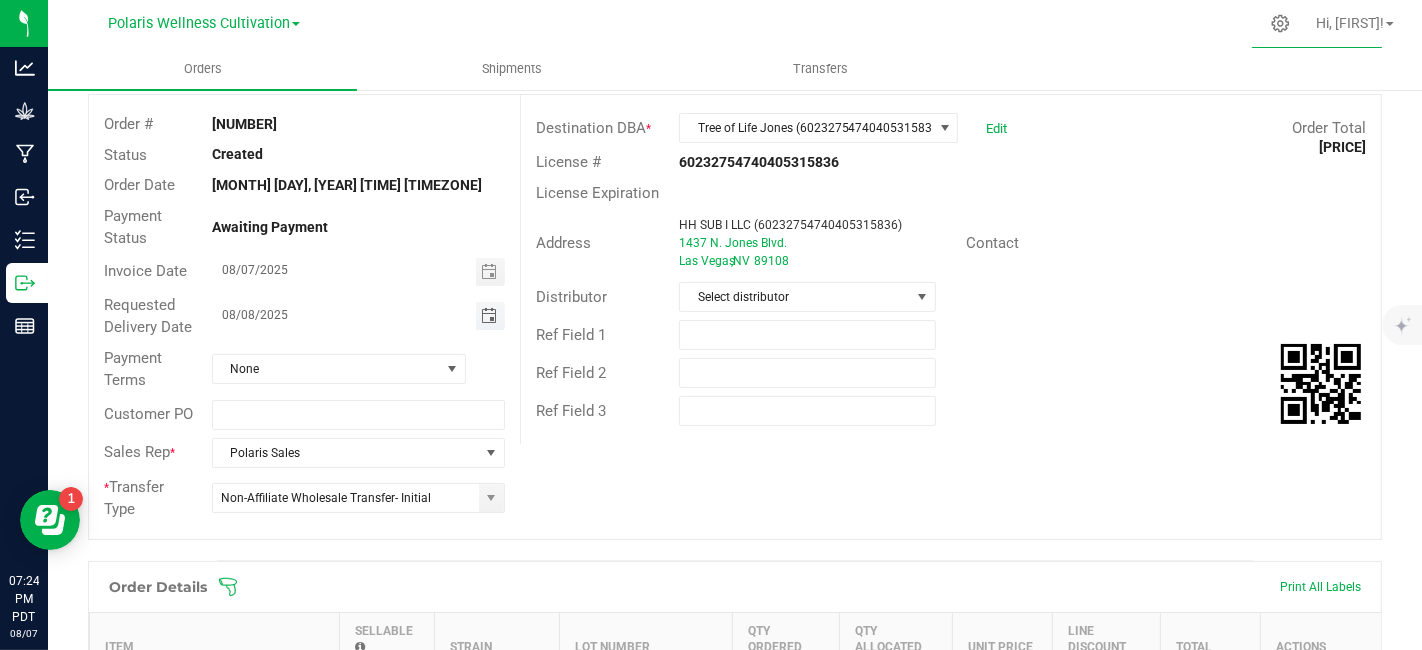 click at bounding box center [489, 316] 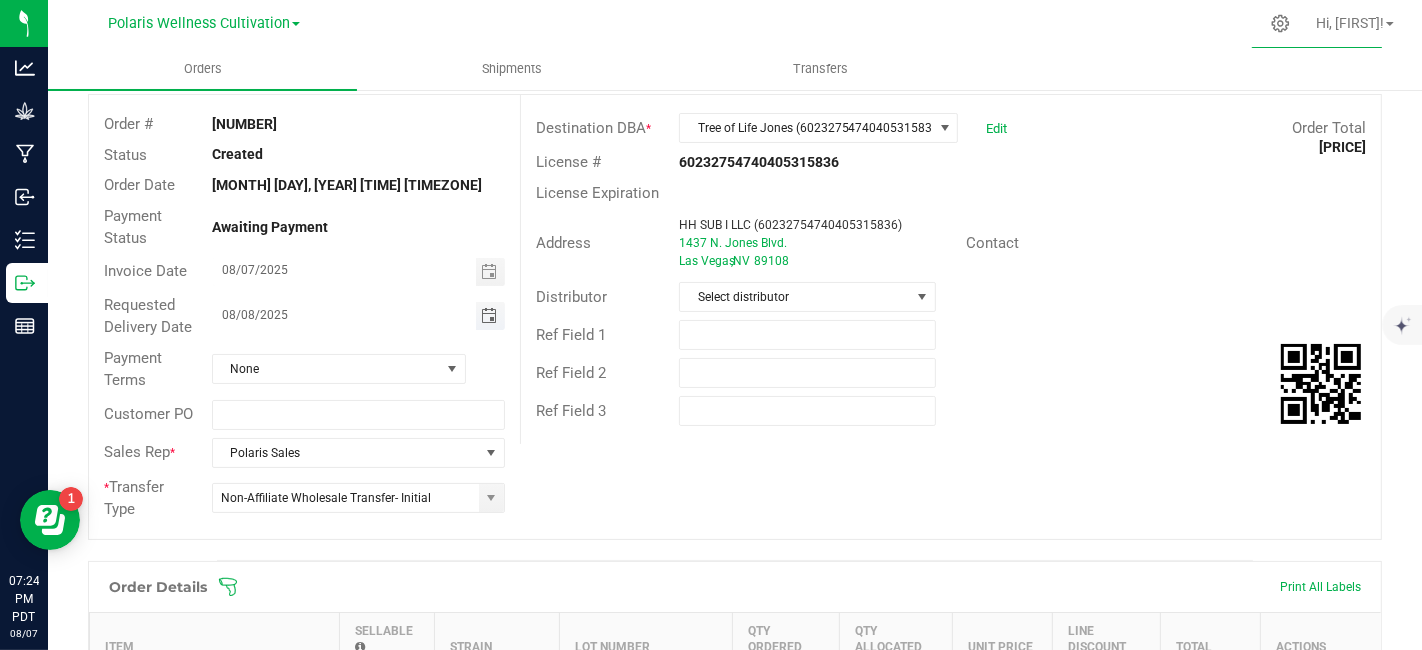 type on "$0.00" 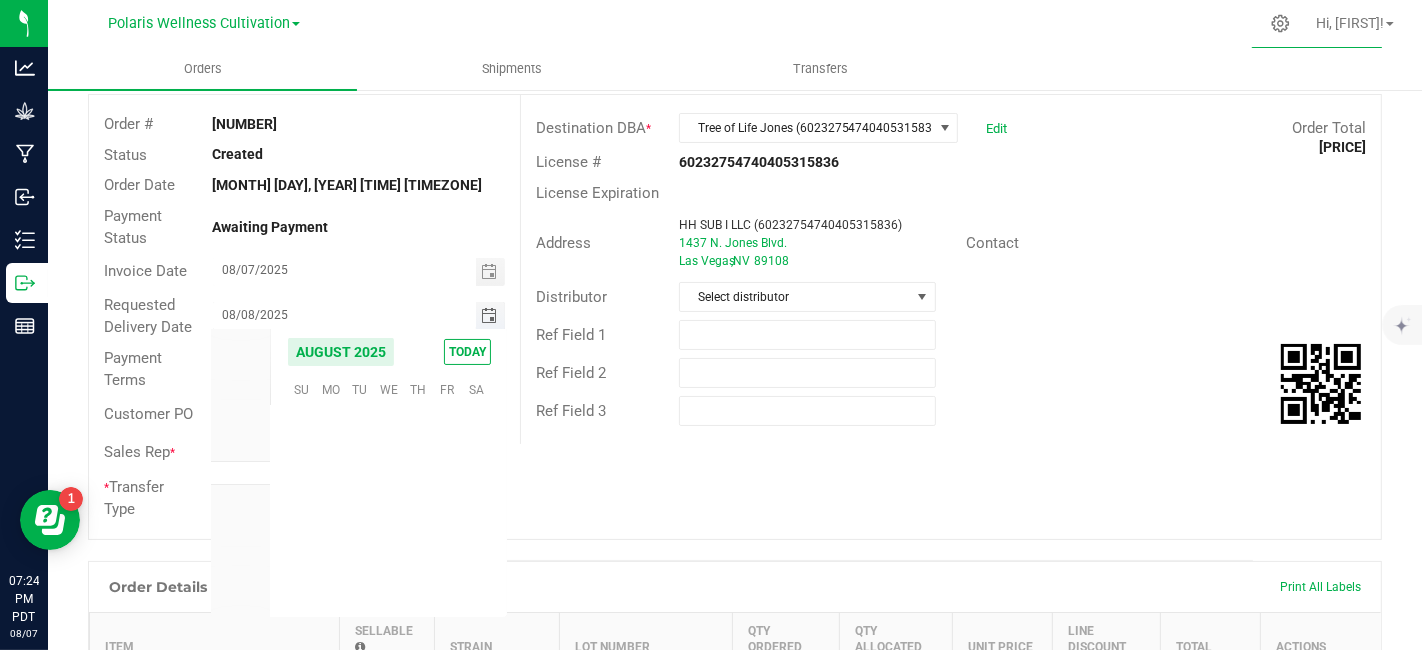 scroll, scrollTop: 36157, scrollLeft: 0, axis: vertical 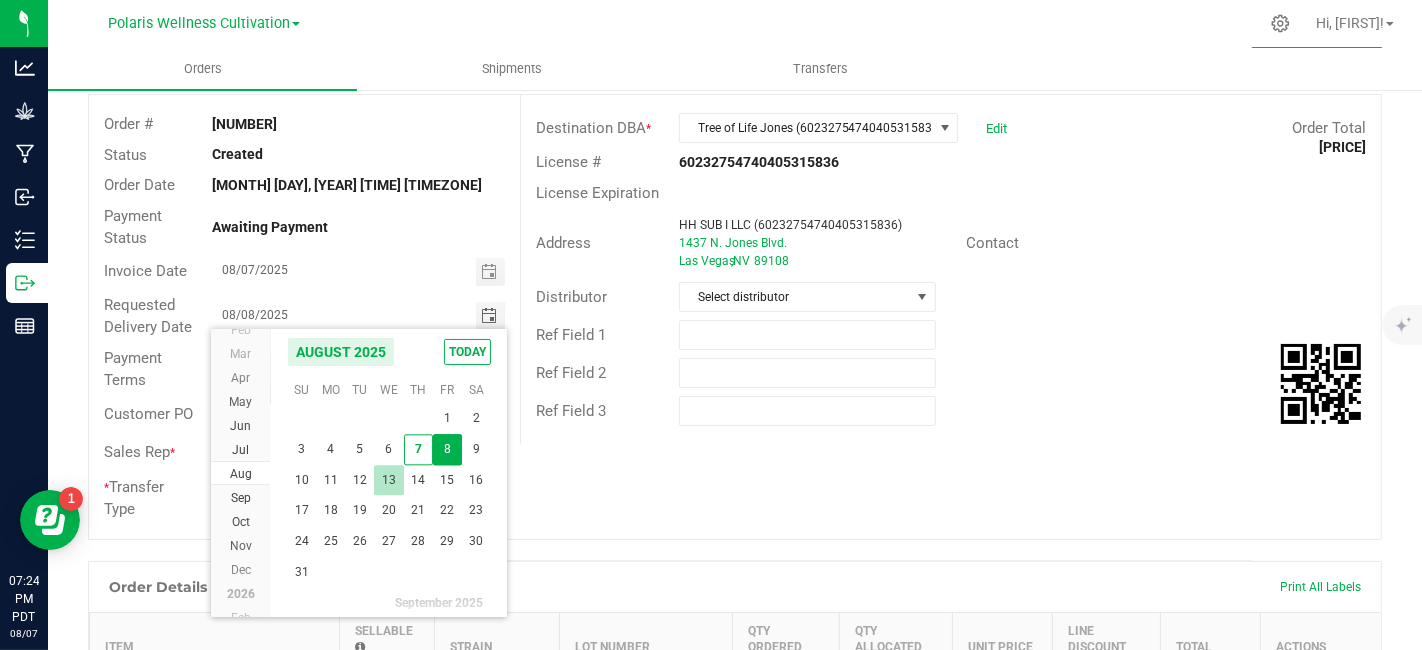 click on "13" at bounding box center [388, 480] 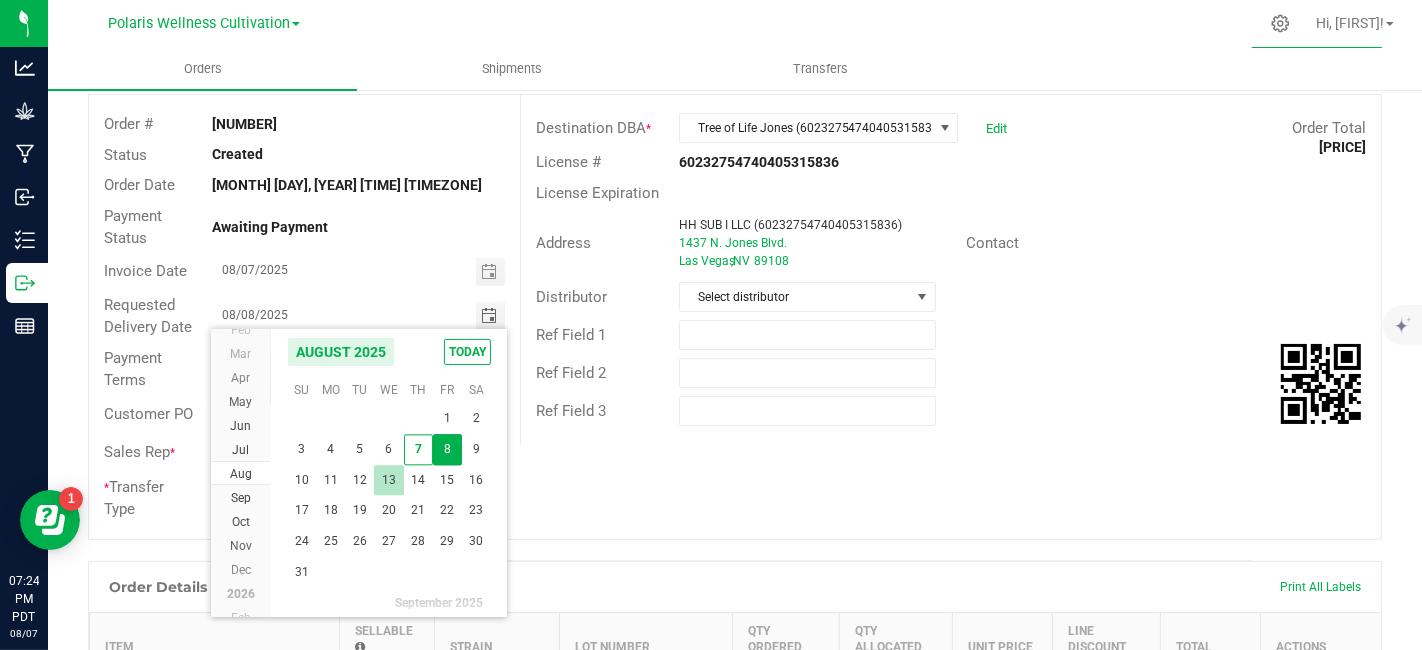 type on "08/13/2025" 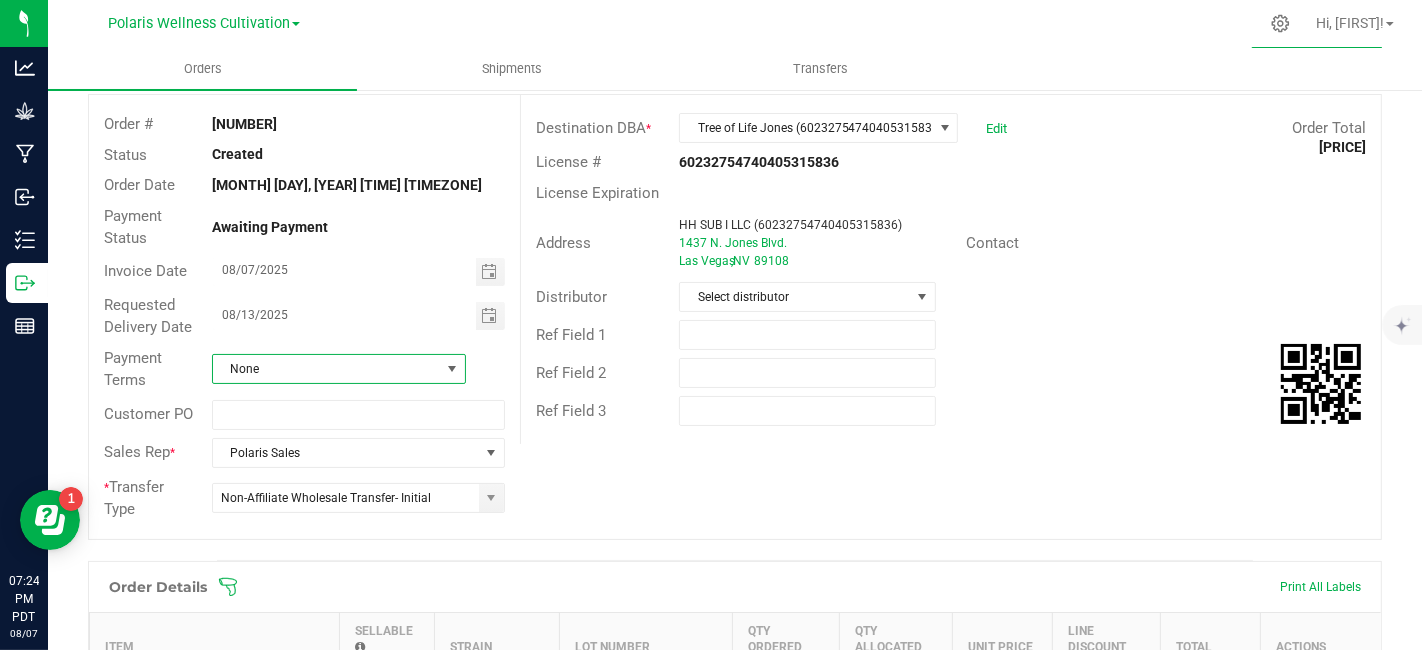 click on "None" at bounding box center [326, 369] 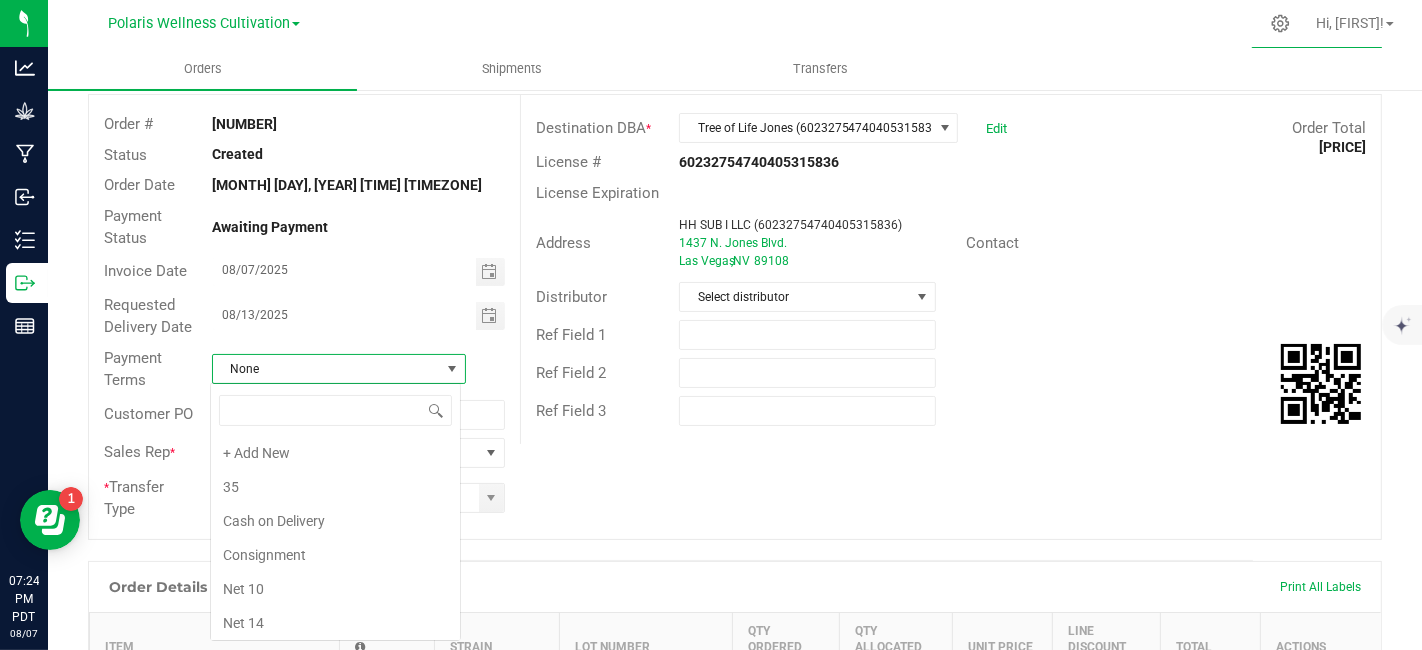 scroll, scrollTop: 99970, scrollLeft: 99748, axis: both 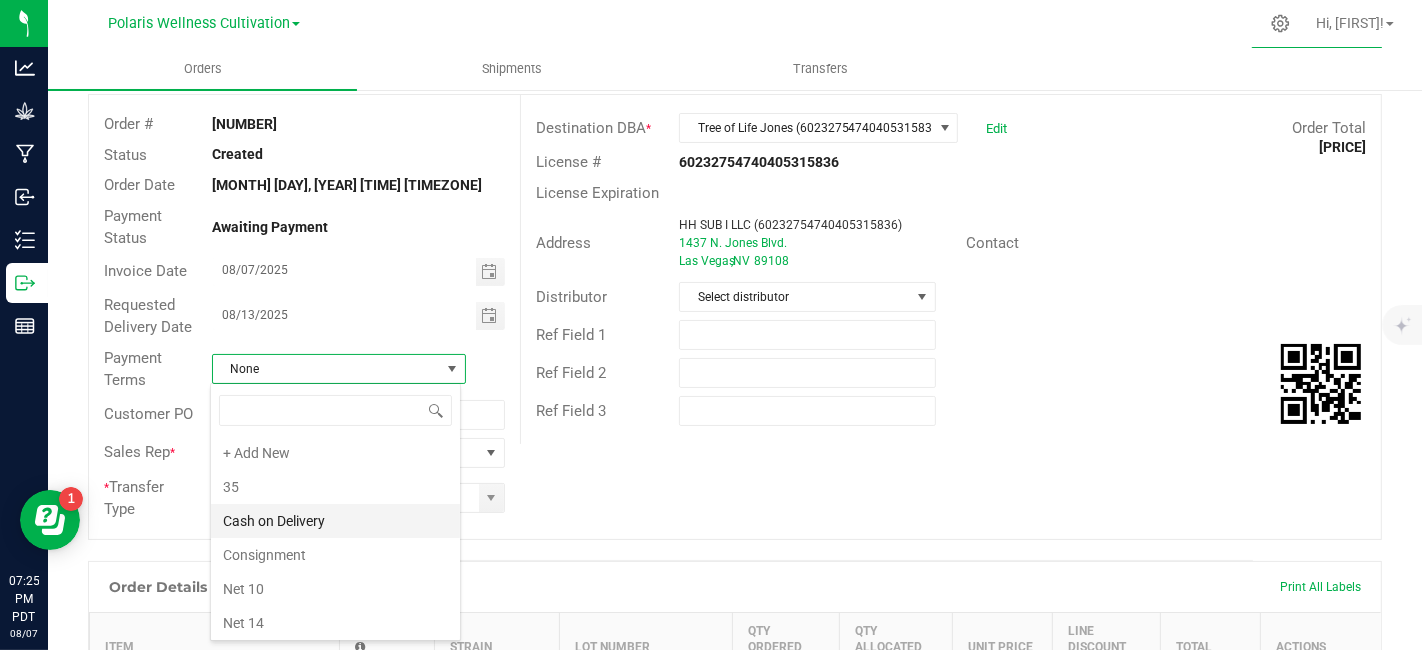 click on "Cash on Delivery" at bounding box center [335, 521] 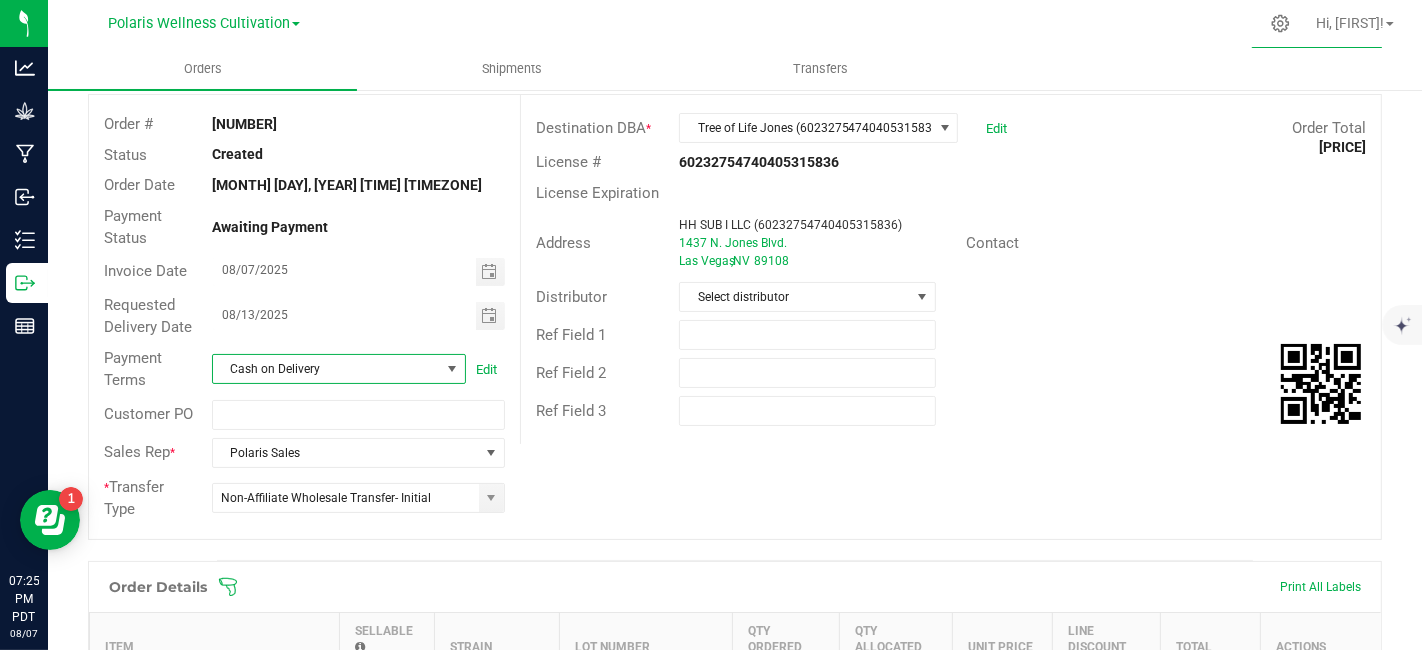 scroll, scrollTop: 0, scrollLeft: 0, axis: both 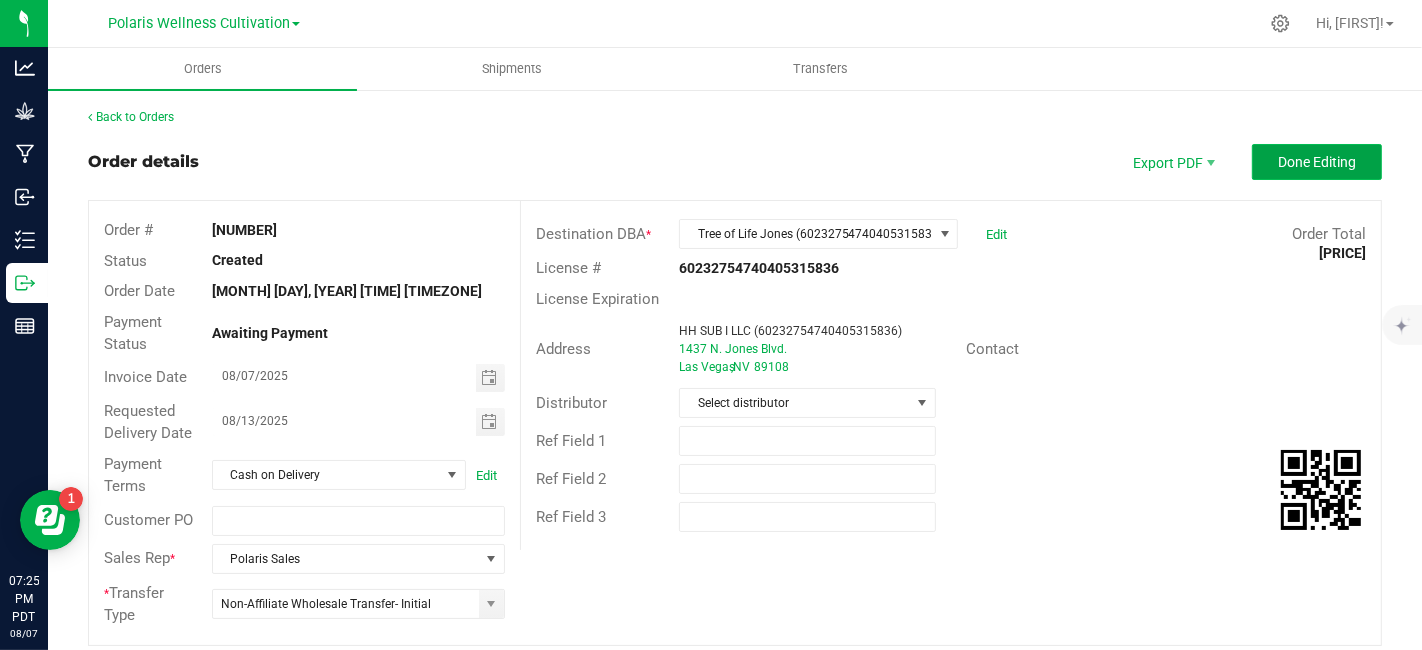 click on "Done Editing" at bounding box center [1317, 162] 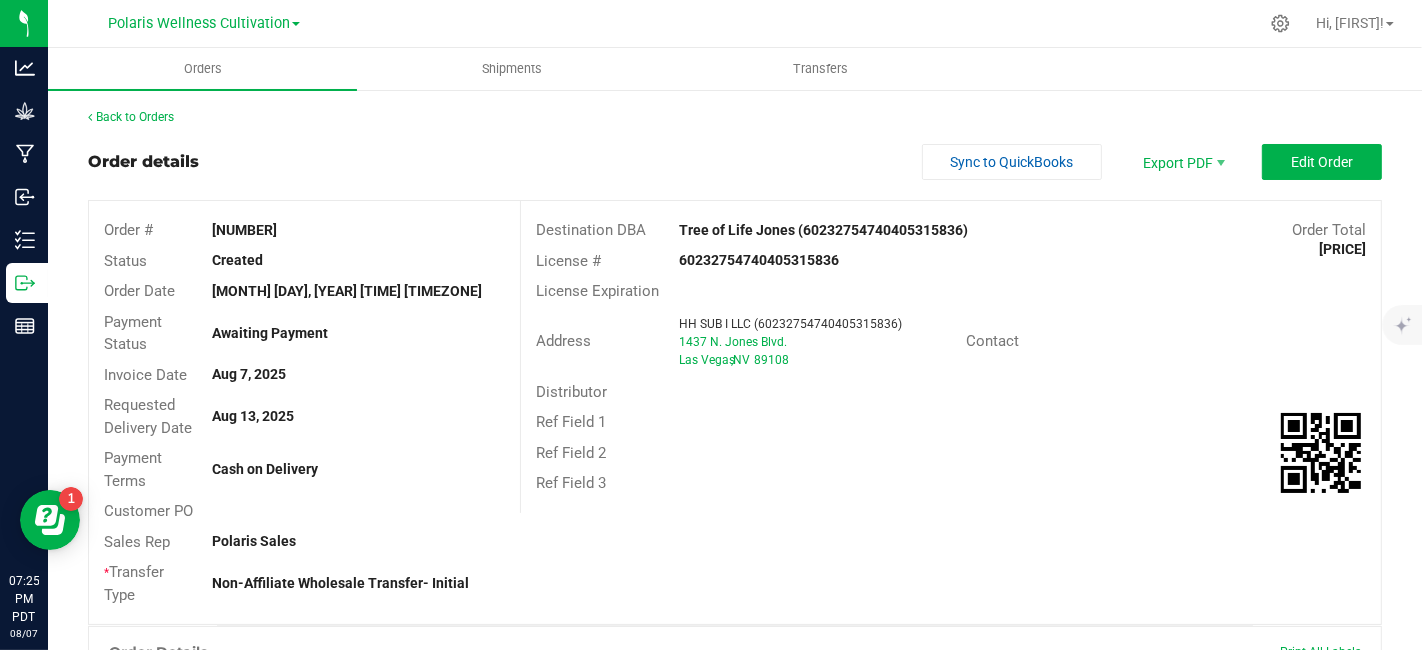 click on "Back to Orders" at bounding box center [735, 117] 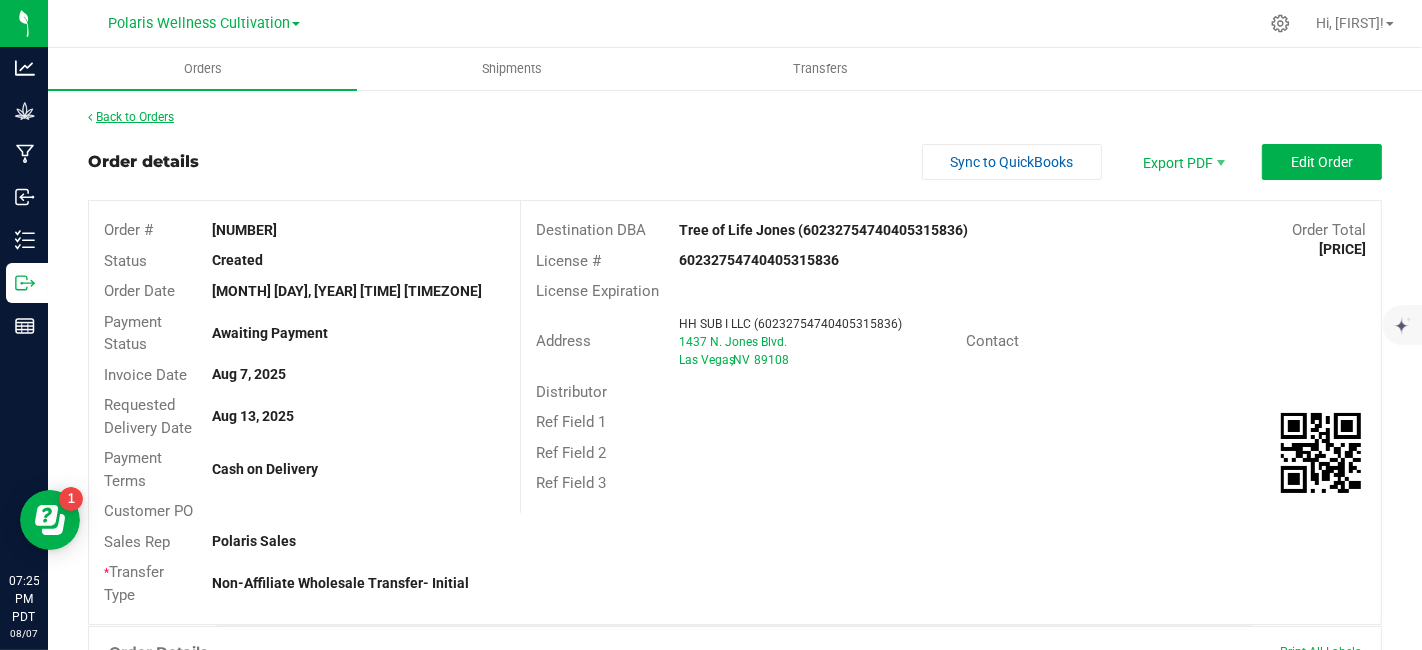 click on "Back to Orders" at bounding box center (131, 117) 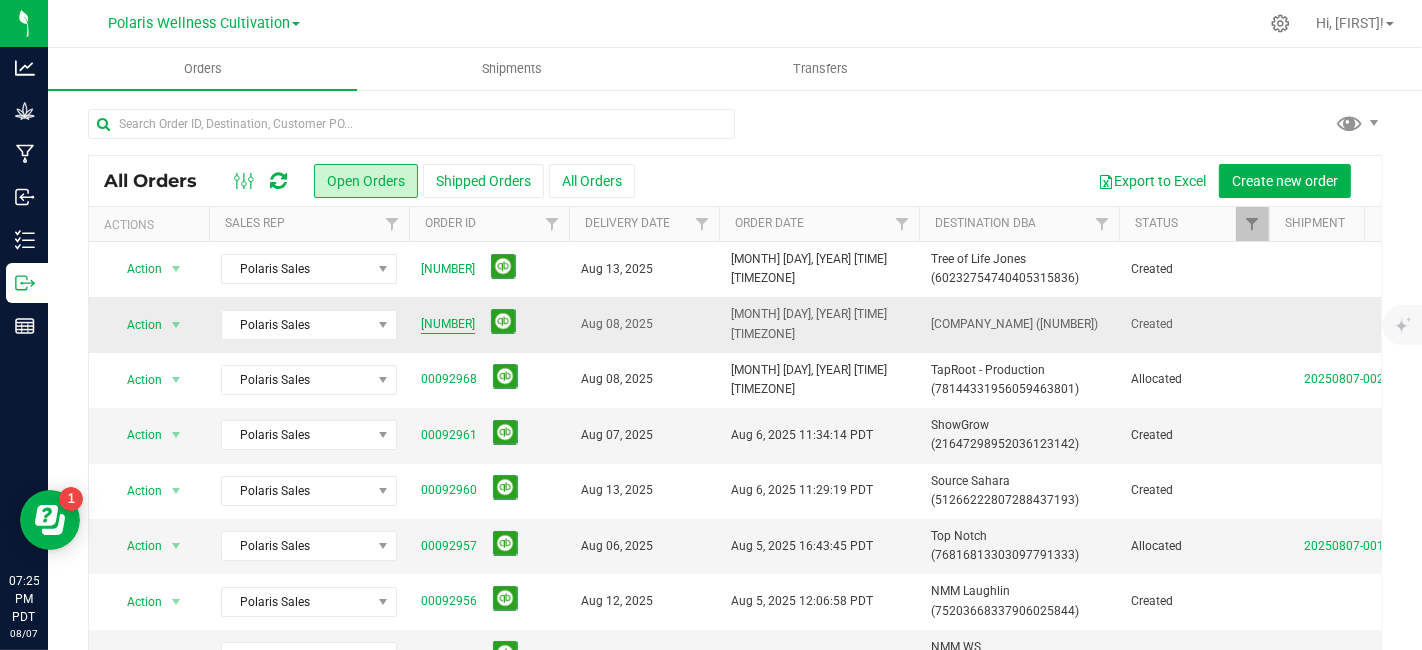 click on "[NUMBER]" at bounding box center (448, 324) 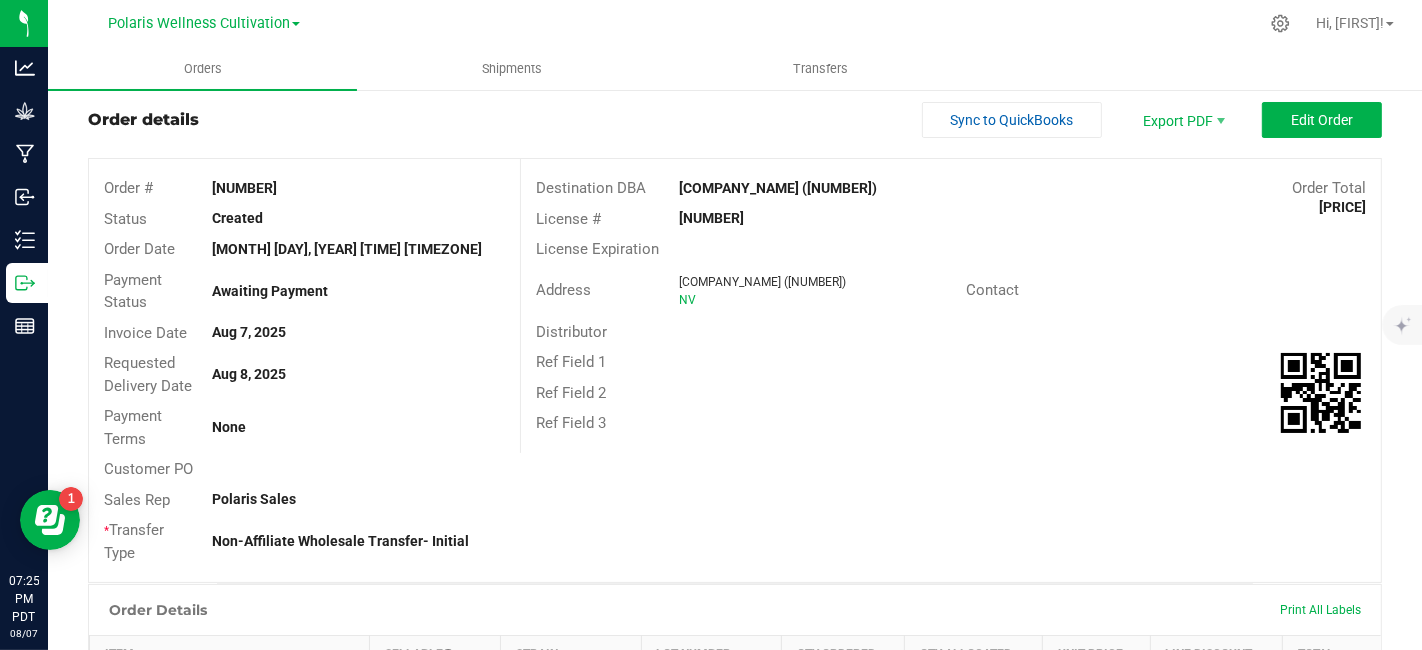 scroll, scrollTop: 0, scrollLeft: 0, axis: both 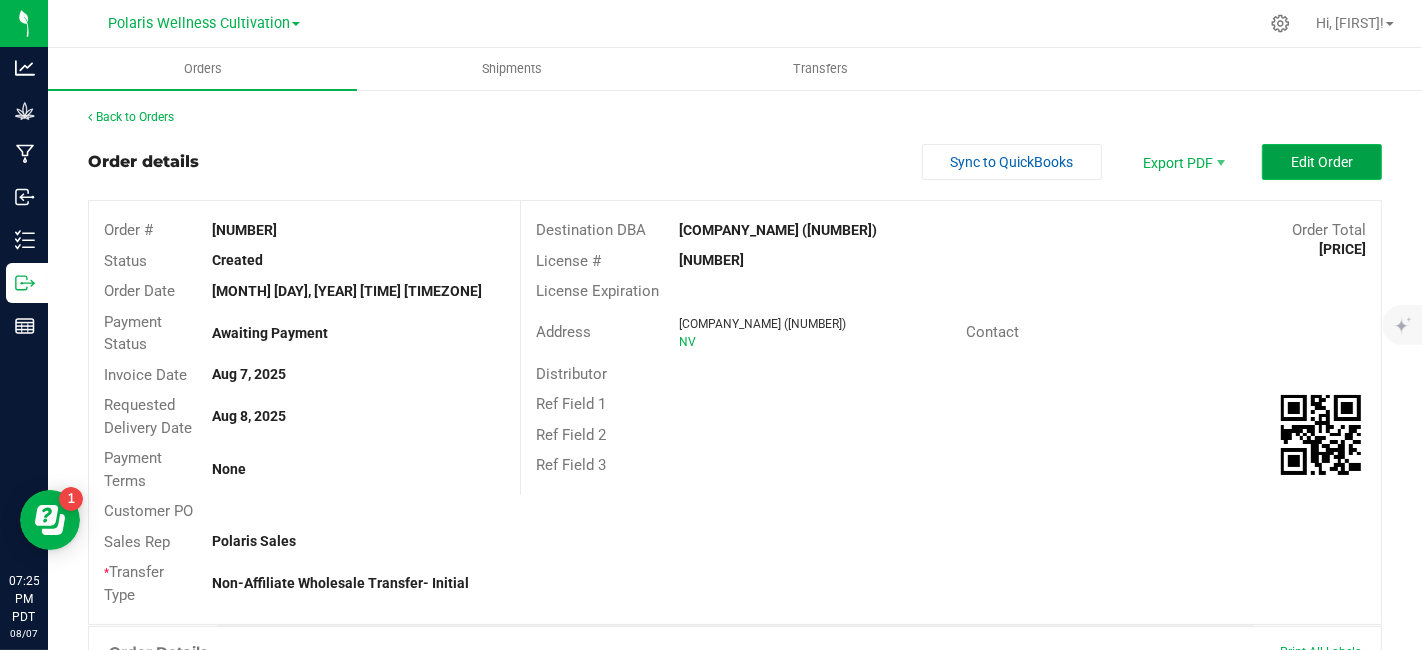click on "Edit Order" at bounding box center [1322, 162] 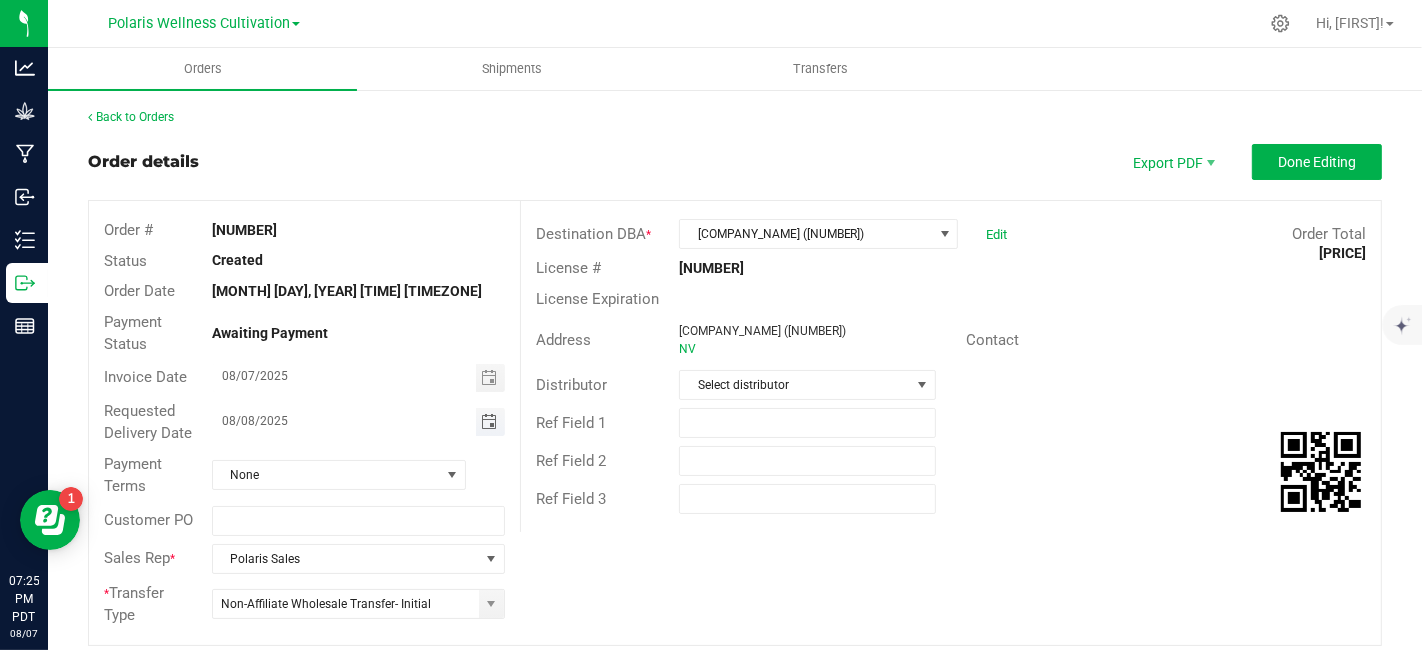 click at bounding box center (489, 422) 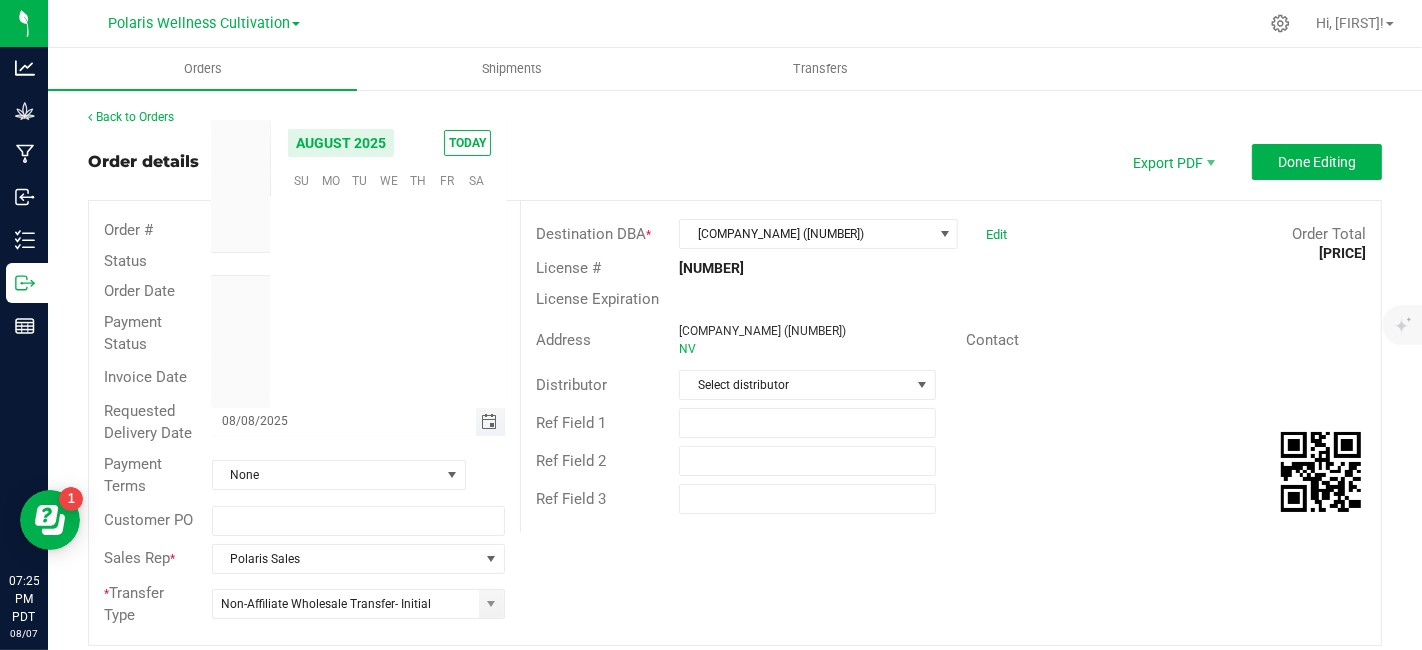 scroll, scrollTop: 0, scrollLeft: 0, axis: both 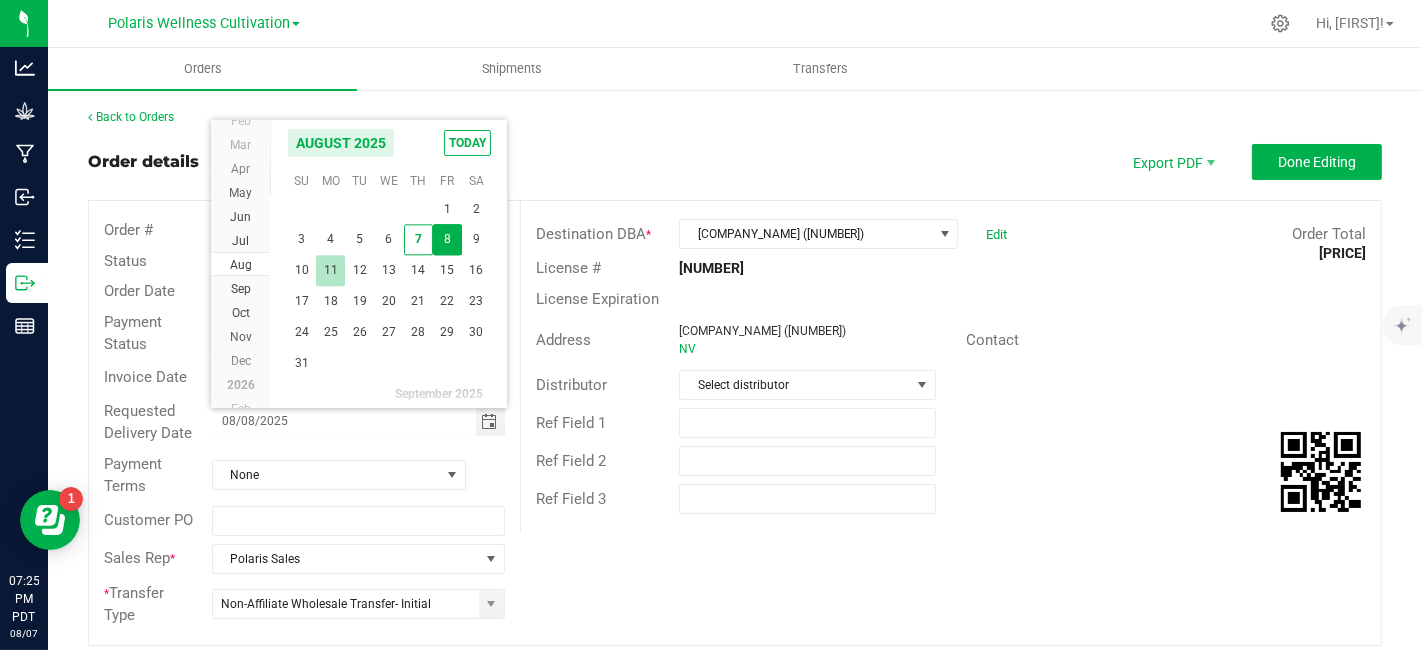 click on "11" at bounding box center (330, 270) 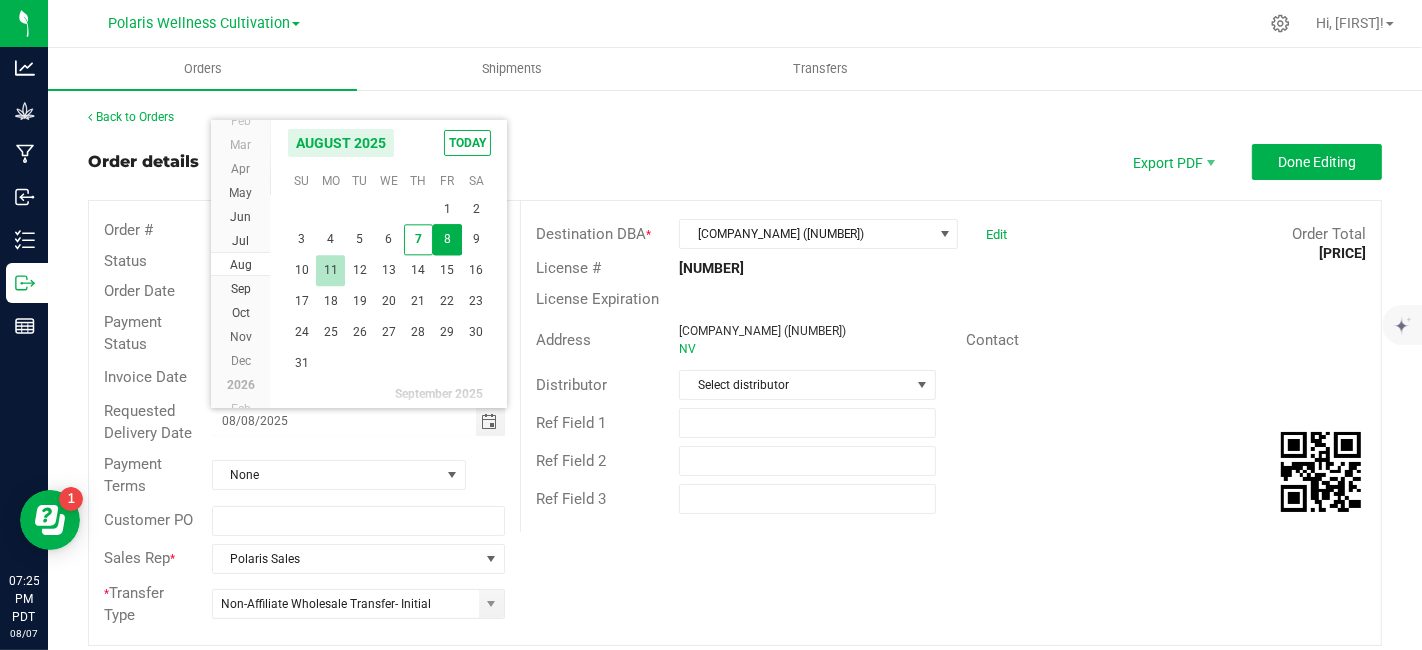 type on "08/11/2025" 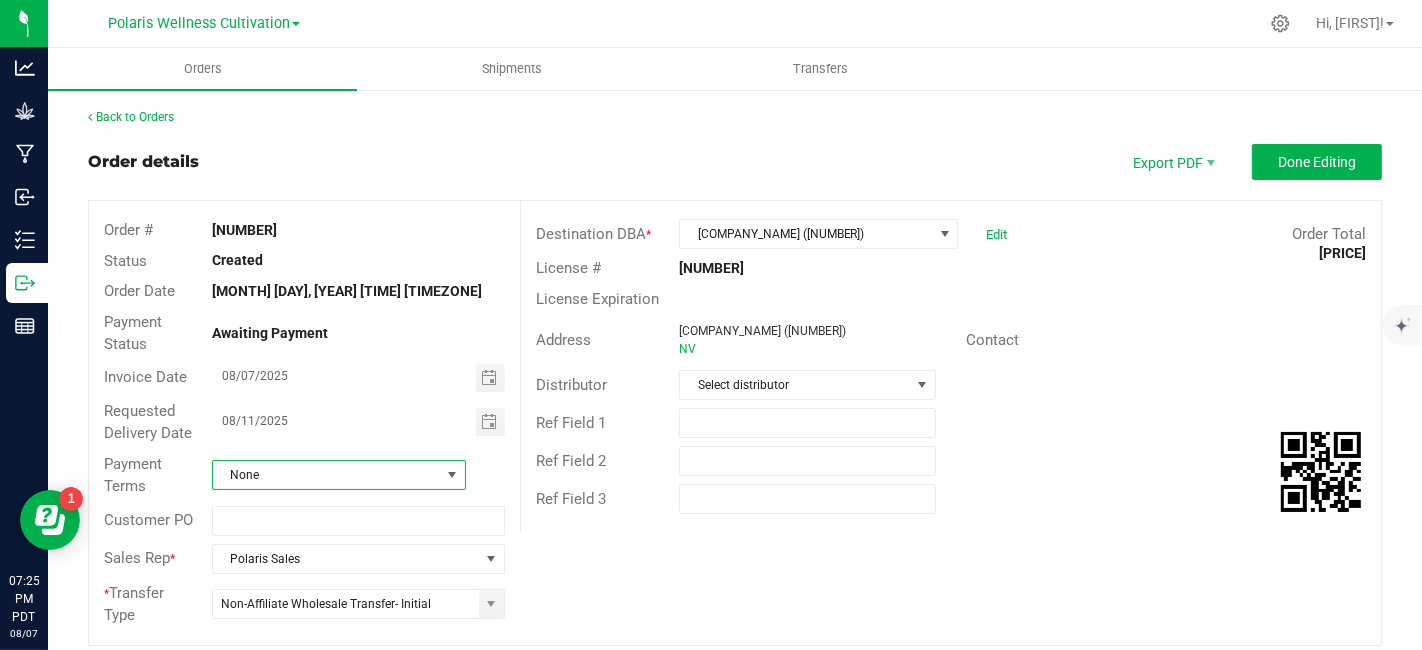 click at bounding box center [452, 475] 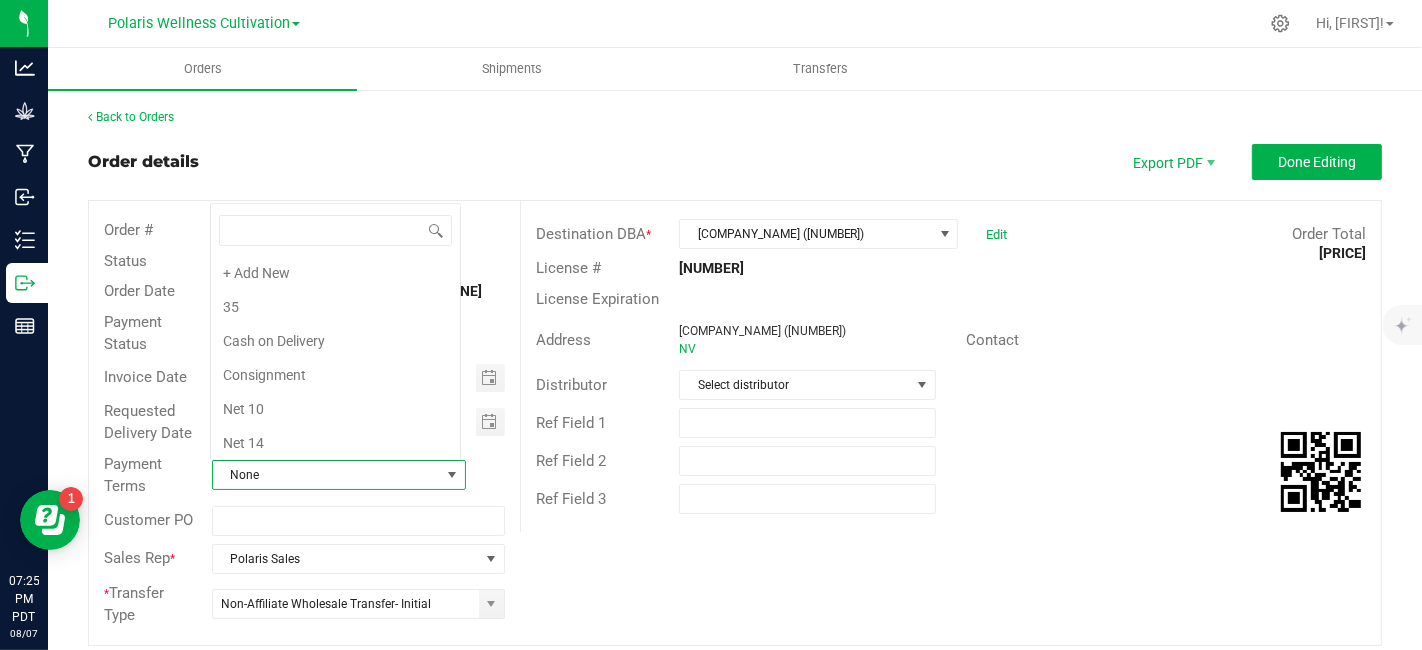 scroll, scrollTop: 0, scrollLeft: 0, axis: both 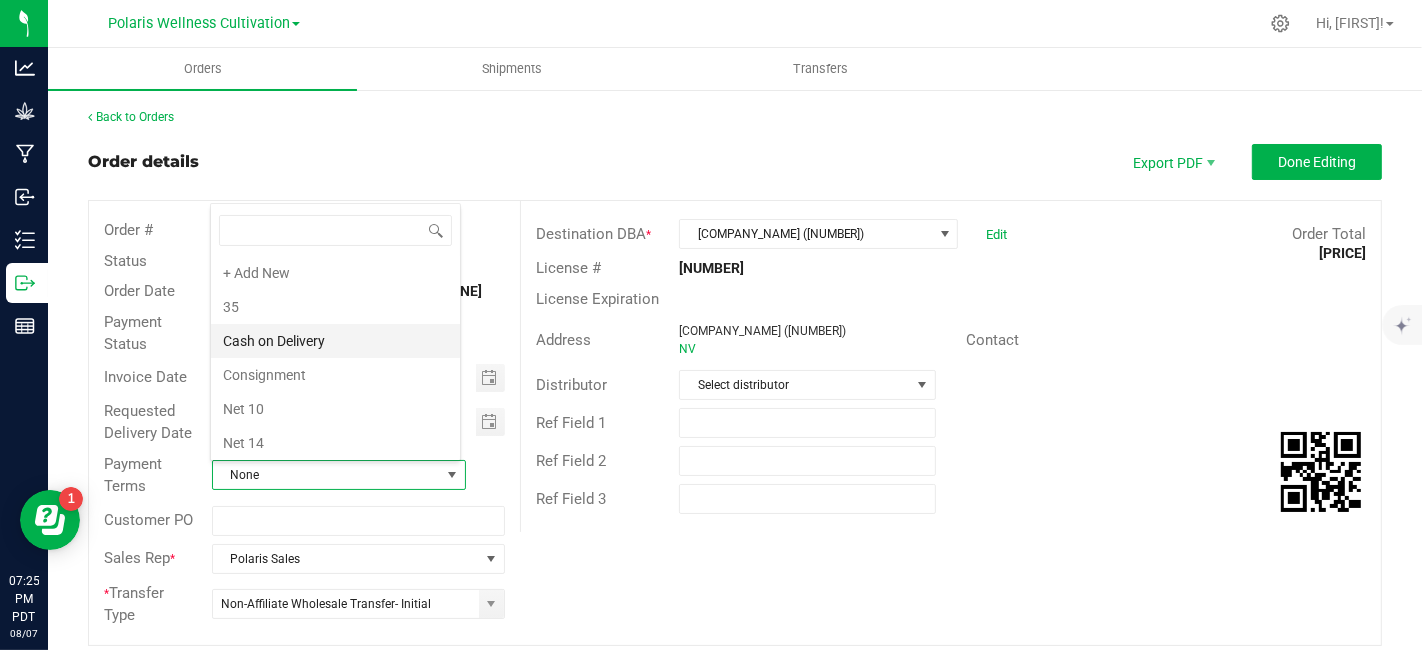 click on "Cash on Delivery" at bounding box center [335, 341] 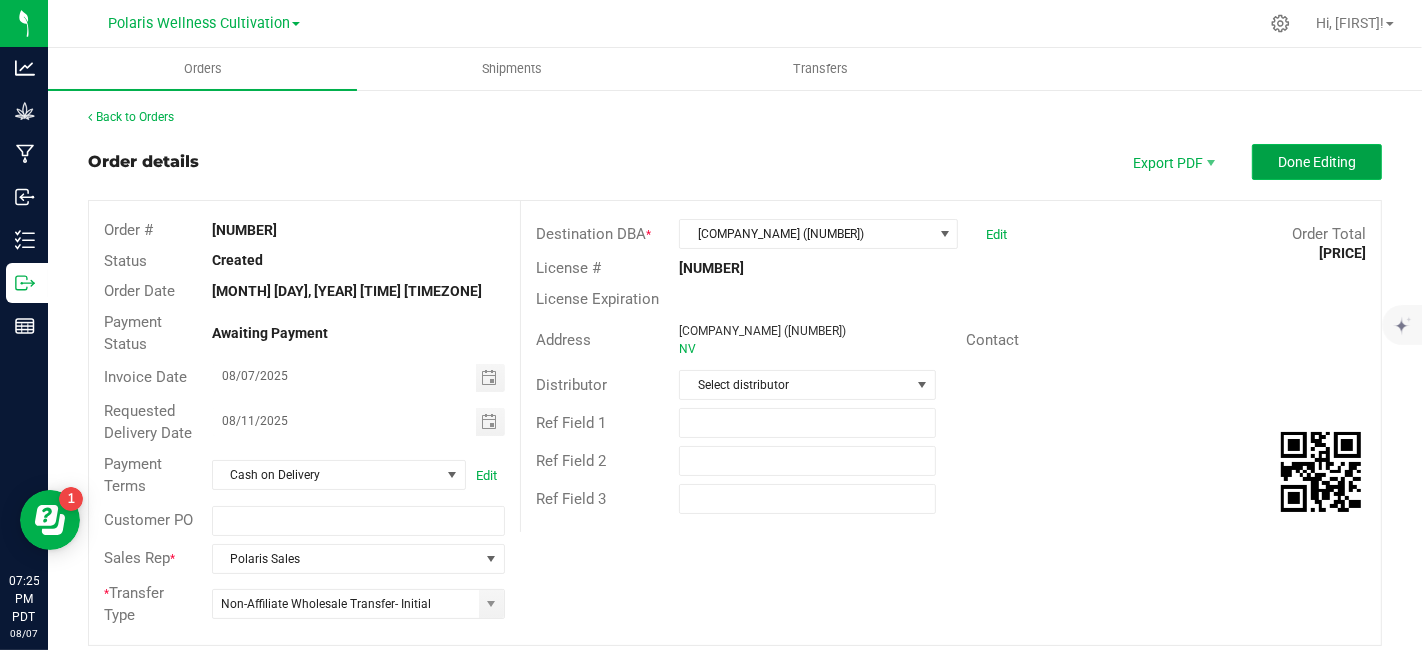 click on "Done Editing" at bounding box center [1317, 162] 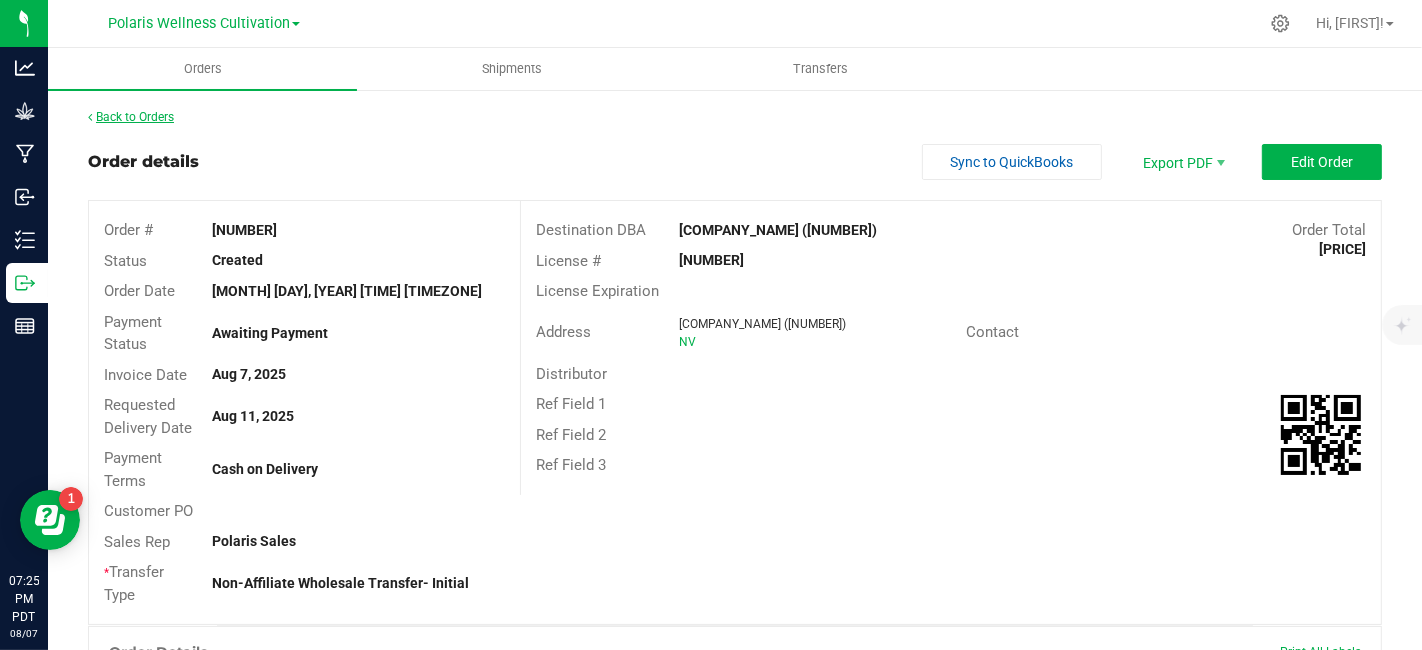 click on "Back to Orders" at bounding box center [131, 117] 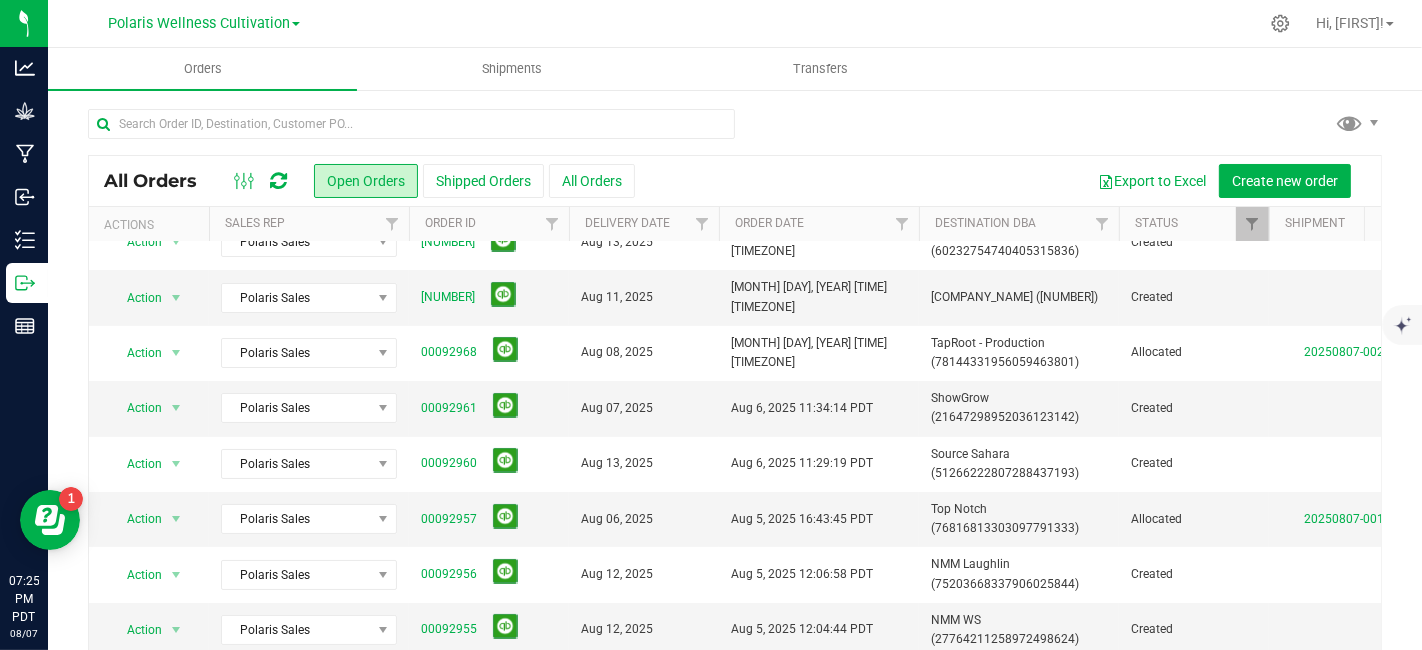 scroll, scrollTop: 0, scrollLeft: 0, axis: both 